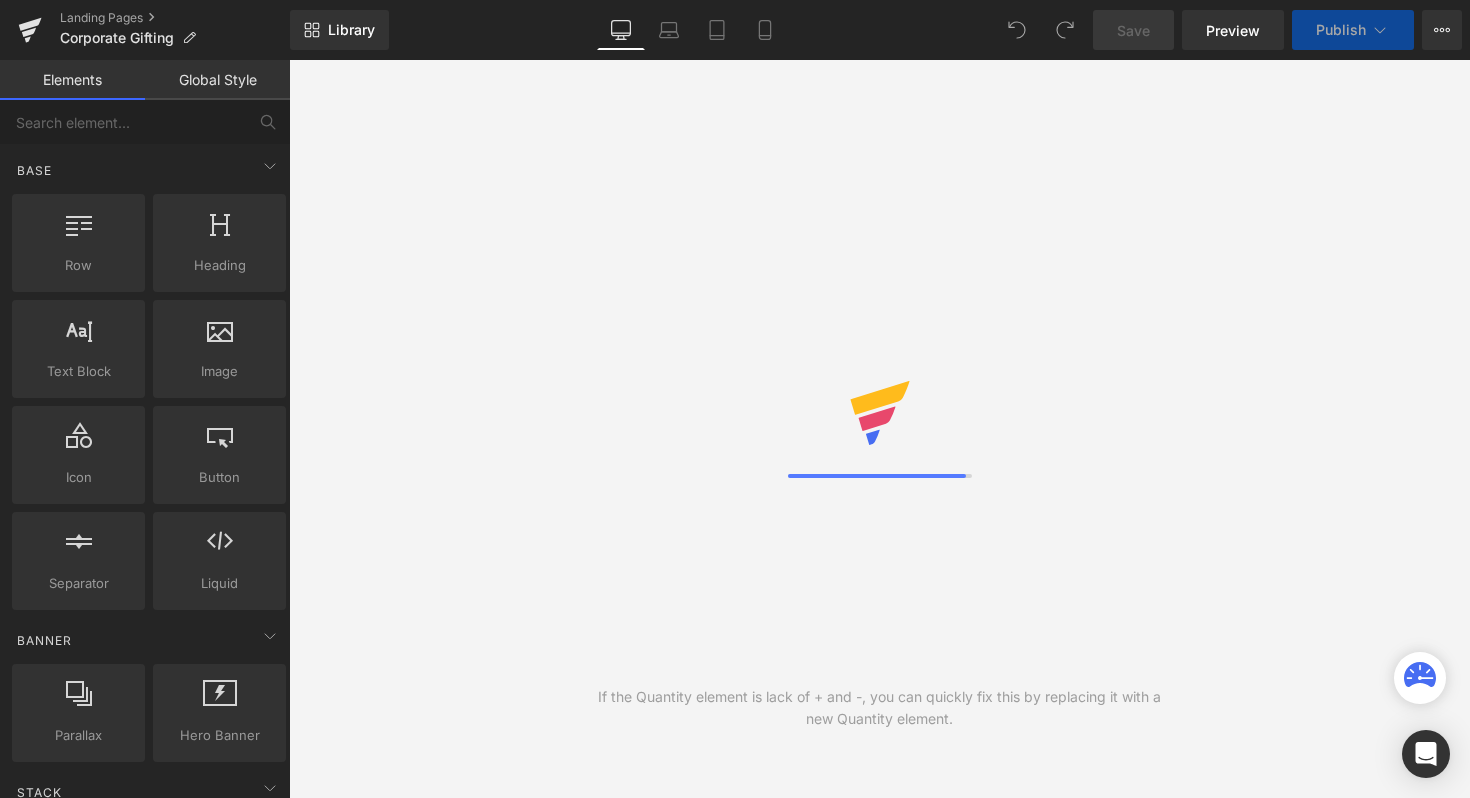 scroll, scrollTop: 0, scrollLeft: 0, axis: both 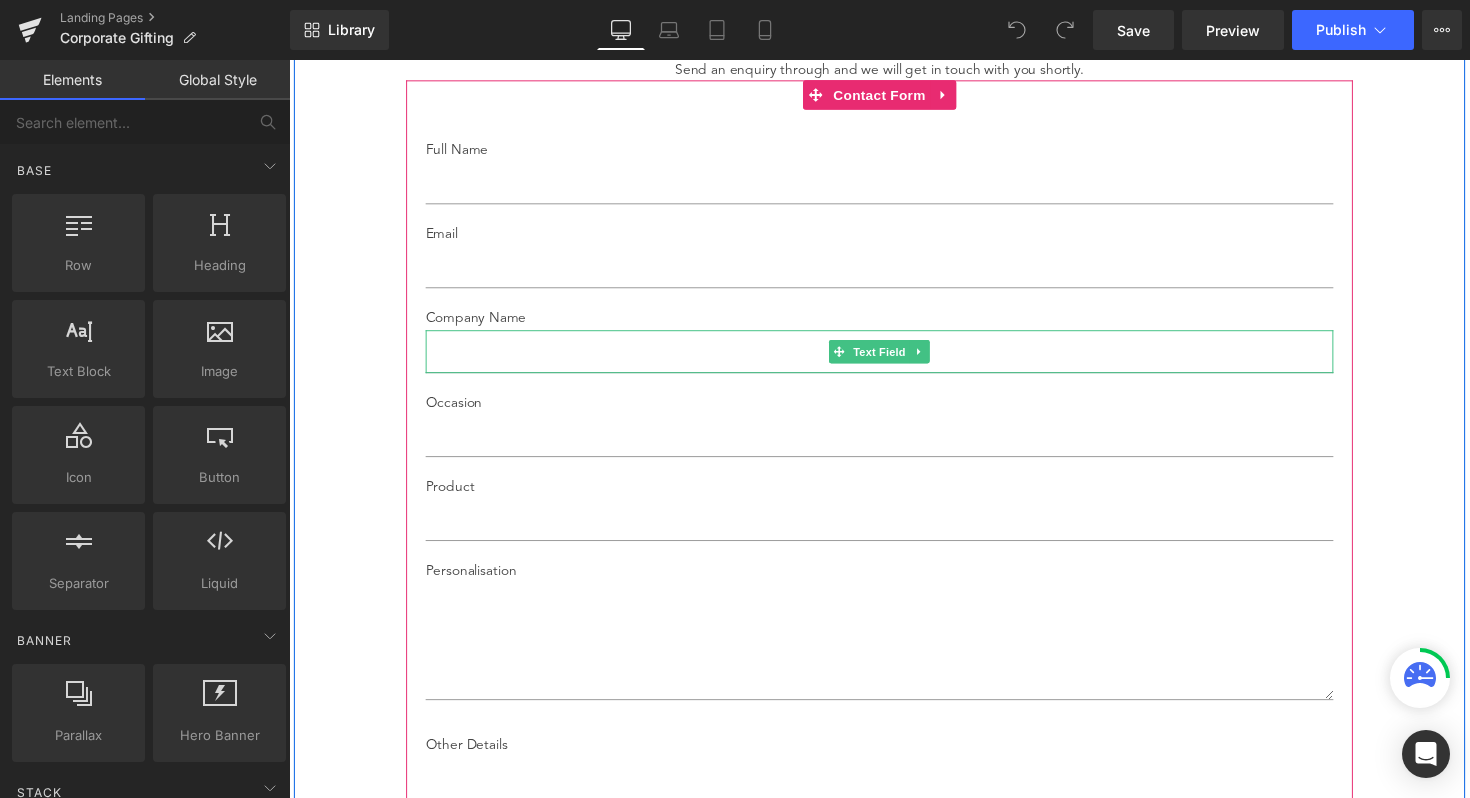 click at bounding box center (894, 359) 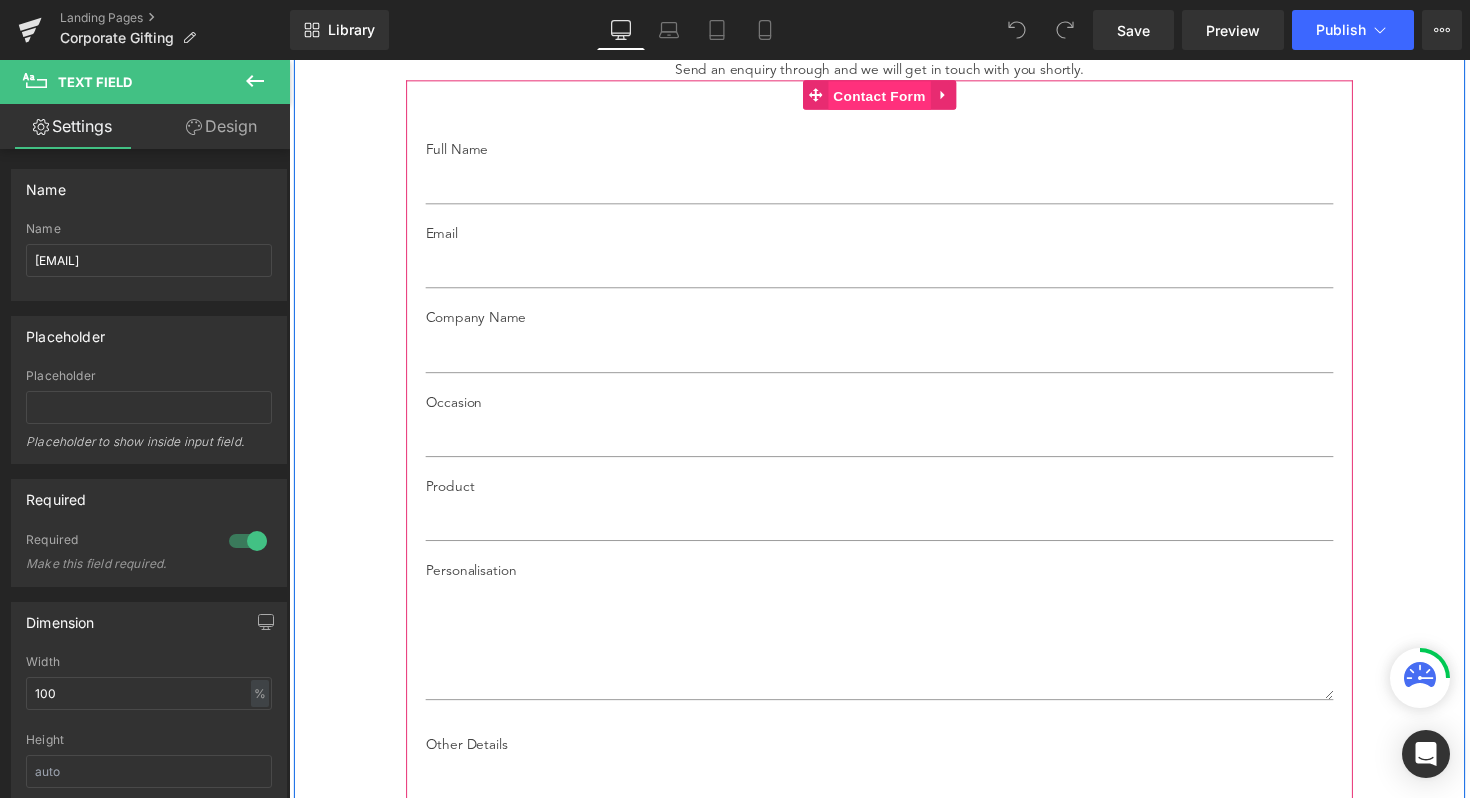 click on "Contact Form" at bounding box center (894, 97) 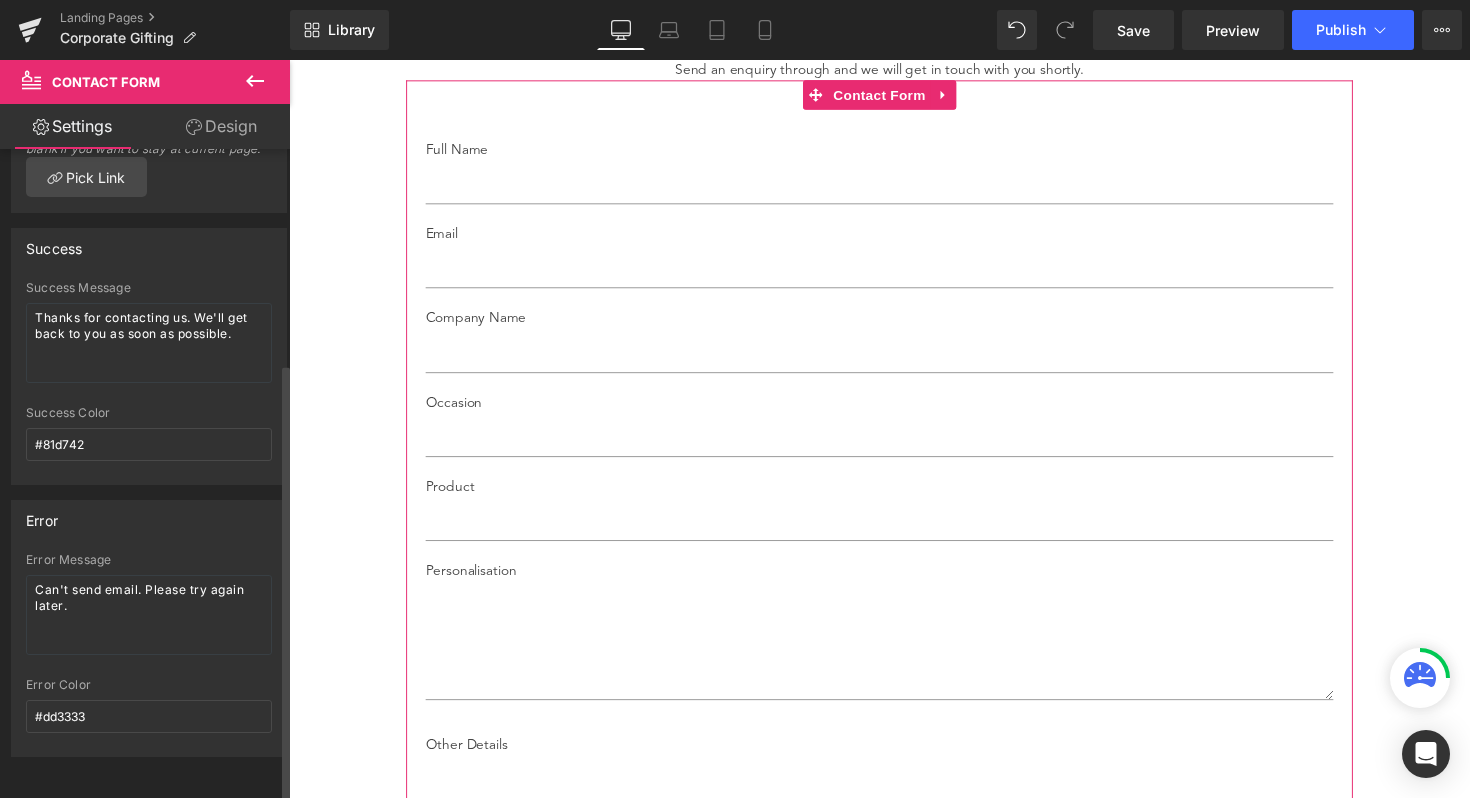 scroll, scrollTop: 0, scrollLeft: 0, axis: both 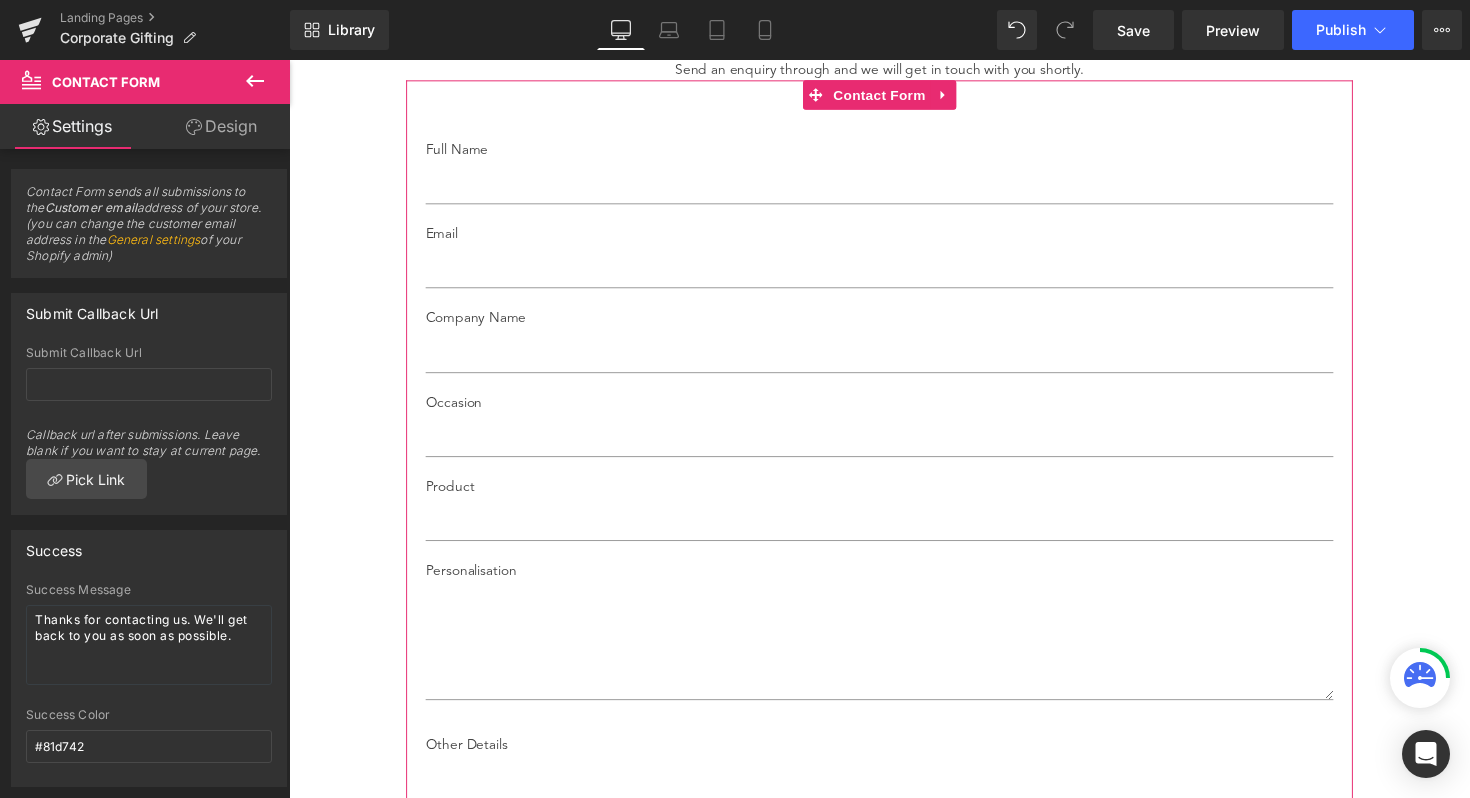 click on "Design" at bounding box center (221, 126) 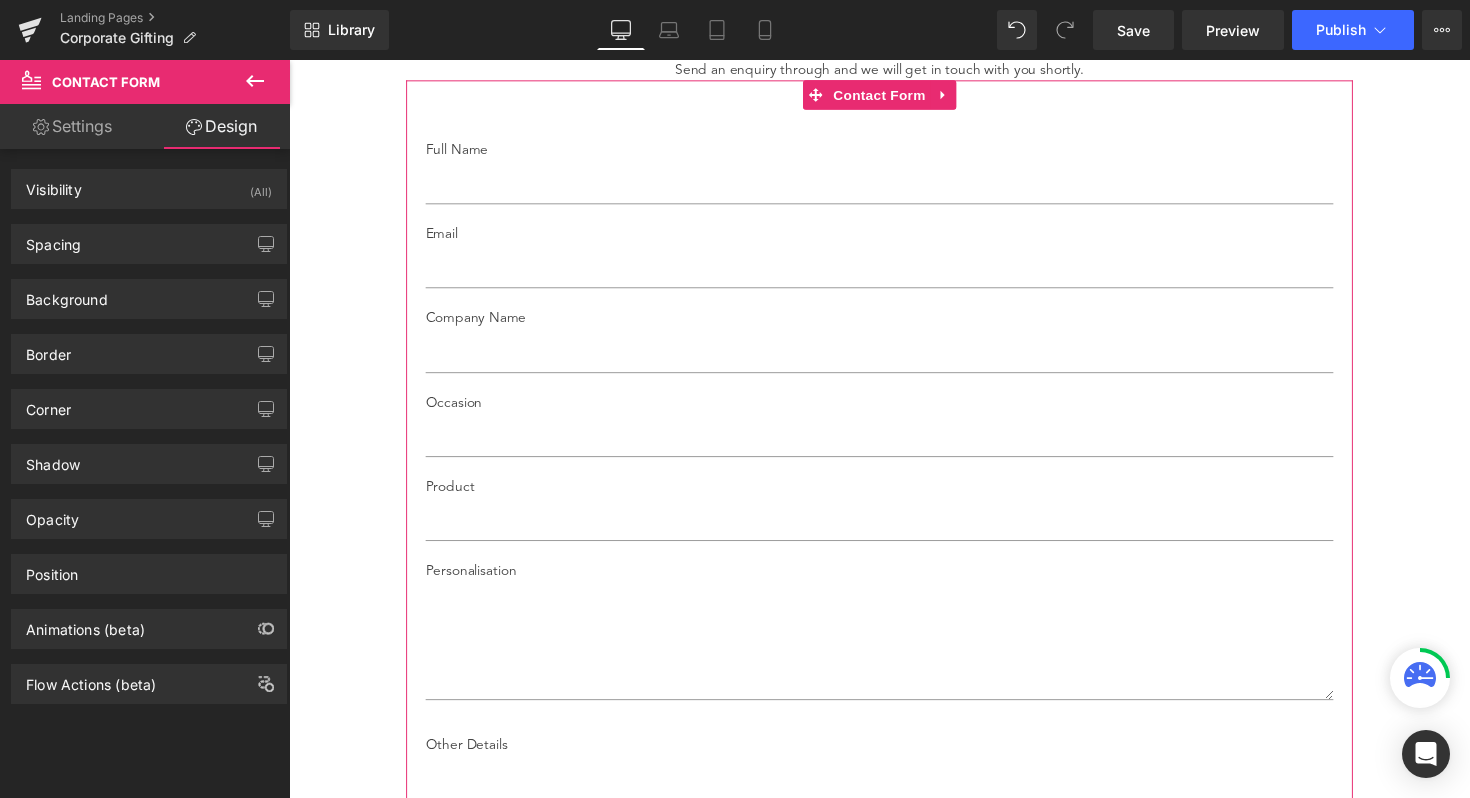 click on "Settings" at bounding box center [72, 126] 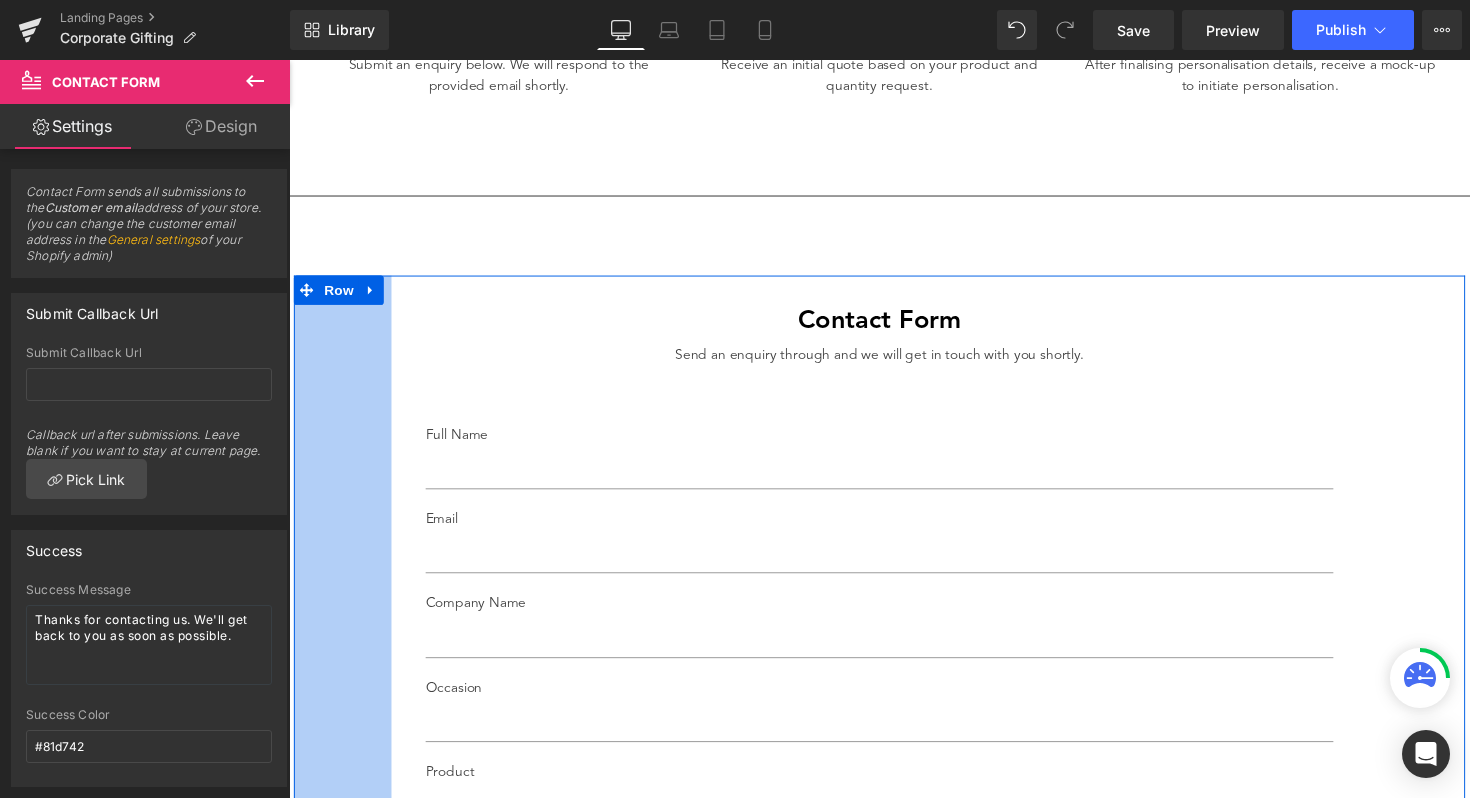 scroll, scrollTop: 2255, scrollLeft: 0, axis: vertical 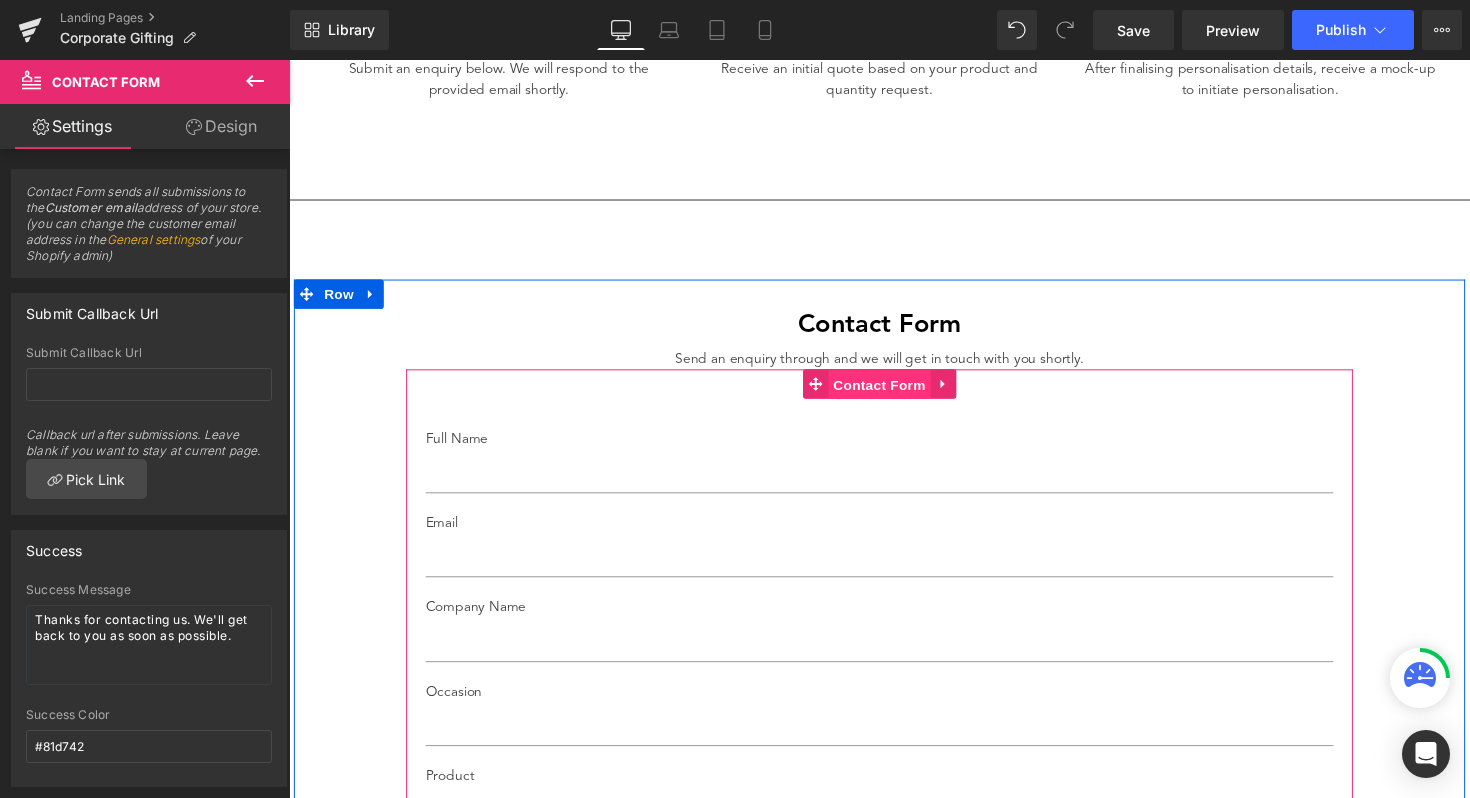 click on "Contact Form" at bounding box center (894, 393) 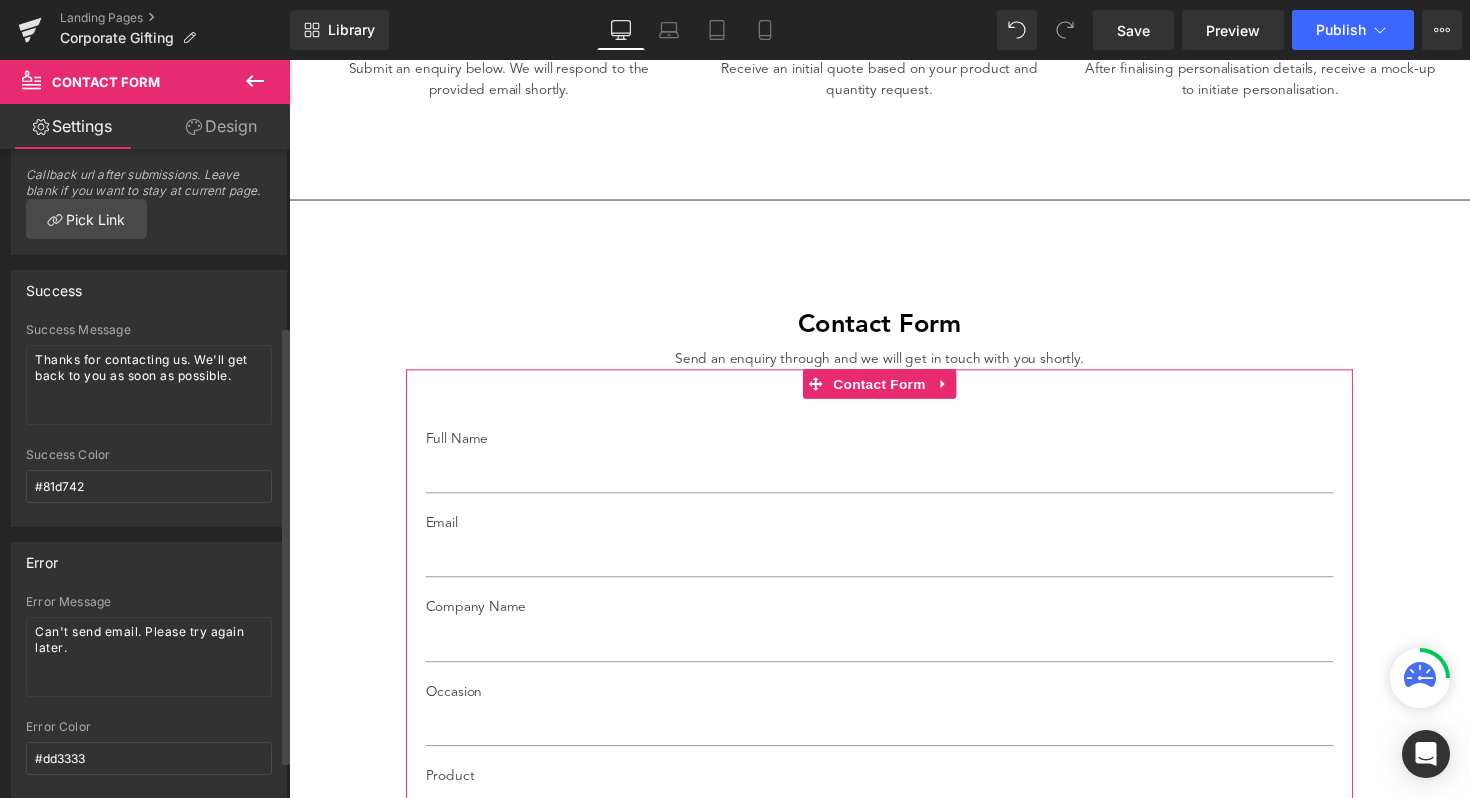 scroll, scrollTop: 316, scrollLeft: 0, axis: vertical 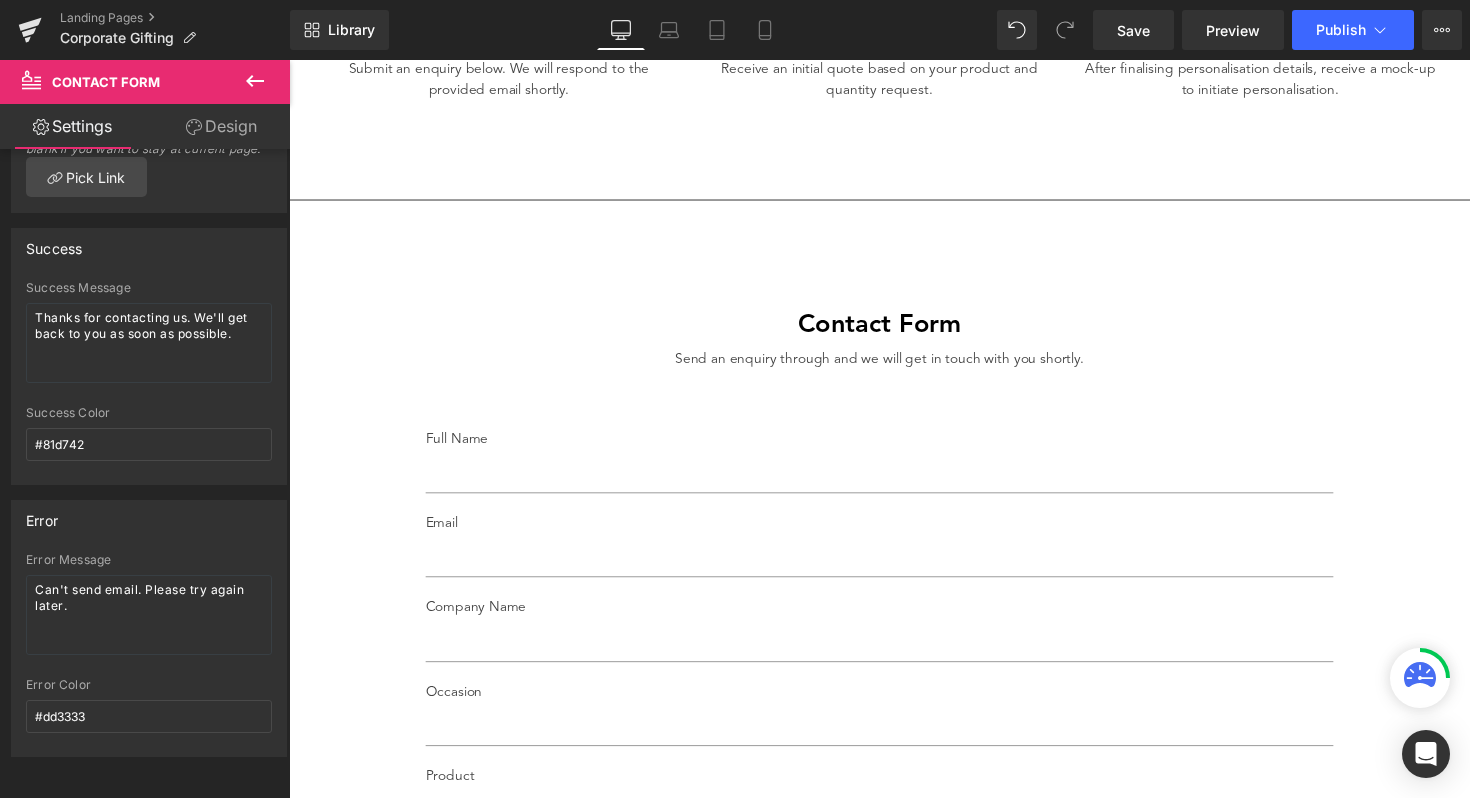 click 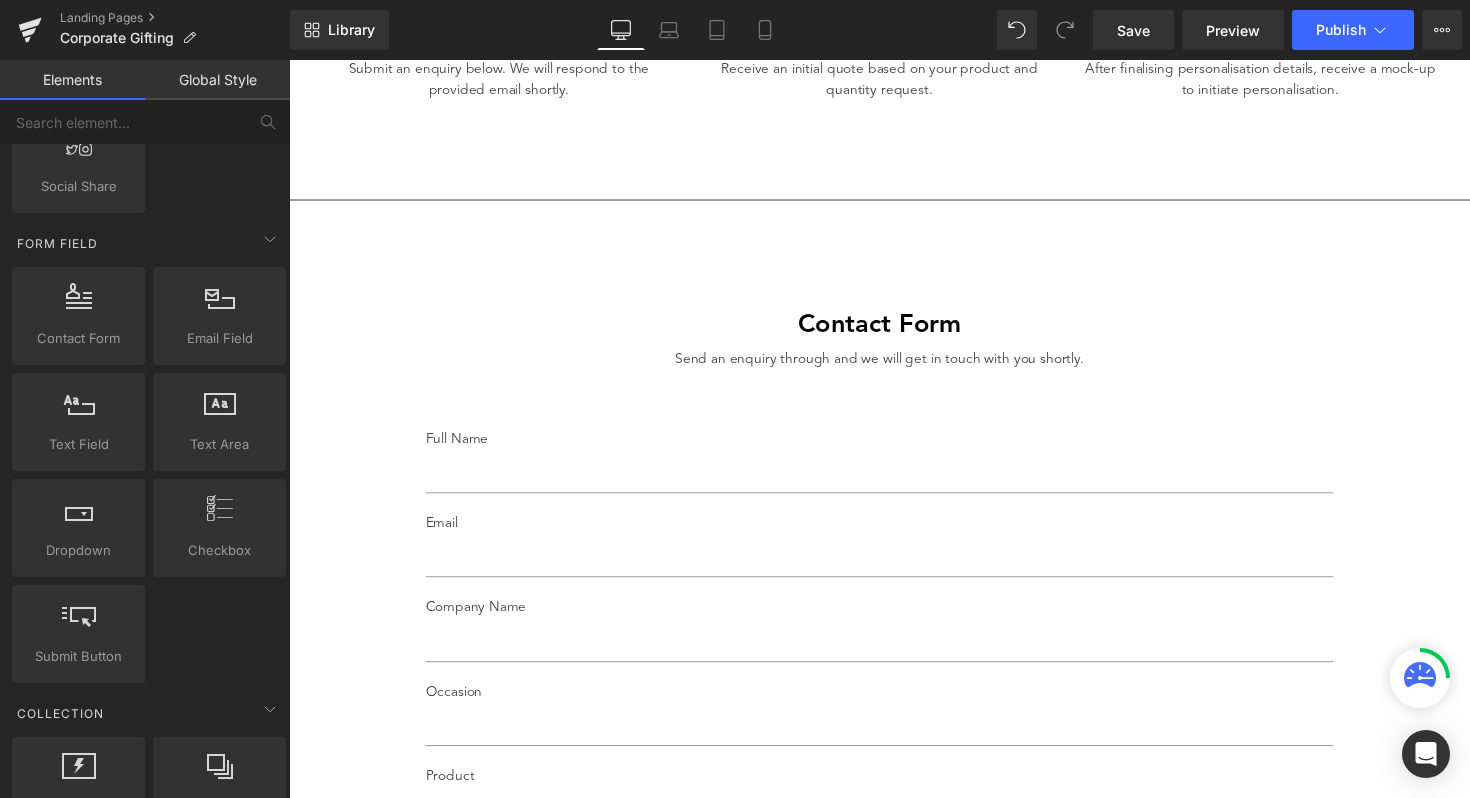 scroll, scrollTop: 2557, scrollLeft: 0, axis: vertical 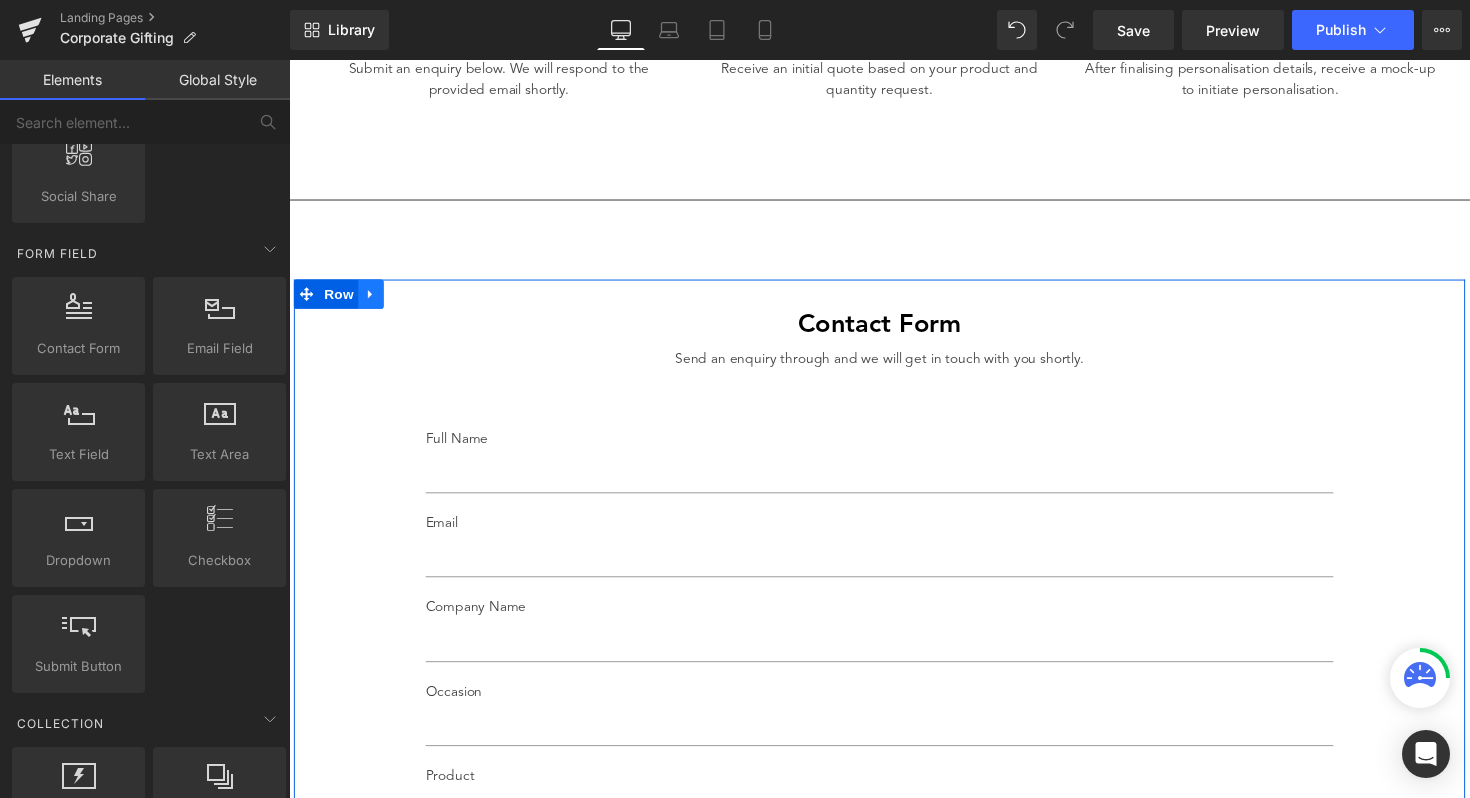 click 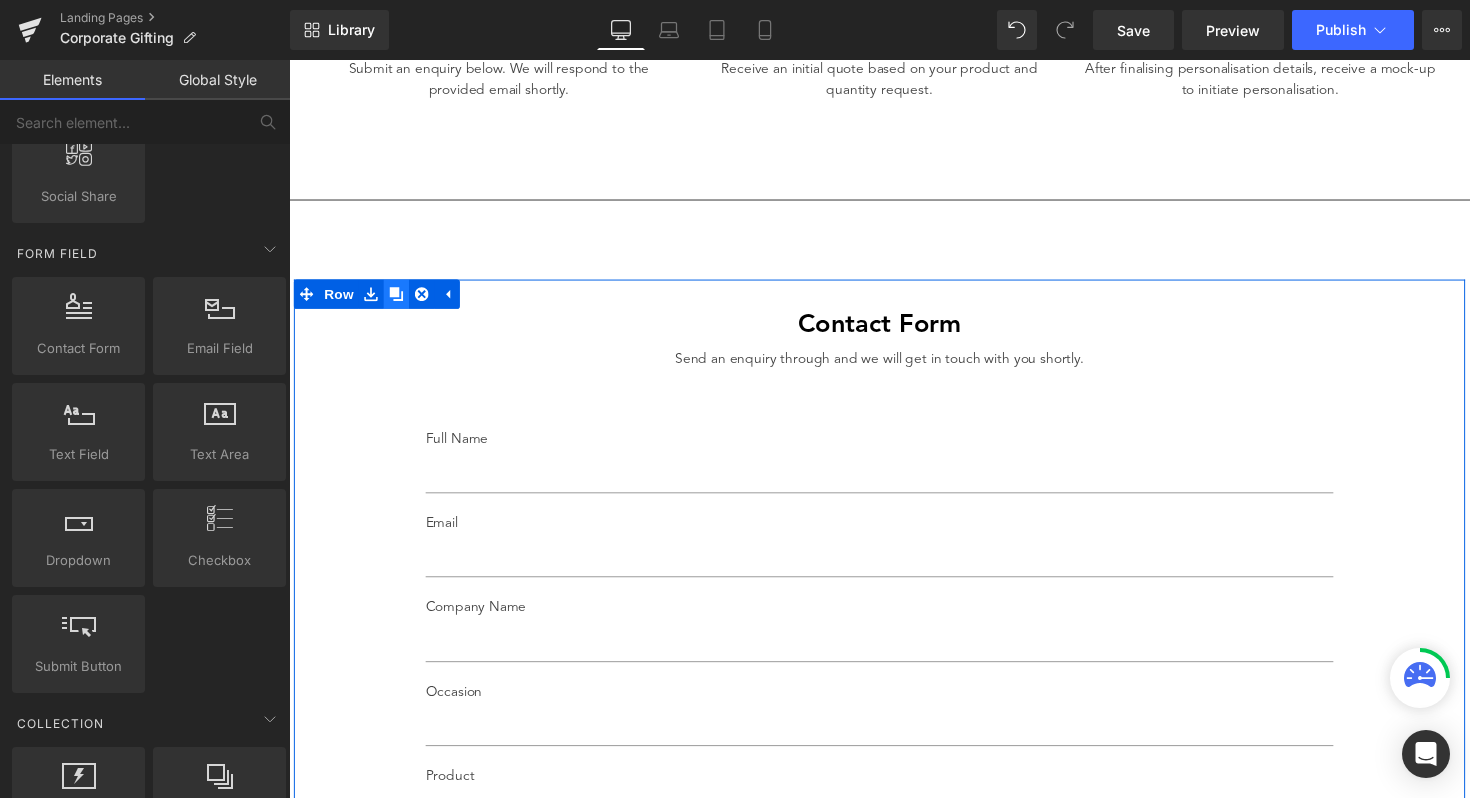 click 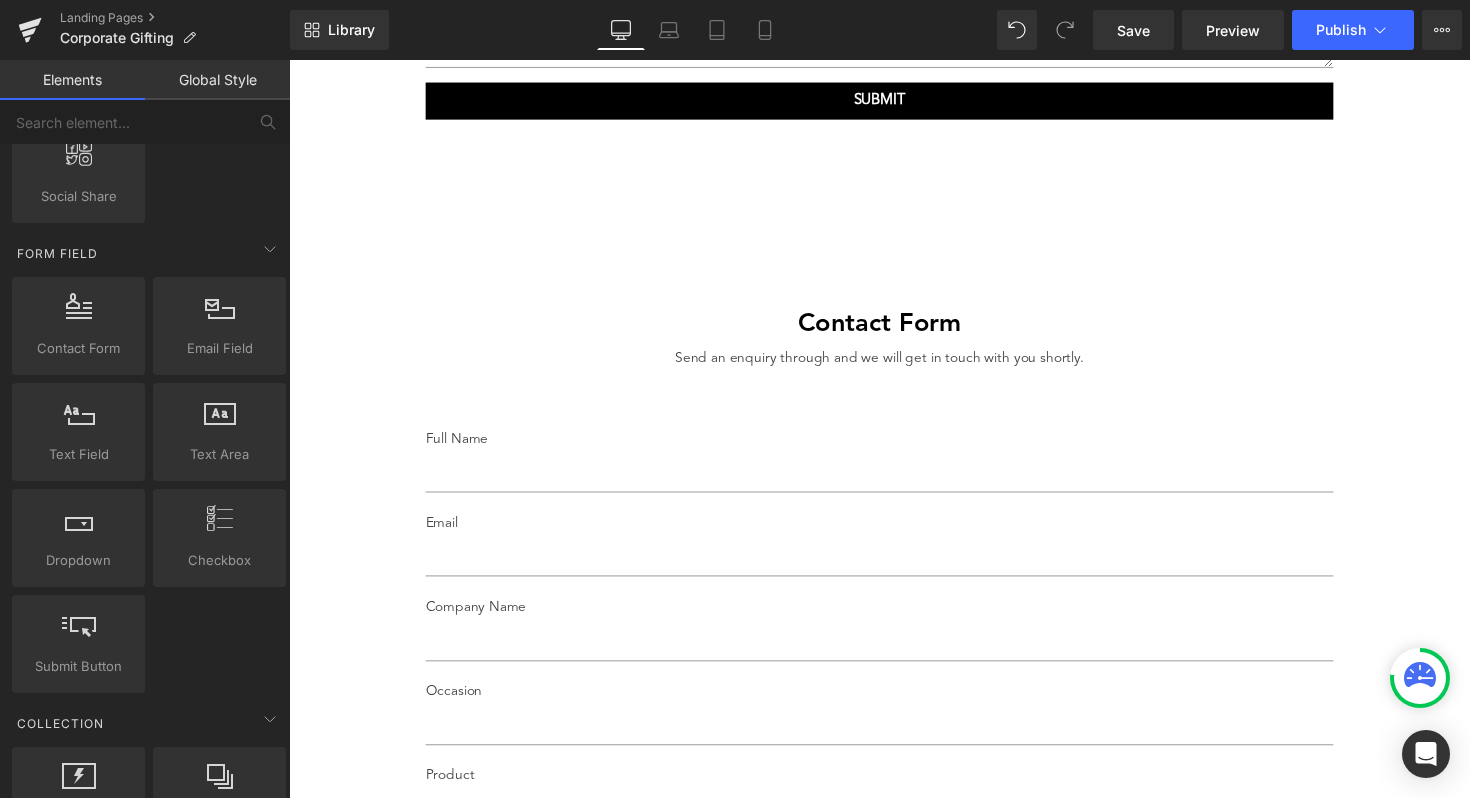 scroll, scrollTop: 3354, scrollLeft: 0, axis: vertical 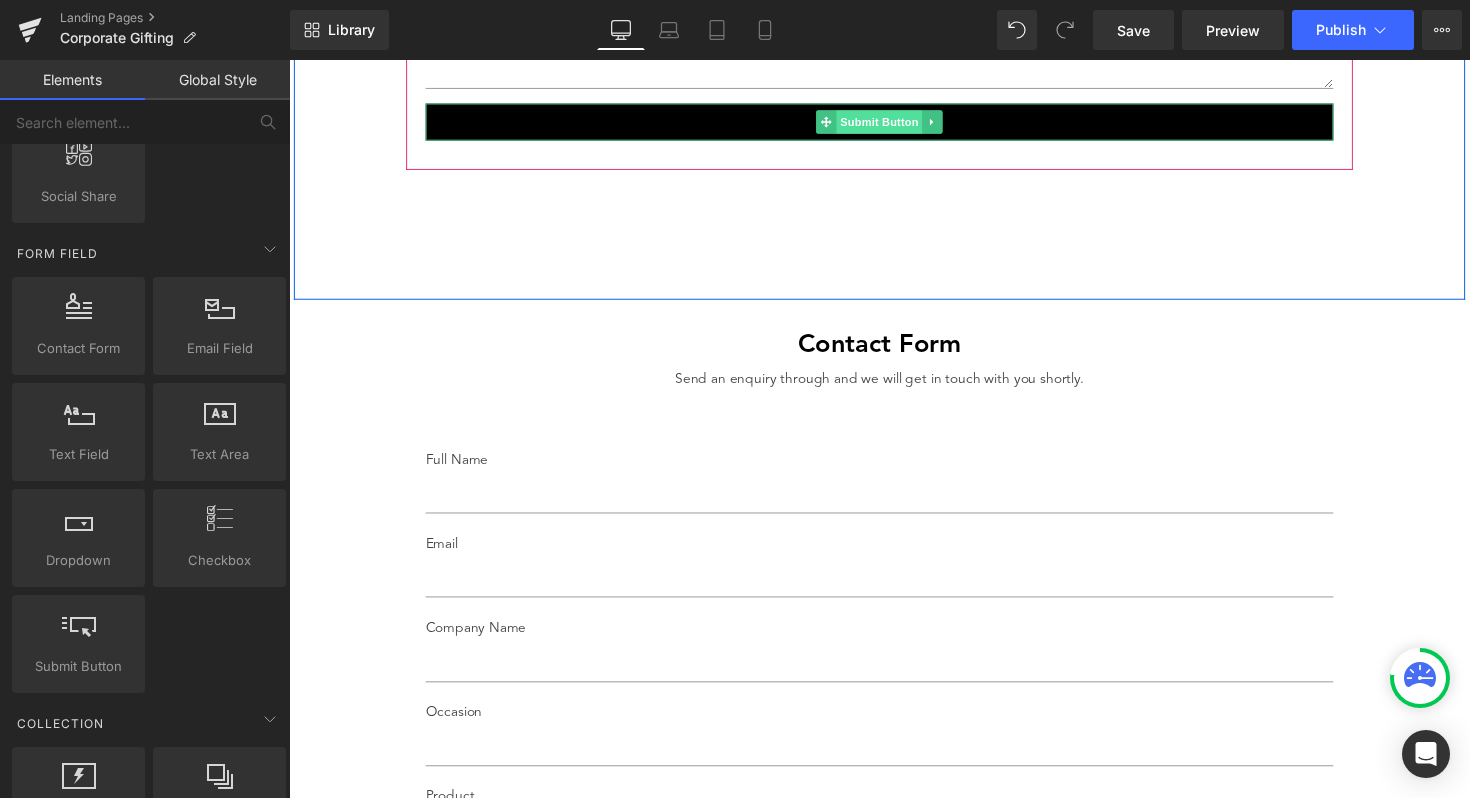 click on "Submit Button" at bounding box center (894, 124) 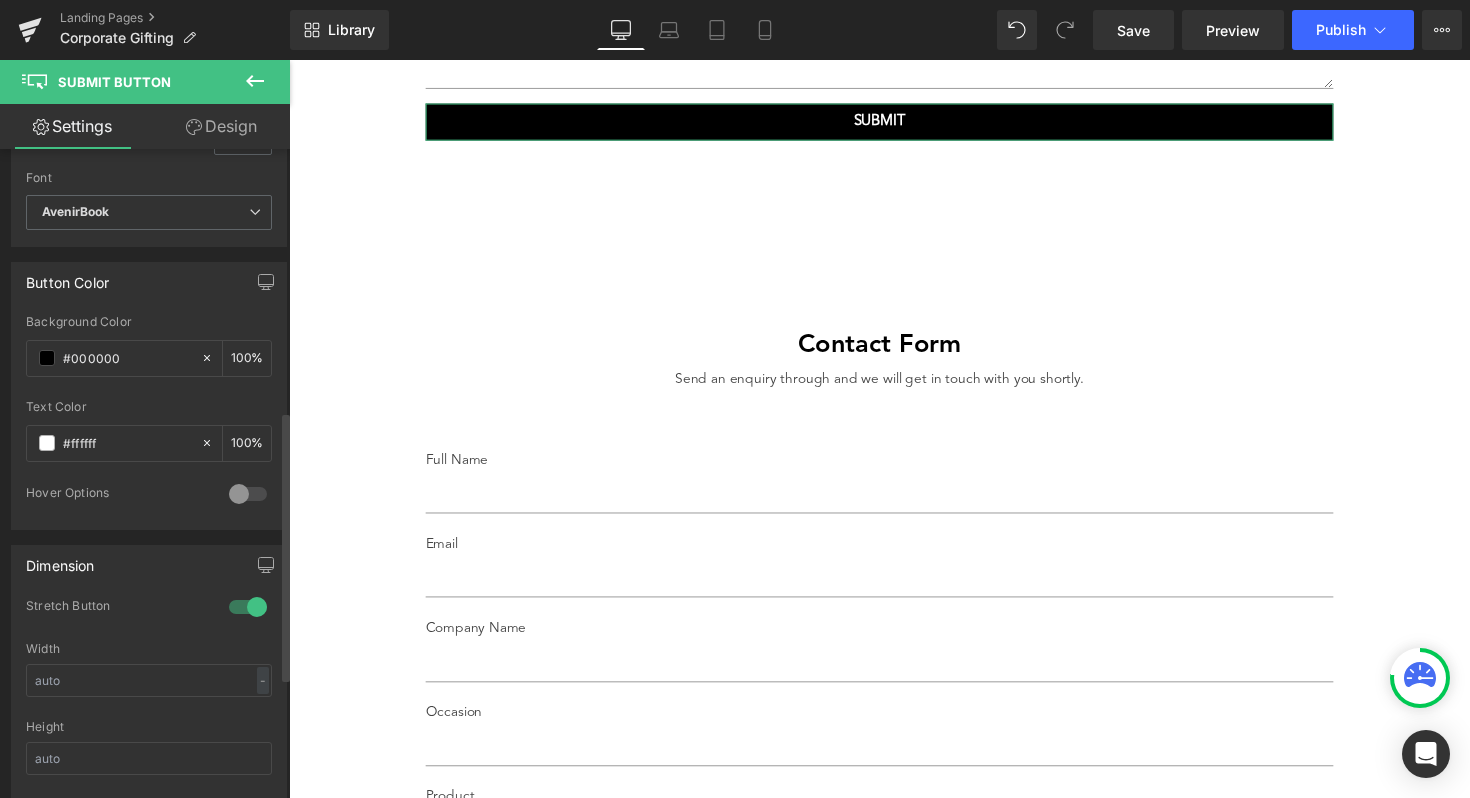 scroll, scrollTop: 302, scrollLeft: 0, axis: vertical 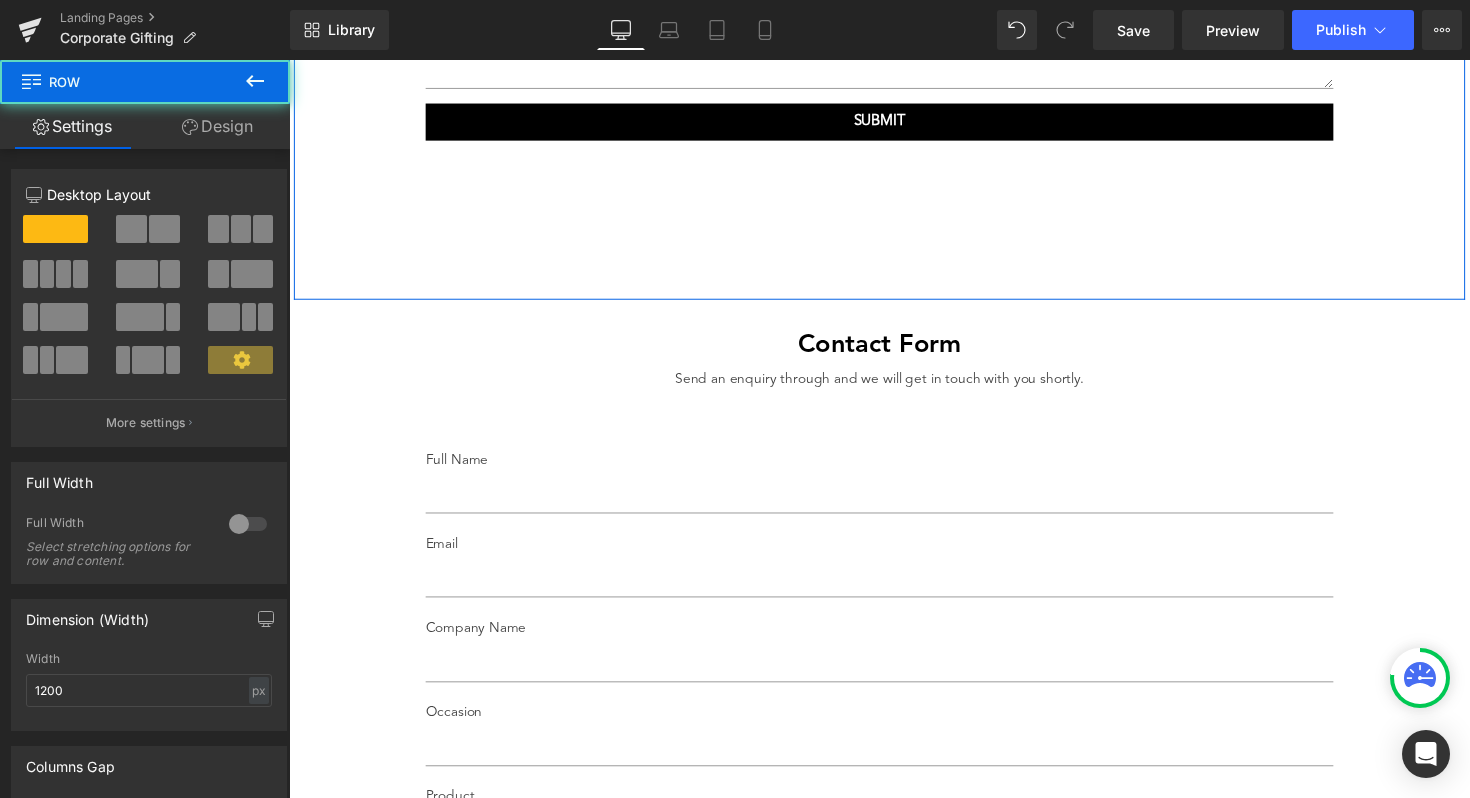 click on "Contact Form Heading         Send an enquiry through and we will get in touch with you shortly. Text Block
Full Name Text Block         Text Field         Email Text Block         Email Field         Company Name Text Block         Text Field         Occasion Text Block         Text Field         Product Text Block         Text Field         Personalisation Text Block           Text Area         Other Details Text Block         Text Area           SUBMIT   Submit Button
Contact Form         Row       100px" at bounding box center (894, -254) 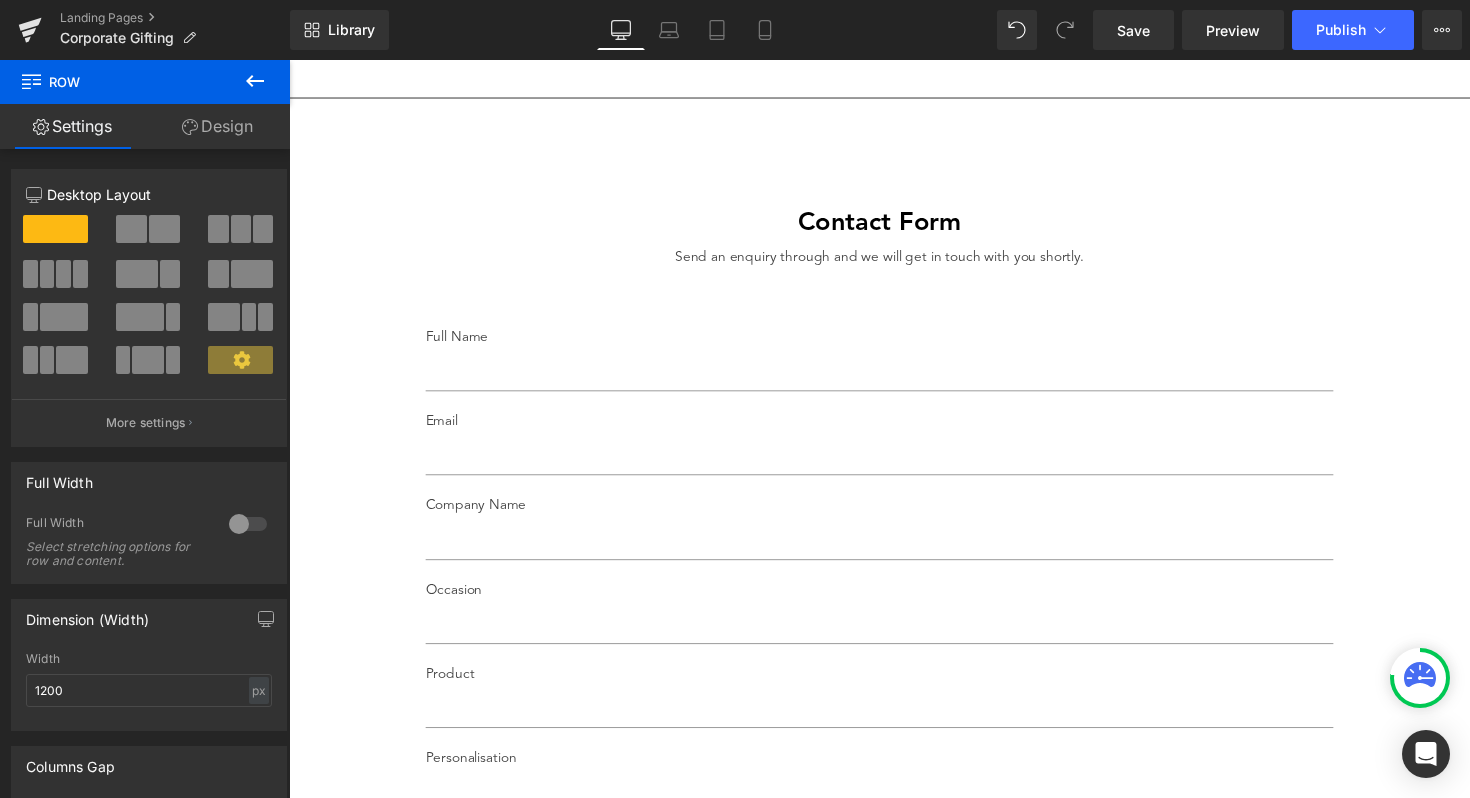 scroll, scrollTop: 2427, scrollLeft: 0, axis: vertical 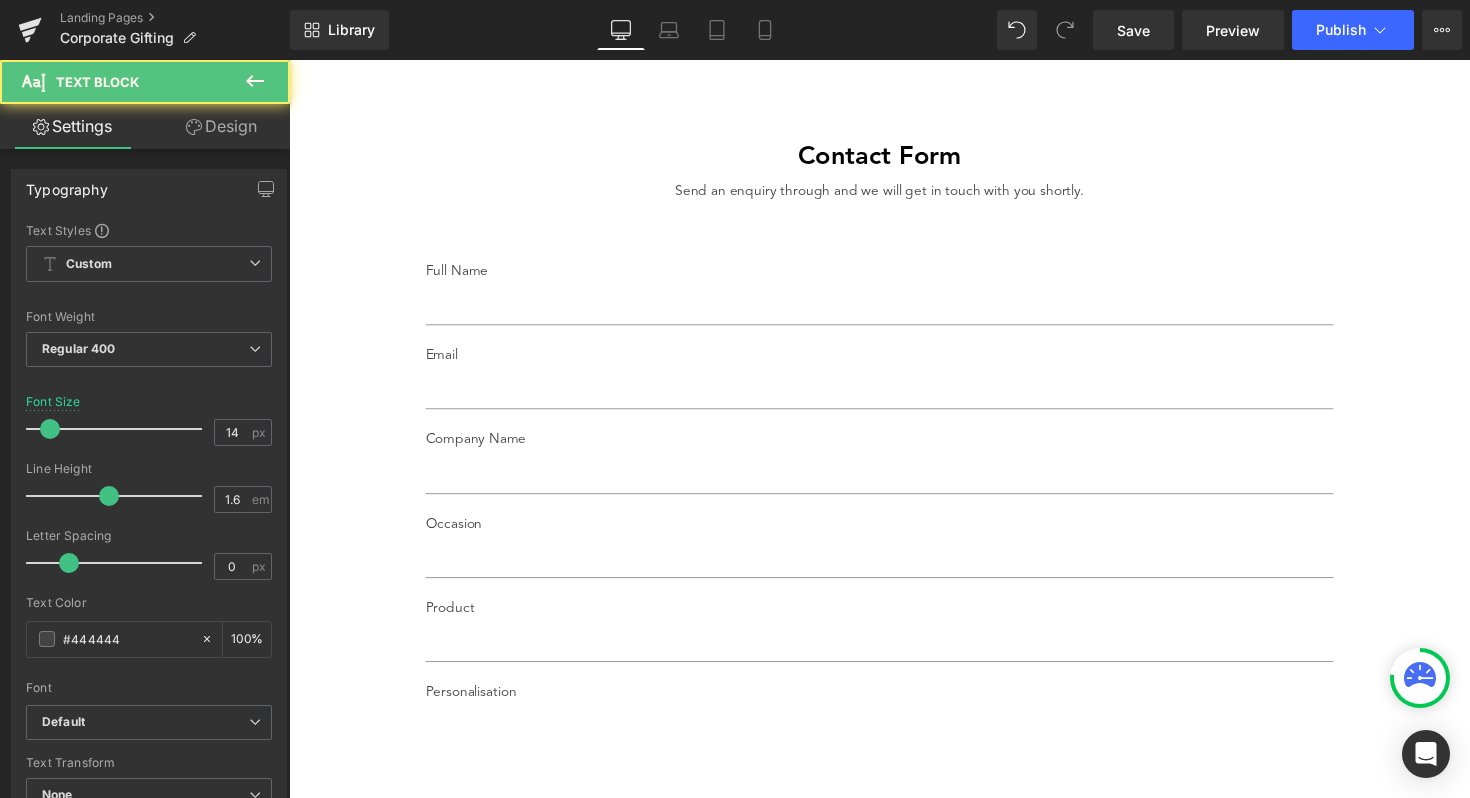 click on "Send an enquiry through and we will get in touch with you shortly." at bounding box center (894, 194) 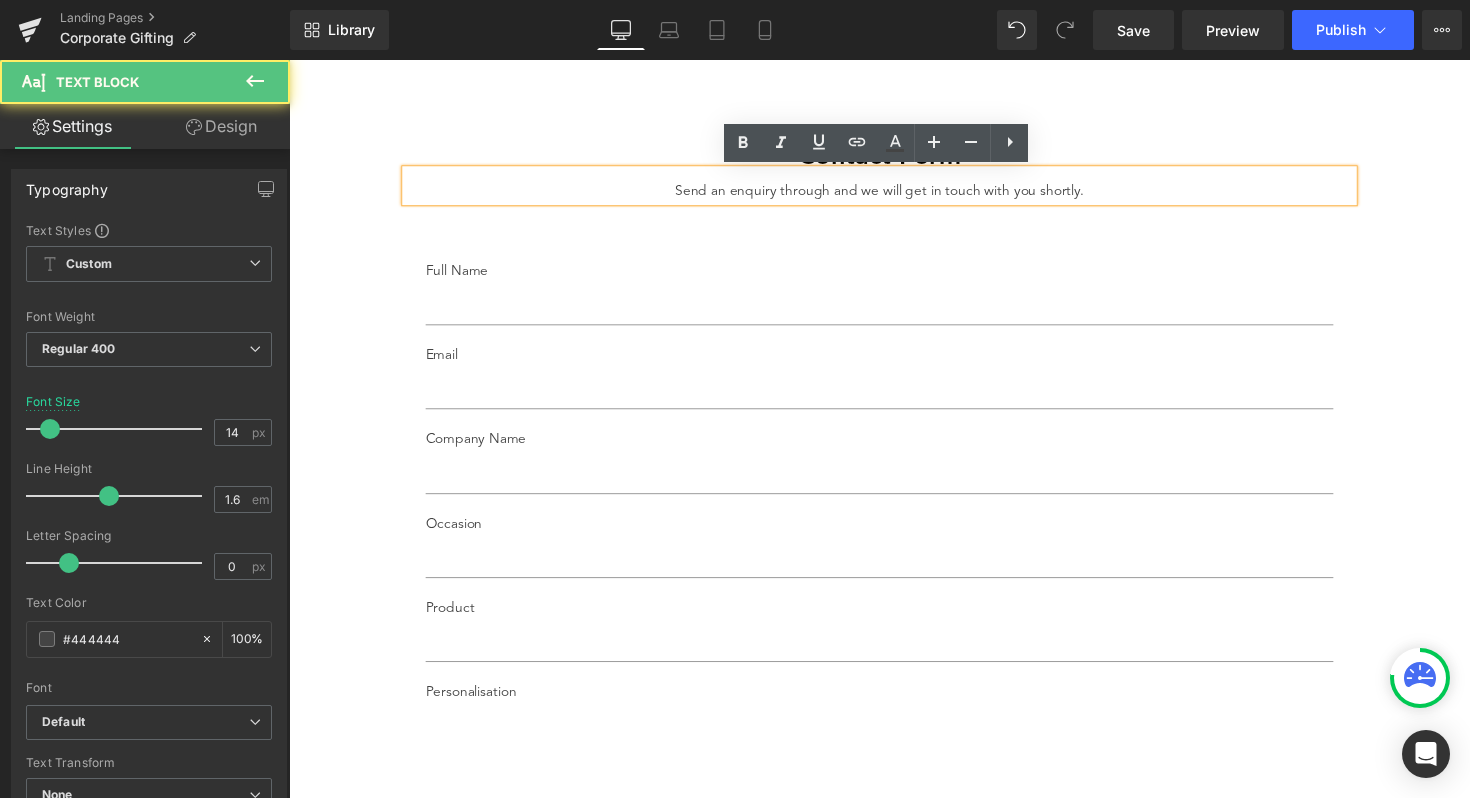click on "Contact Form Heading         Send an enquiry through and we will get in touch with you shortly. Text Block
Full Name Text Block         Text Field         Email Text Block         Email Field         Company Name Text Block         Text Field         Occasion Text Block         Text Field         Product Text Block         Text Field         Personalisation Text Block           Text Area         Other Details Text Block         Text Area           SUBMIT   Submit Button
Contact Form         Row       100px" at bounding box center (894, 673) 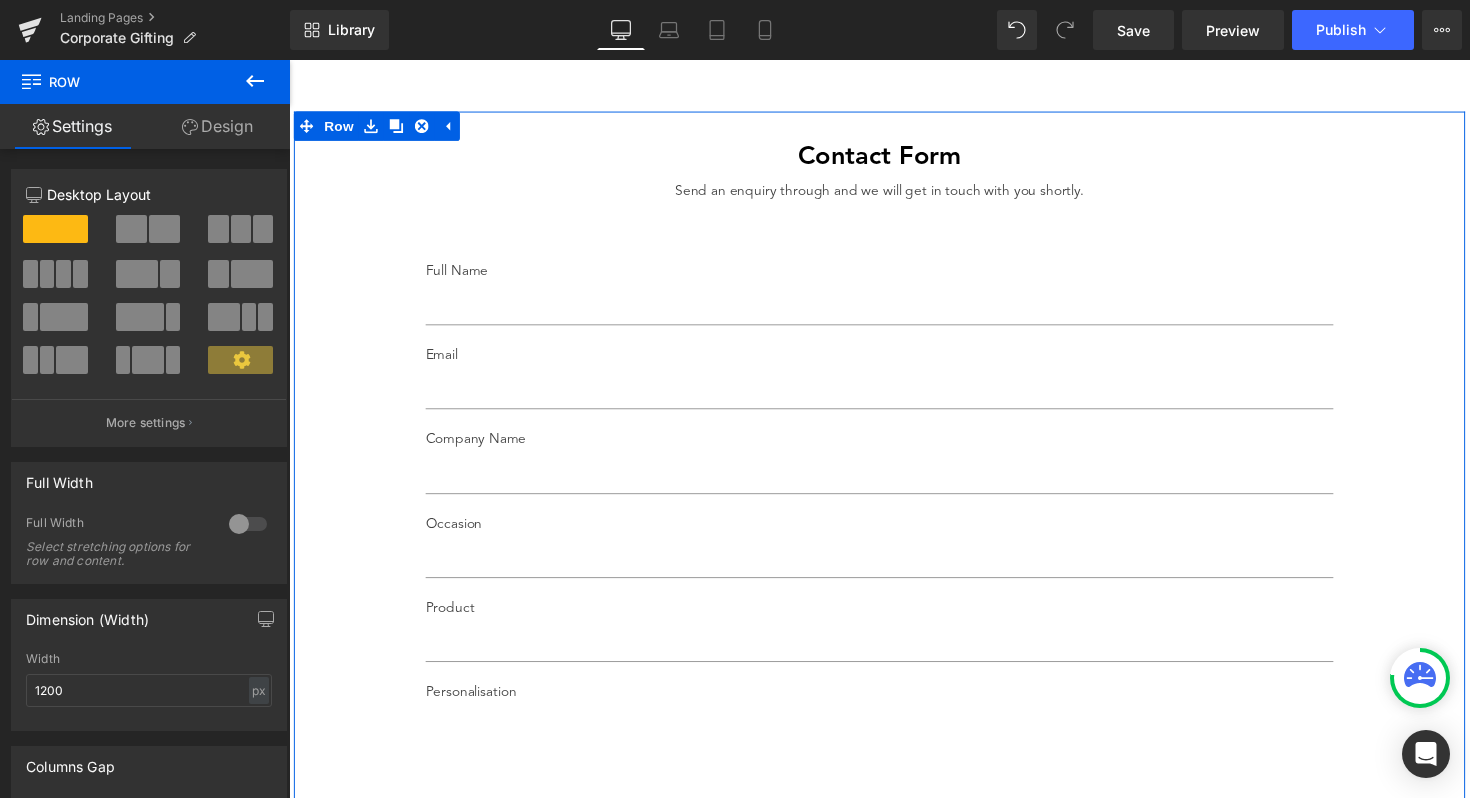 click on "Contact Form Heading         Send an enquiry through and we will get in touch with you shortly. Text Block
Full Name Text Block         Text Field         Email Text Block         Email Field         Company Name Text Block         Text Field         Occasion Text Block         Text Field         Product Text Block         Text Field         Personalisation Text Block           Text Area         Other Details Text Block         Text Area           SUBMIT   Submit Button
Contact Form         Row       100px" at bounding box center (894, 673) 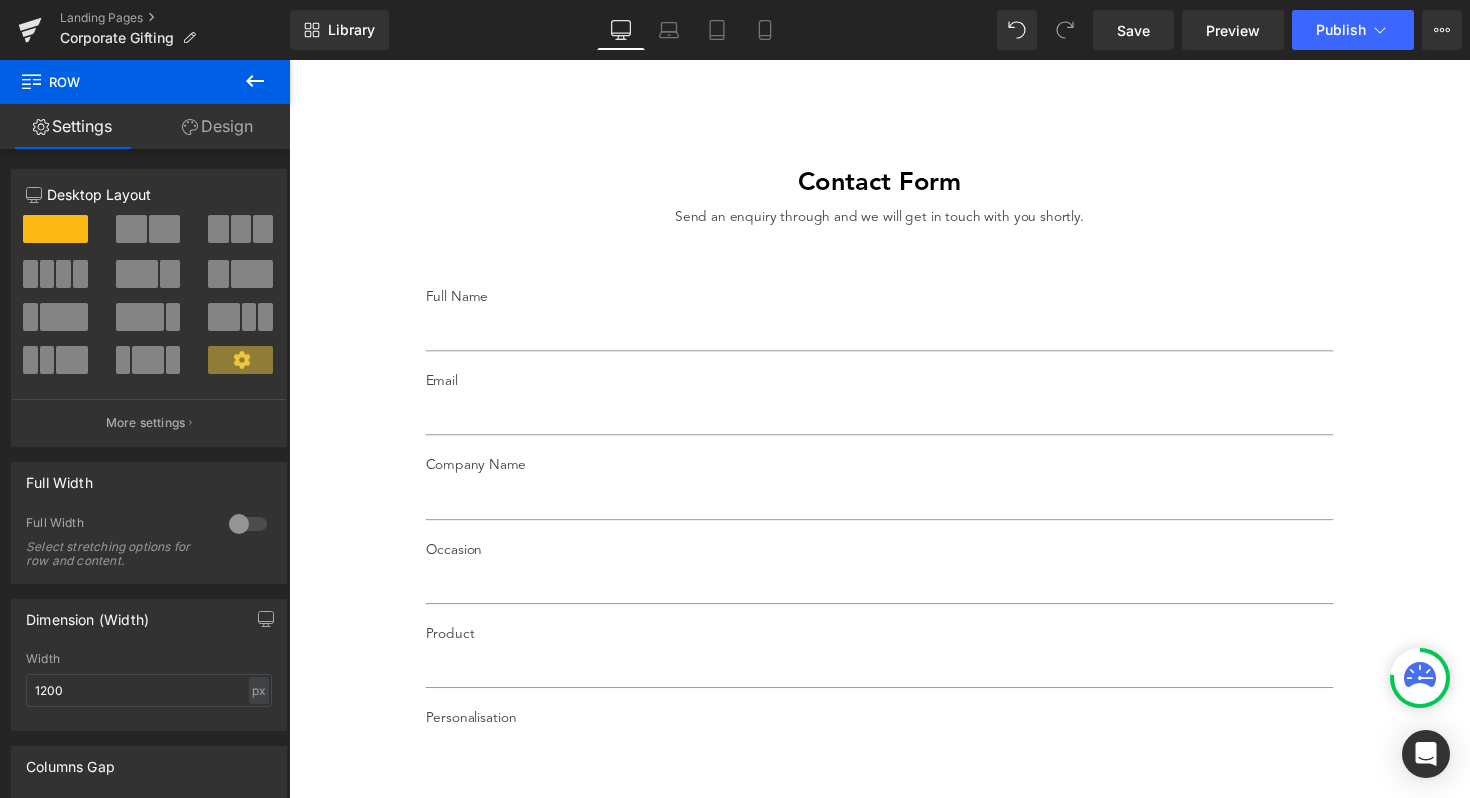 scroll, scrollTop: 2453, scrollLeft: 0, axis: vertical 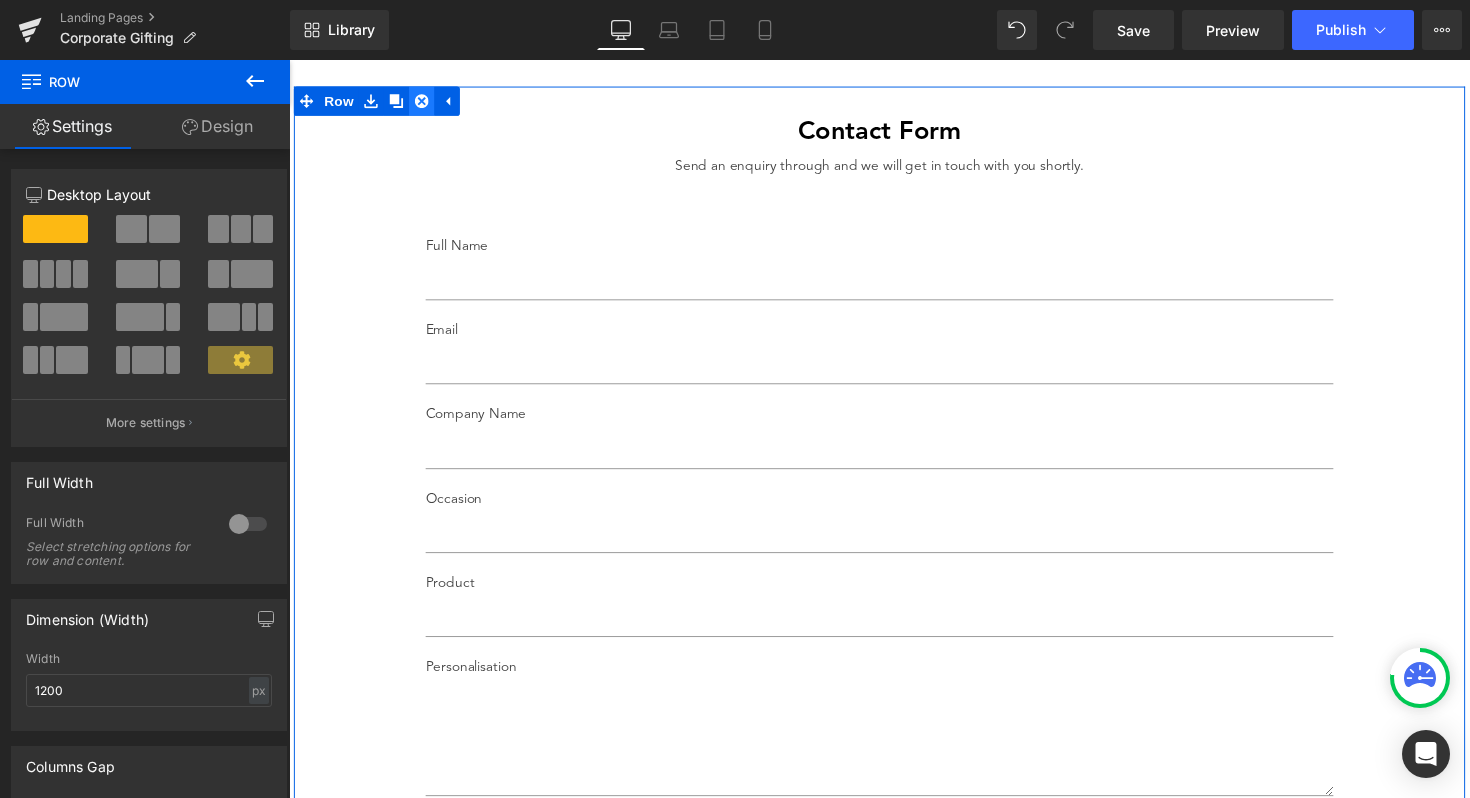 click 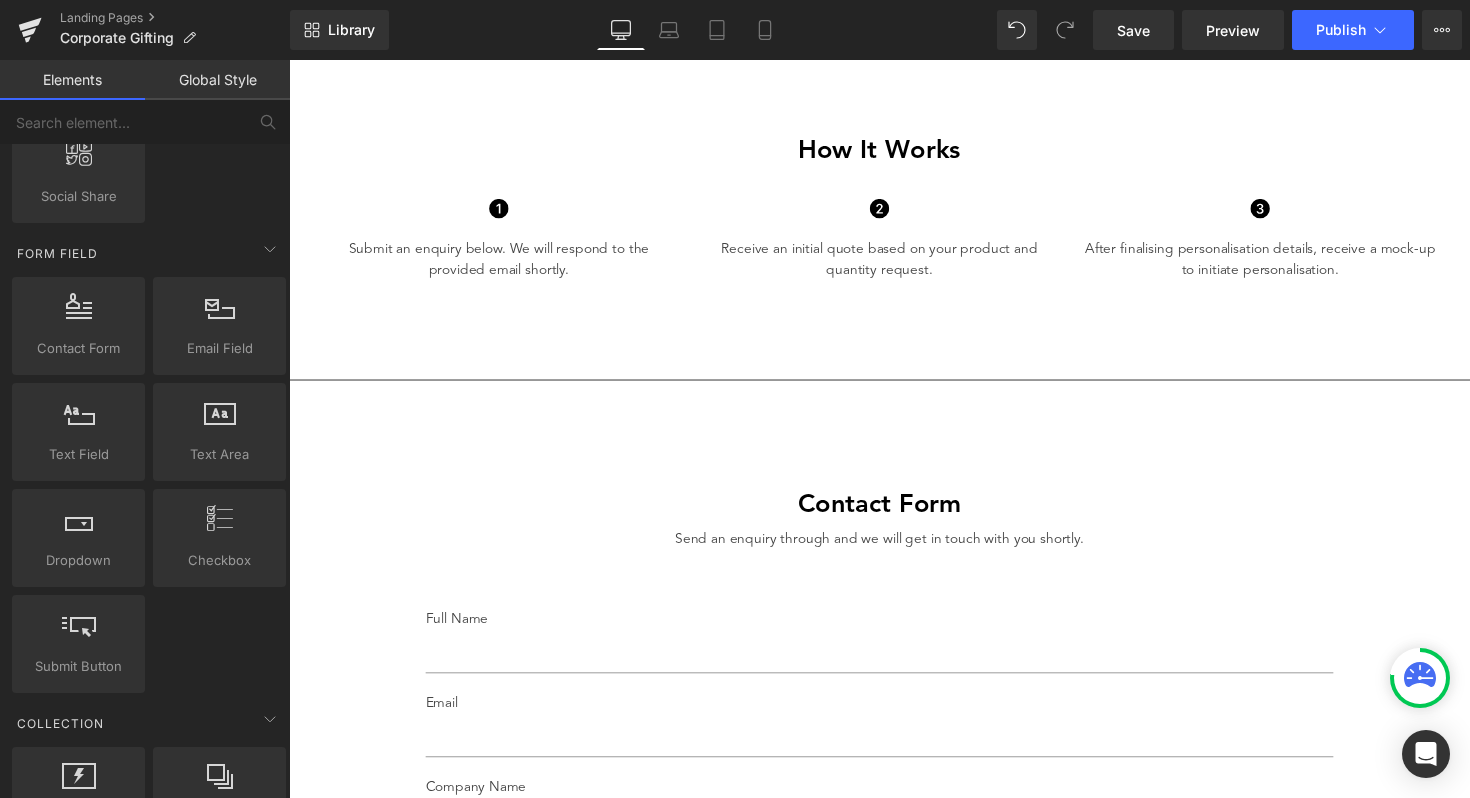 scroll, scrollTop: 2073, scrollLeft: 0, axis: vertical 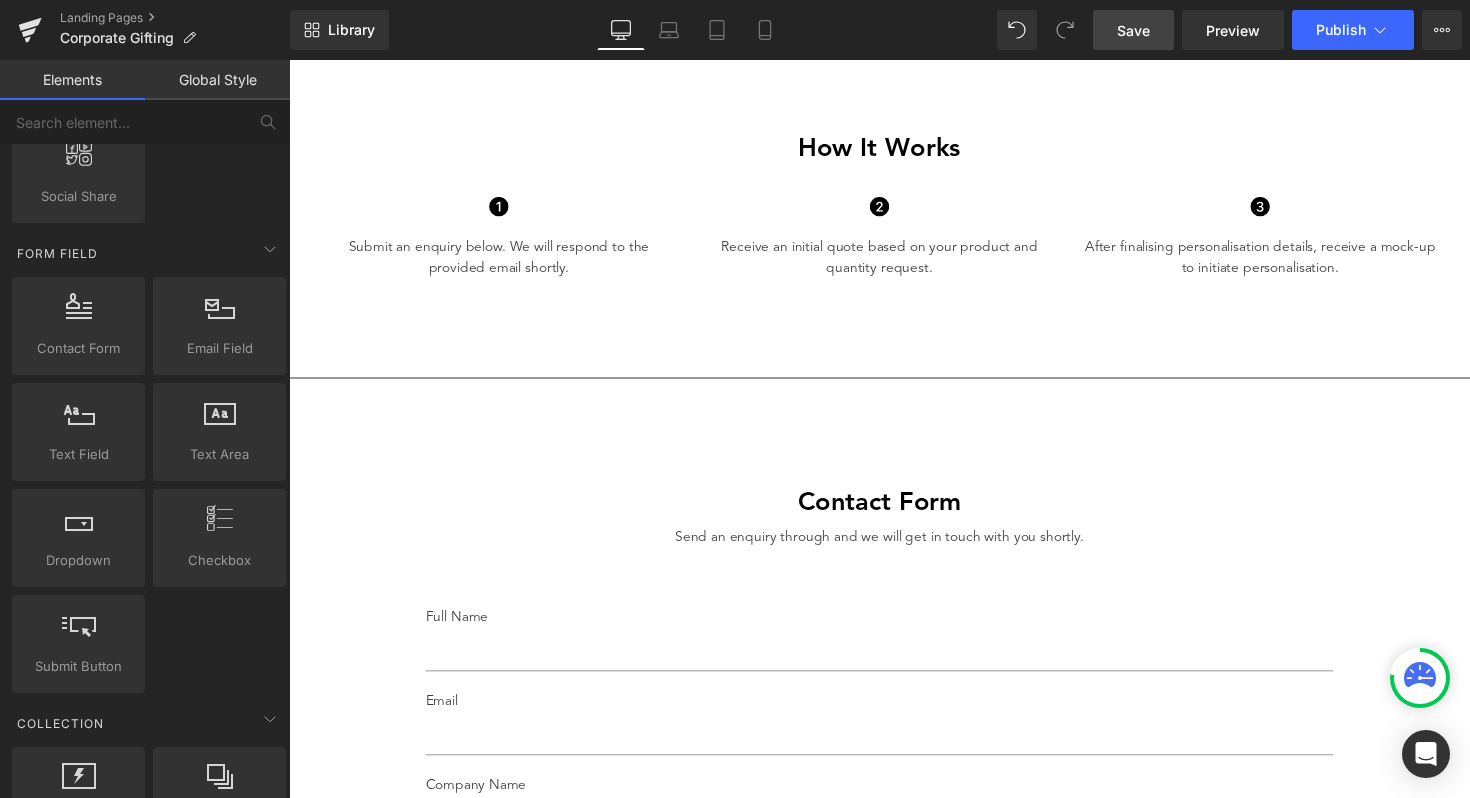 click on "Save" at bounding box center (1133, 30) 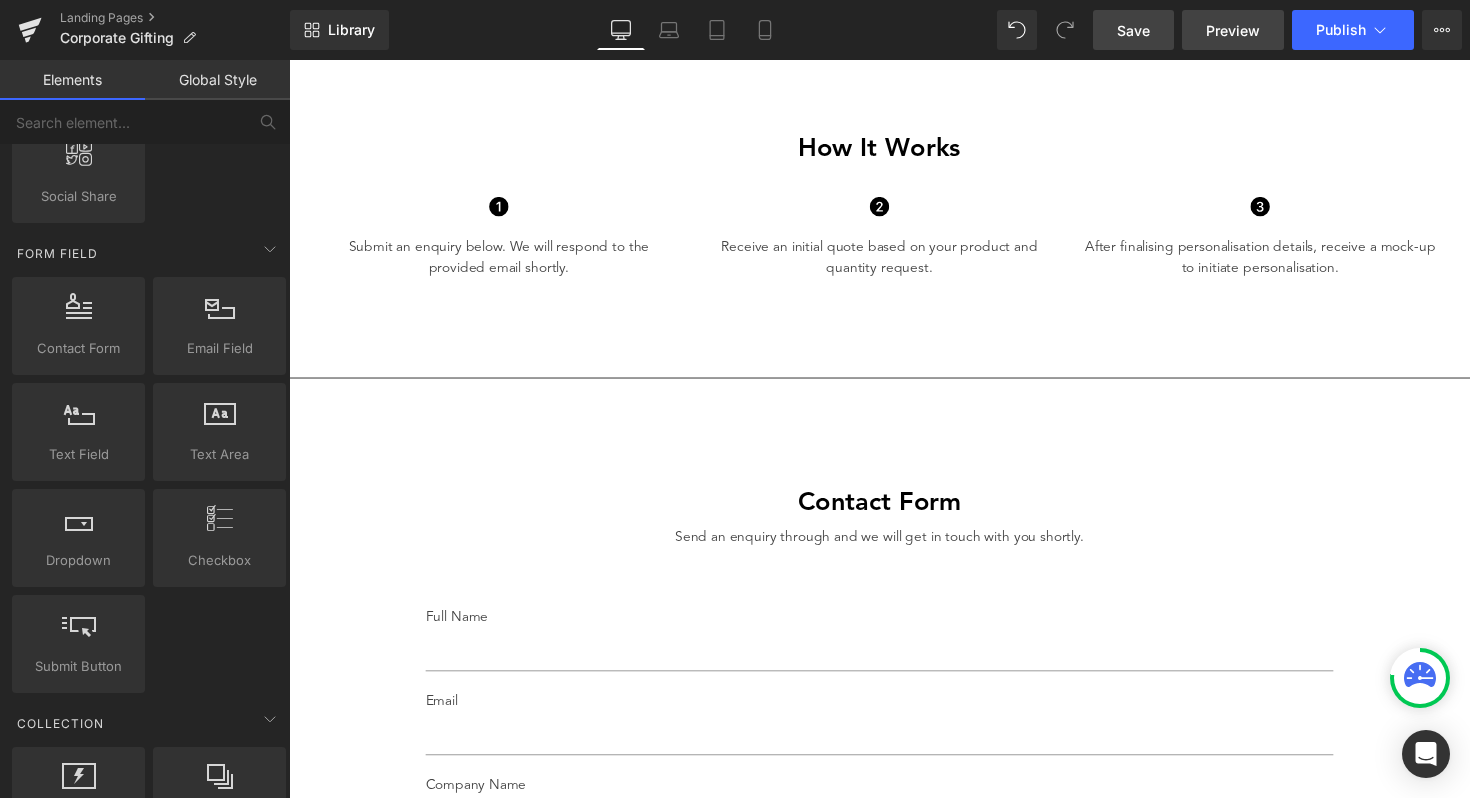 click on "Preview" at bounding box center [1233, 30] 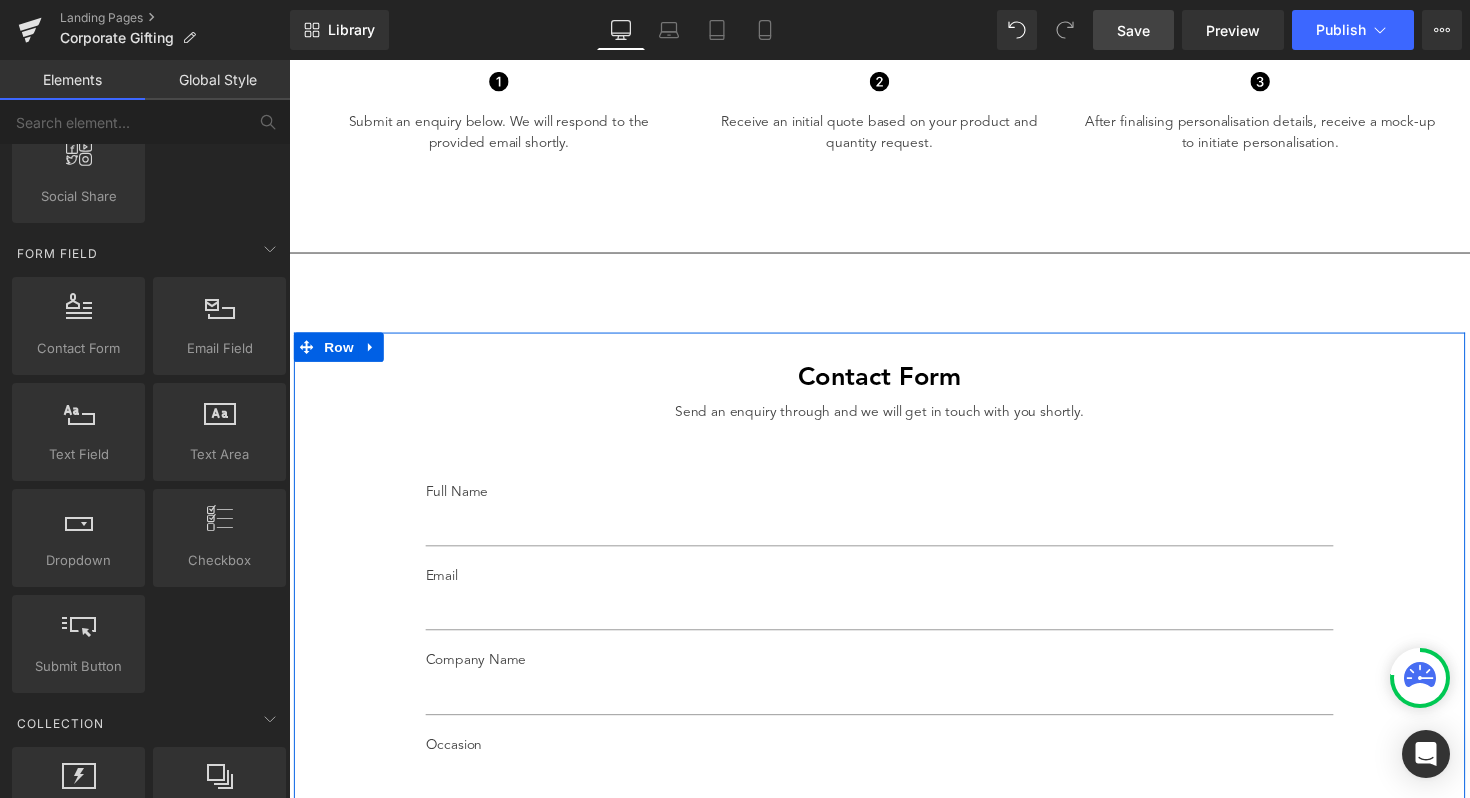 scroll, scrollTop: 2256, scrollLeft: 0, axis: vertical 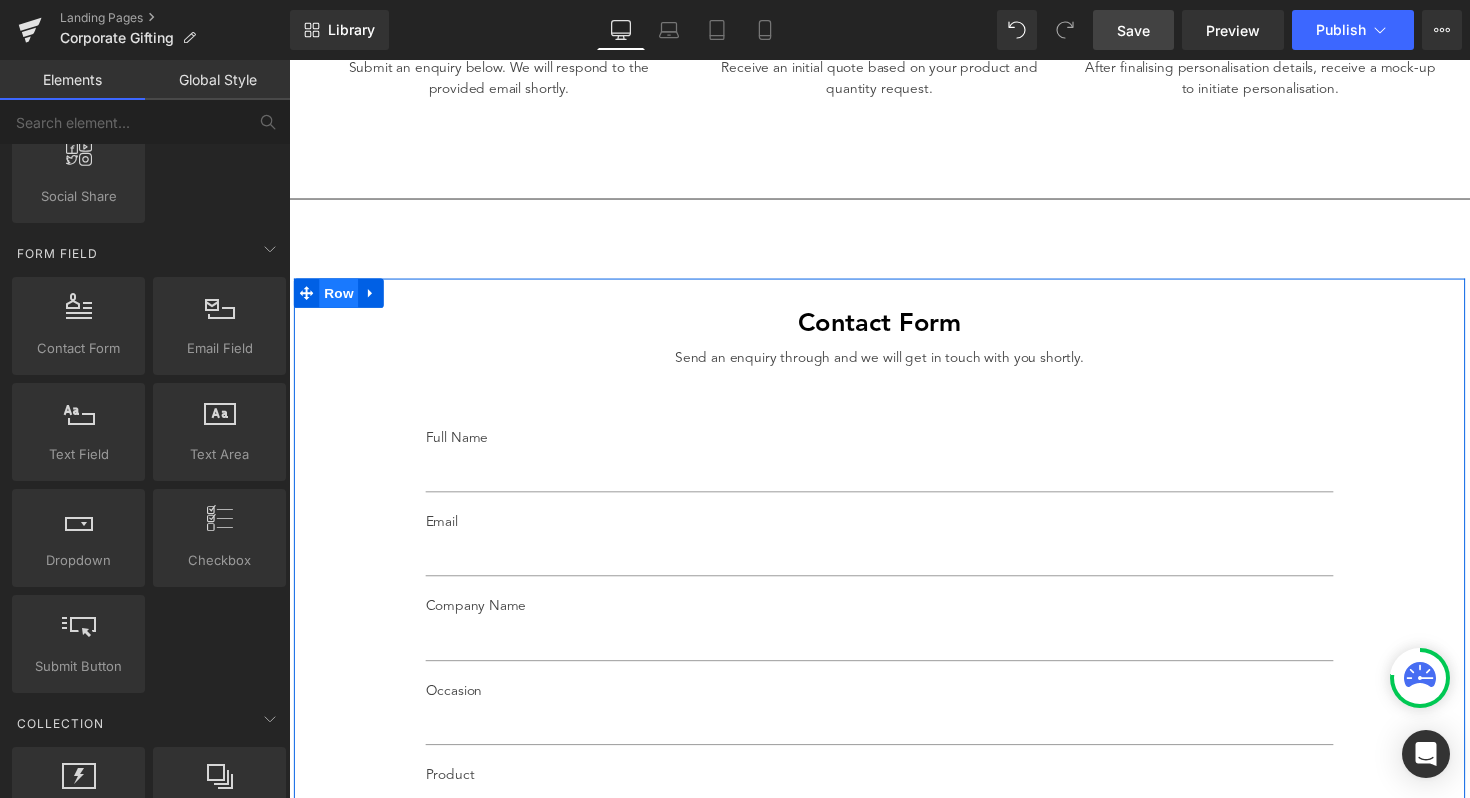 click on "Row" at bounding box center (340, 299) 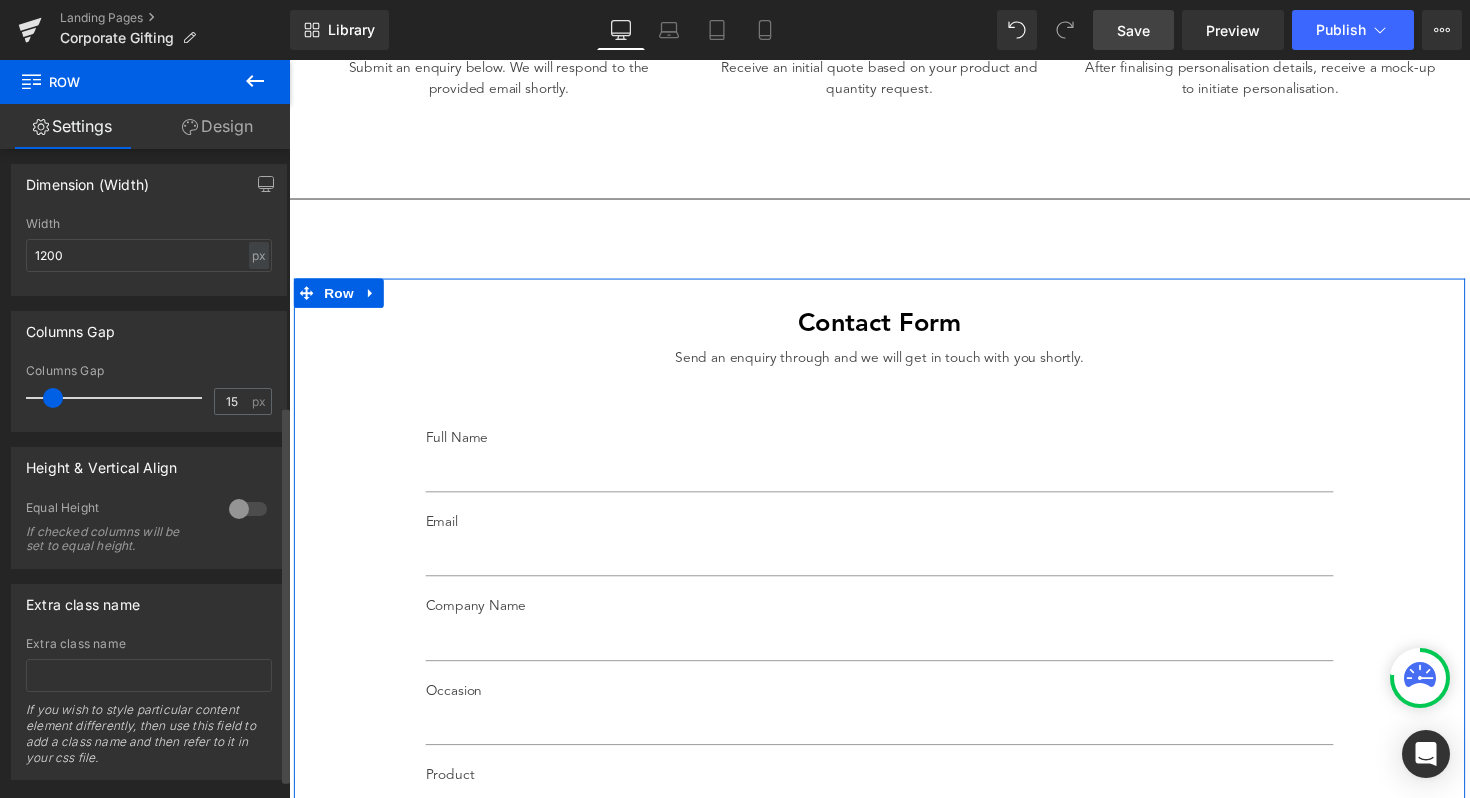 scroll, scrollTop: 474, scrollLeft: 0, axis: vertical 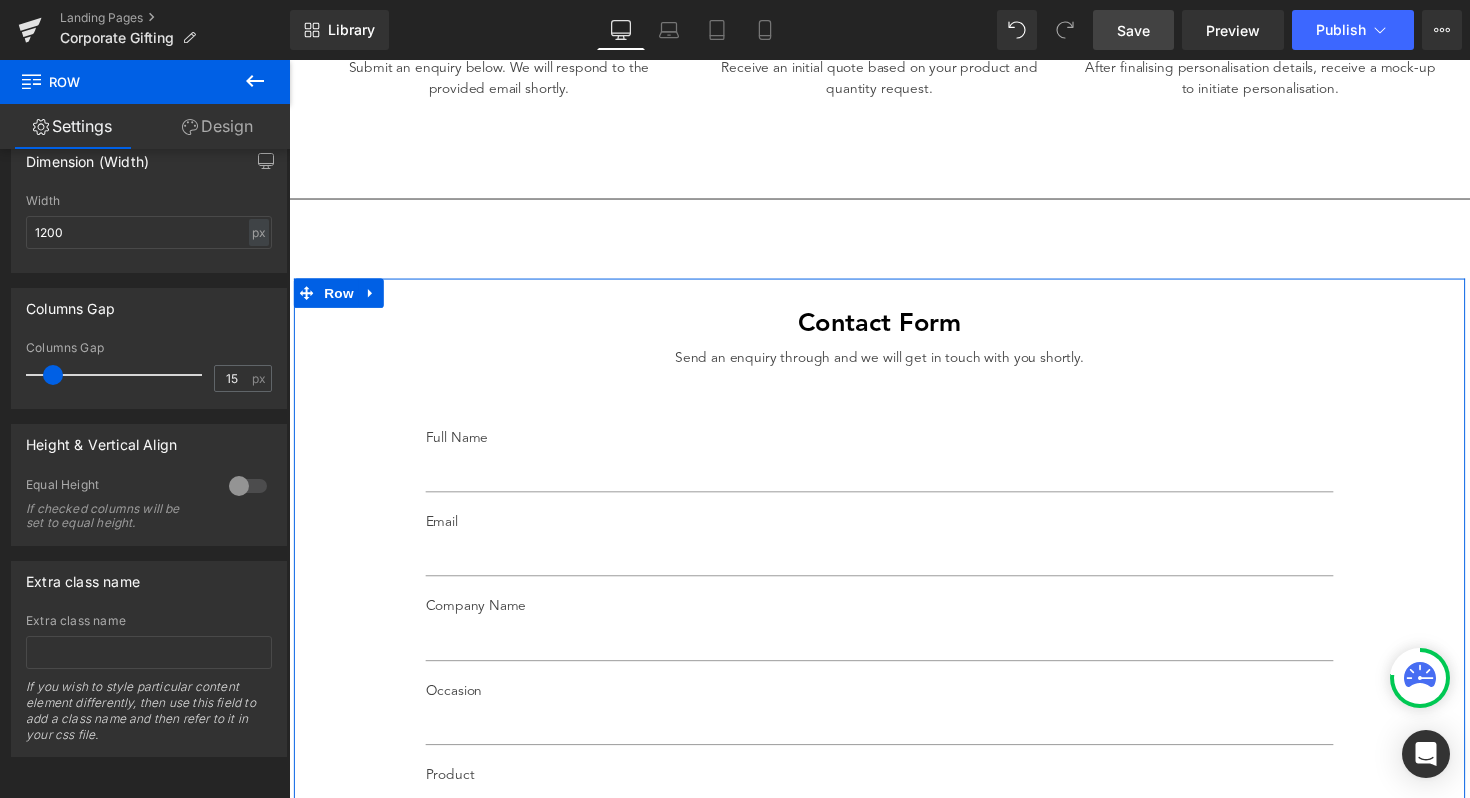 click on "Design" at bounding box center [217, 126] 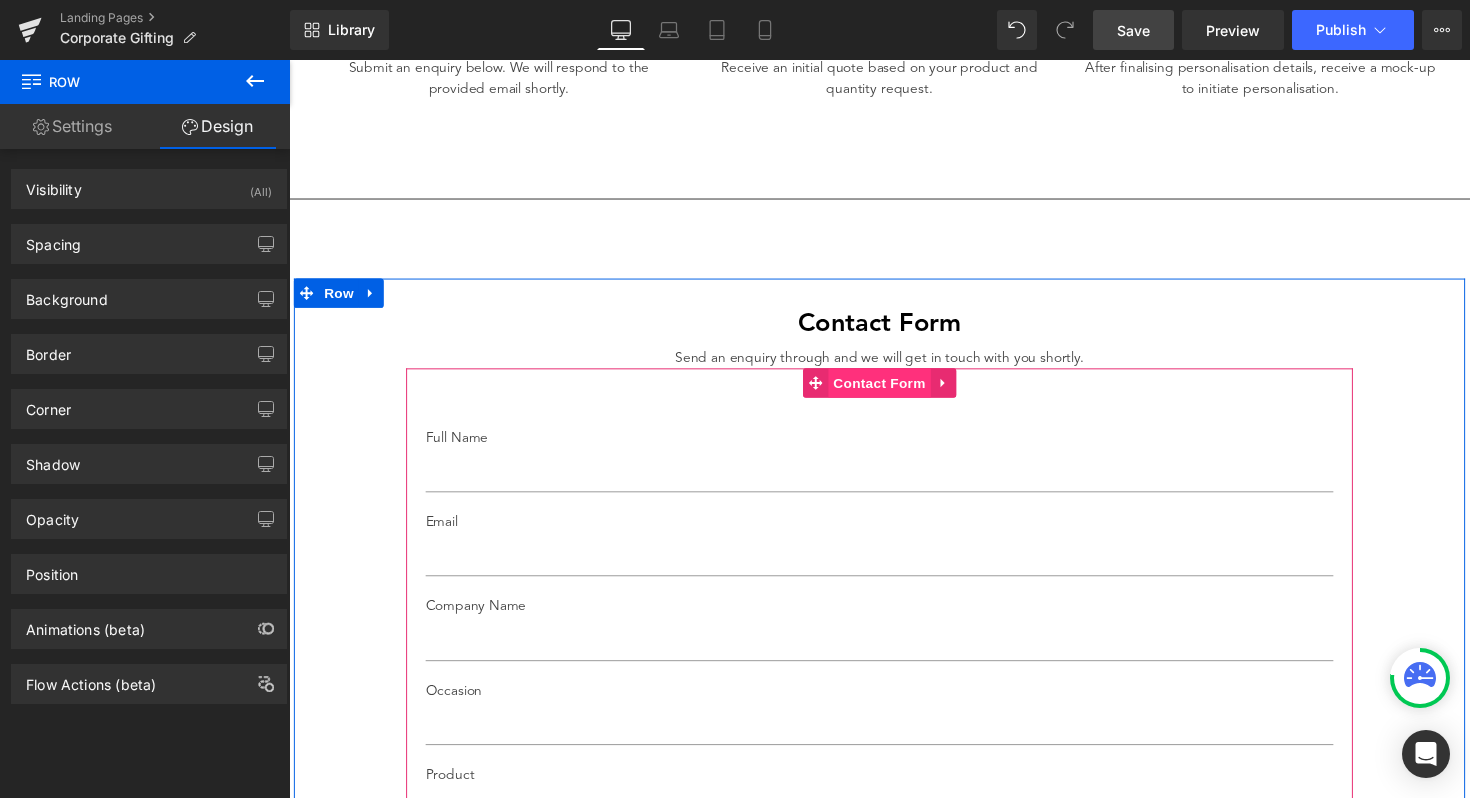 click on "Contact Form" at bounding box center [894, 391] 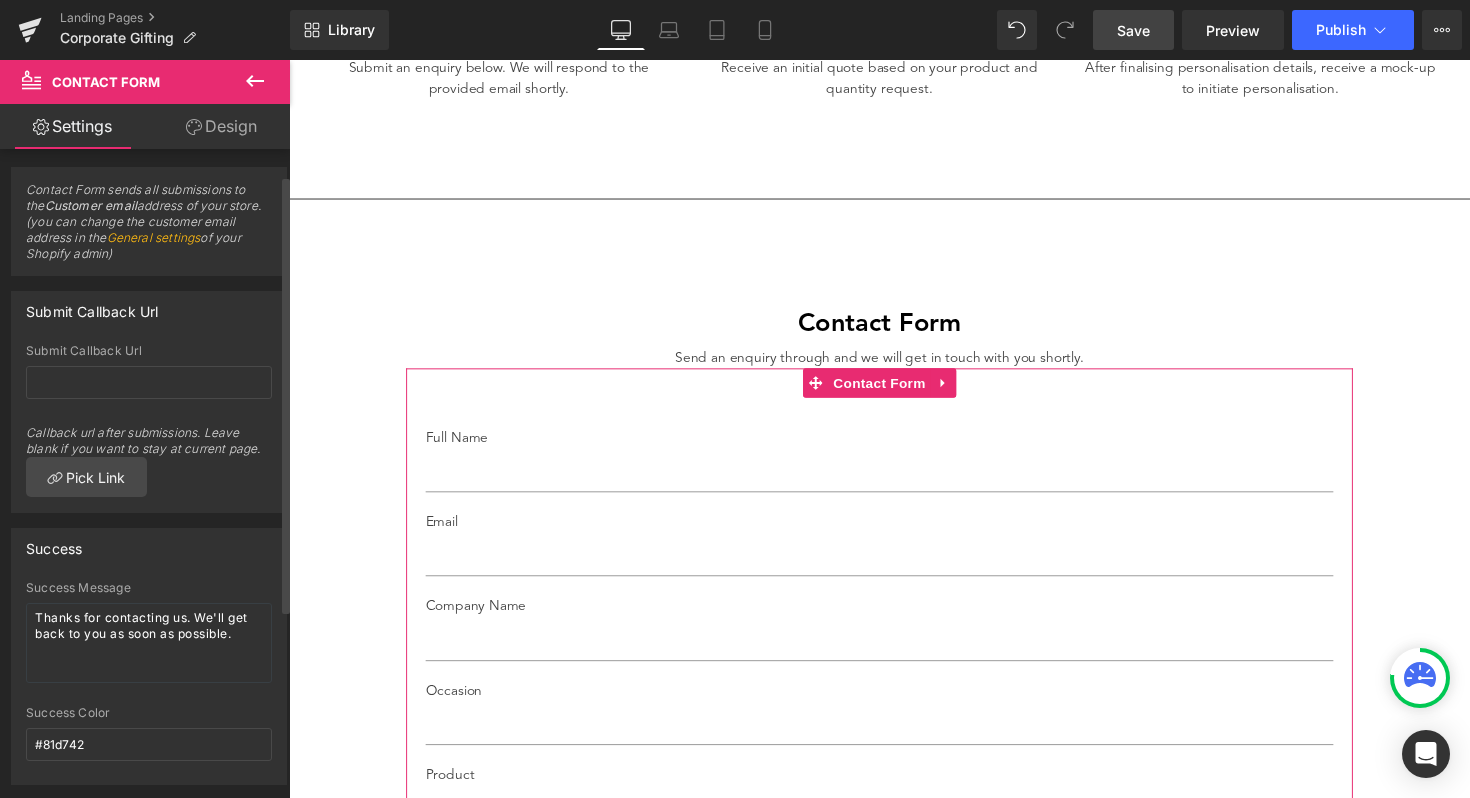 scroll, scrollTop: 0, scrollLeft: 0, axis: both 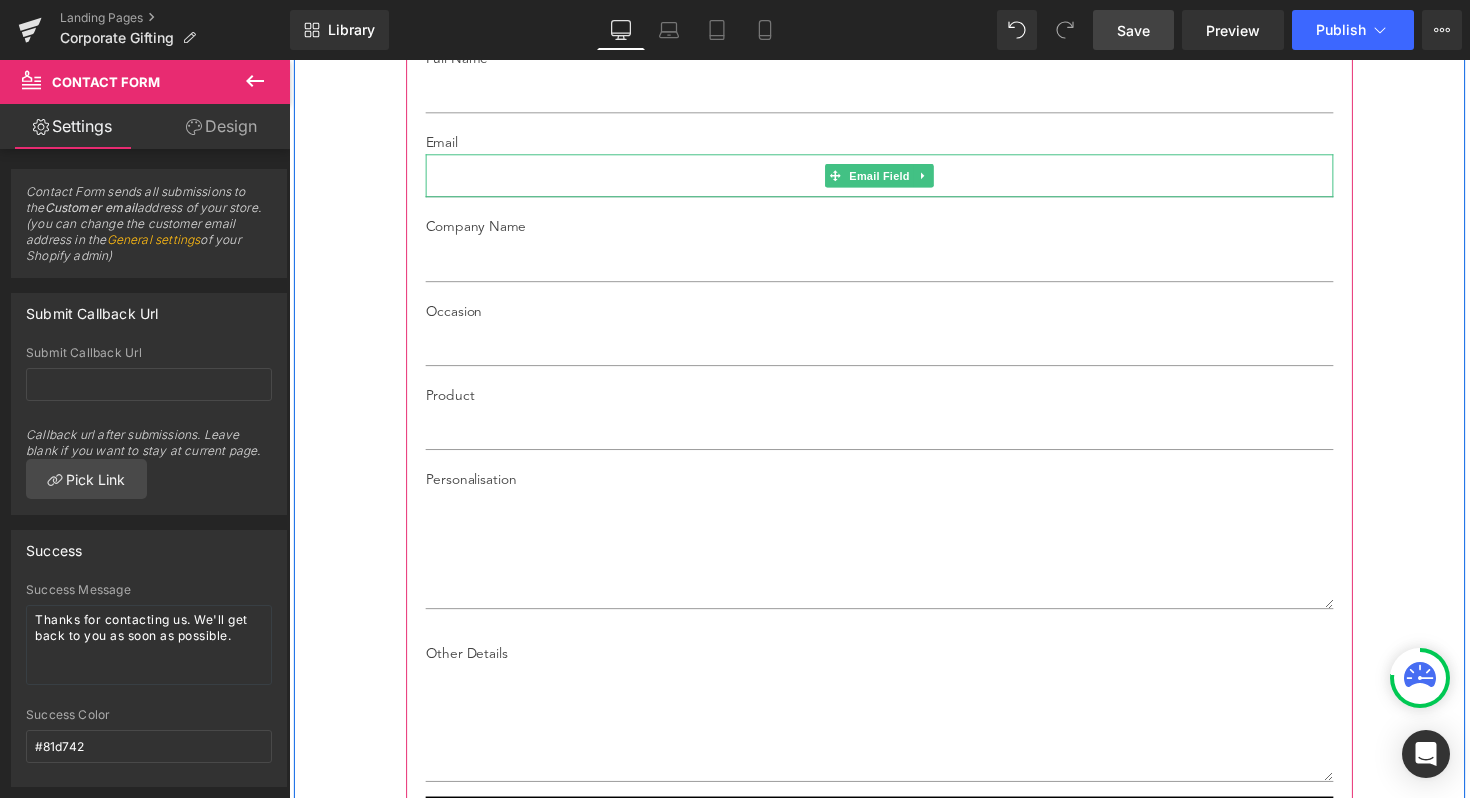 click on "Email" at bounding box center (894, 136) 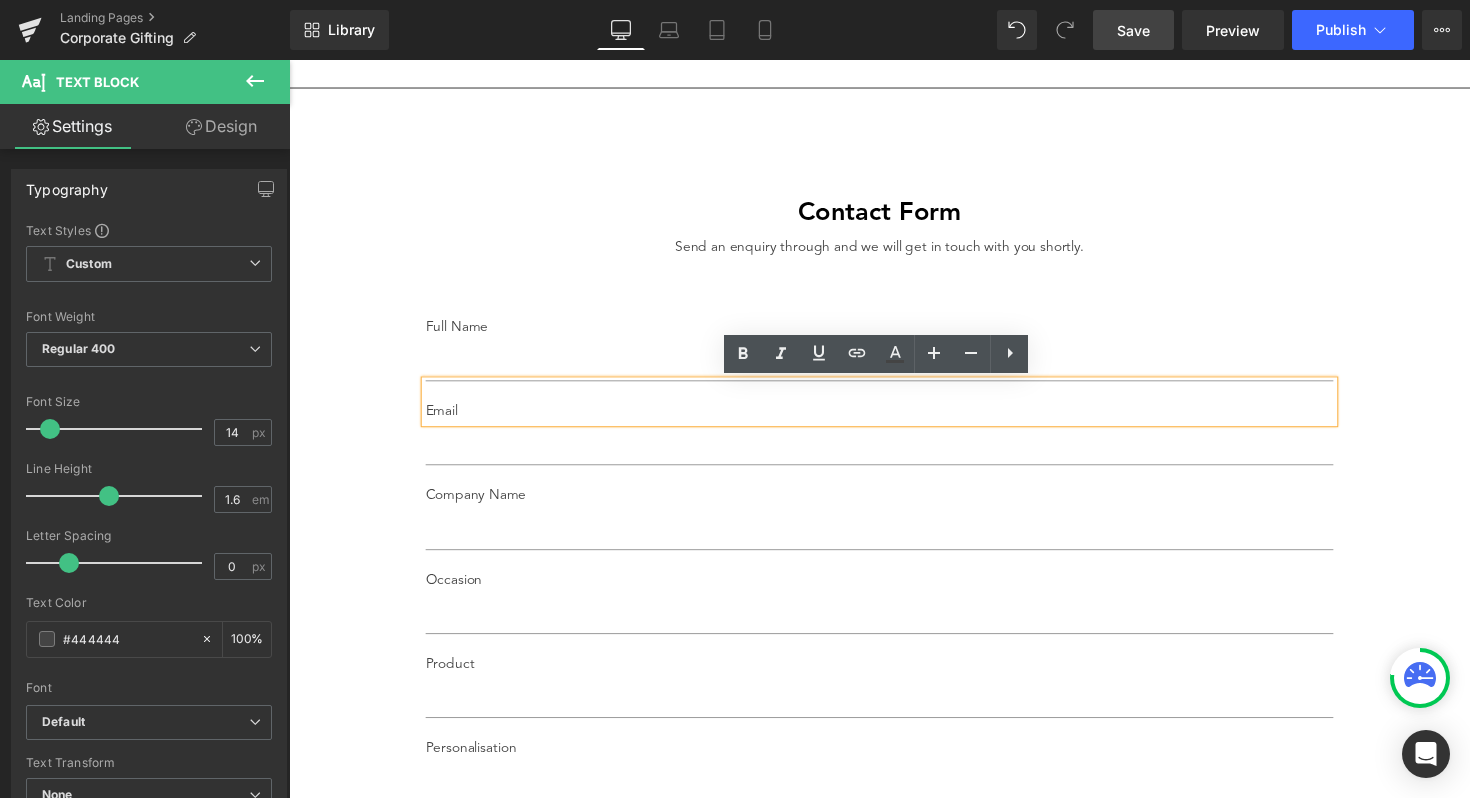 scroll, scrollTop: 2365, scrollLeft: 0, axis: vertical 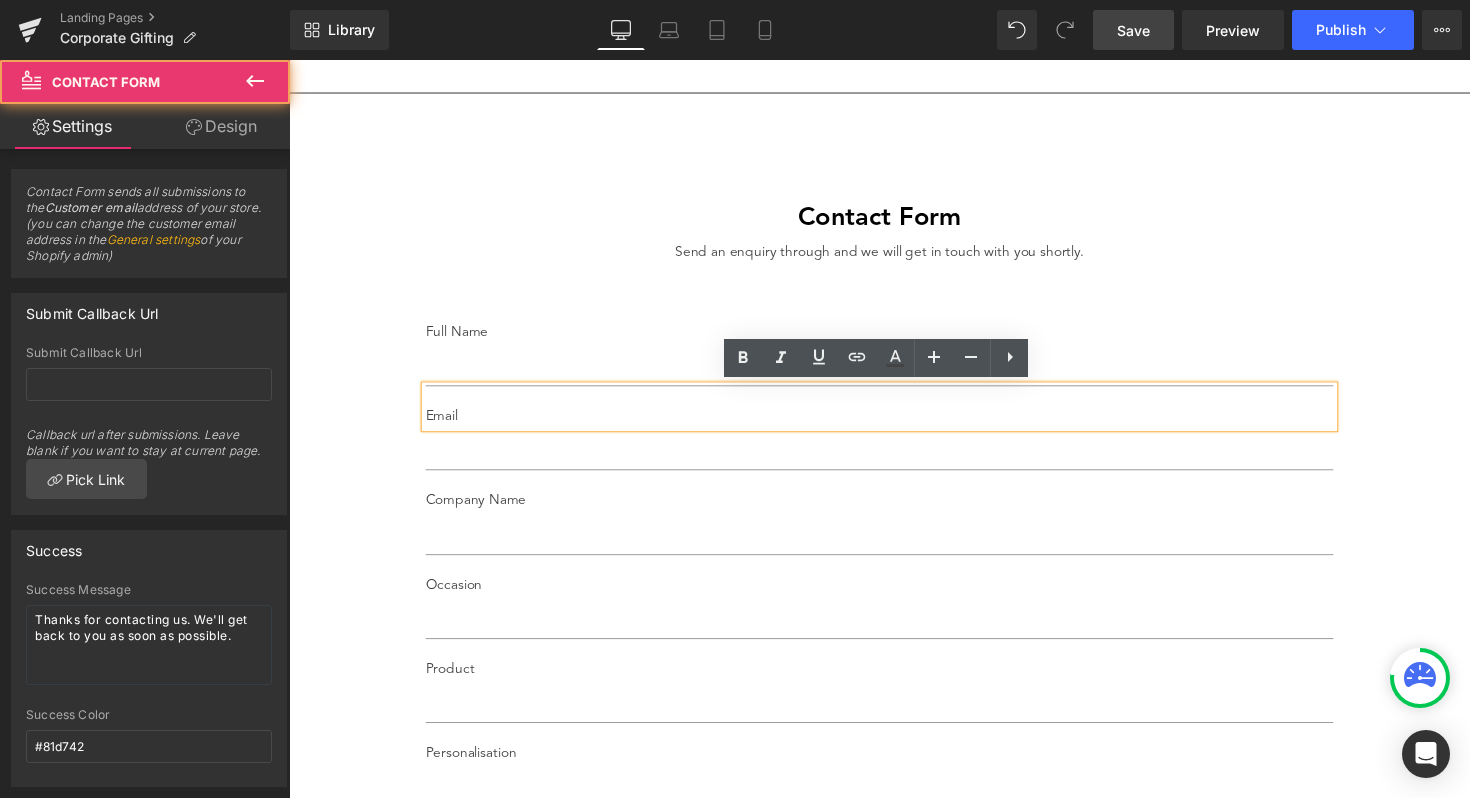 click on "Full Name Text Block         Text Field         Email Text Block         Email Field         Company Name Text Block         Text Field         Occasion Text Block         Text Field         Product Text Block         Text Field         Personalisation Text Block           Text Area         Other Details Text Block         Text Area           SUBMIT   Submit Button
Contact Form   60px" at bounding box center (894, 714) 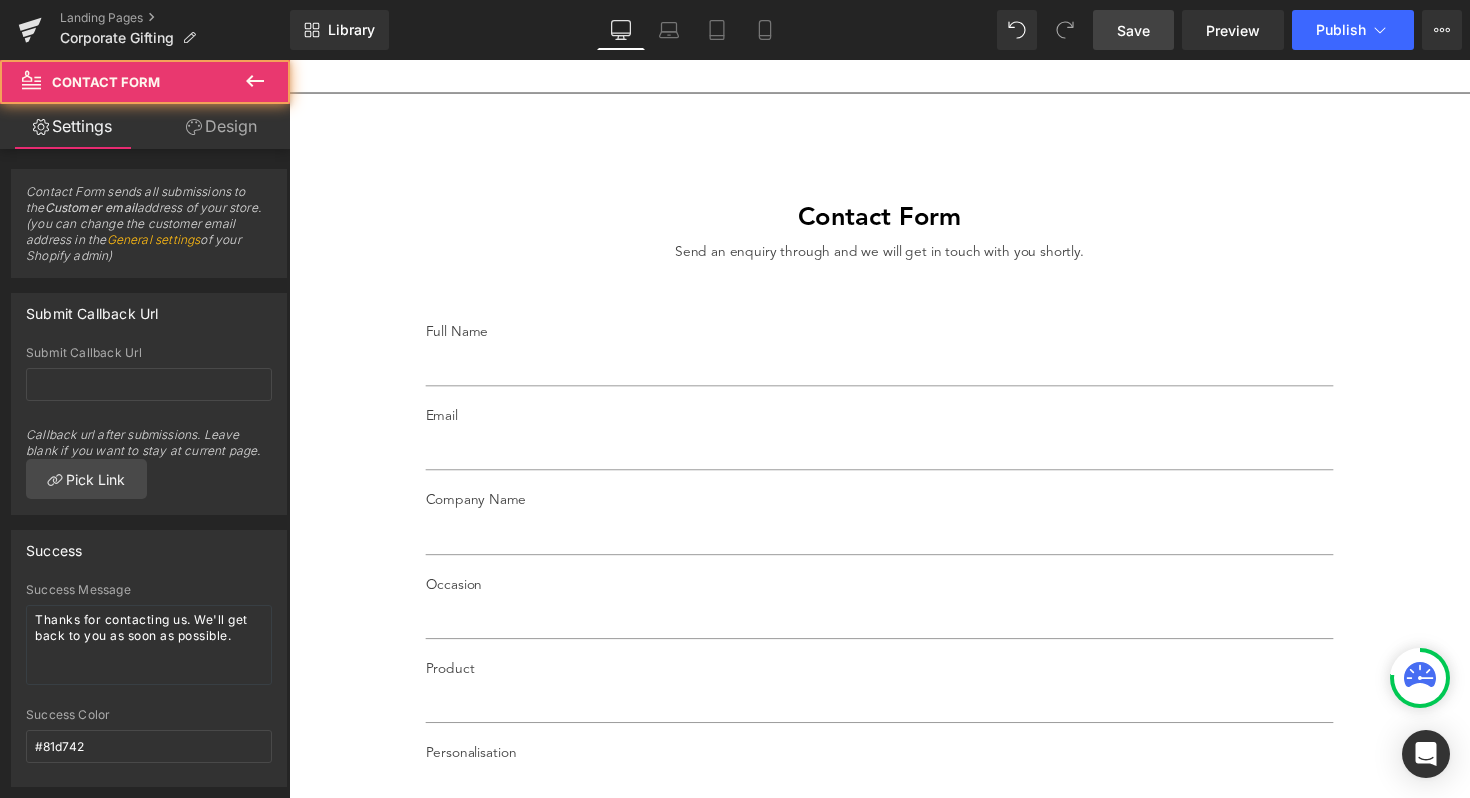 click on "Full Name" at bounding box center [894, 338] 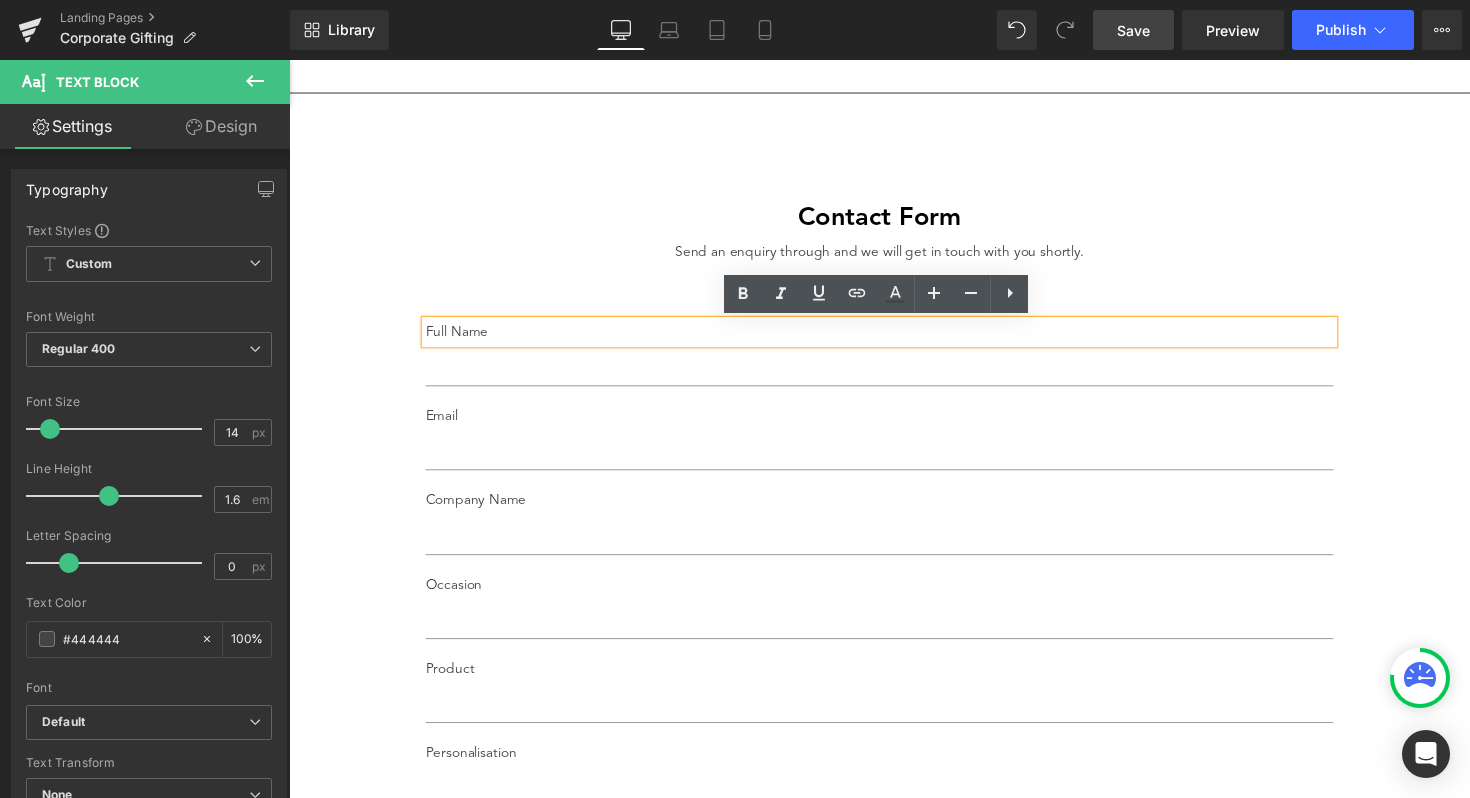 click at bounding box center (894, 458) 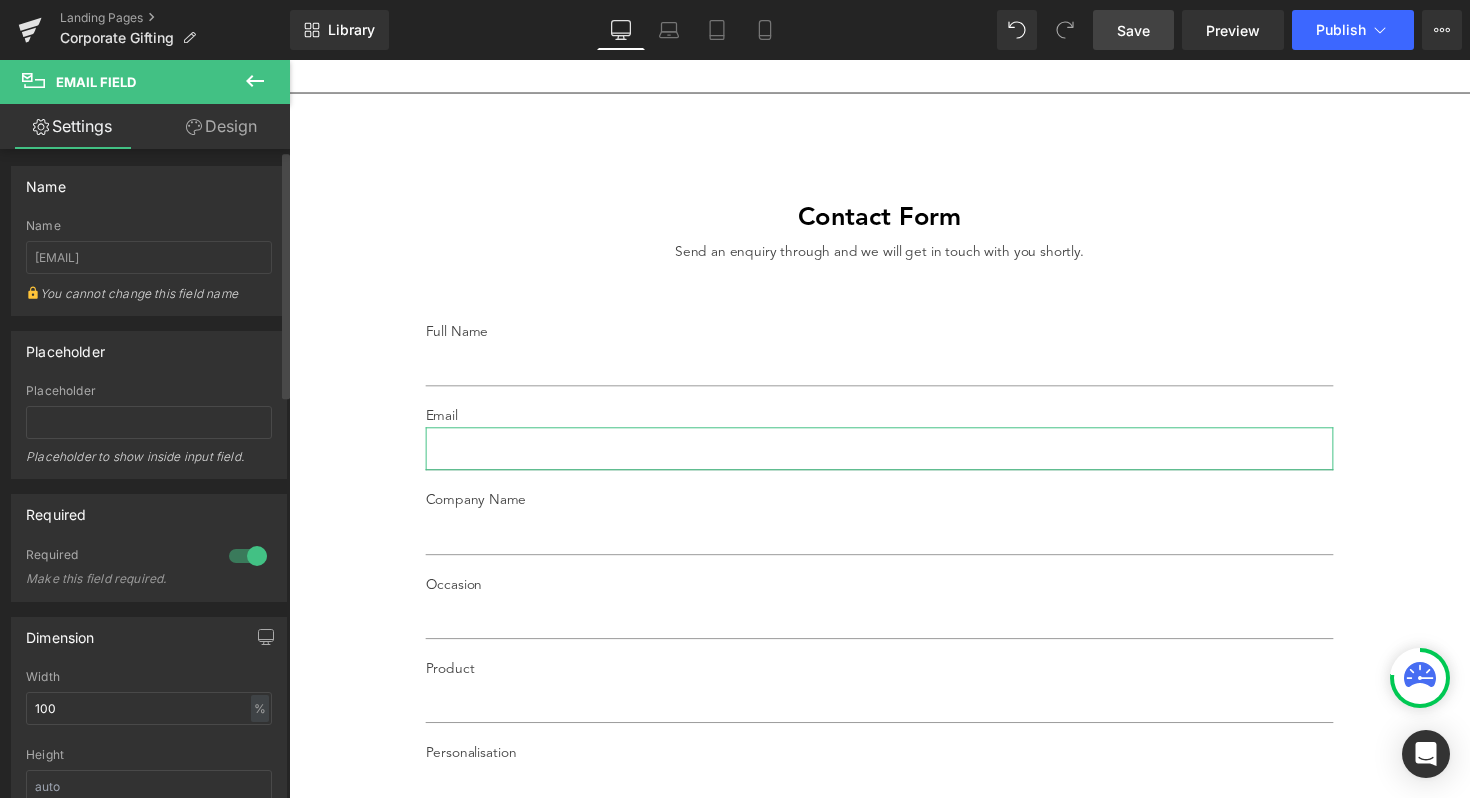 scroll, scrollTop: 0, scrollLeft: 0, axis: both 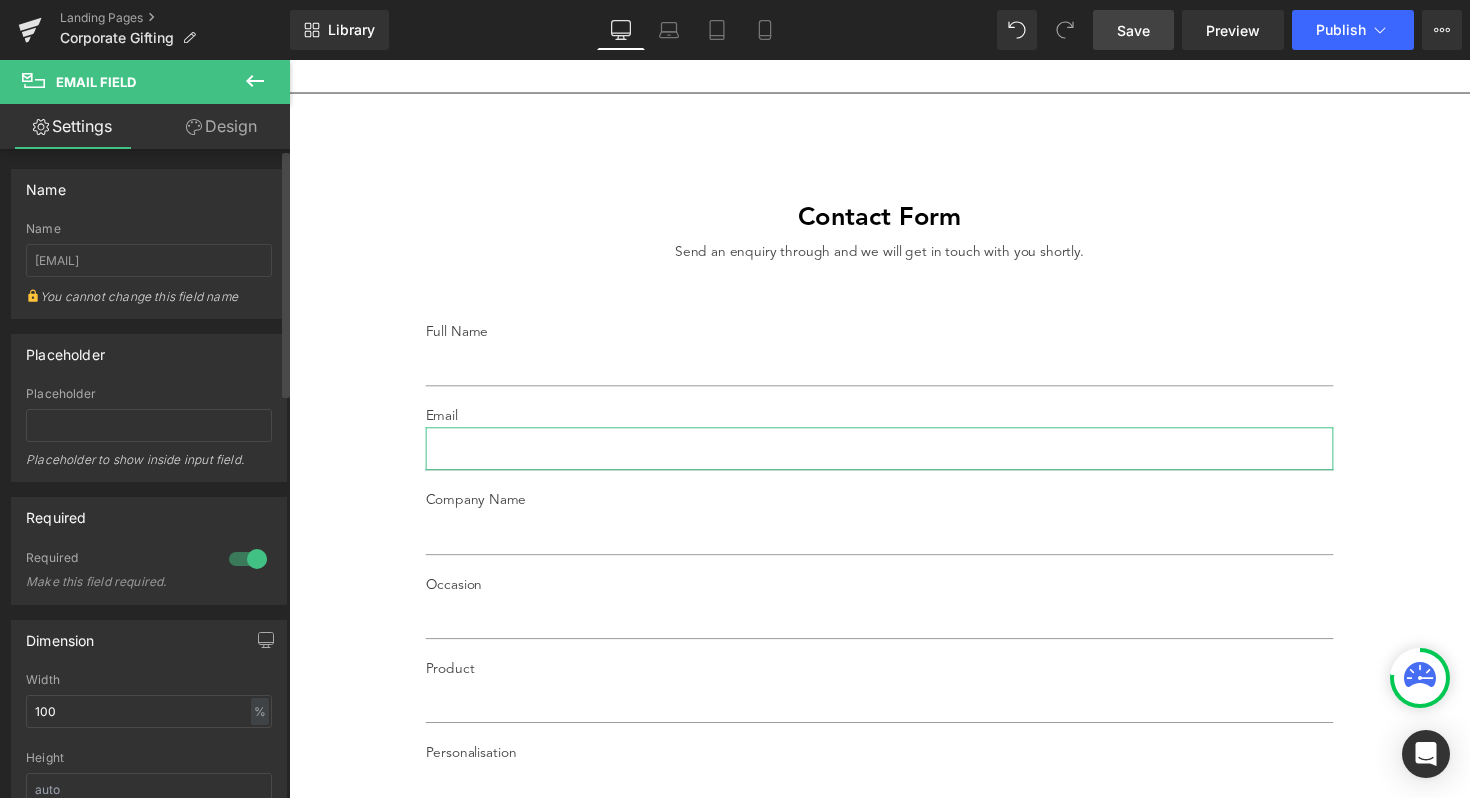 click 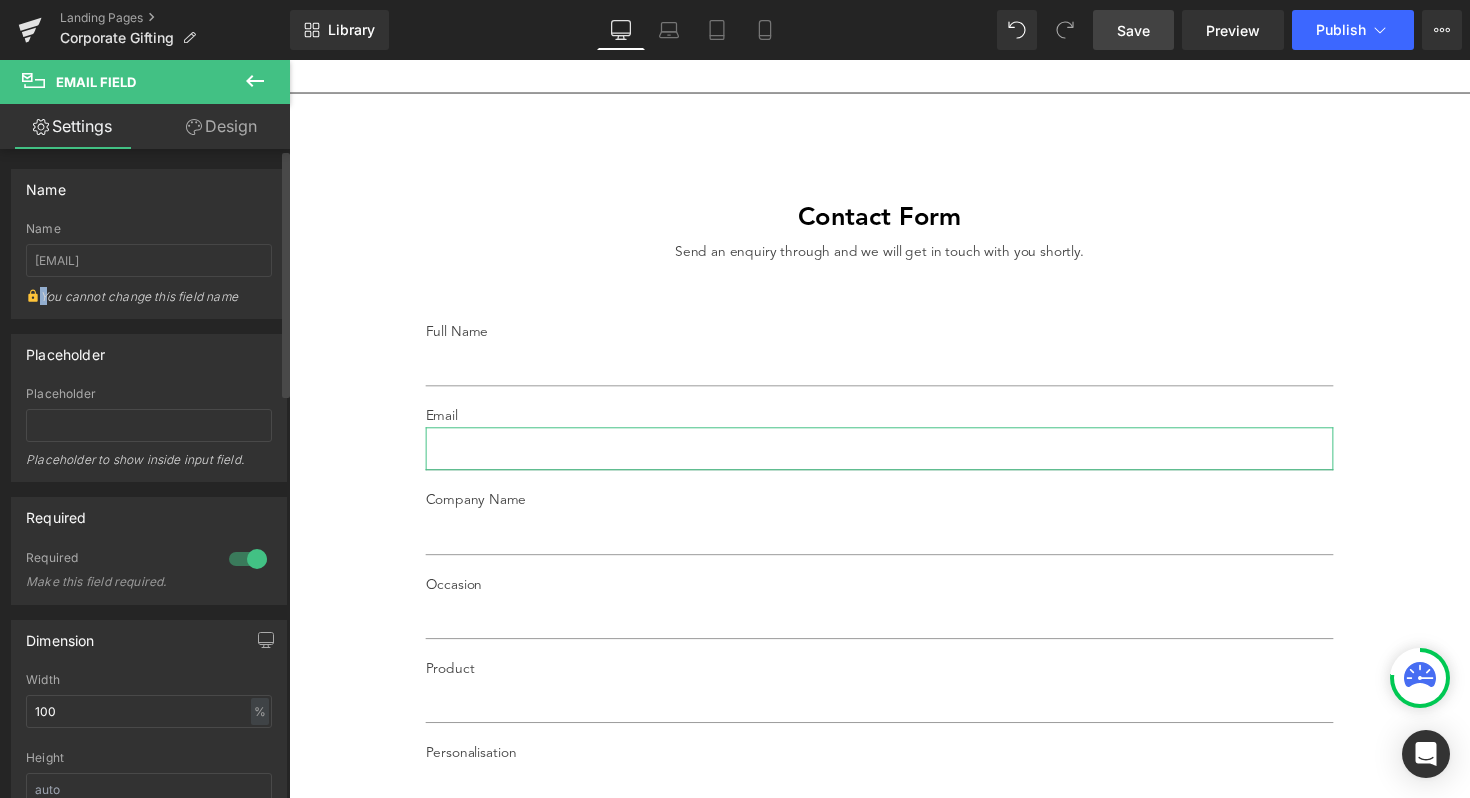 click 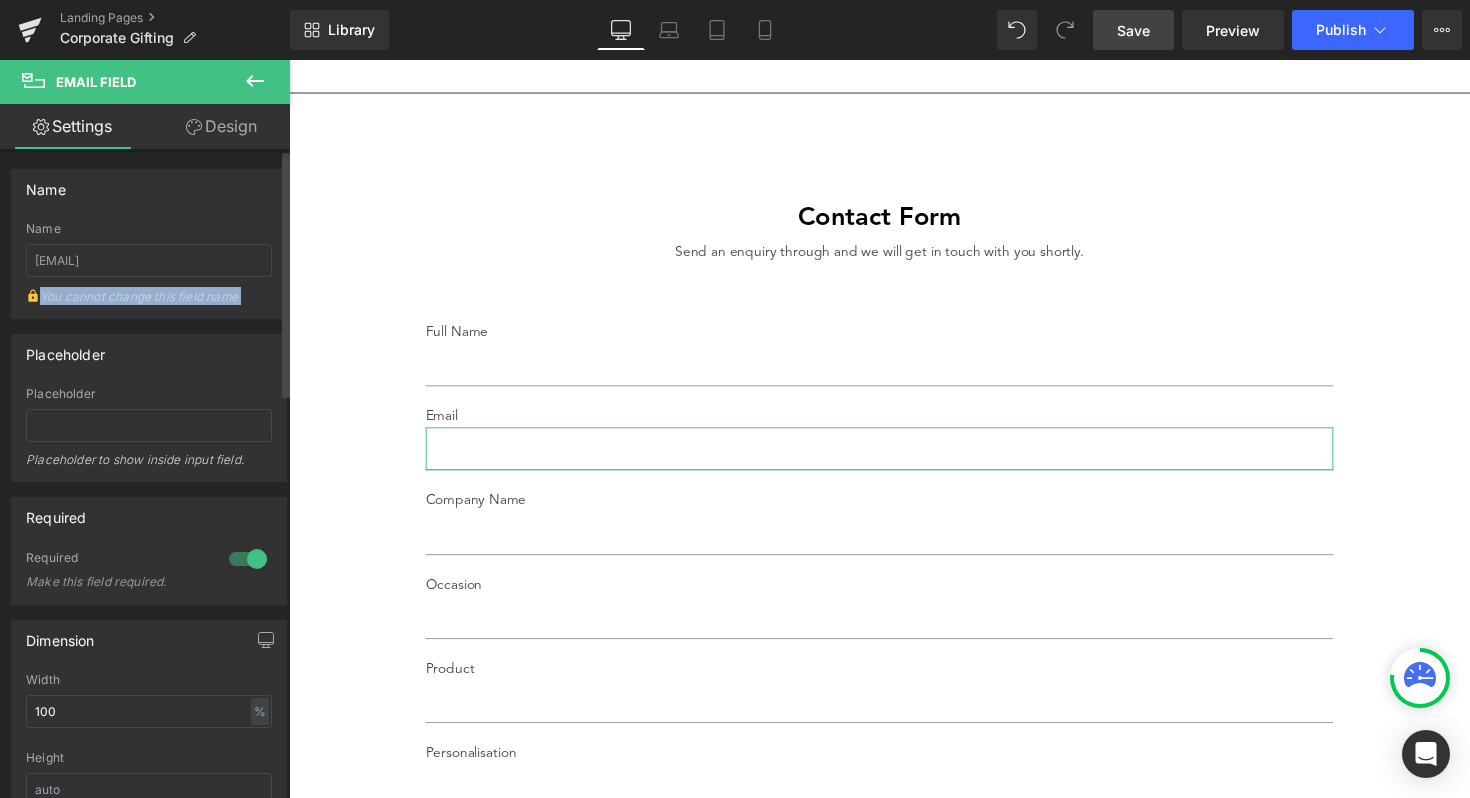 click 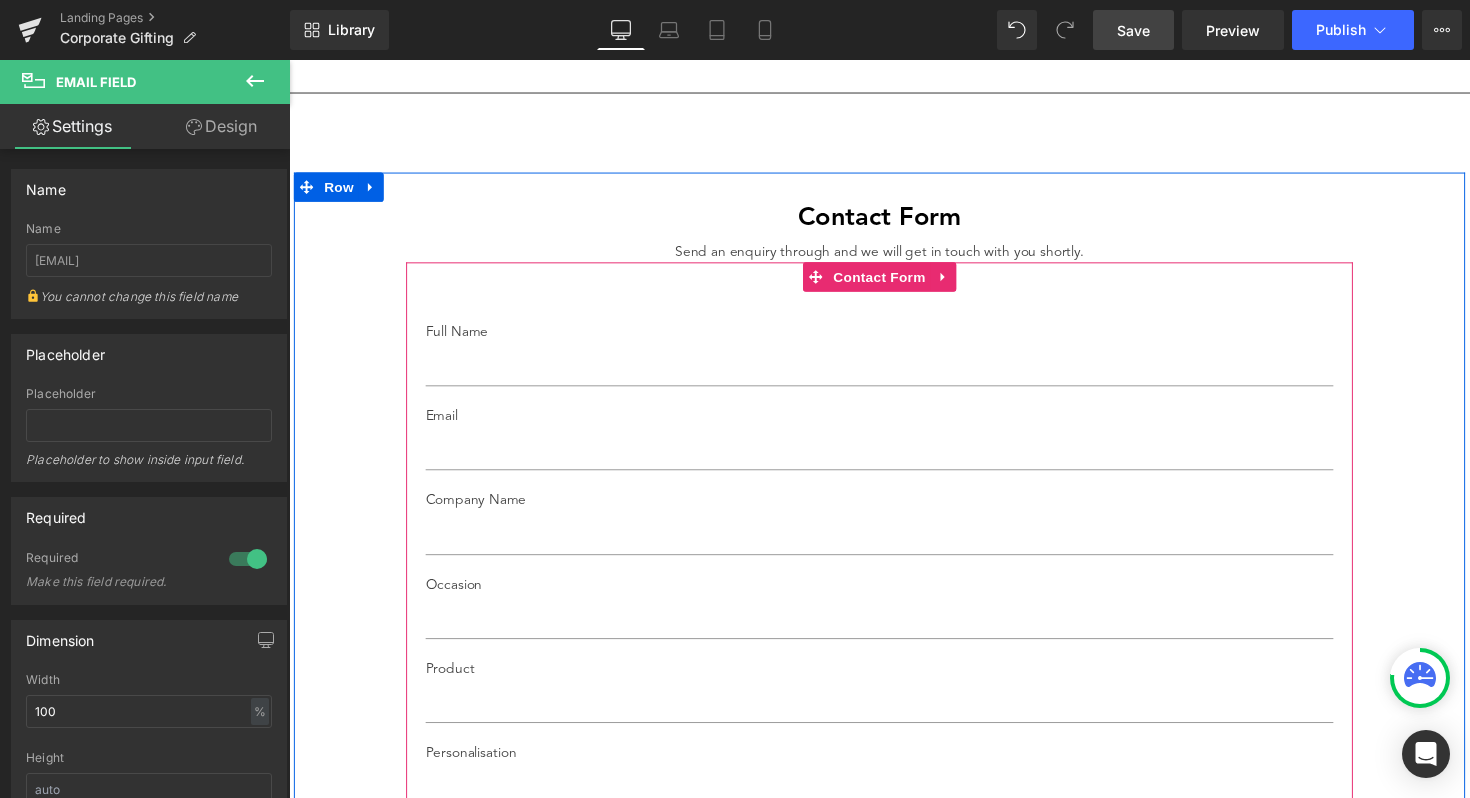 click on "Contact Form" at bounding box center (894, 282) 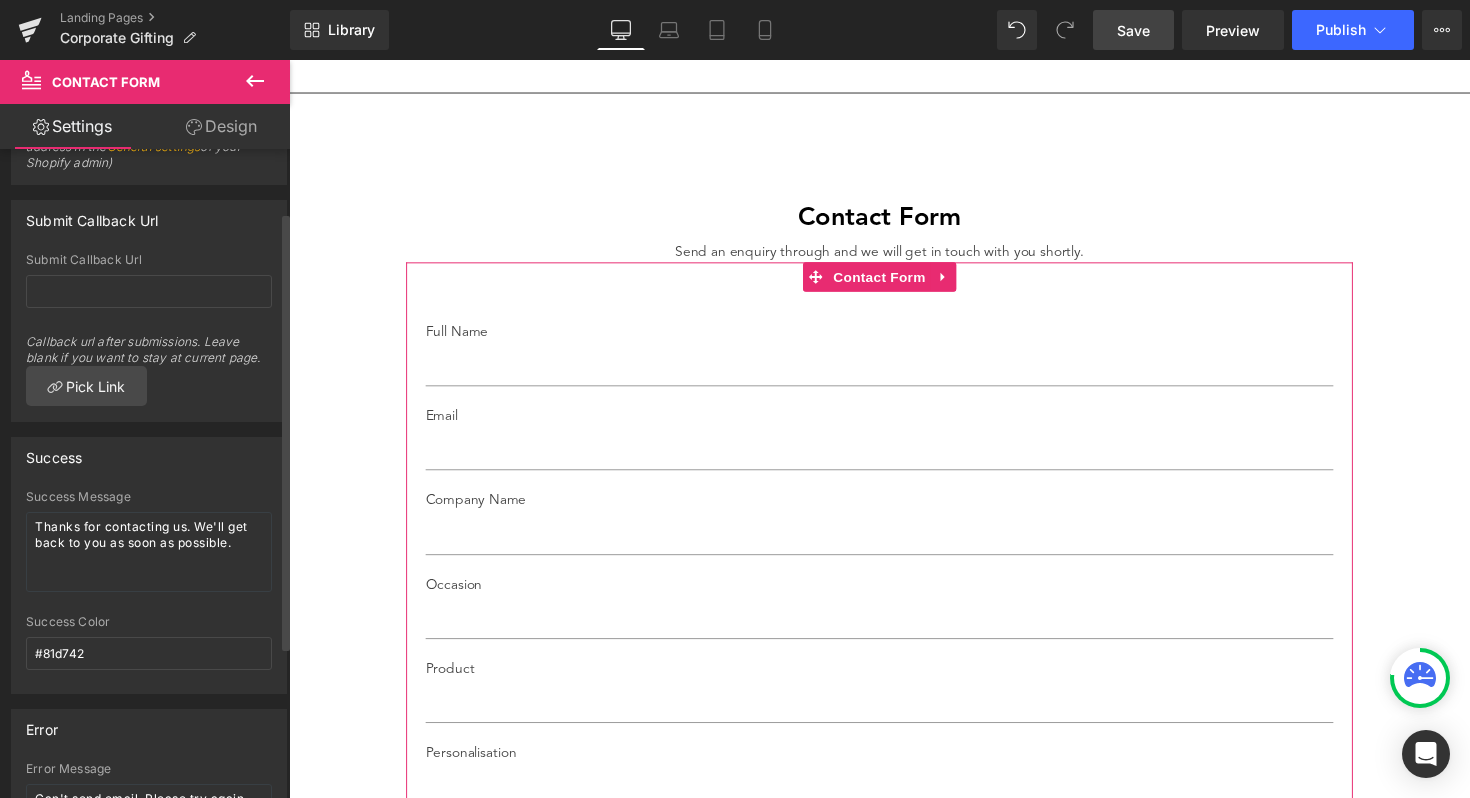 scroll, scrollTop: 0, scrollLeft: 0, axis: both 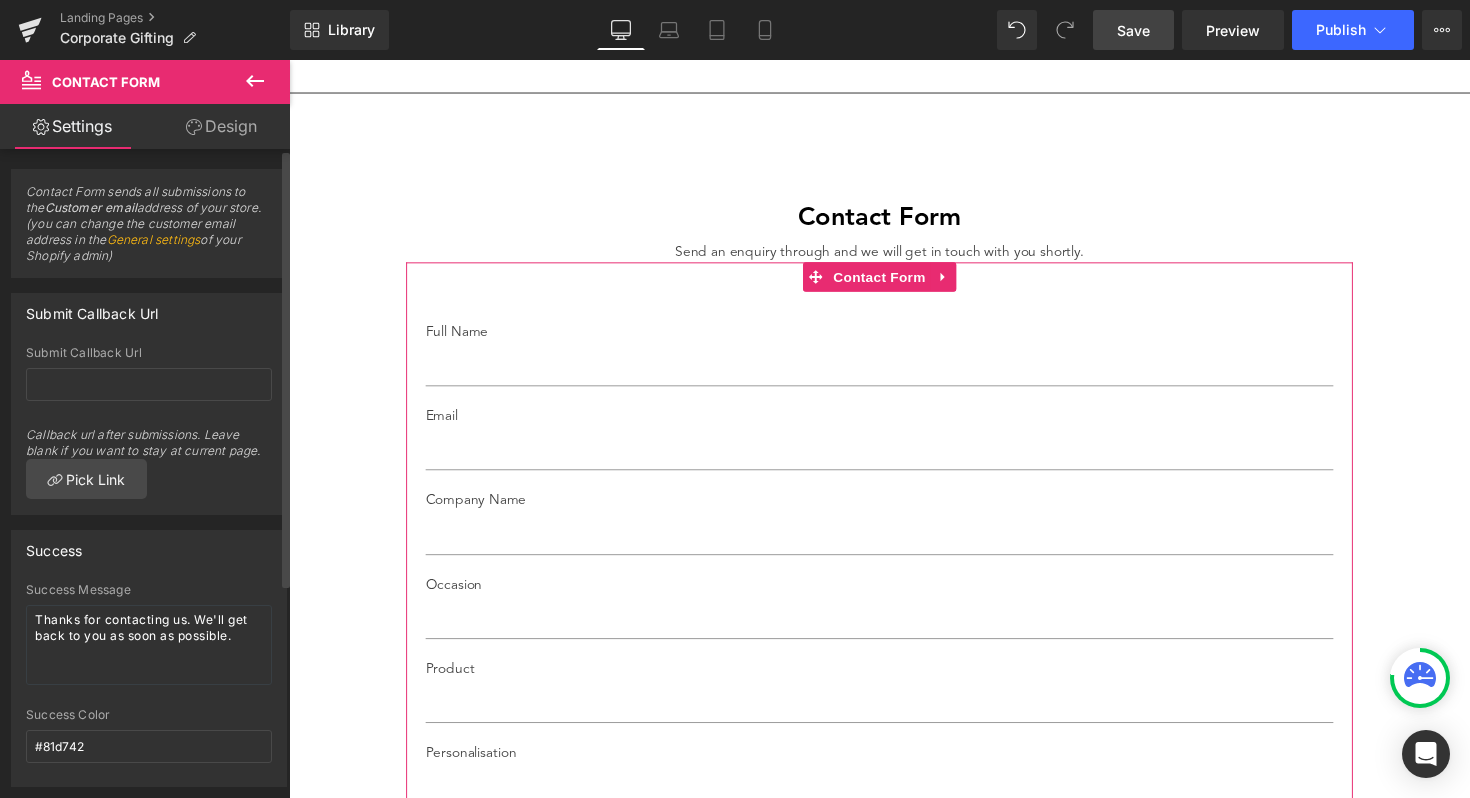 click on "General settings" at bounding box center (154, 239) 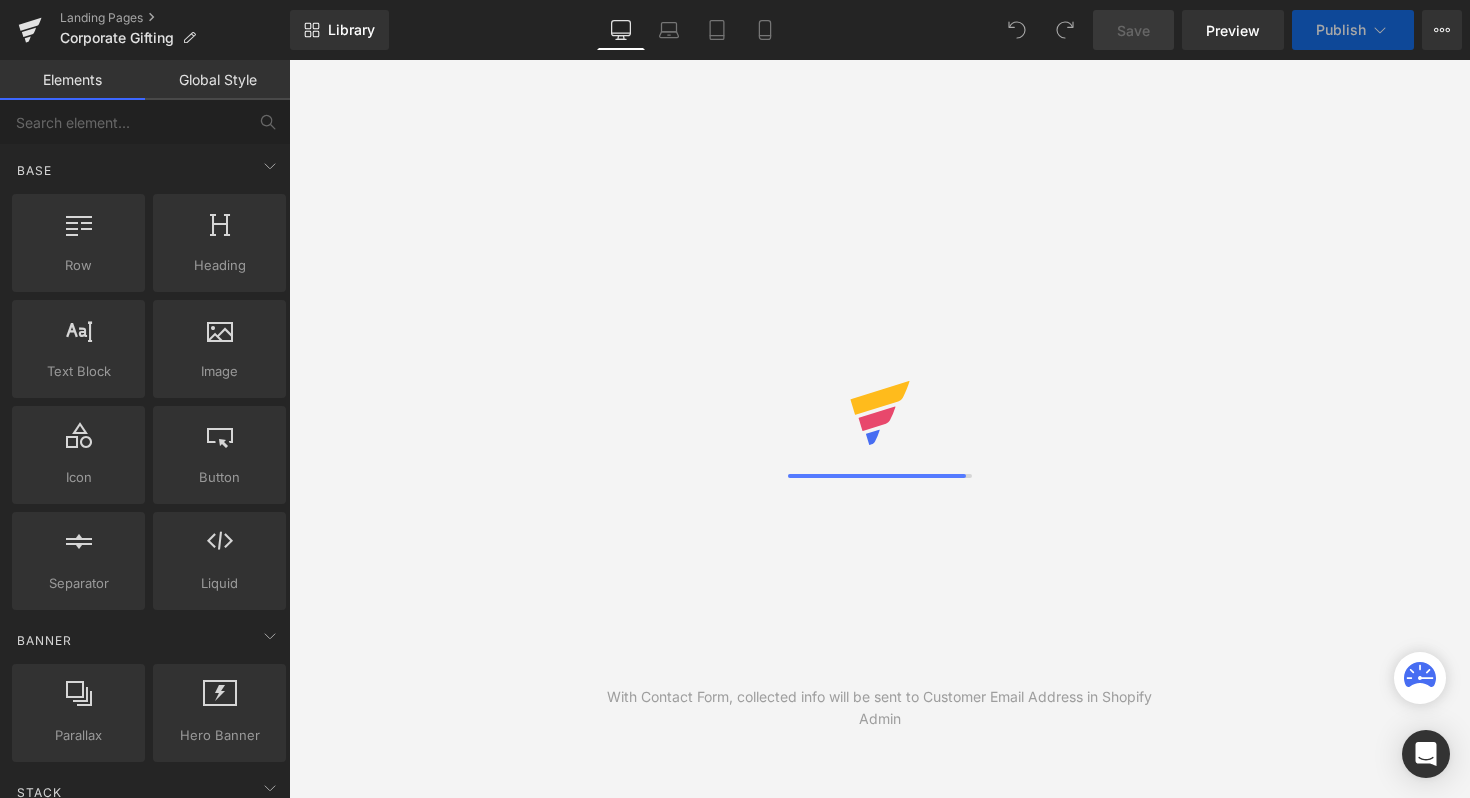 scroll, scrollTop: 0, scrollLeft: 0, axis: both 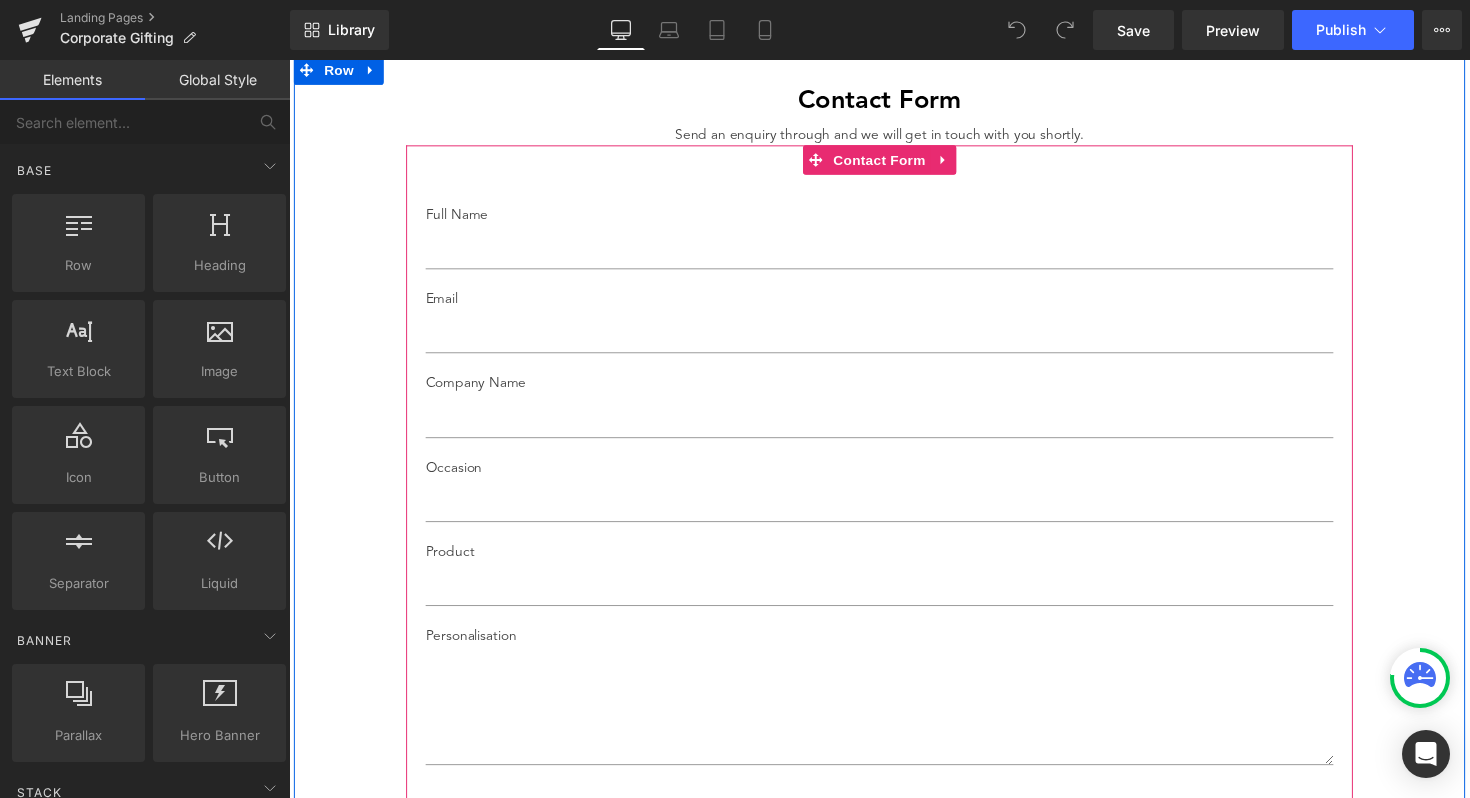 click on "Full Name Text Block         Text Field         Email Text Block         Email Field         Company Name Text Block         Text Field         Occasion Text Block         Text Field         Product Text Block         Text Field         Personalisation Text Block           Text Area         Other Details Text Block         Text Area           SUBMIT   Submit Button
Contact Form" at bounding box center [894, 594] 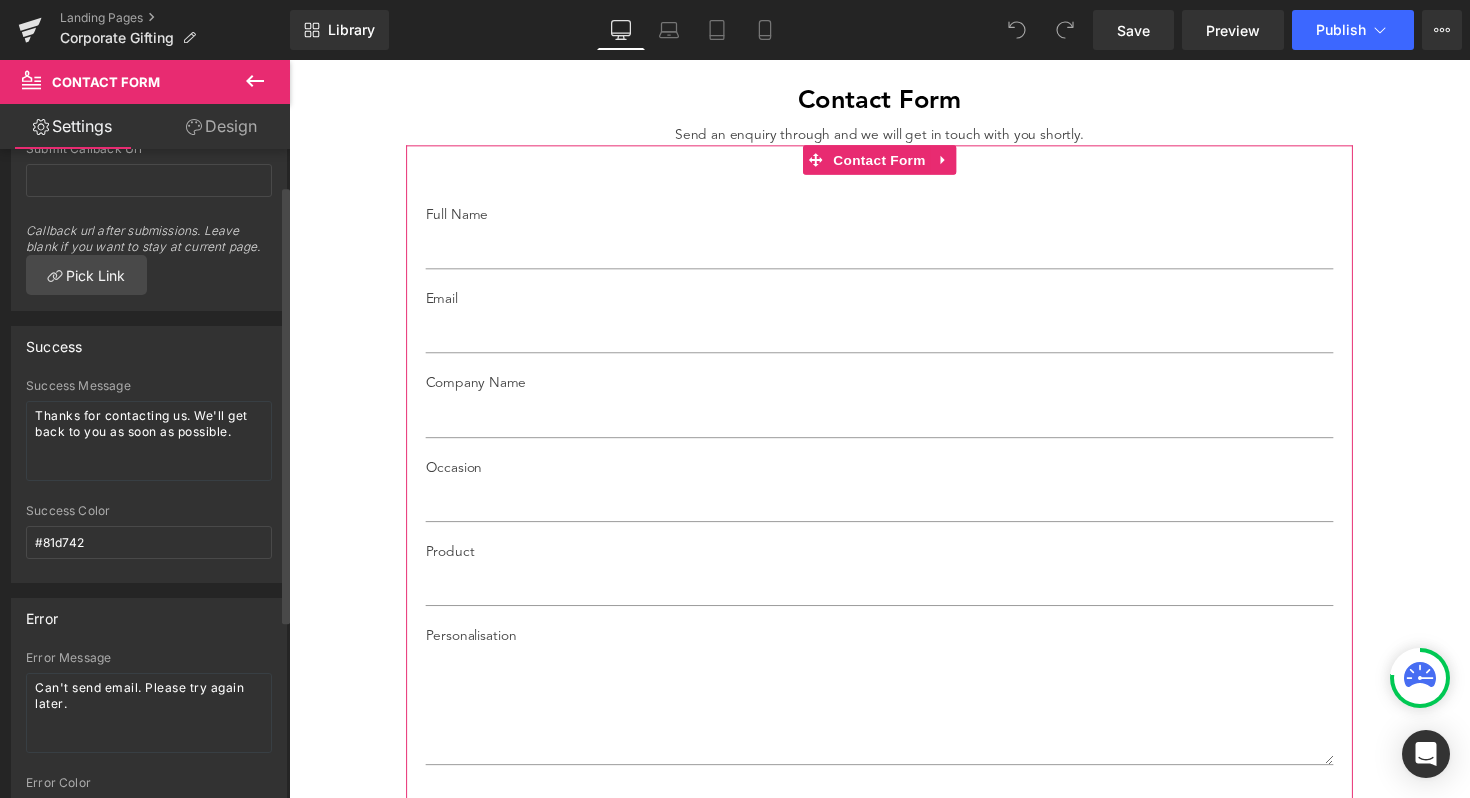 scroll, scrollTop: 0, scrollLeft: 0, axis: both 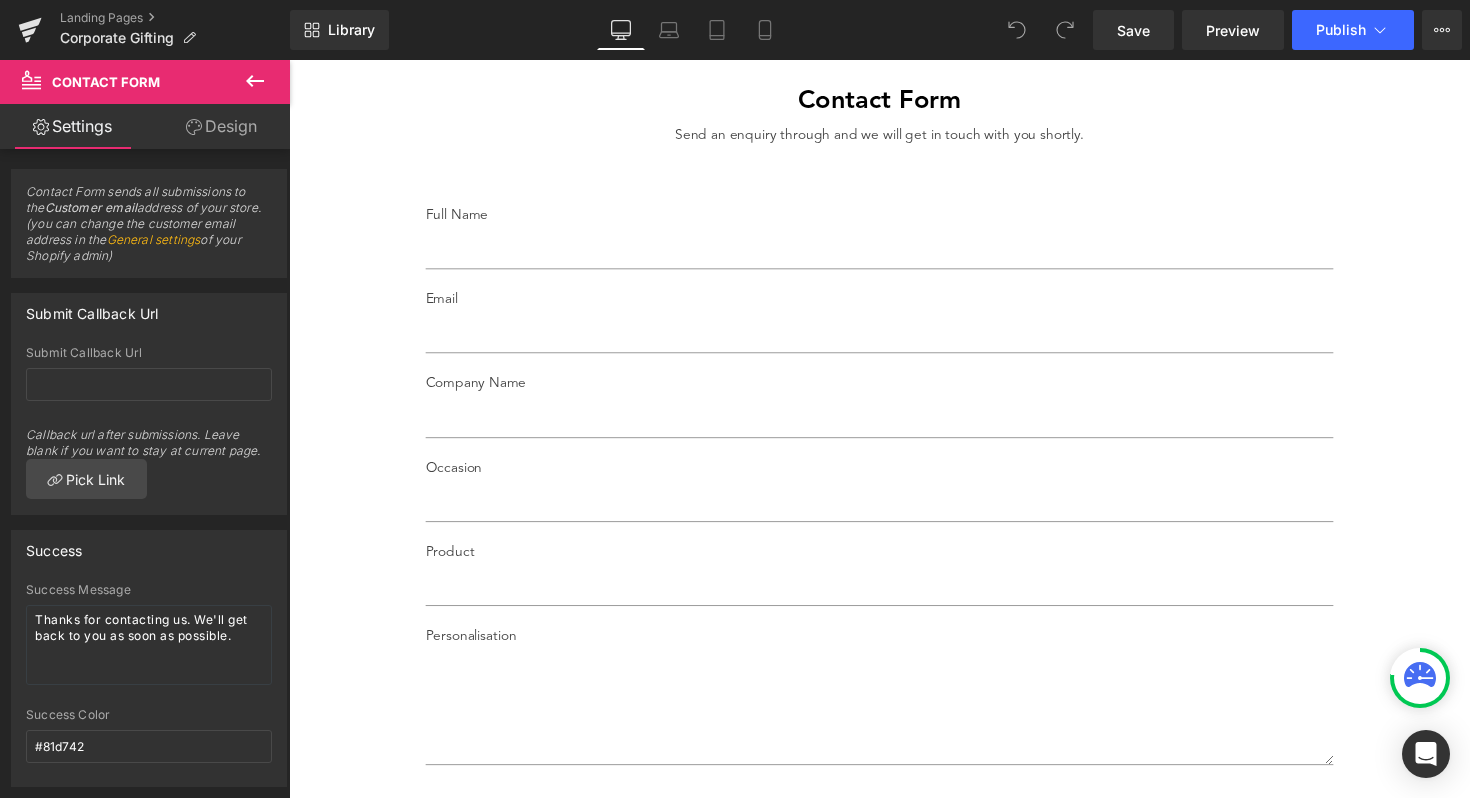 click at bounding box center (31, 79) 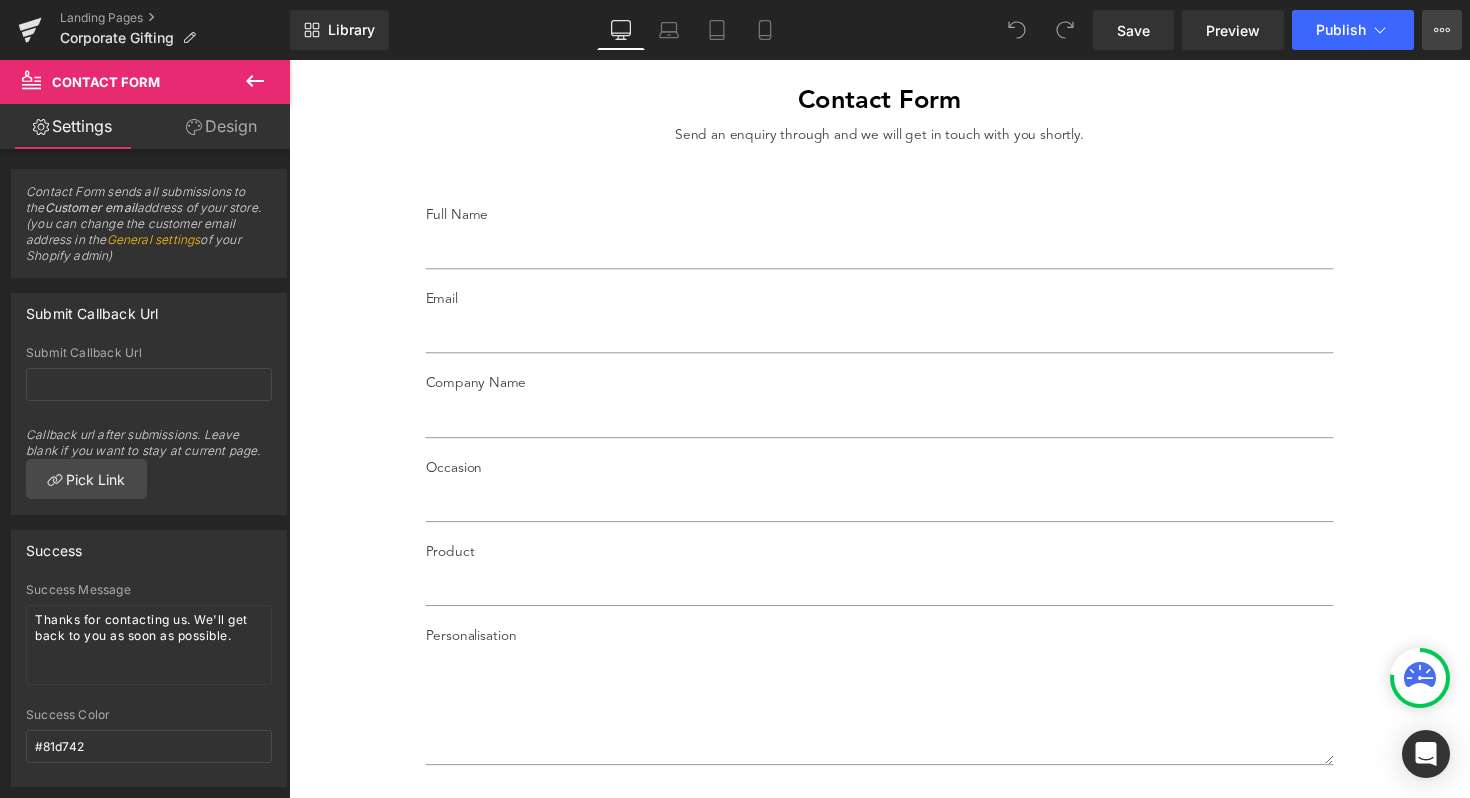 click 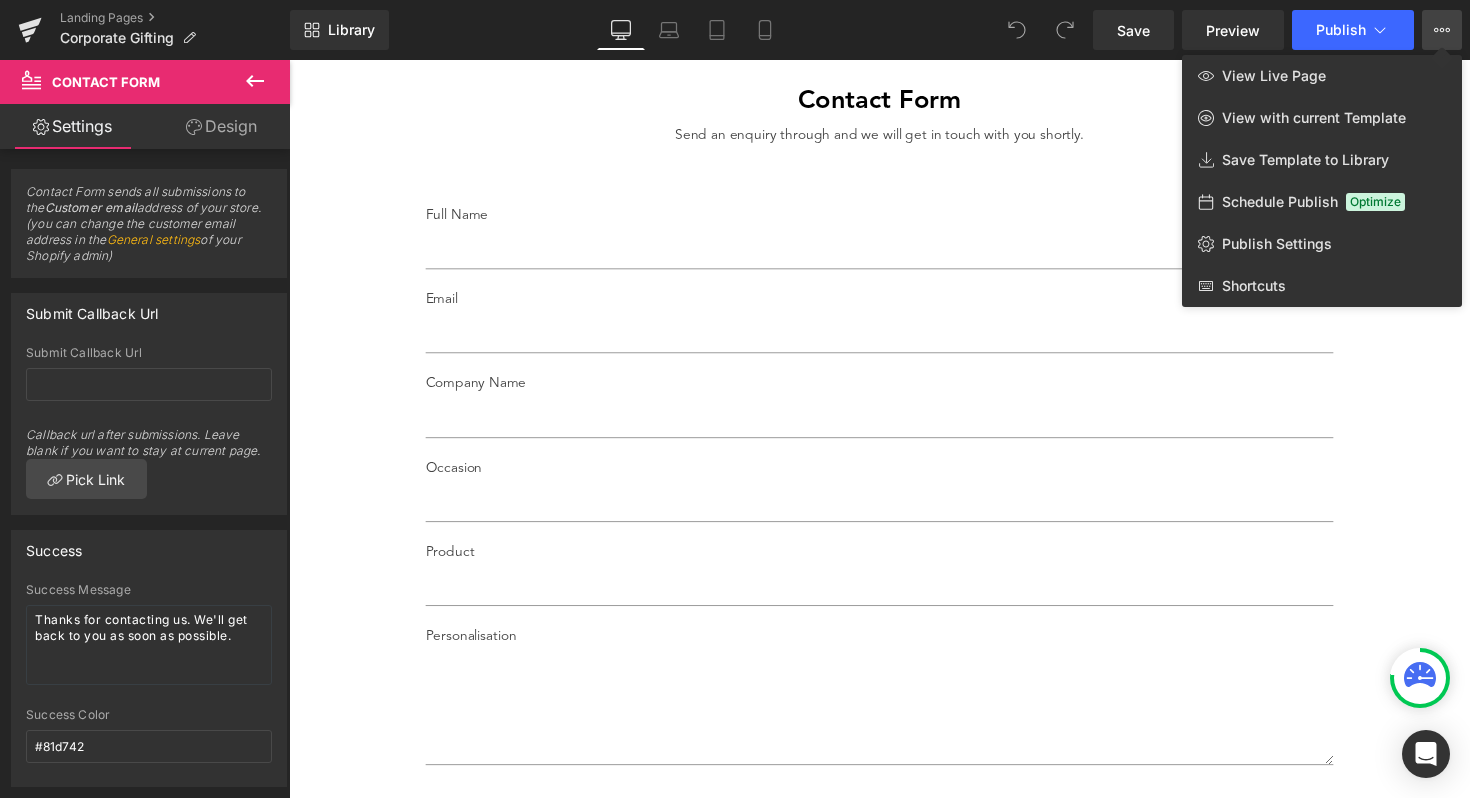 click 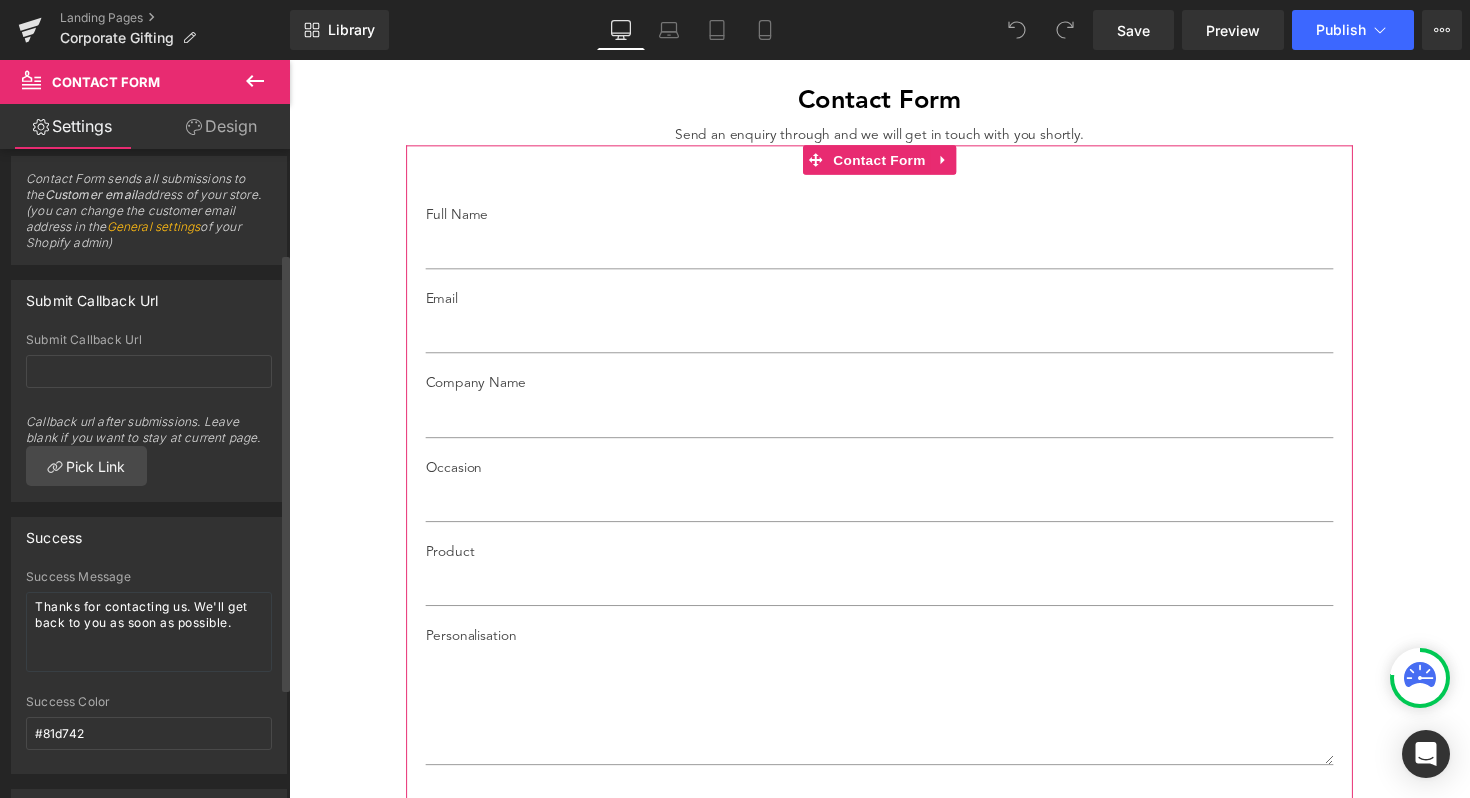 scroll, scrollTop: 0, scrollLeft: 0, axis: both 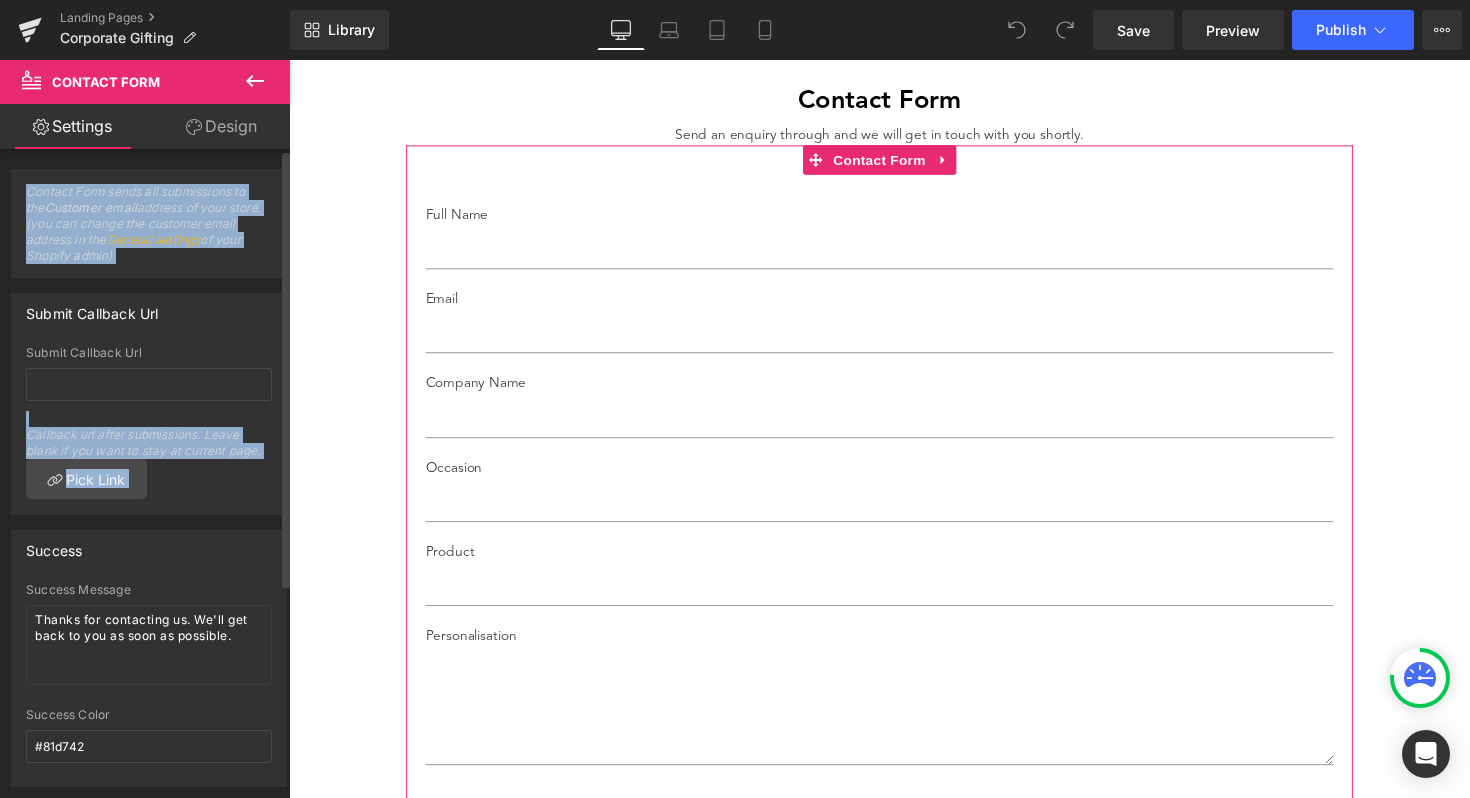 drag, startPoint x: 25, startPoint y: 186, endPoint x: 212, endPoint y: 546, distance: 405.67105 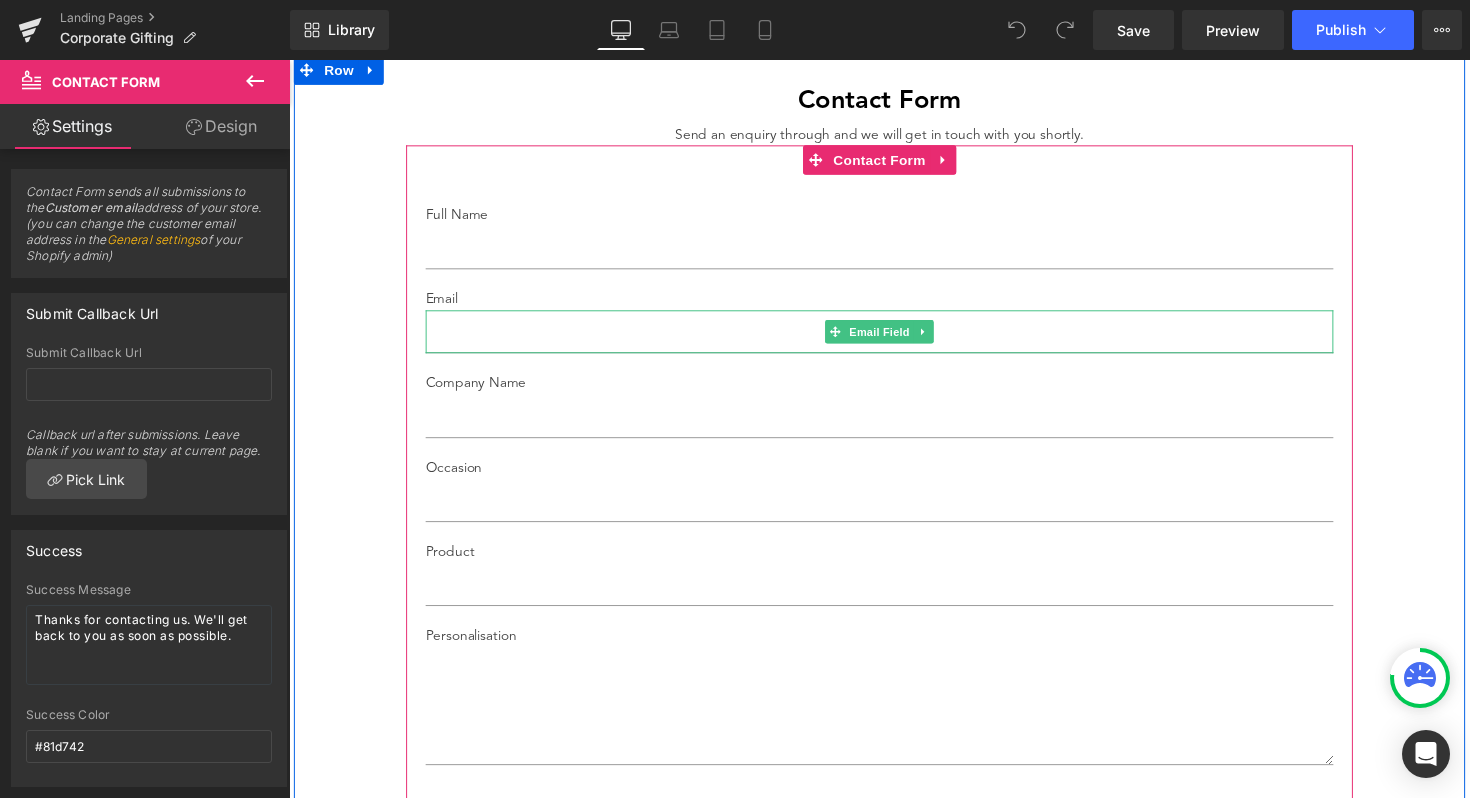 click at bounding box center (894, 338) 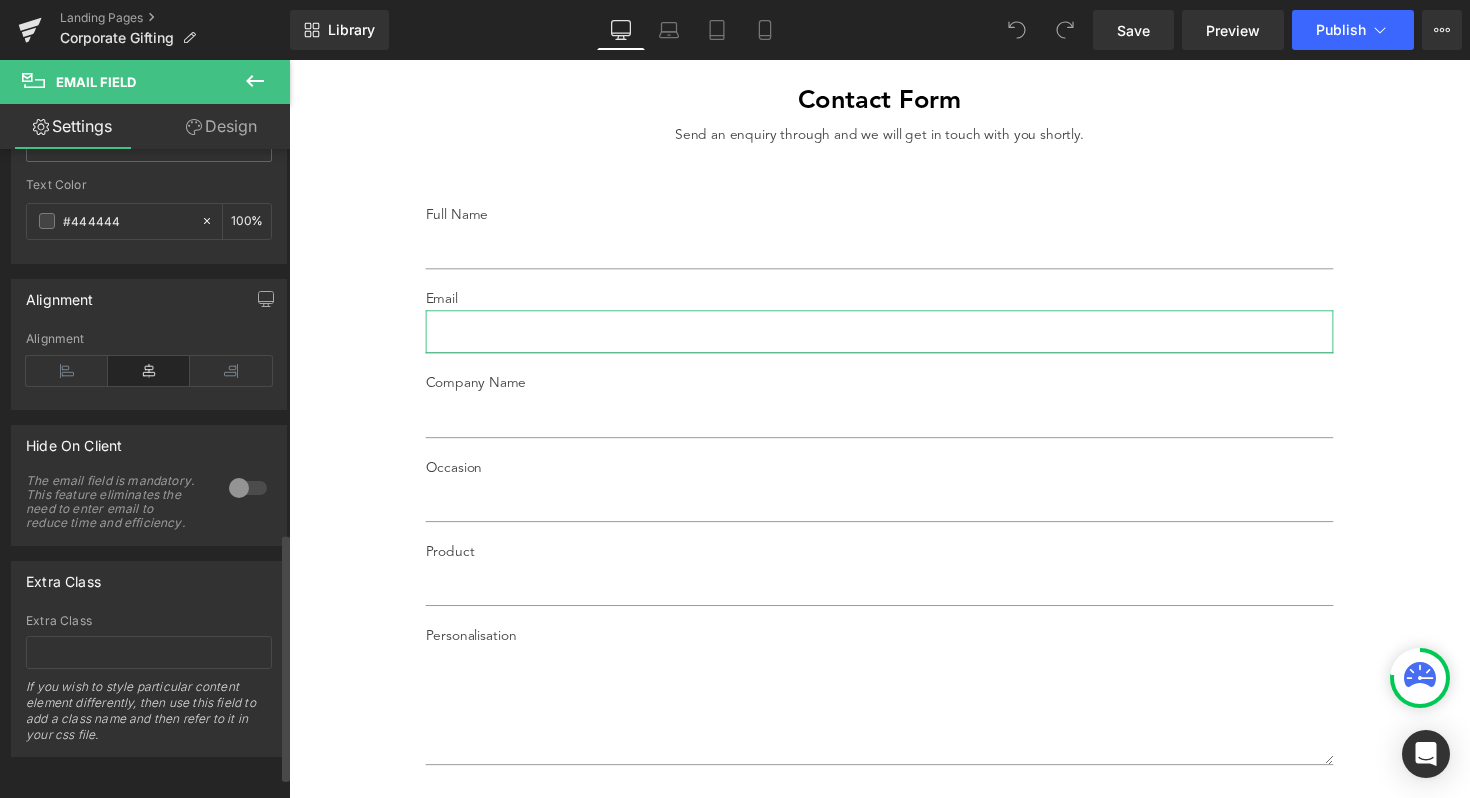 scroll, scrollTop: 1062, scrollLeft: 0, axis: vertical 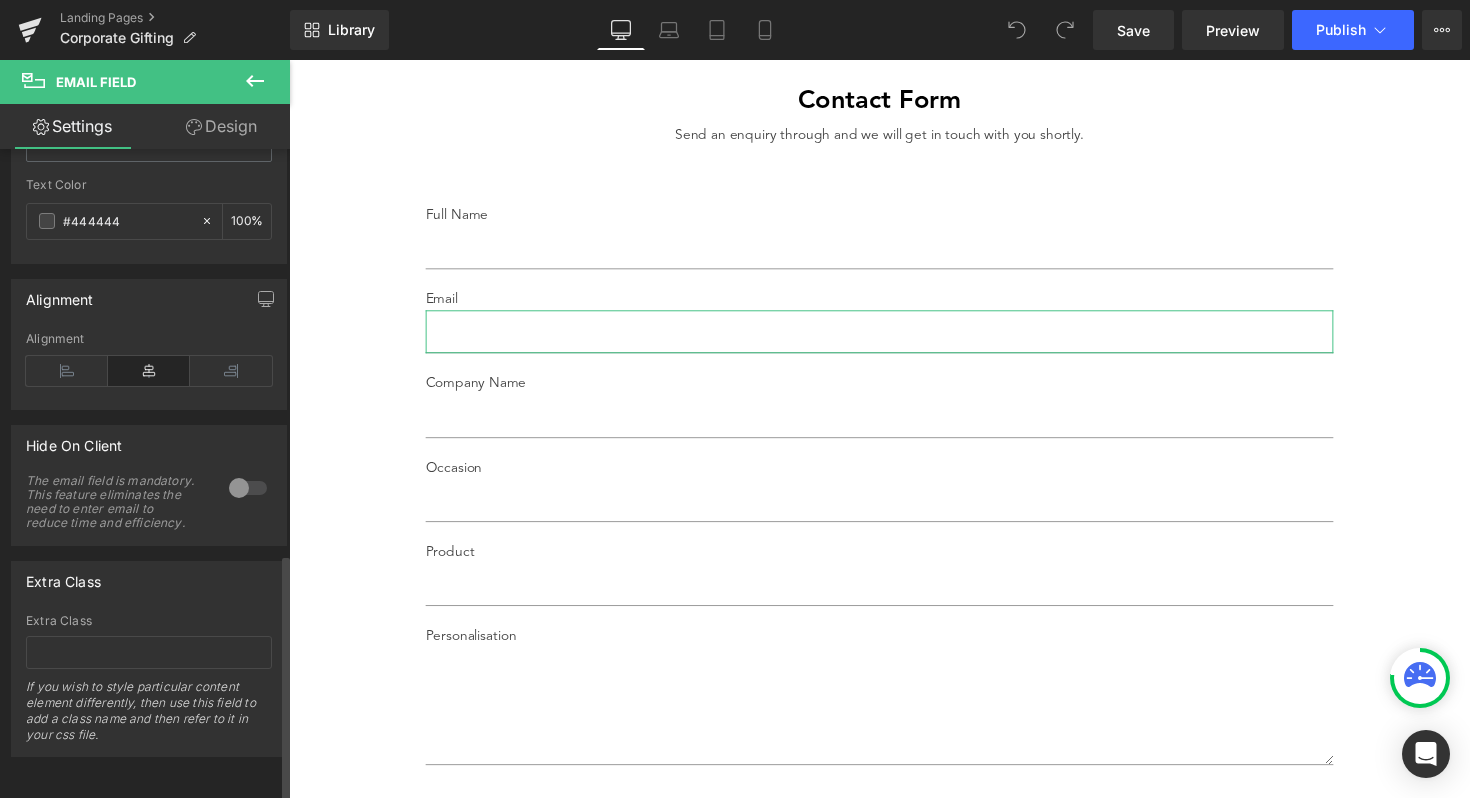 click at bounding box center [248, 488] 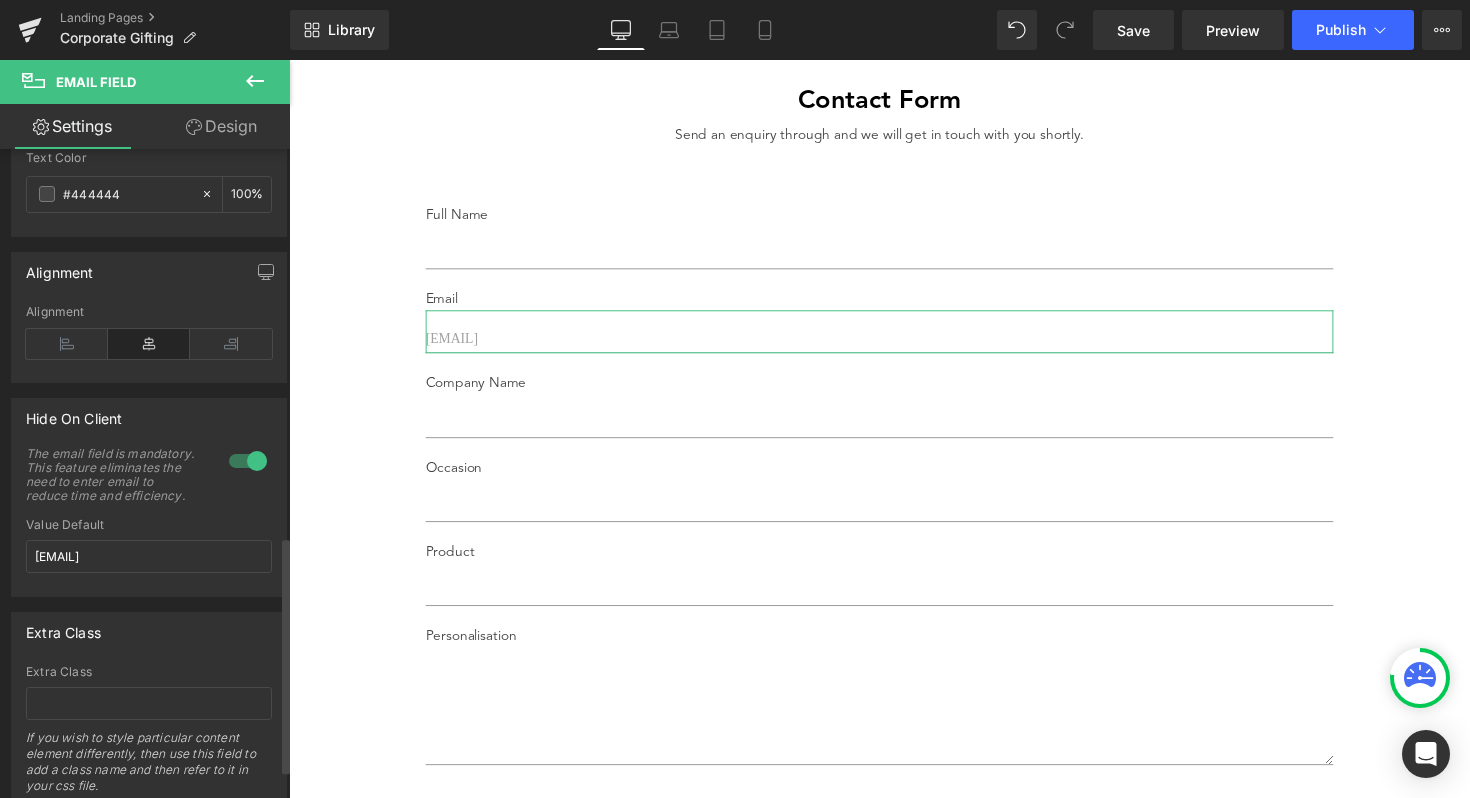 click at bounding box center (248, 461) 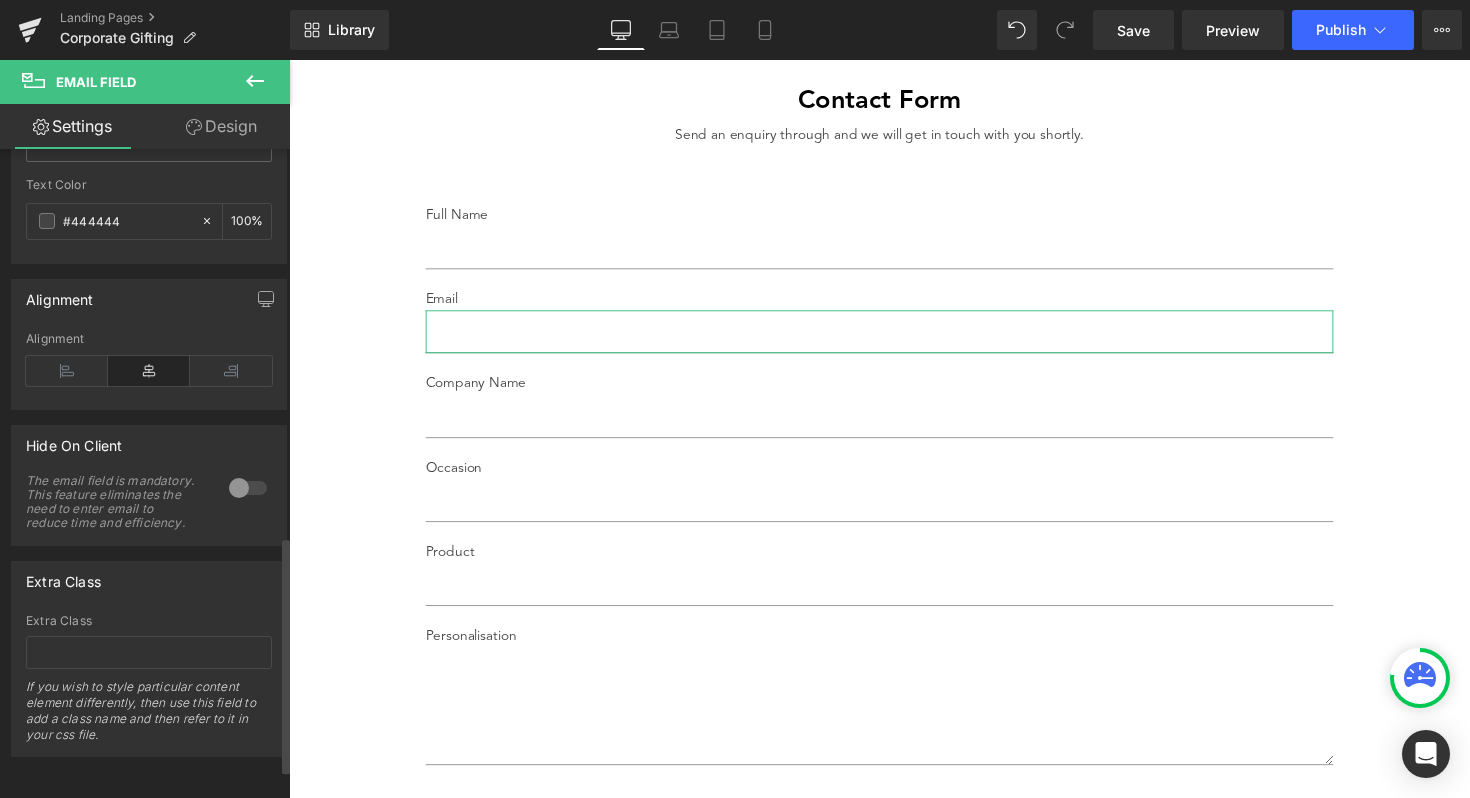 click at bounding box center (248, 488) 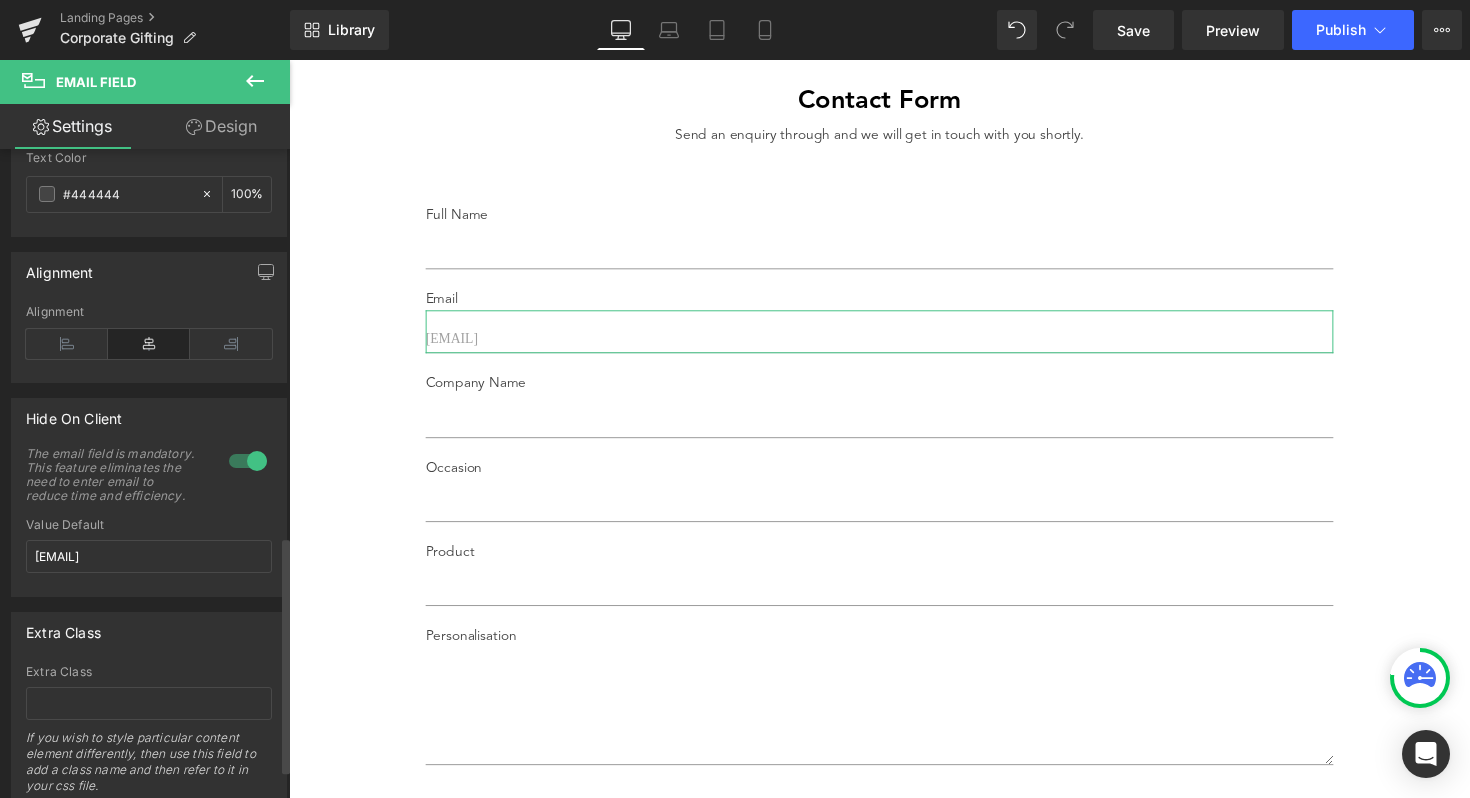 click at bounding box center [248, 461] 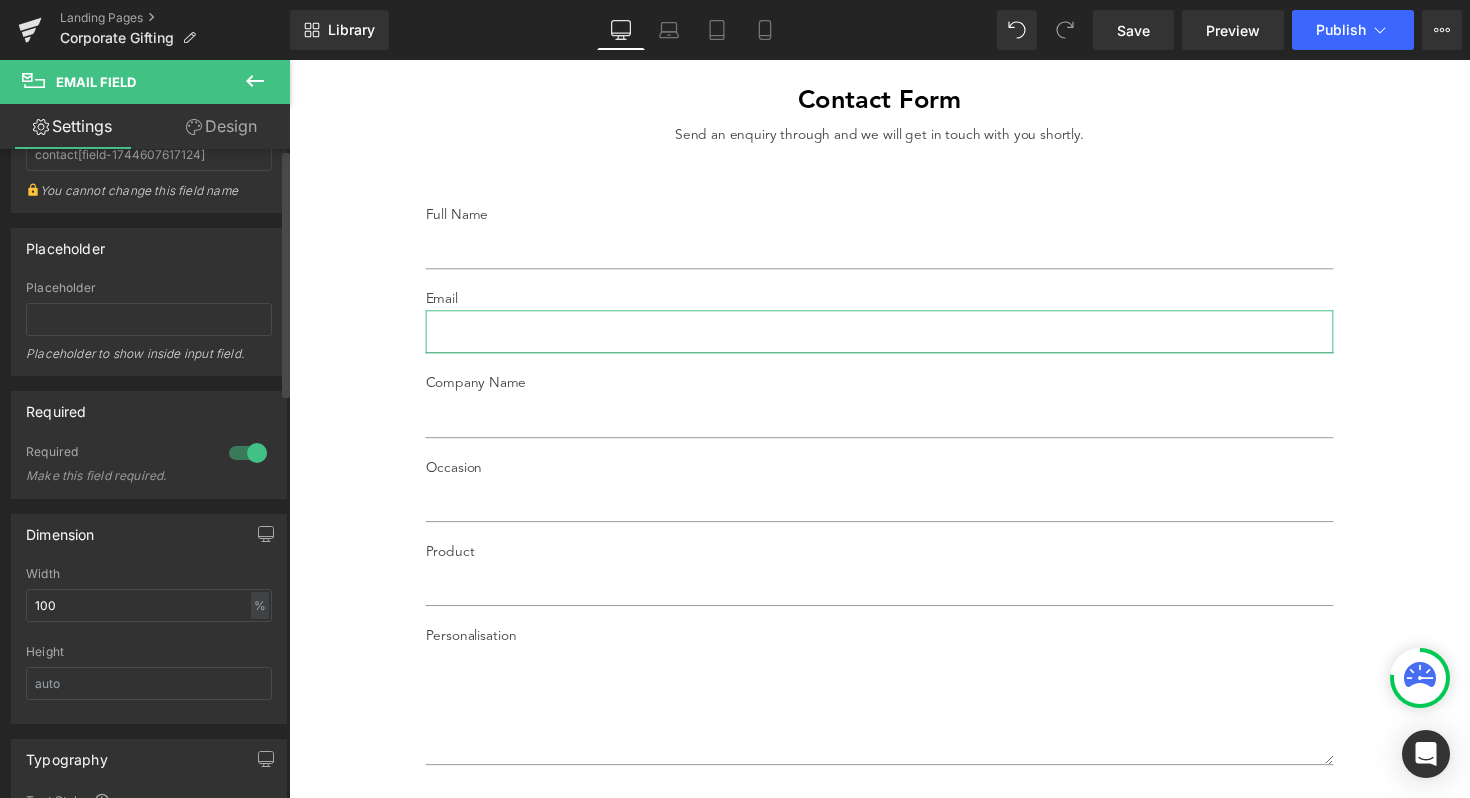scroll, scrollTop: 0, scrollLeft: 0, axis: both 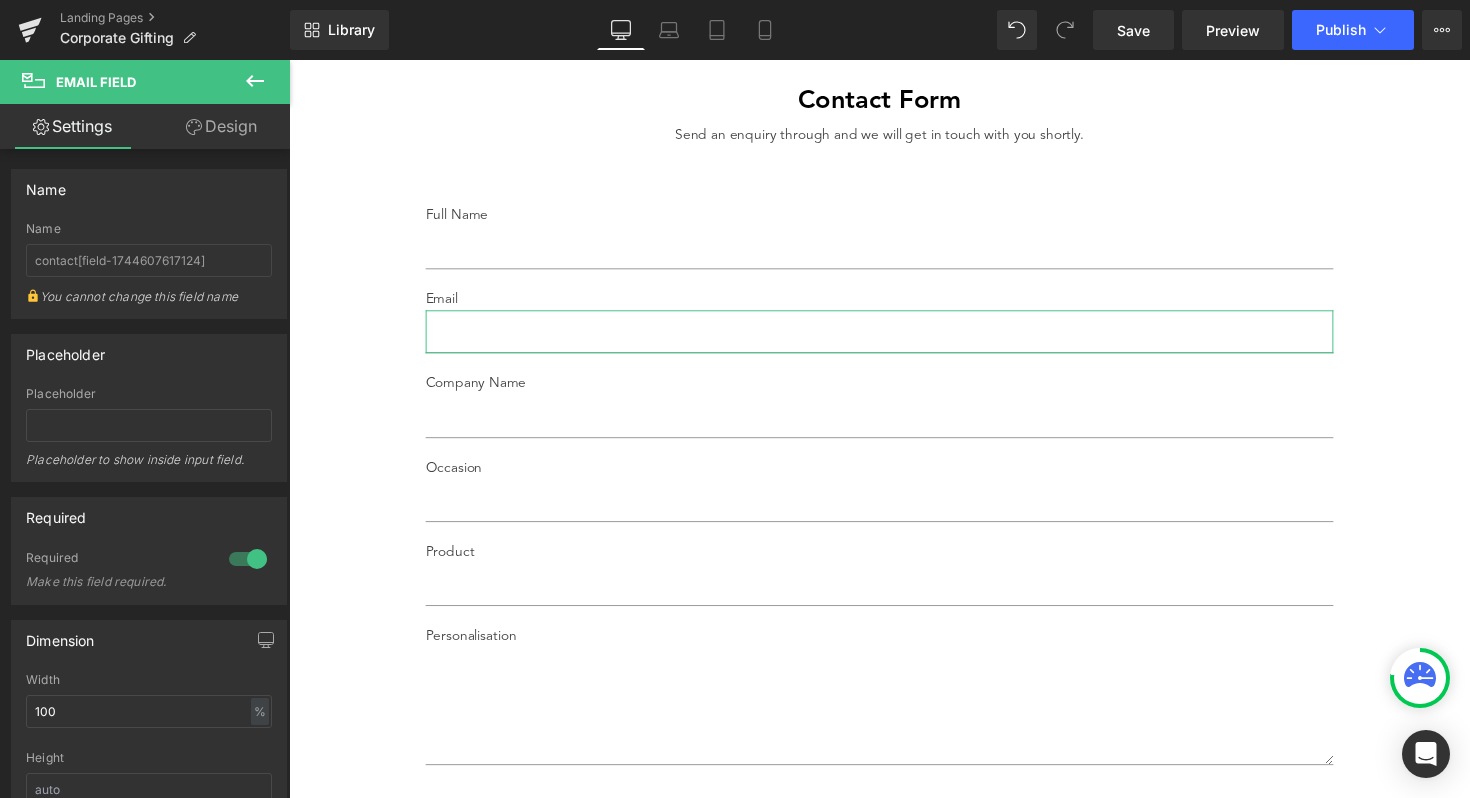 click on "Design" at bounding box center [221, 126] 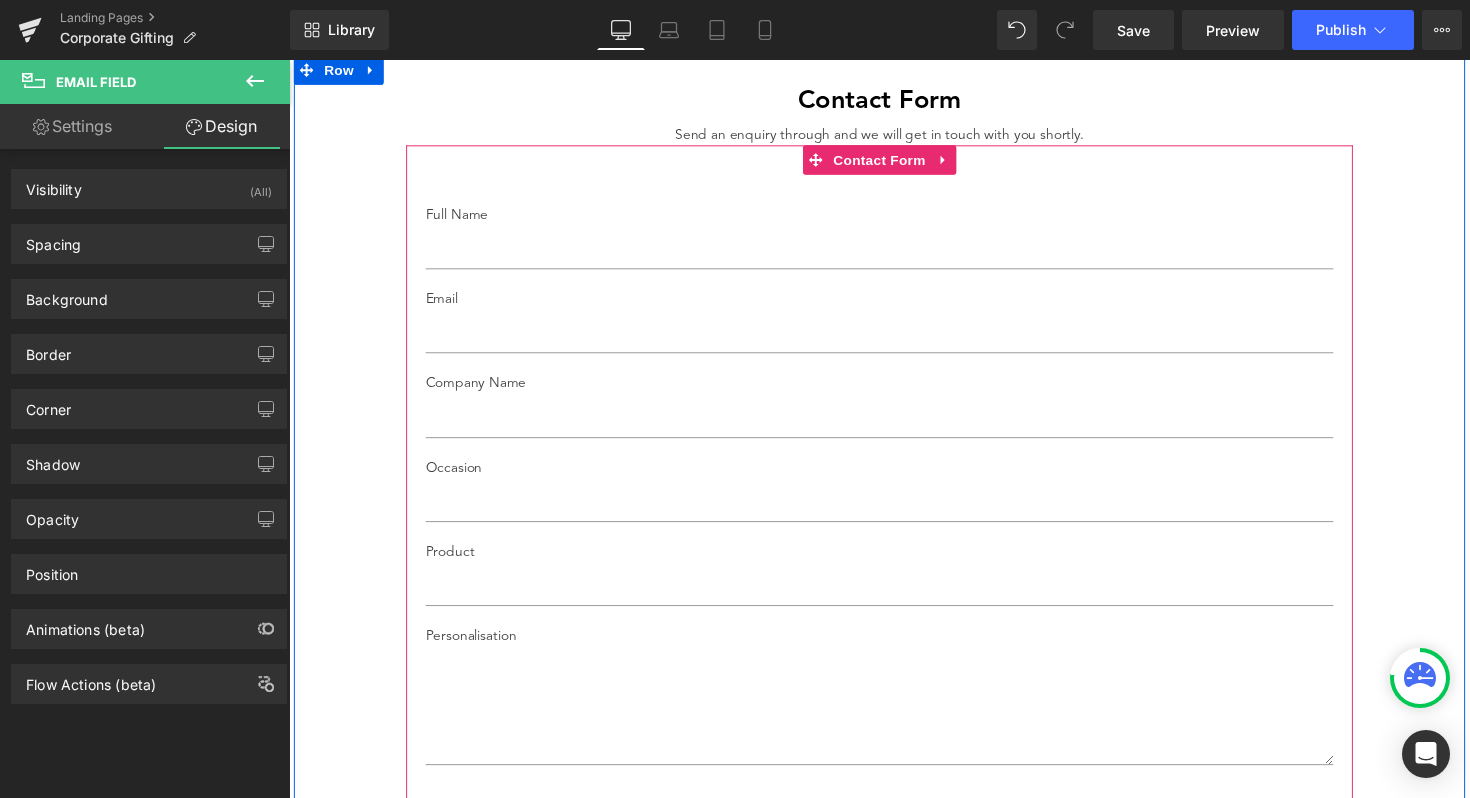 click on "Full Name Text Block         Text Field         Email Text Block         Email Field         Company Name Text Block         Text Field         Occasion Text Block         Text Field         Product Text Block         Text Field         Personalisation Text Block           Text Area         Other Details Text Block         Text Area           SUBMIT   Submit Button
Contact Form" at bounding box center (894, 594) 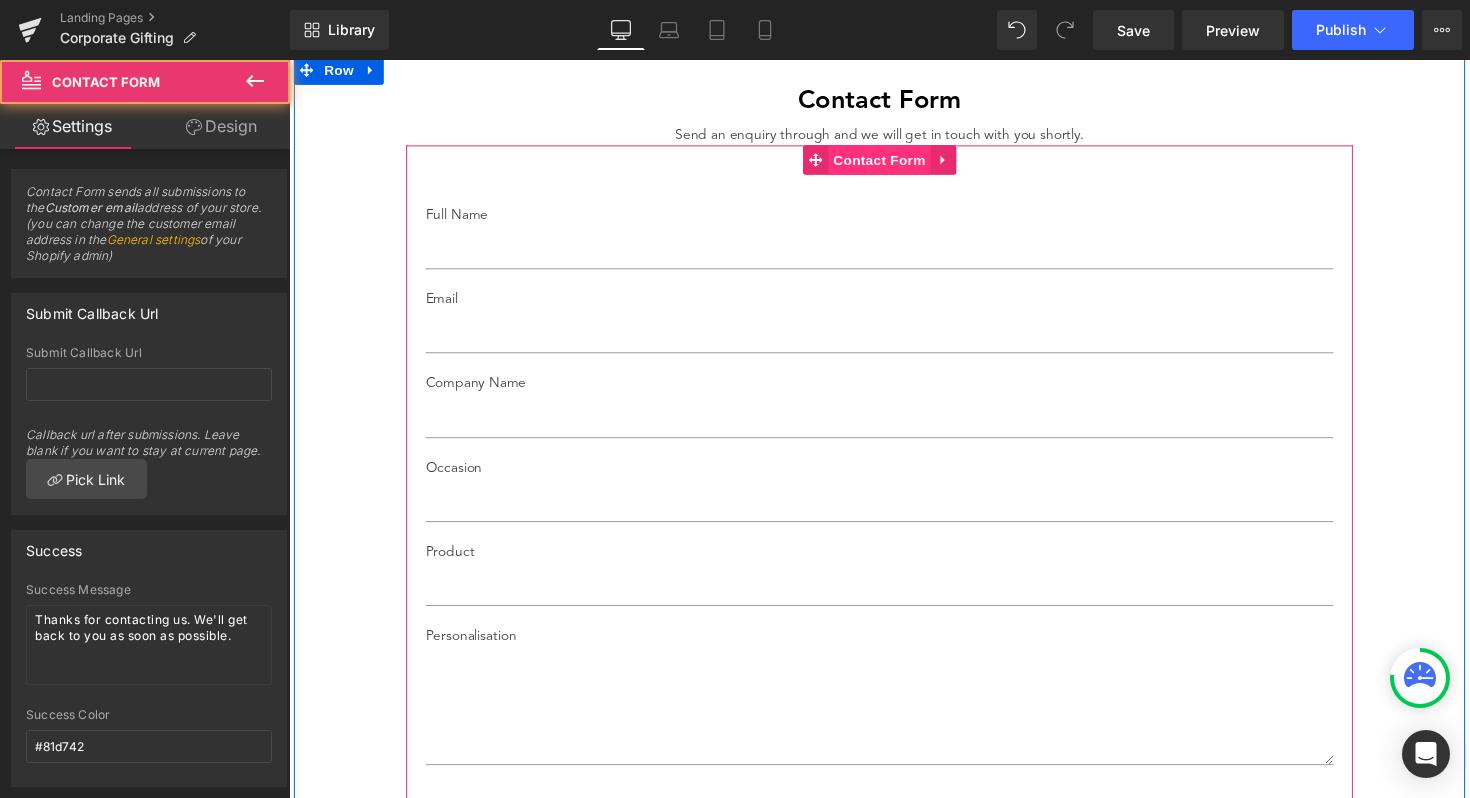 click on "Contact Form" at bounding box center [894, 162] 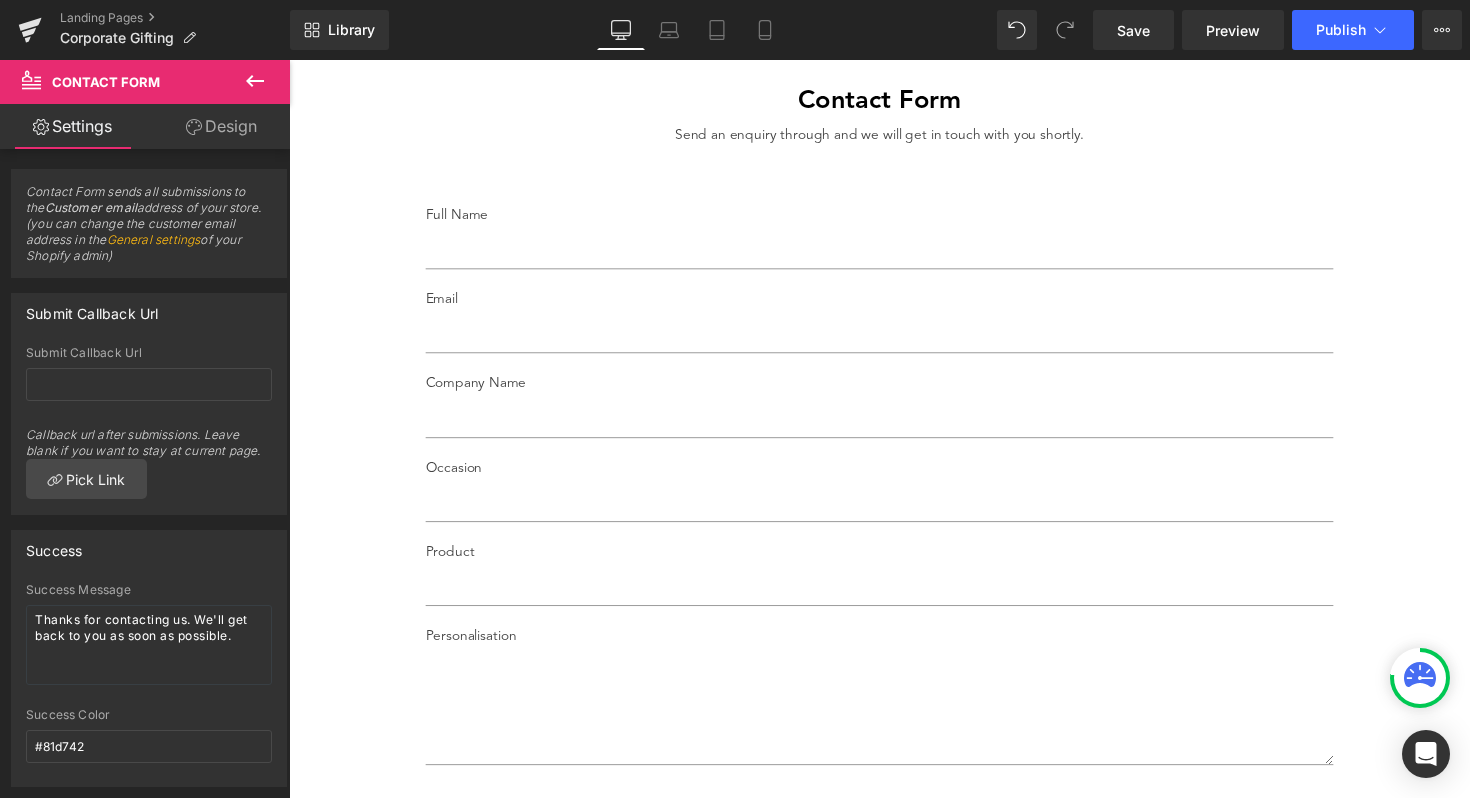 click at bounding box center [31, 79] 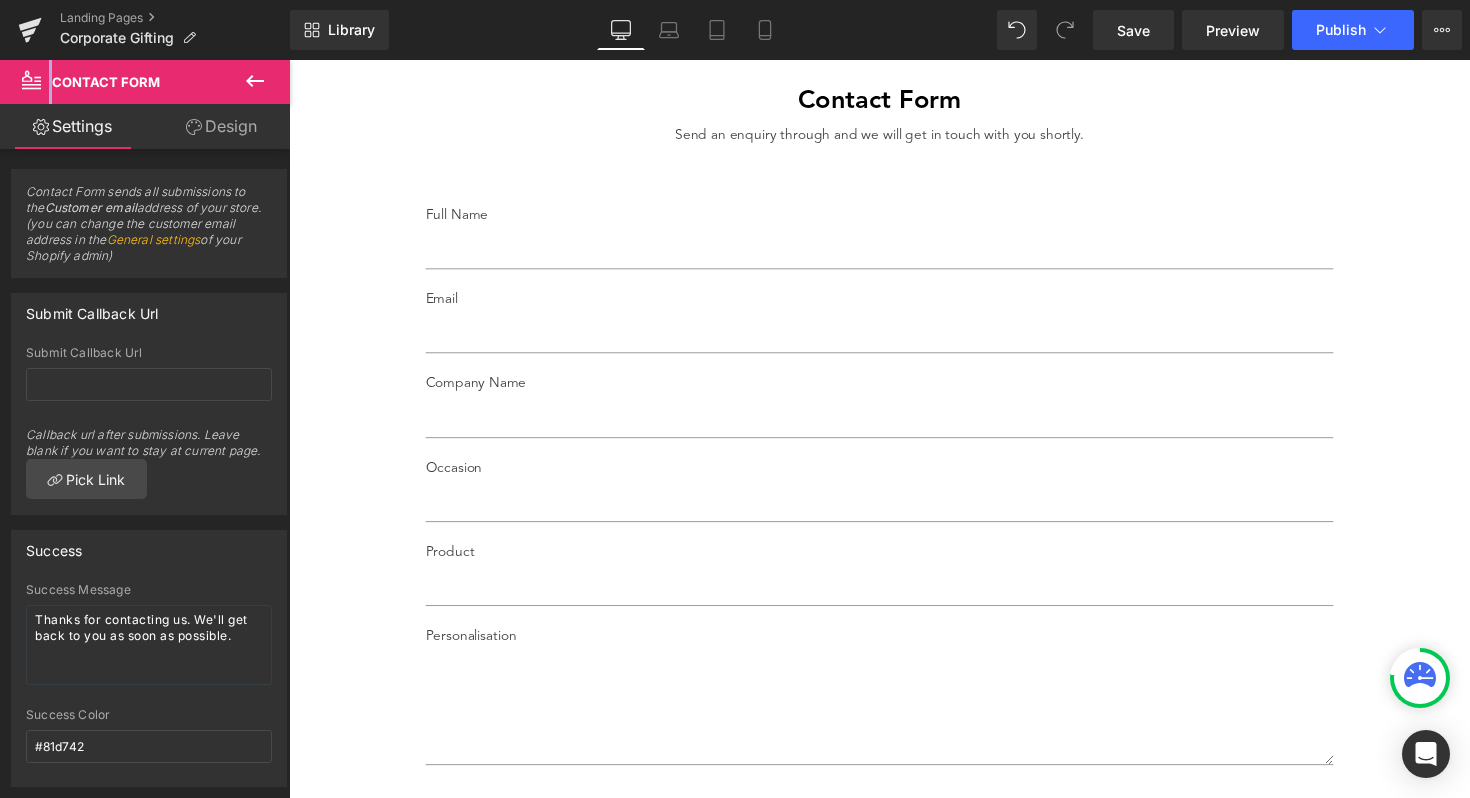 click at bounding box center (31, 79) 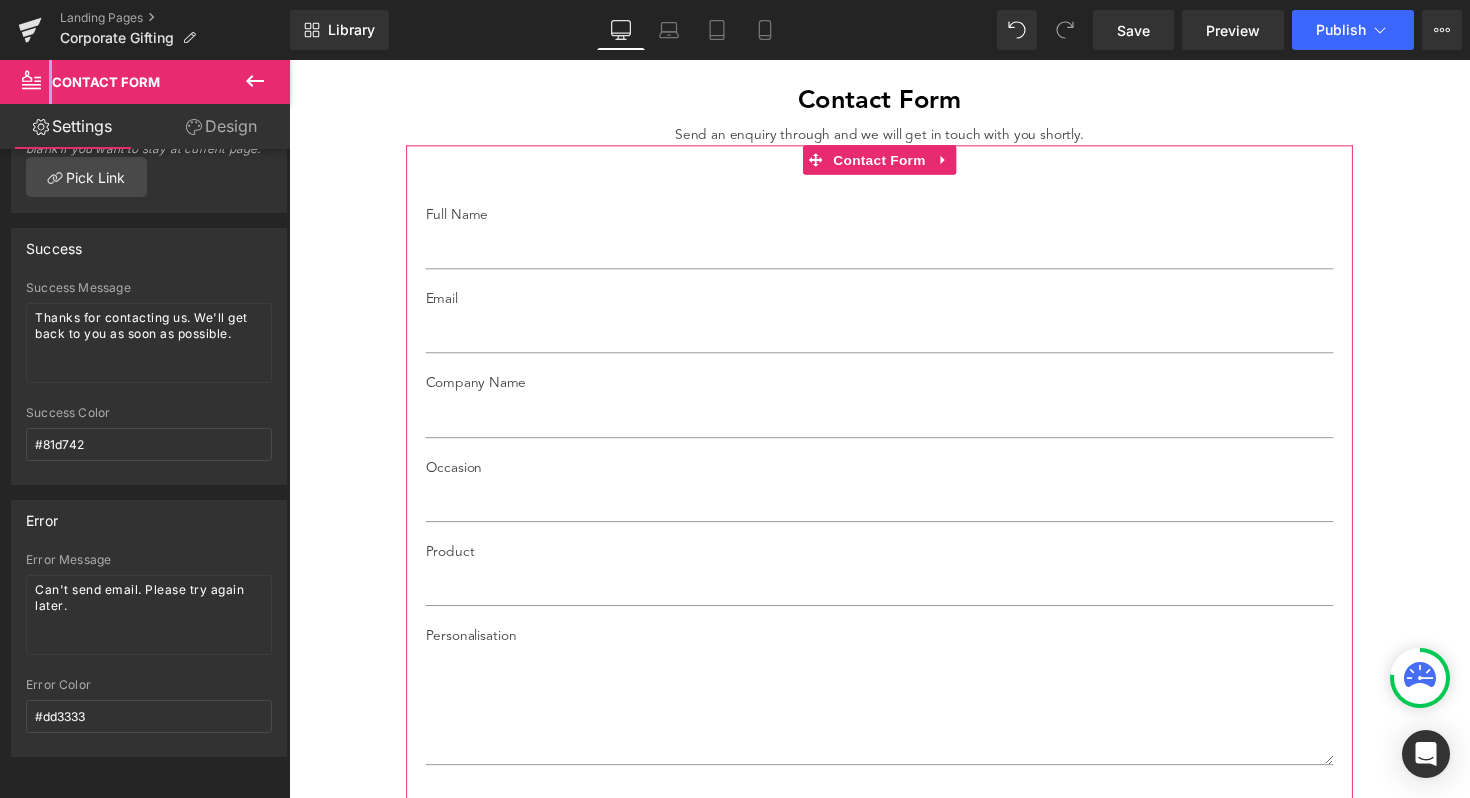 scroll, scrollTop: 0, scrollLeft: 0, axis: both 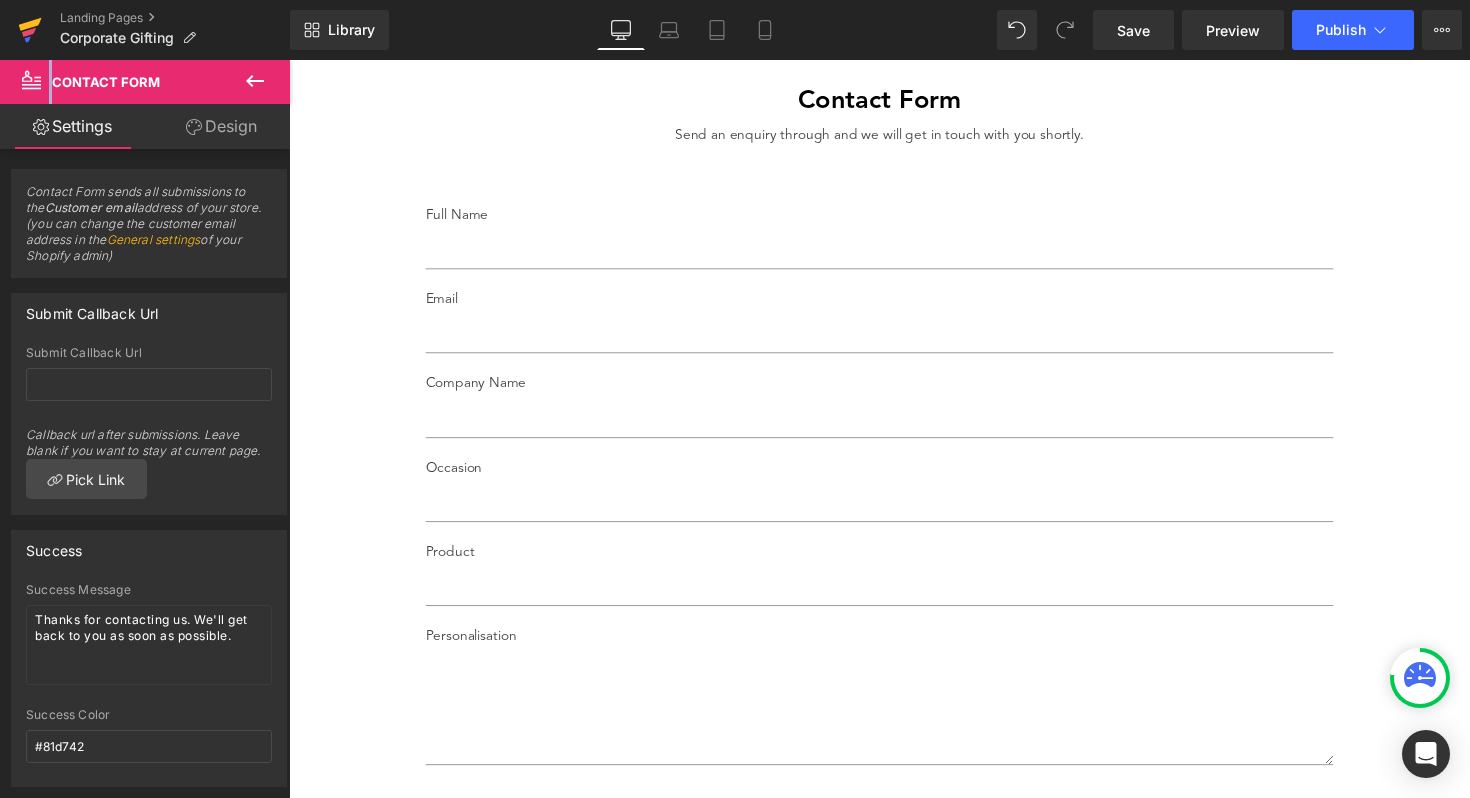 click 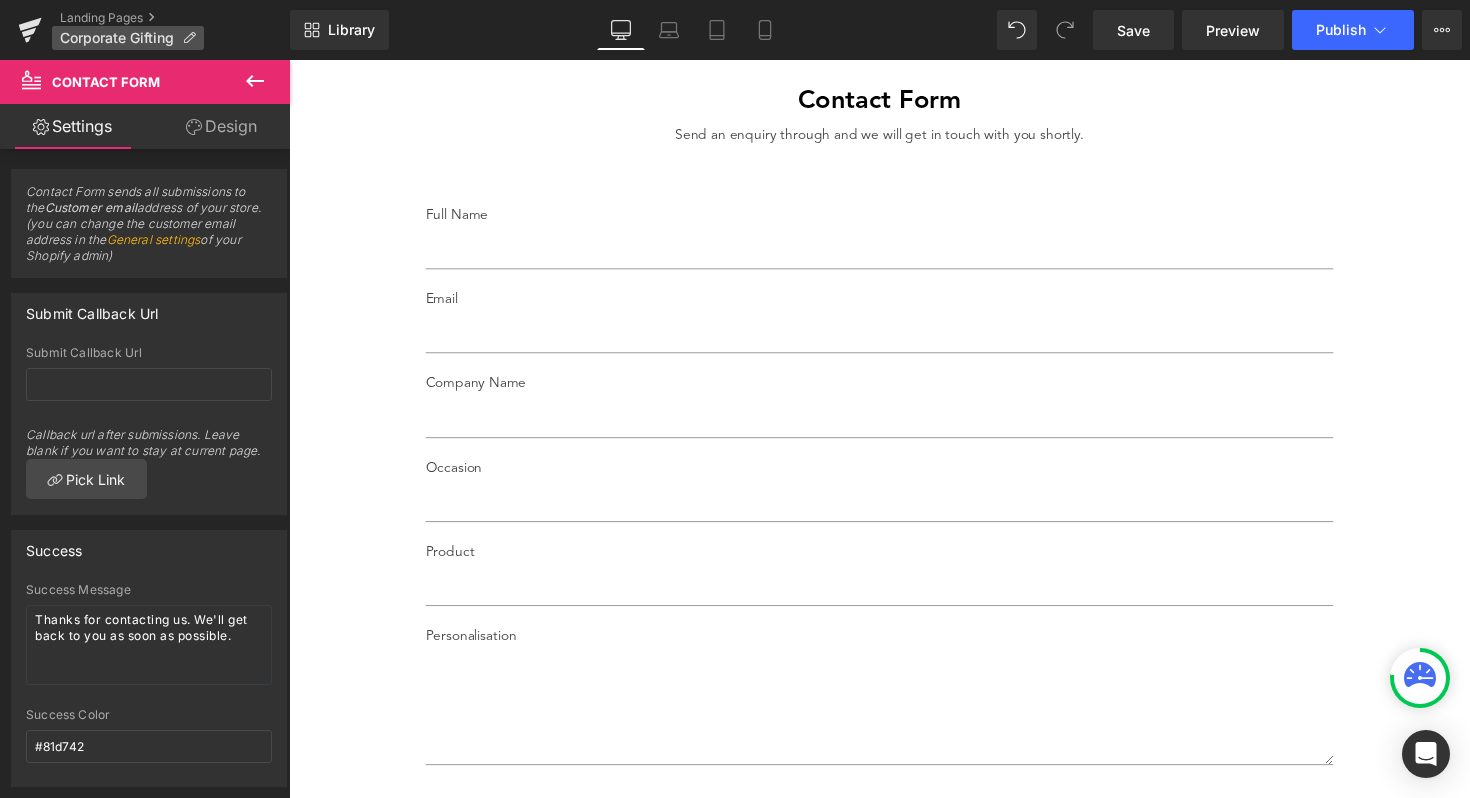 click on "Corporate Gifting" at bounding box center [117, 38] 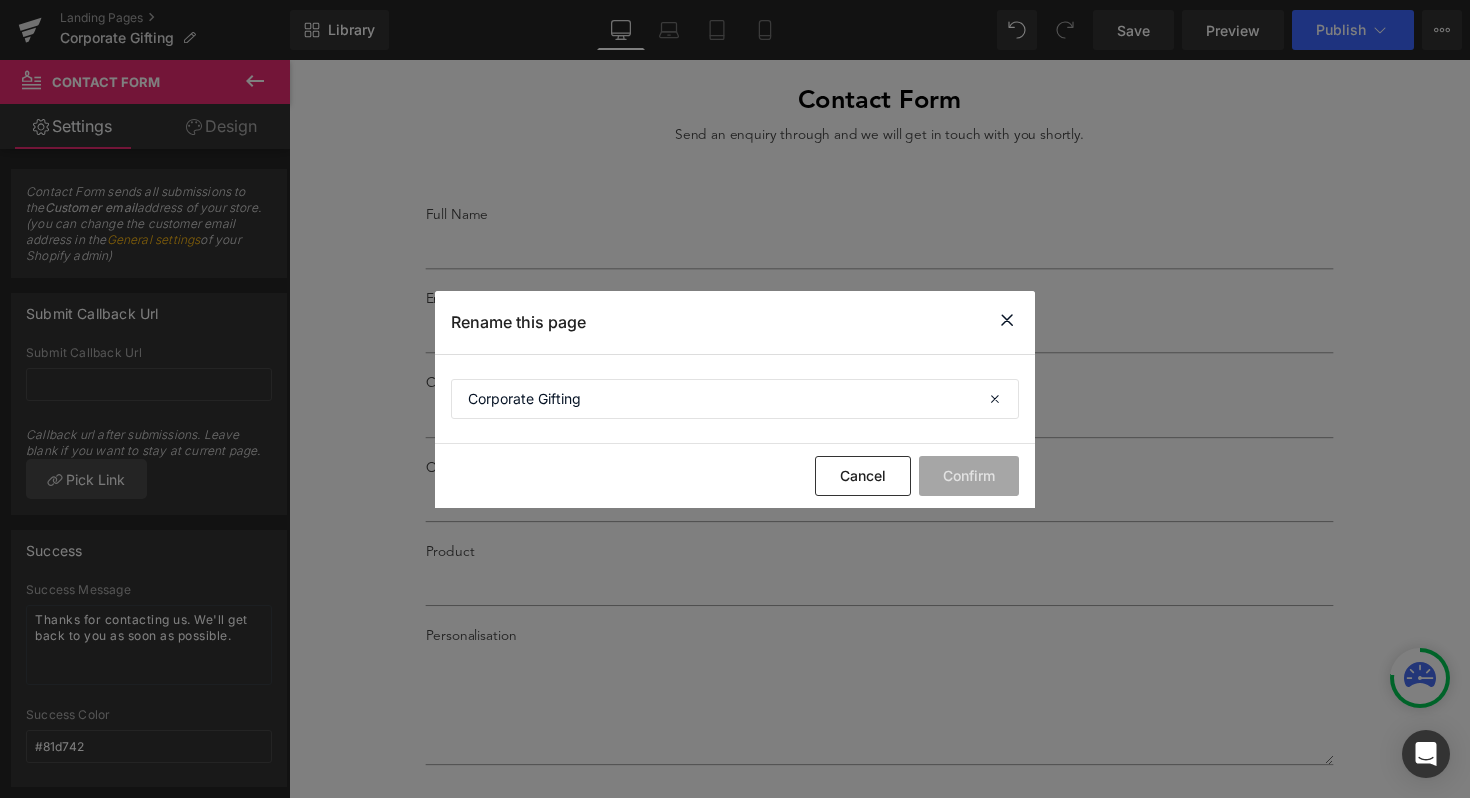 click at bounding box center [1007, 320] 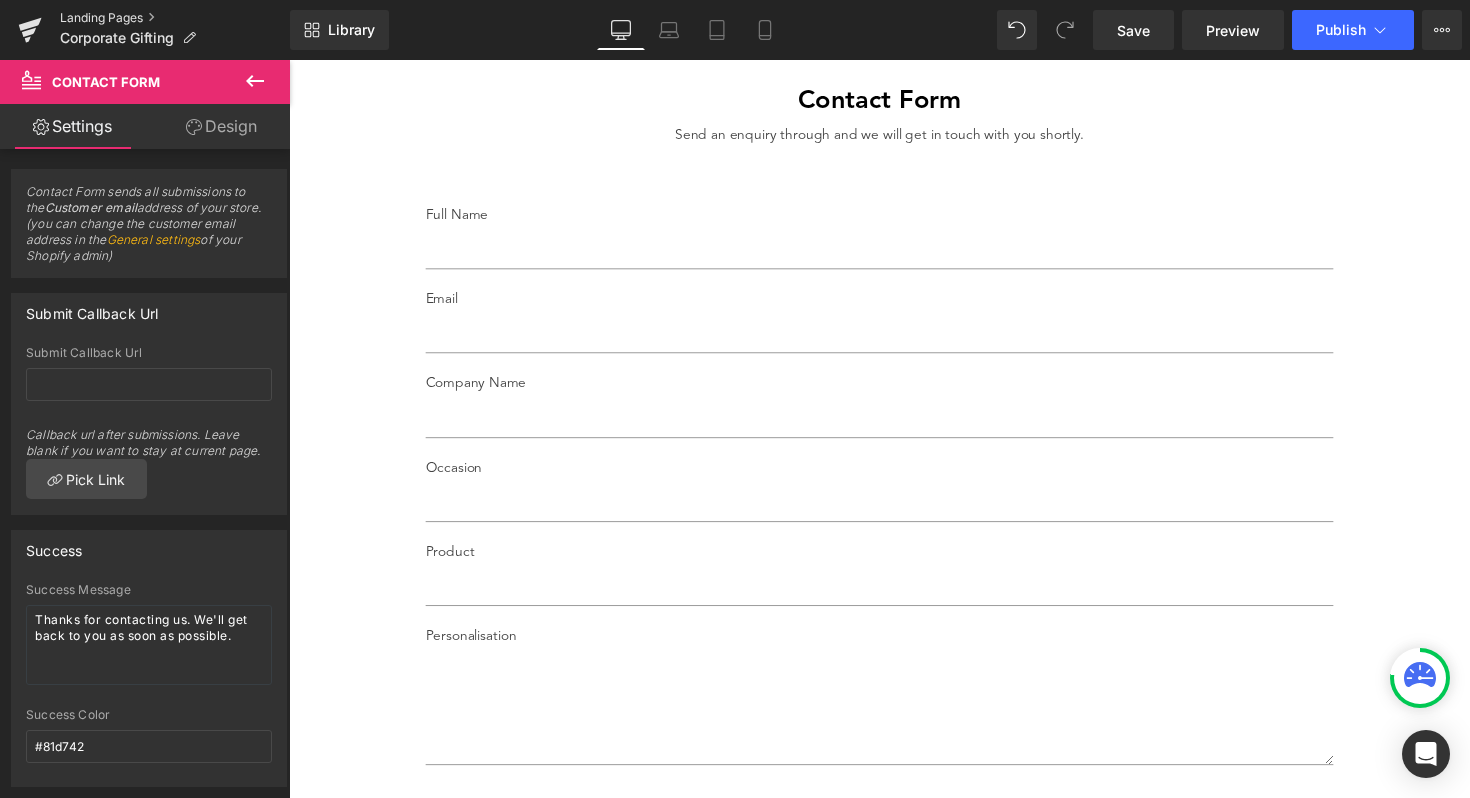 click on "Landing Pages" at bounding box center [175, 18] 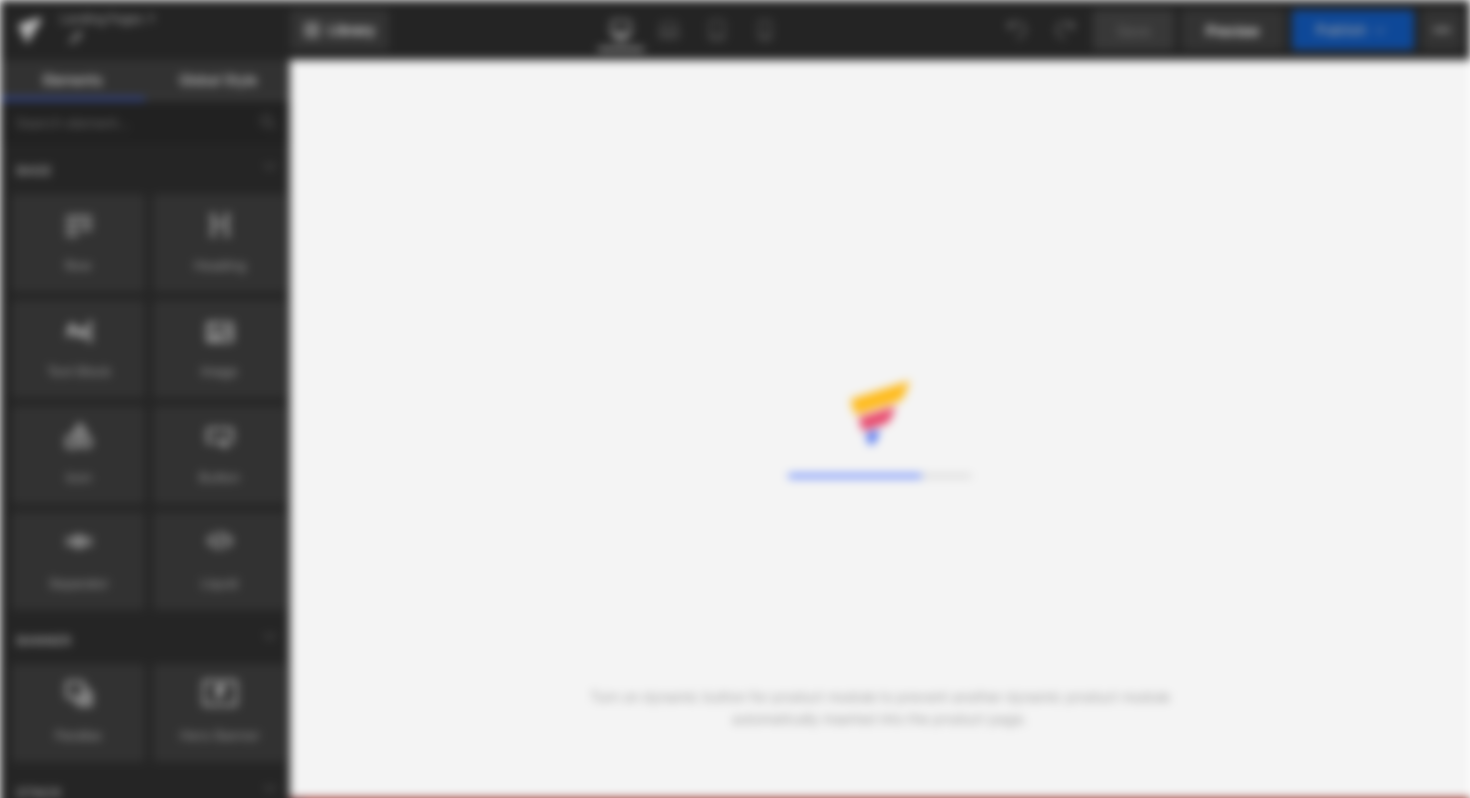 scroll, scrollTop: 0, scrollLeft: 0, axis: both 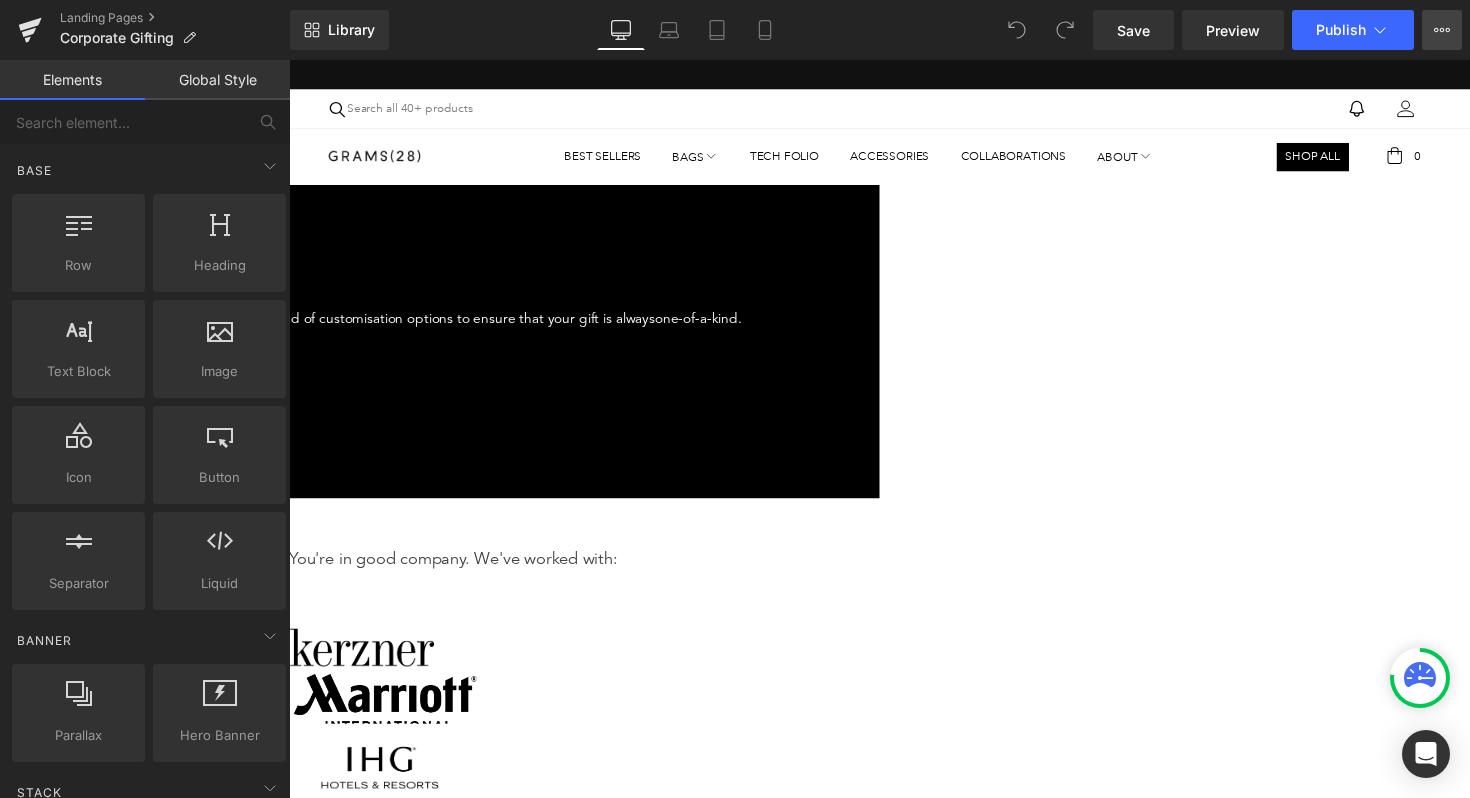 click 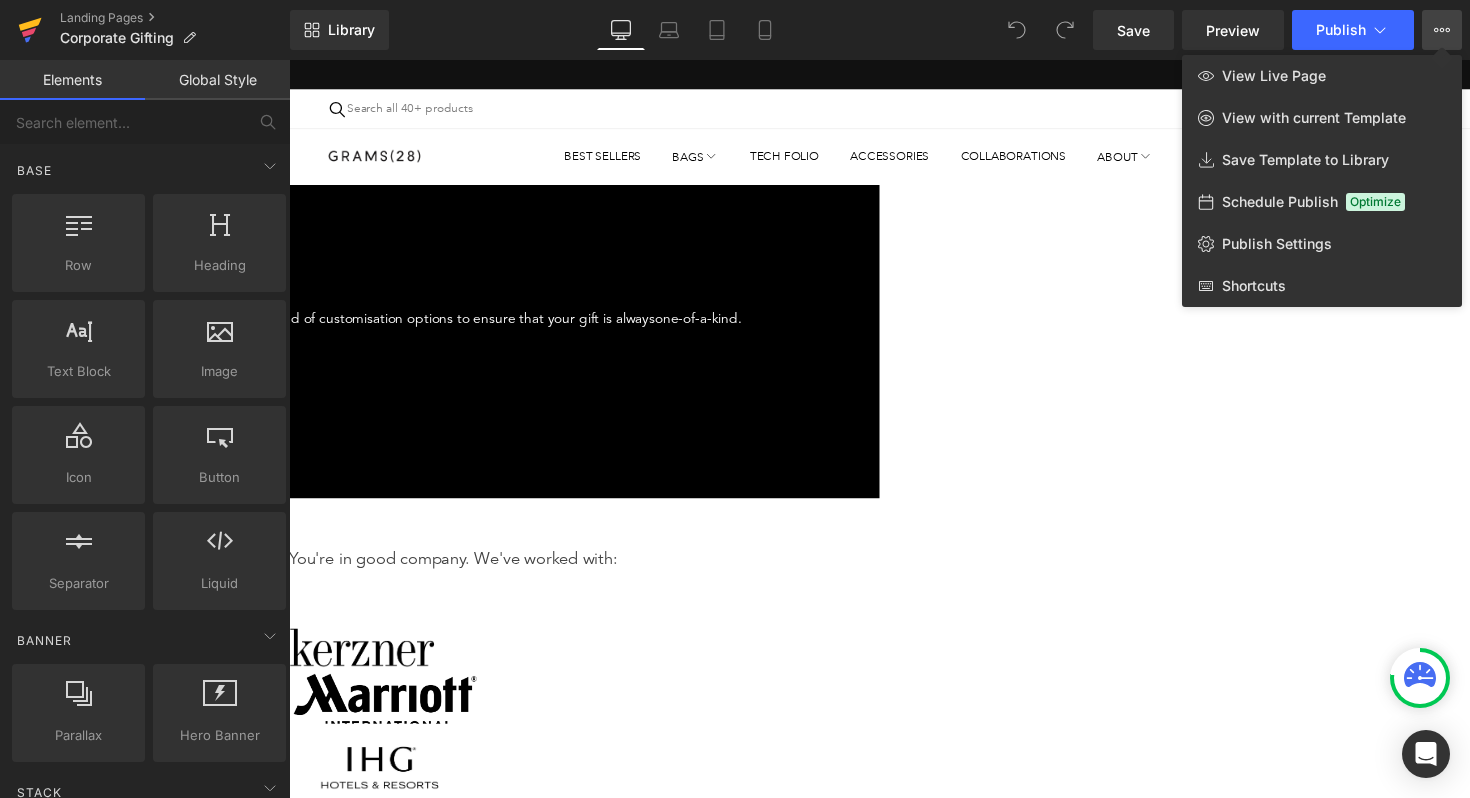 click at bounding box center [30, 30] 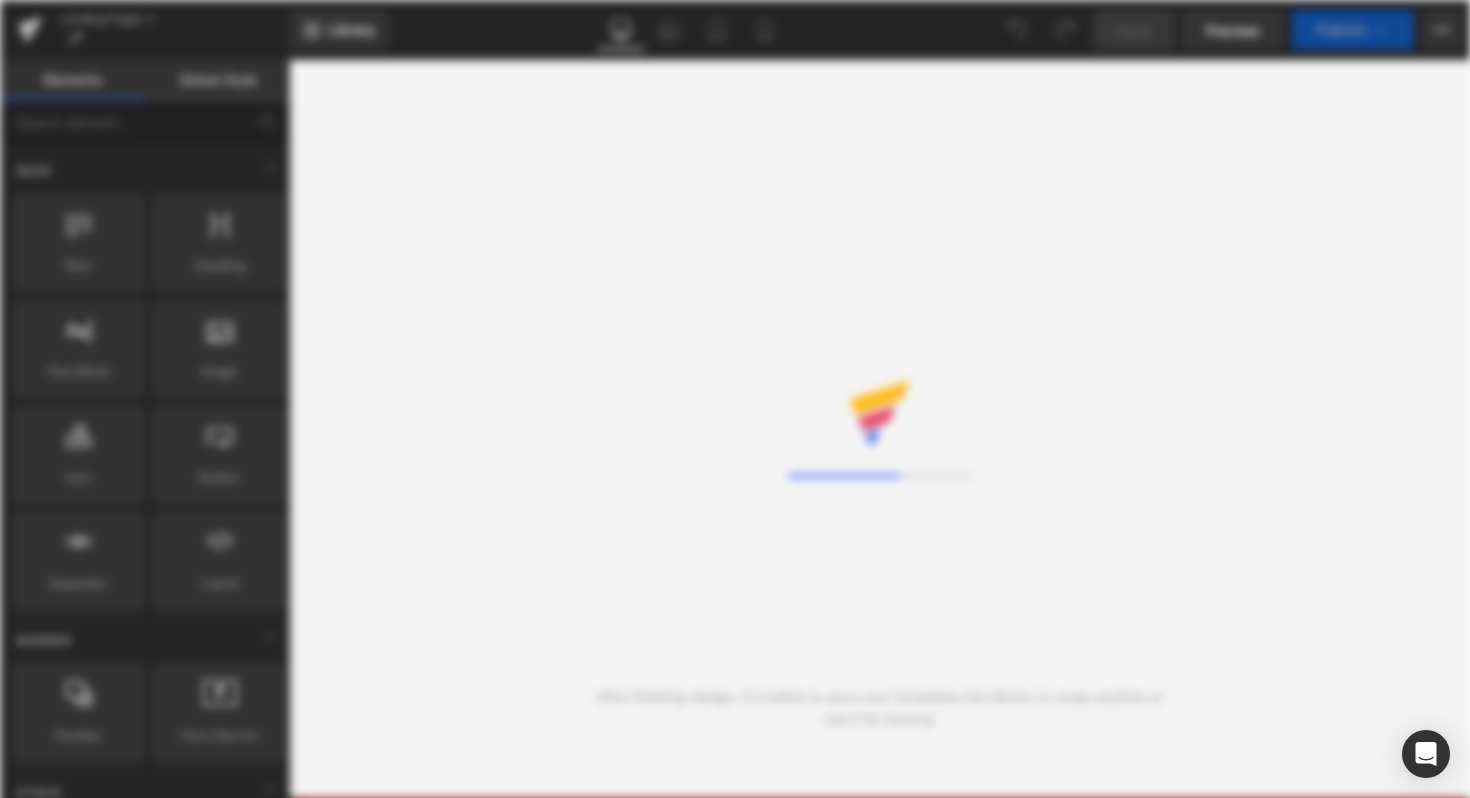 scroll, scrollTop: 0, scrollLeft: 0, axis: both 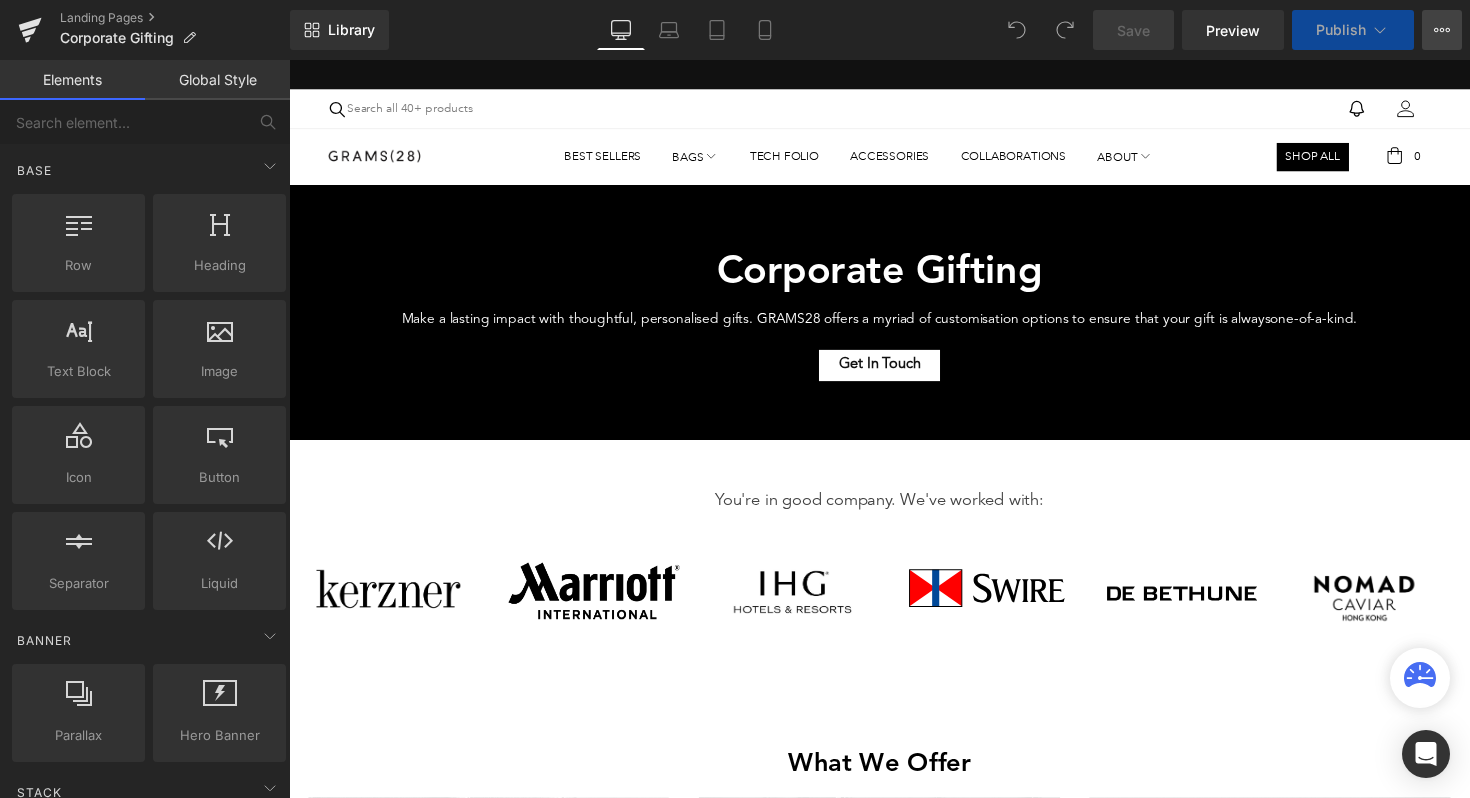 click 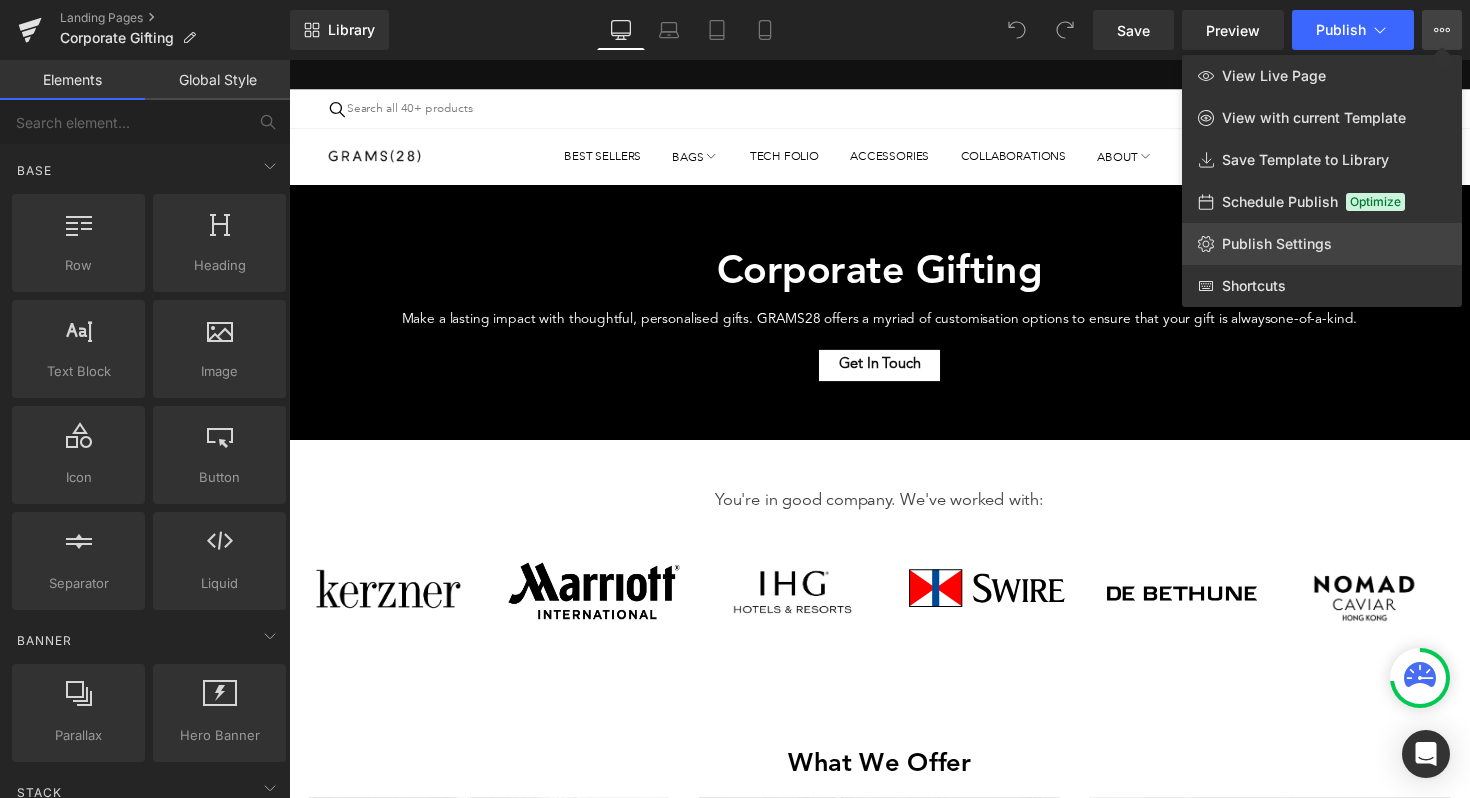 click on "Publish Settings" at bounding box center [1277, 244] 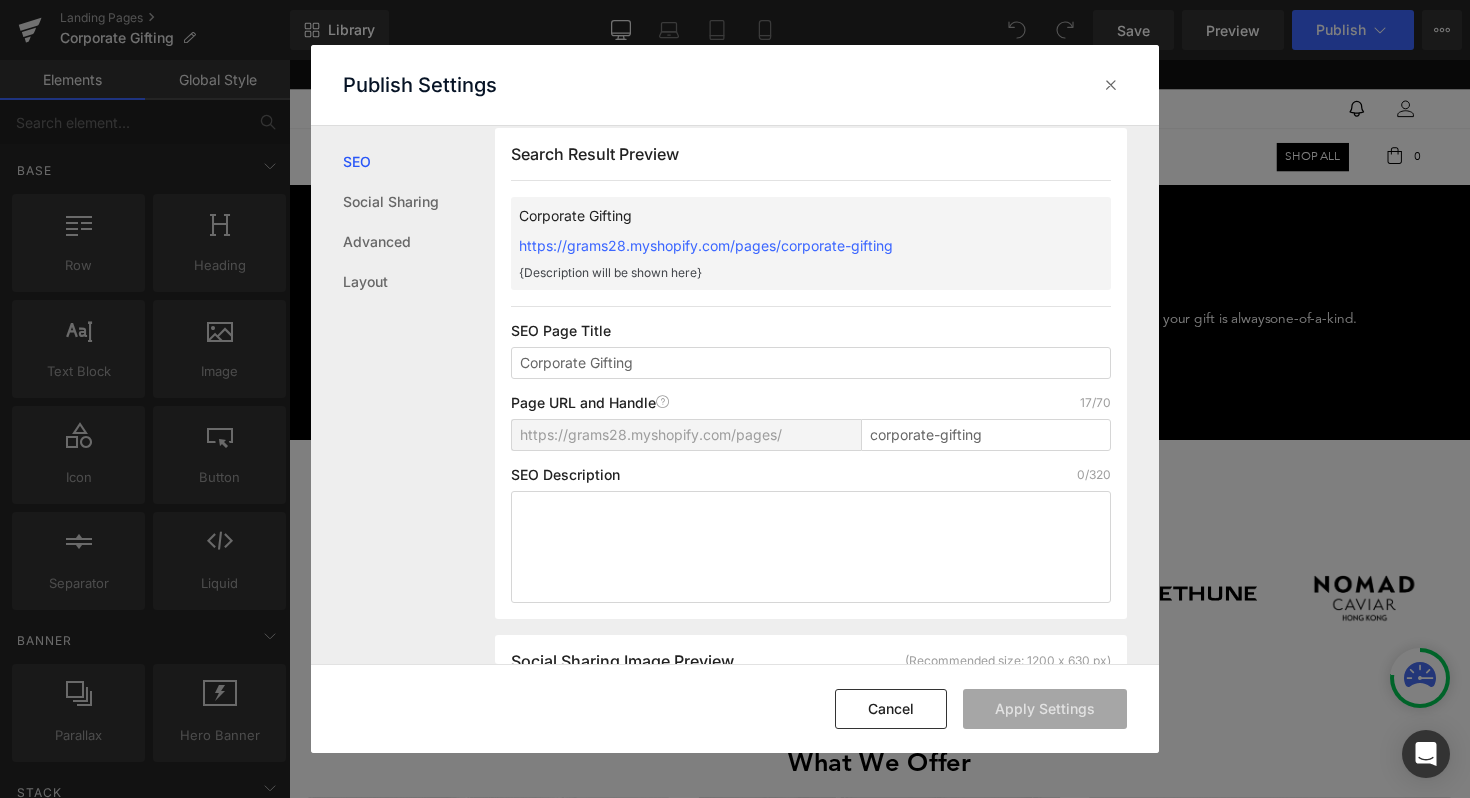 scroll, scrollTop: 0, scrollLeft: 0, axis: both 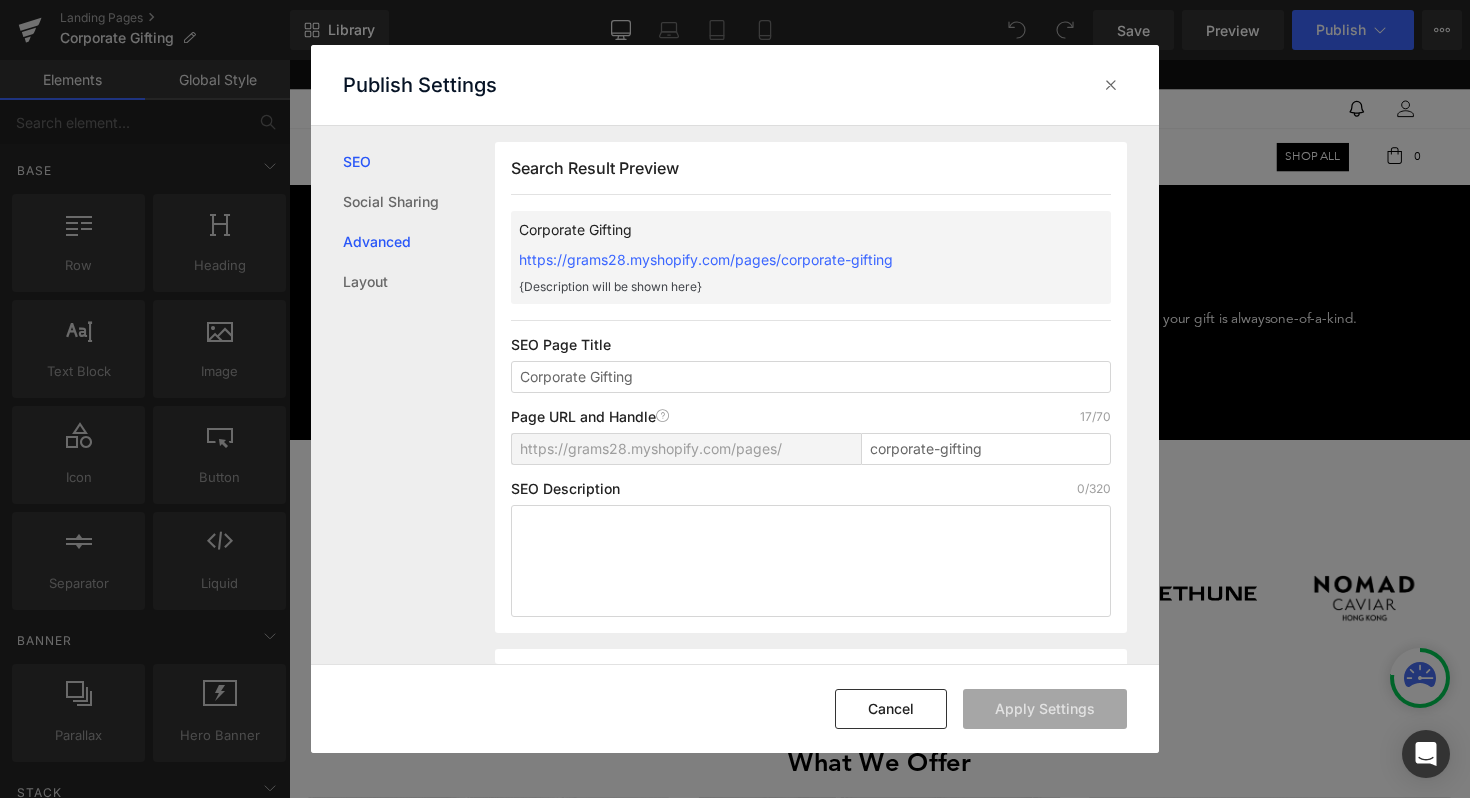 click on "Advanced" at bounding box center (419, 242) 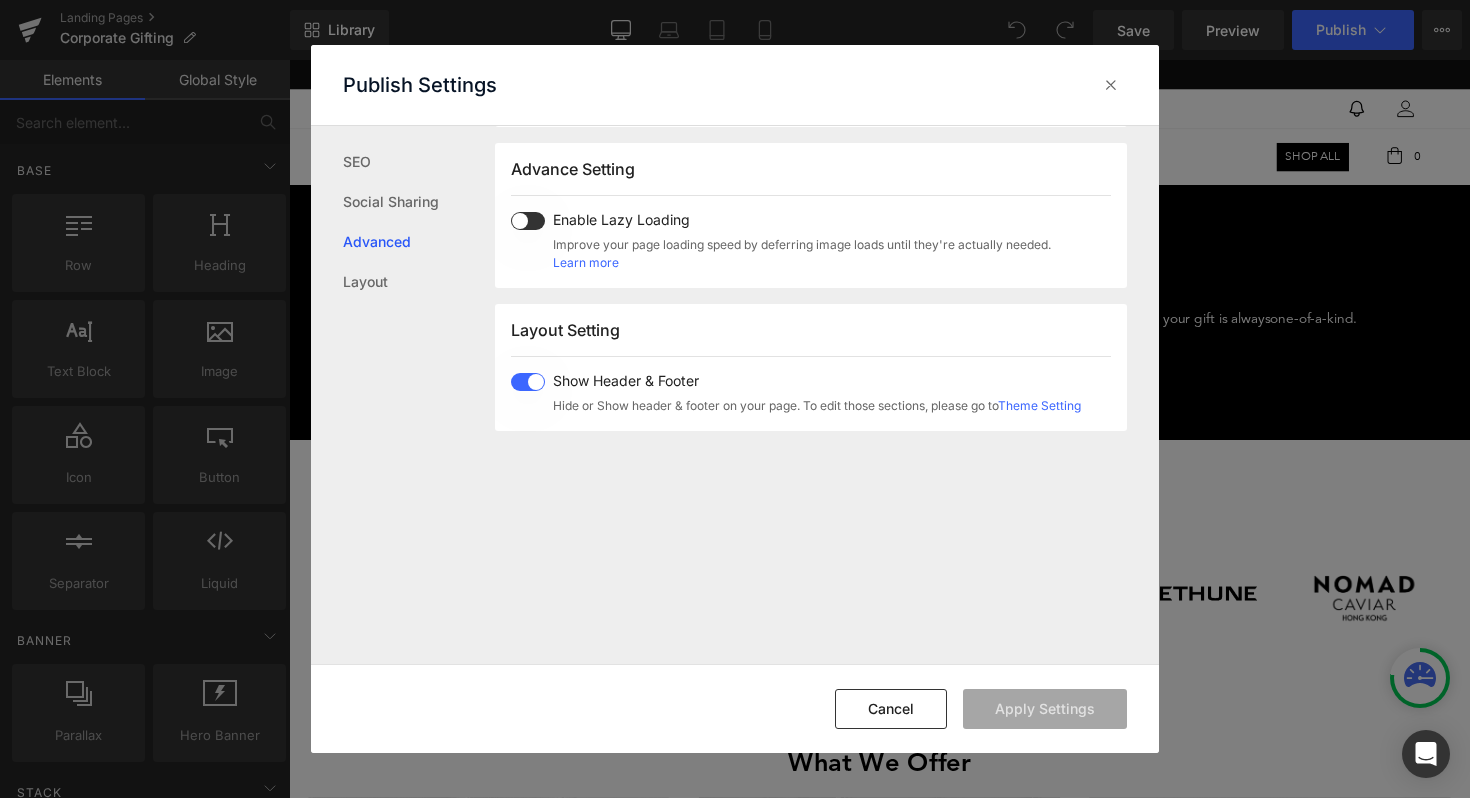 scroll, scrollTop: 1032, scrollLeft: 0, axis: vertical 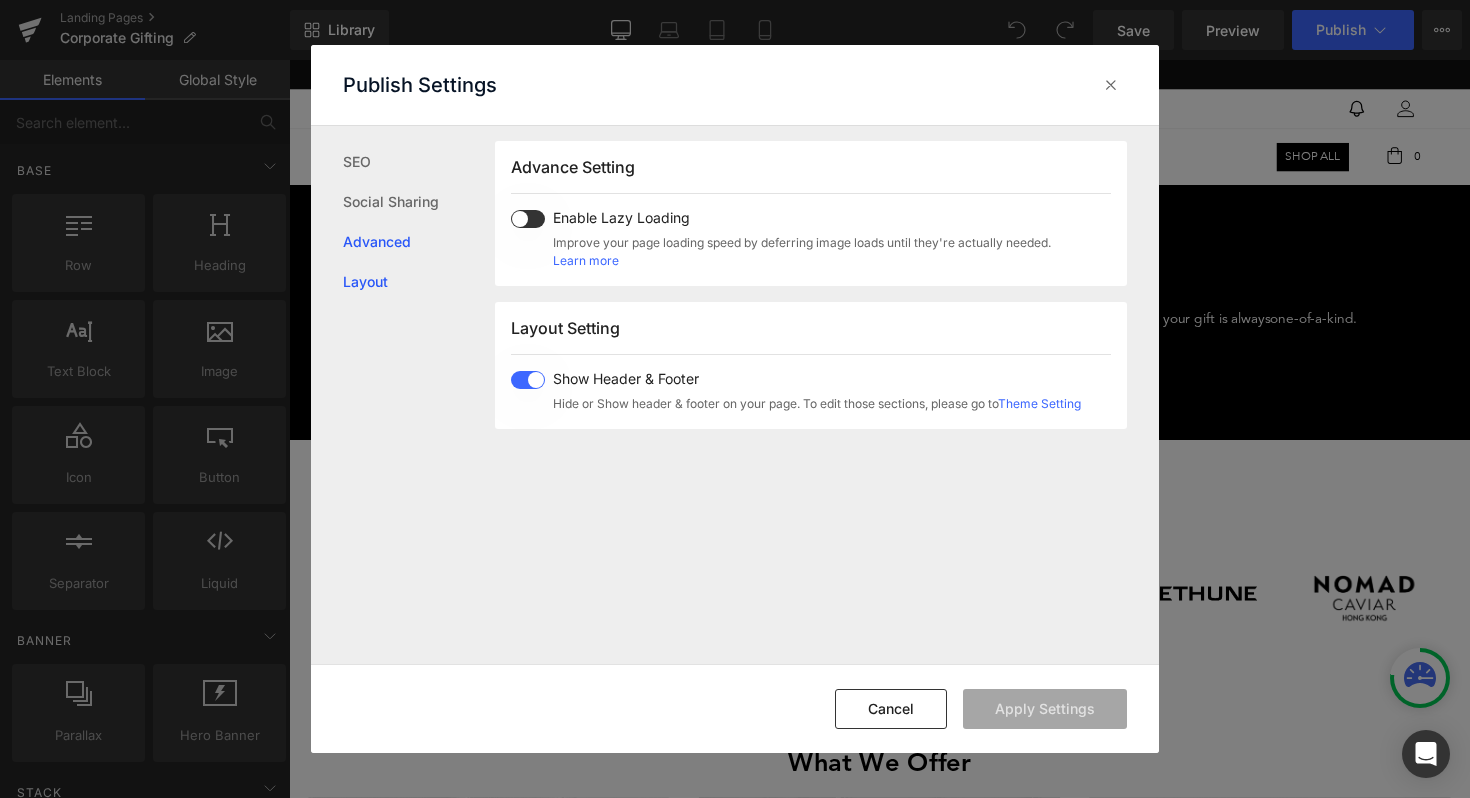 click on "Layout" at bounding box center (419, 282) 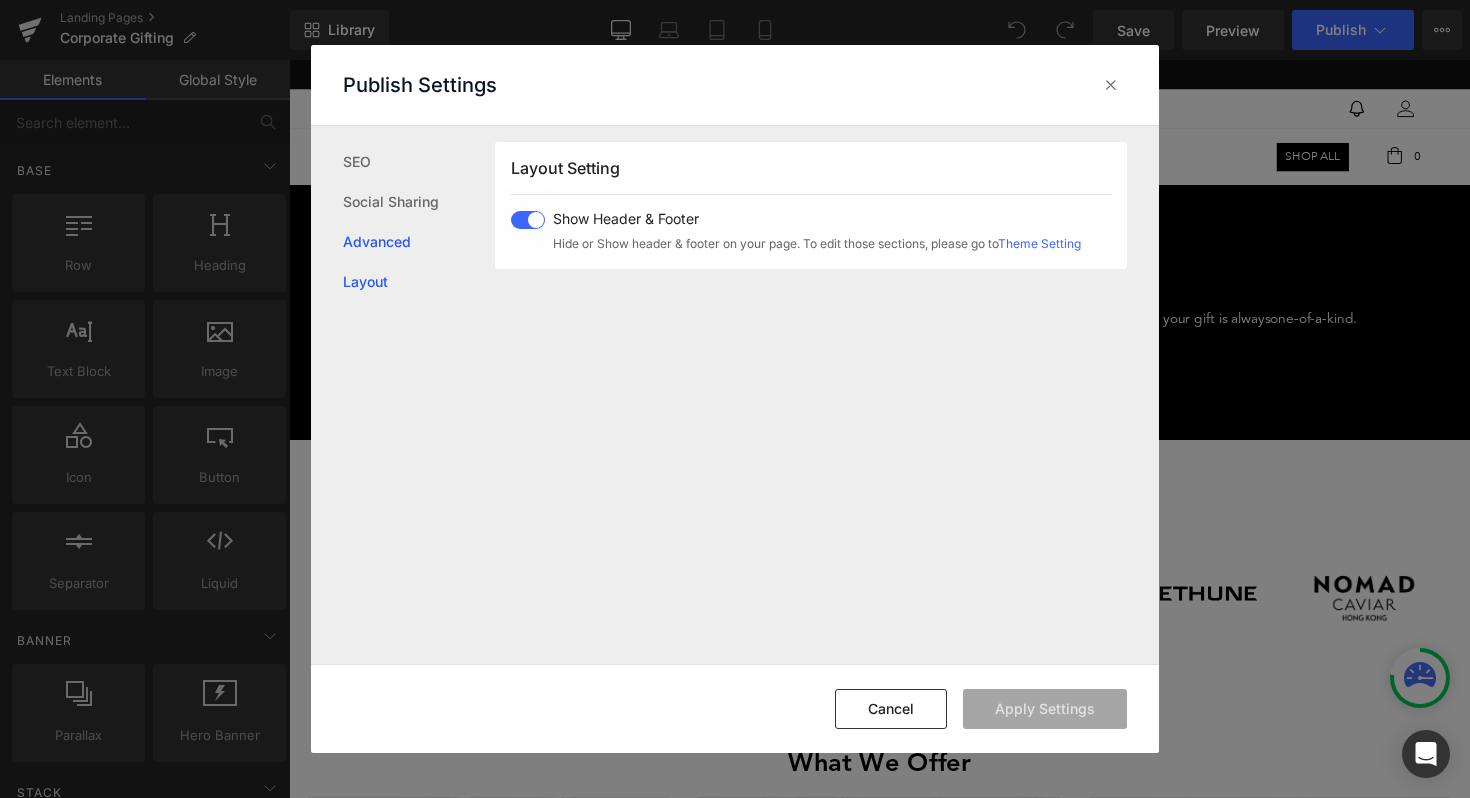 click on "Advanced" at bounding box center (419, 242) 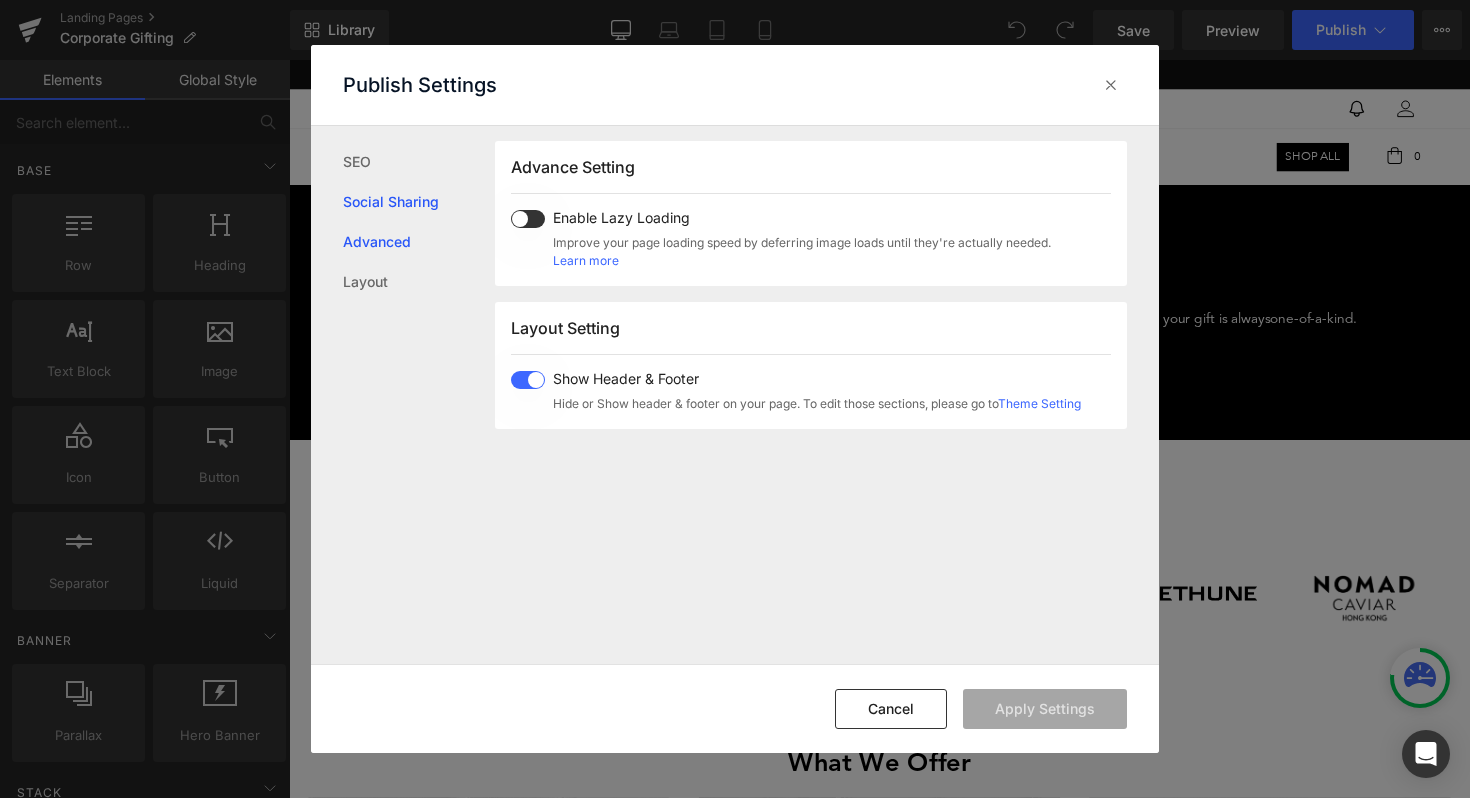 click on "Social Sharing" at bounding box center [419, 202] 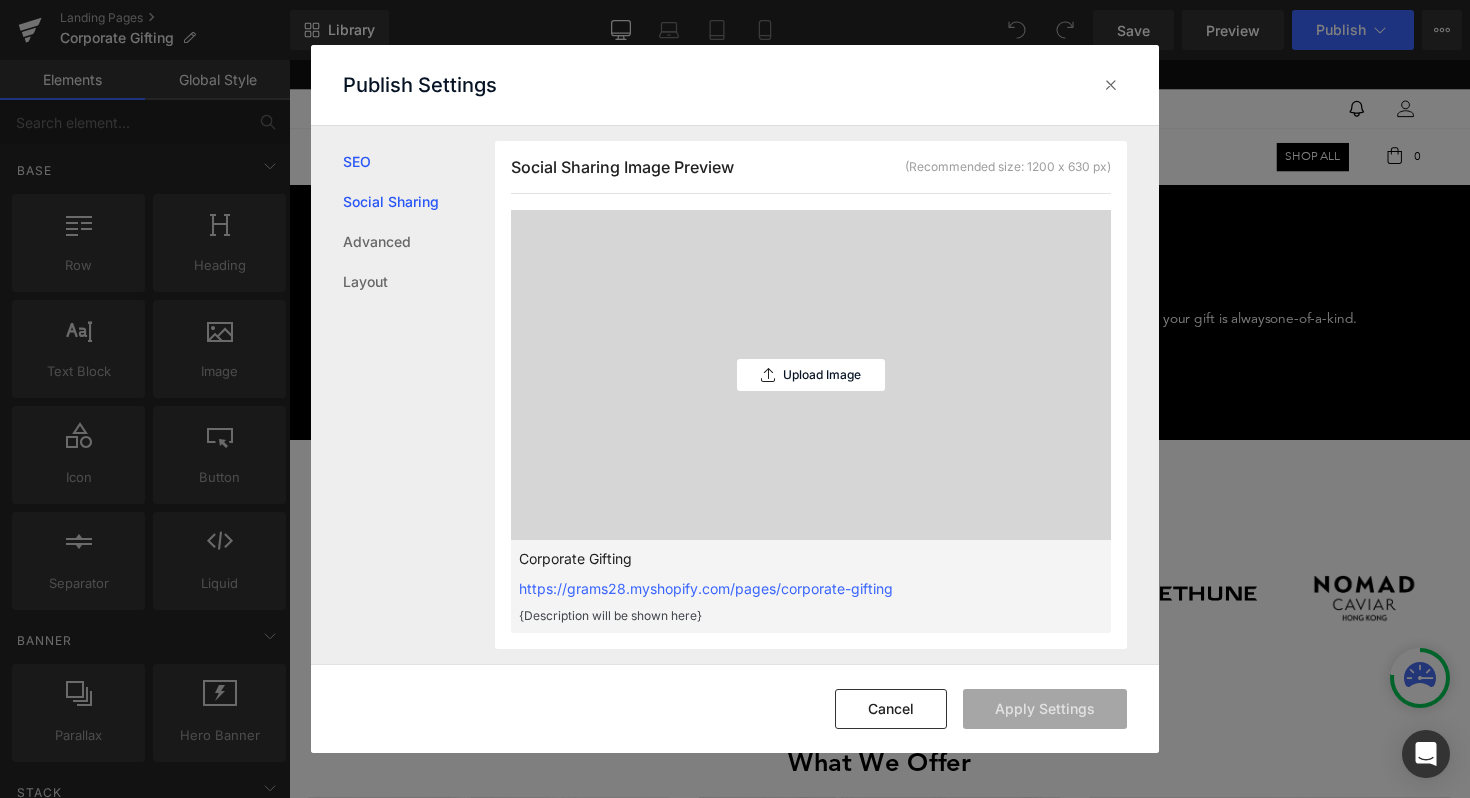 click on "SEO" at bounding box center [419, 162] 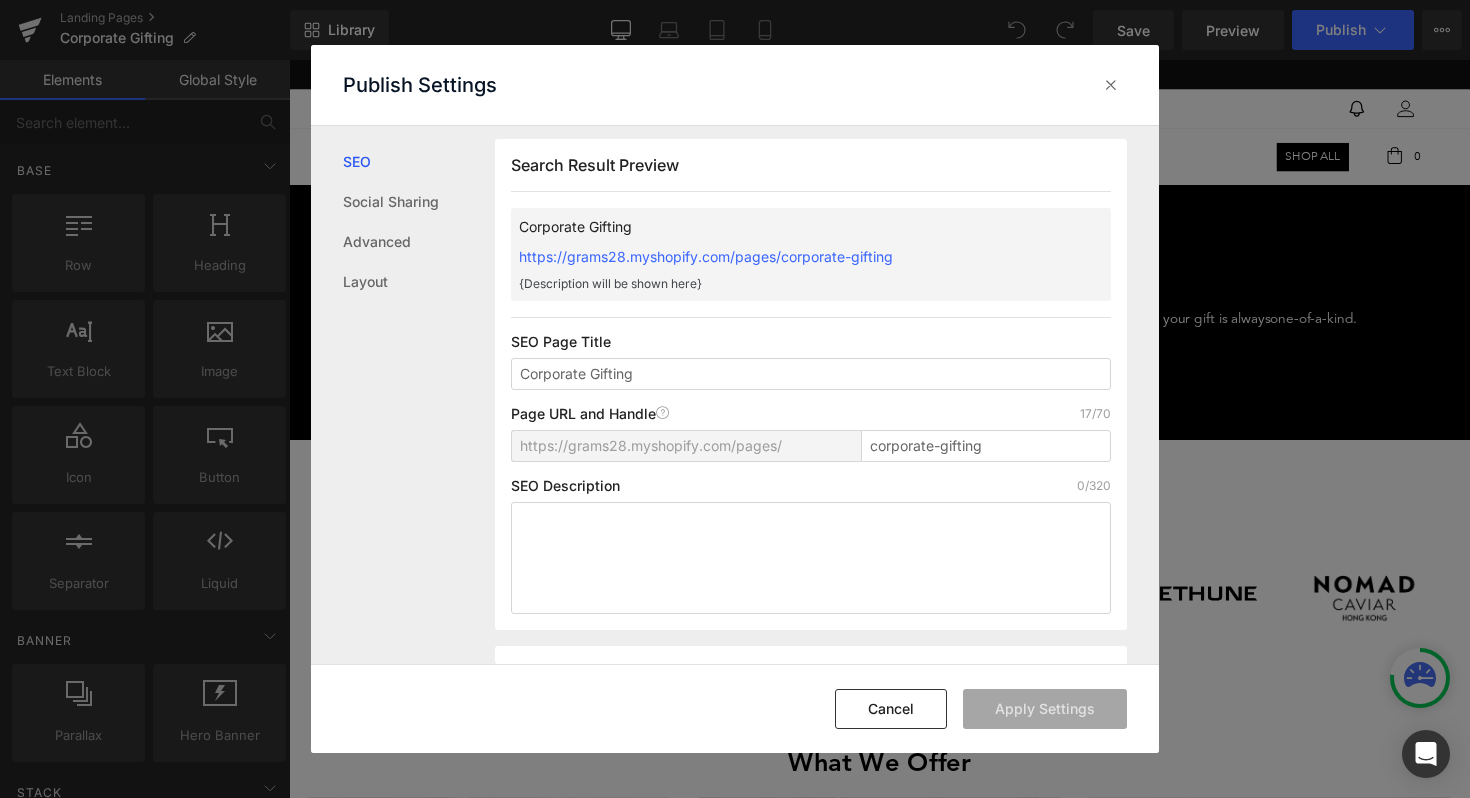 scroll, scrollTop: 1, scrollLeft: 0, axis: vertical 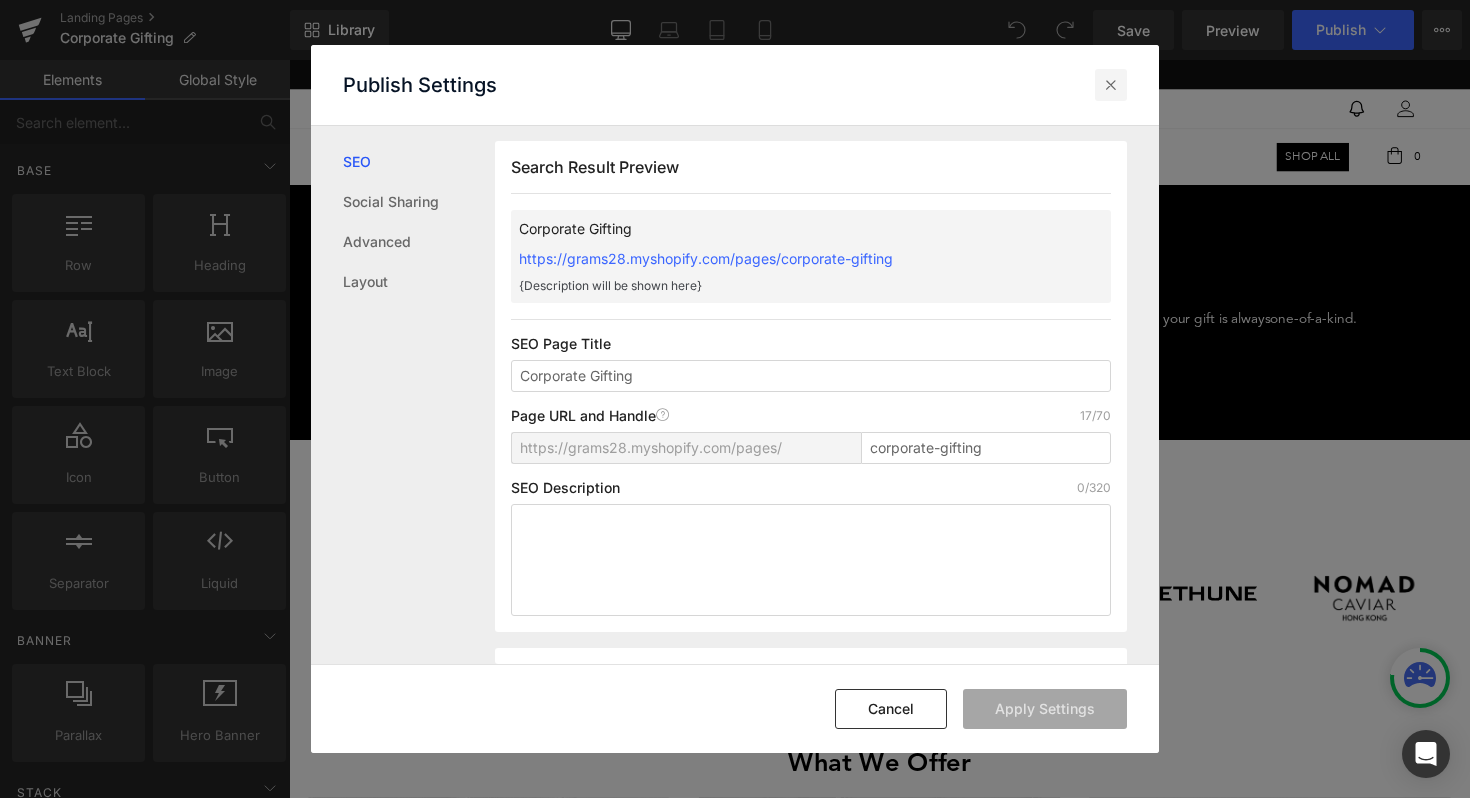click at bounding box center (1111, 85) 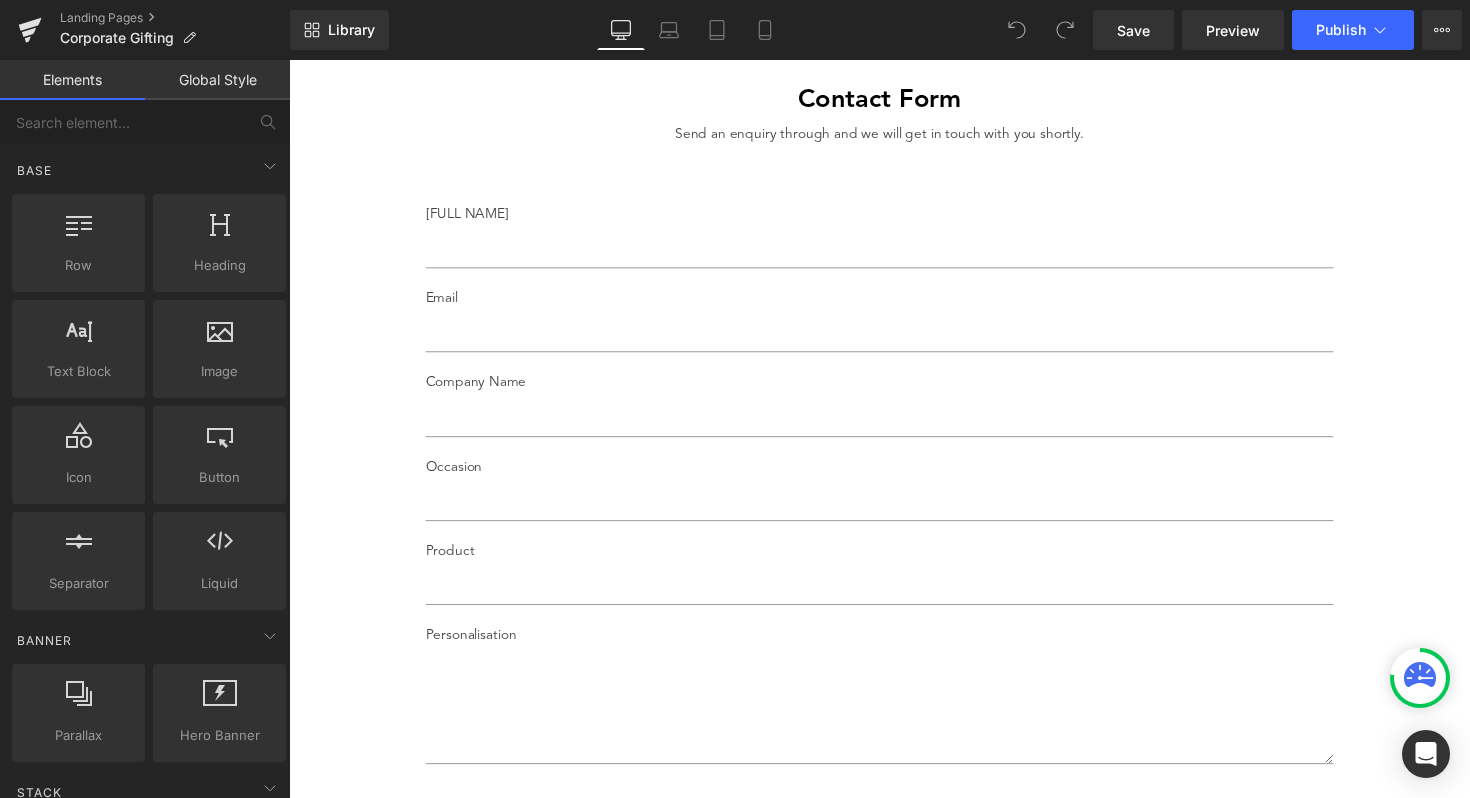 scroll, scrollTop: 2505, scrollLeft: 0, axis: vertical 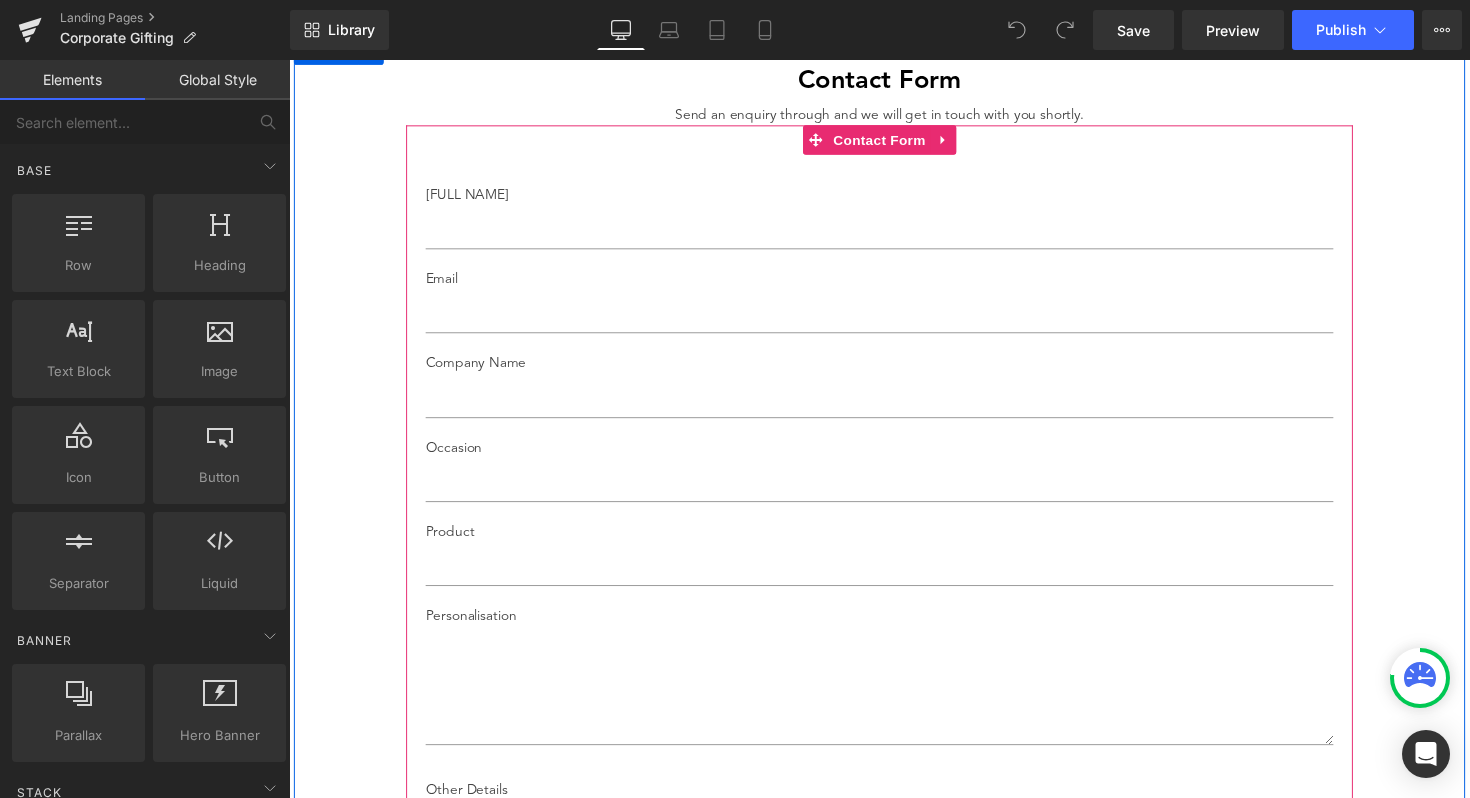 click on "Full Name Text Block         Text Field         Email Text Block         Email Field         Company Name Text Block         Text Field         Occasion Text Block         Text Field         Product Text Block         Text Field         Personalisation Text Block           Text Area         Other Details Text Block         Text Area           SUBMIT   Submit Button
Contact Form" at bounding box center [894, 574] 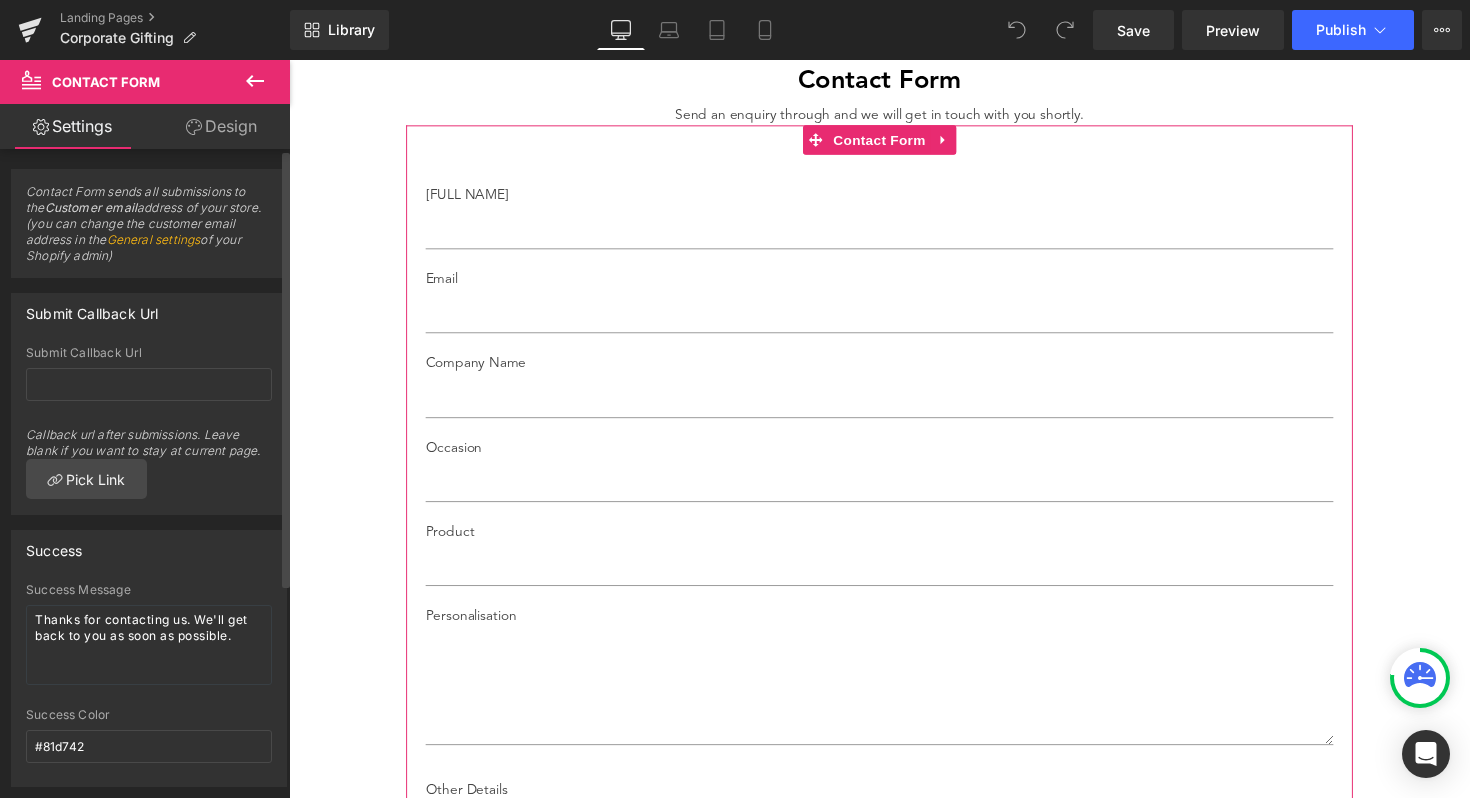 click on "General settings" at bounding box center [154, 239] 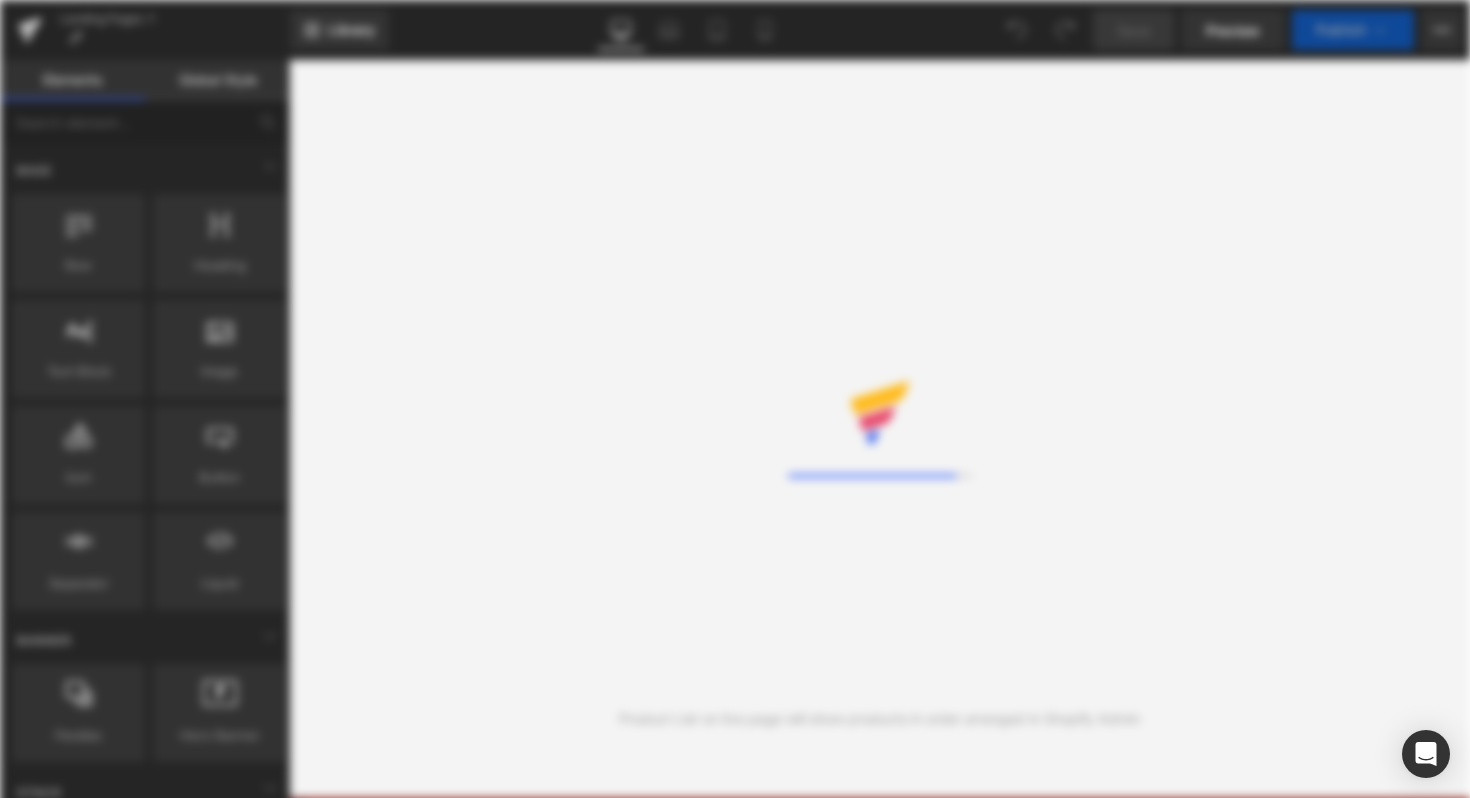 scroll, scrollTop: 0, scrollLeft: 0, axis: both 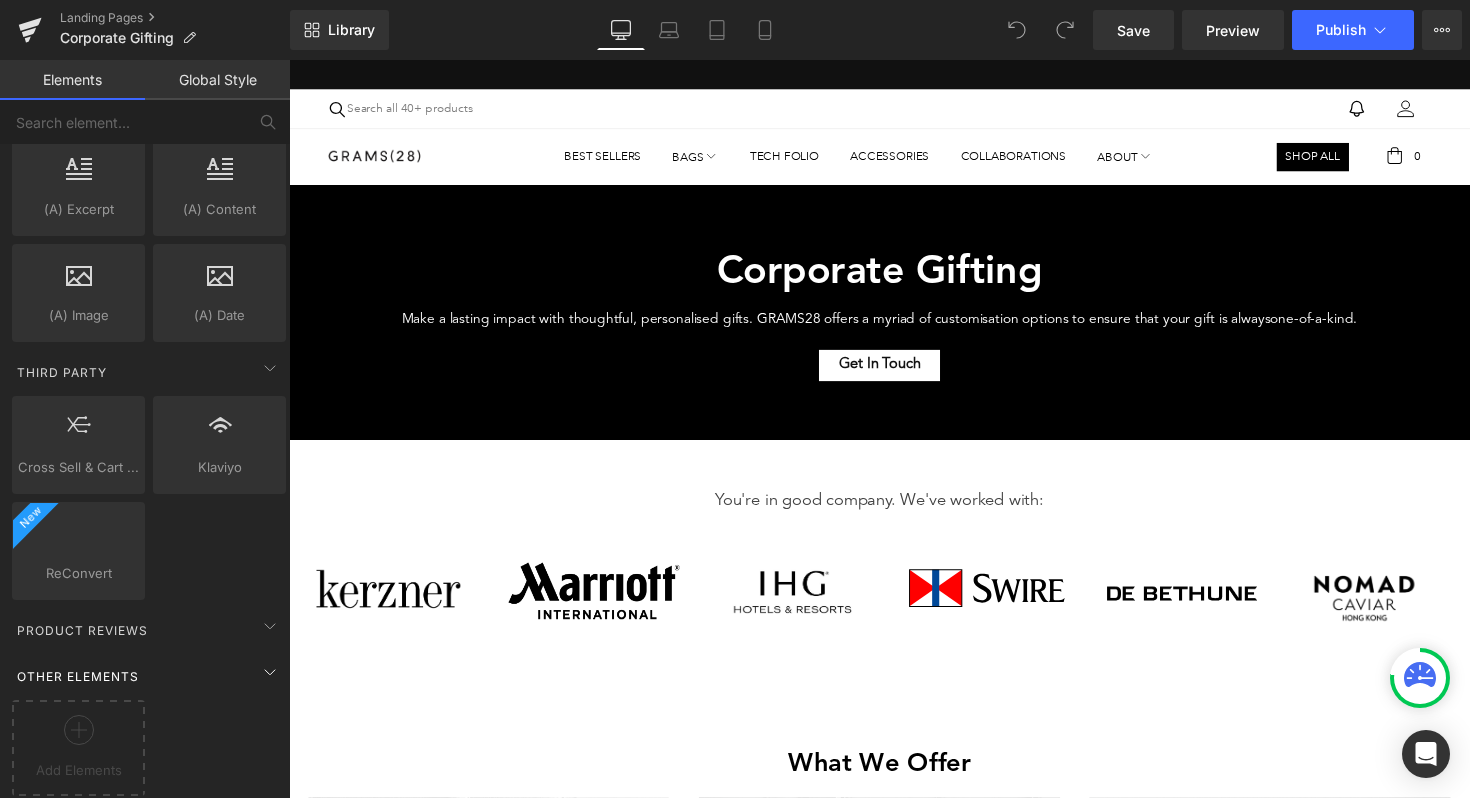 click on "Other Elements" at bounding box center (149, 676) 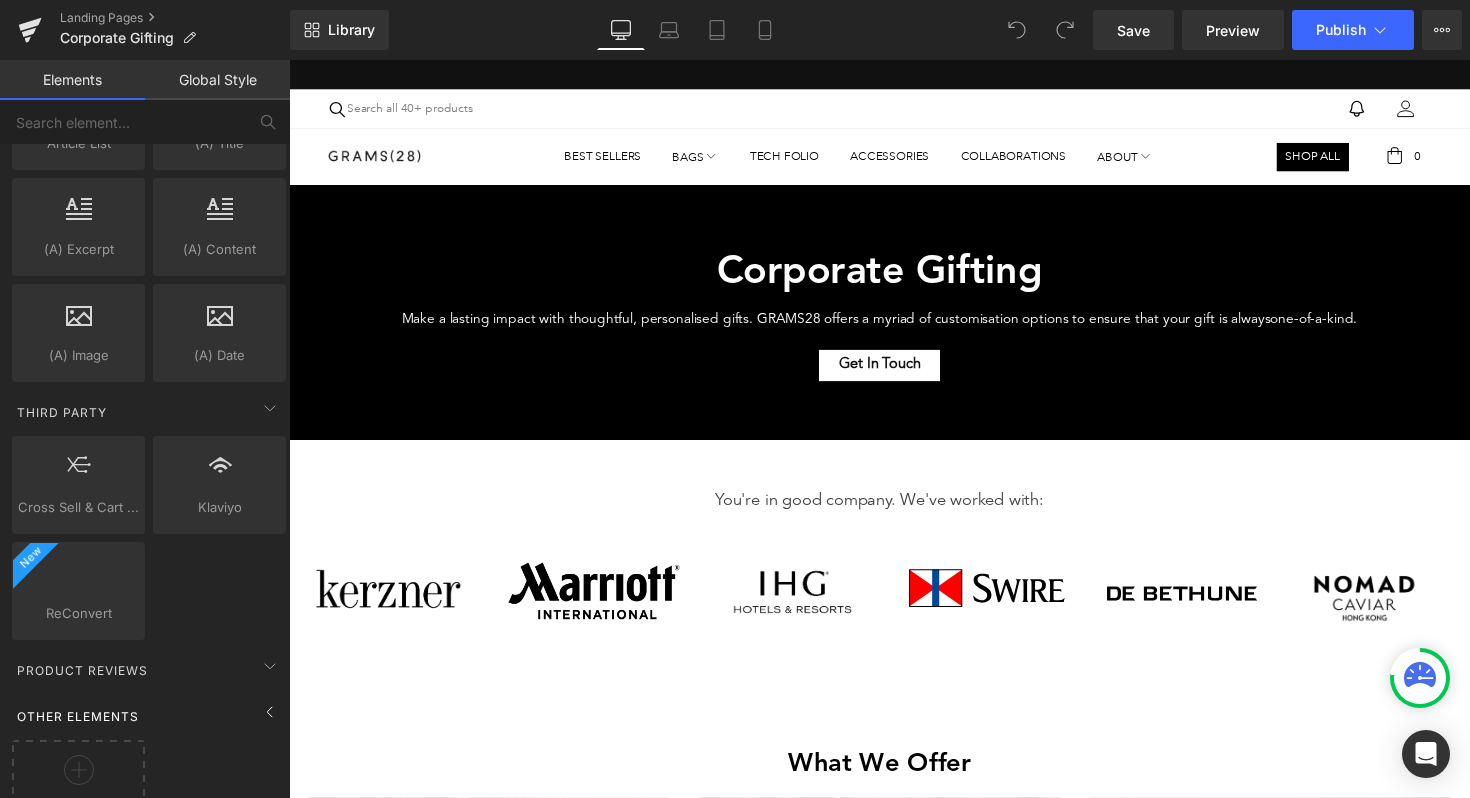scroll, scrollTop: 3548, scrollLeft: 0, axis: vertical 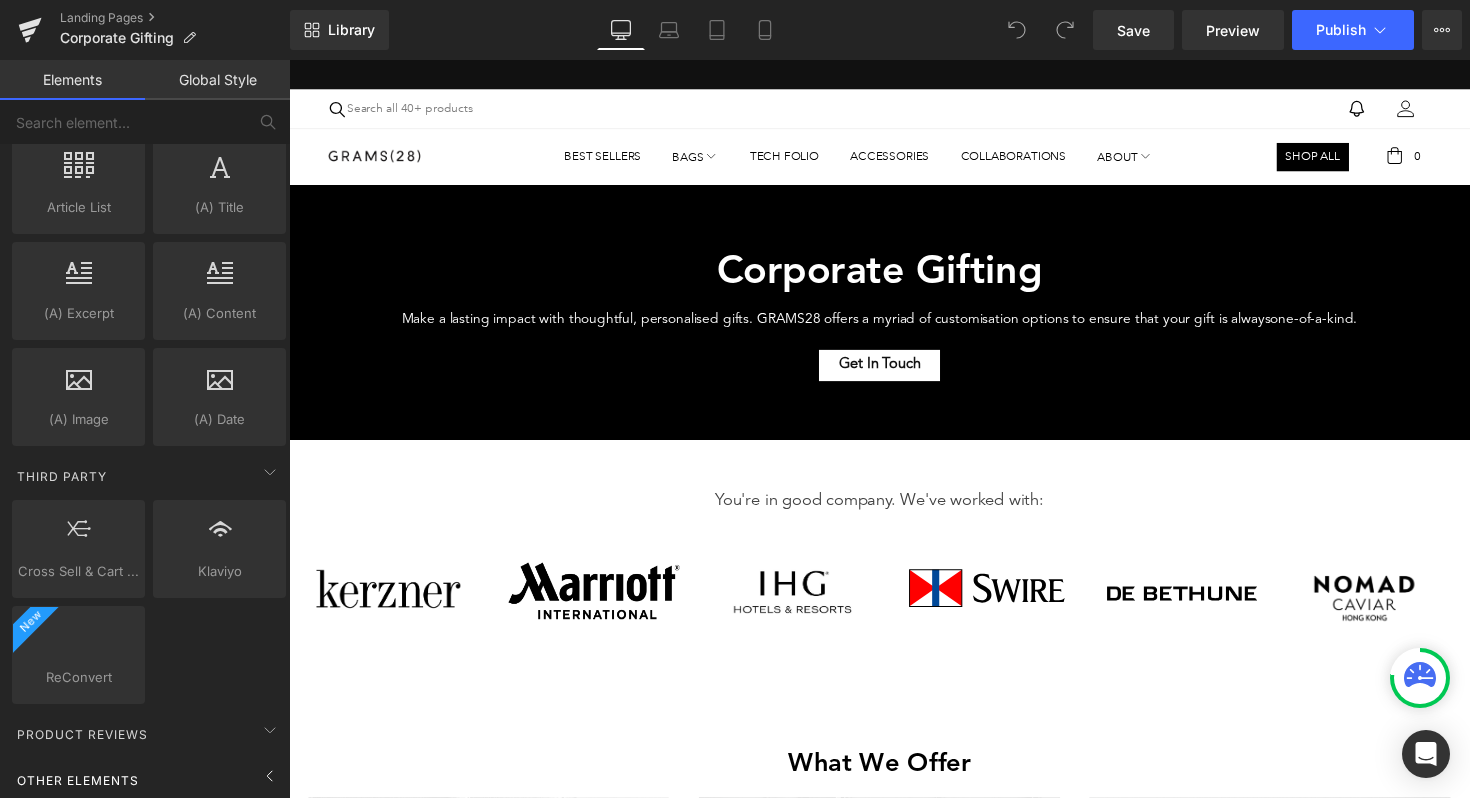 click on "Other Elements" at bounding box center (78, 780) 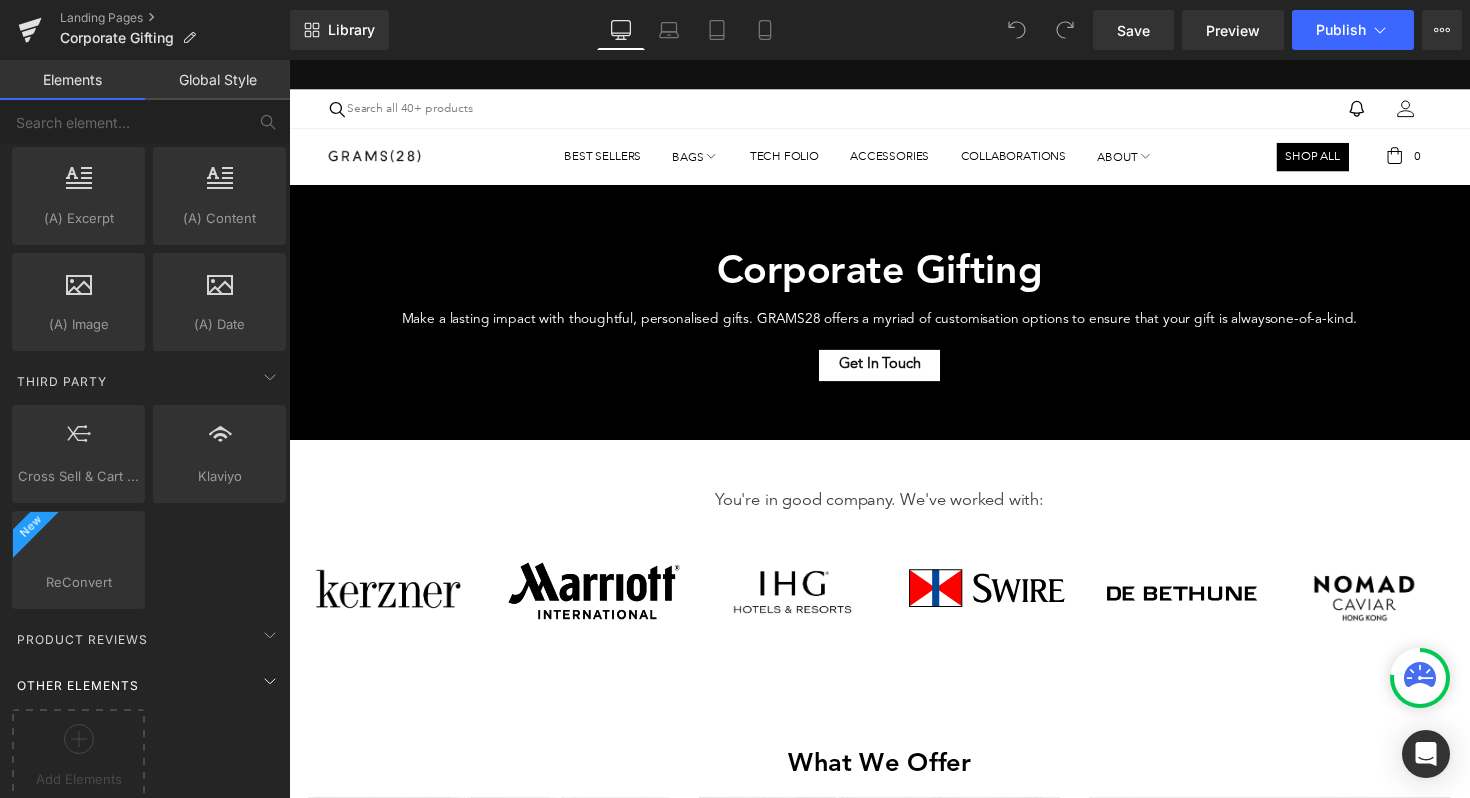 scroll, scrollTop: 3652, scrollLeft: 0, axis: vertical 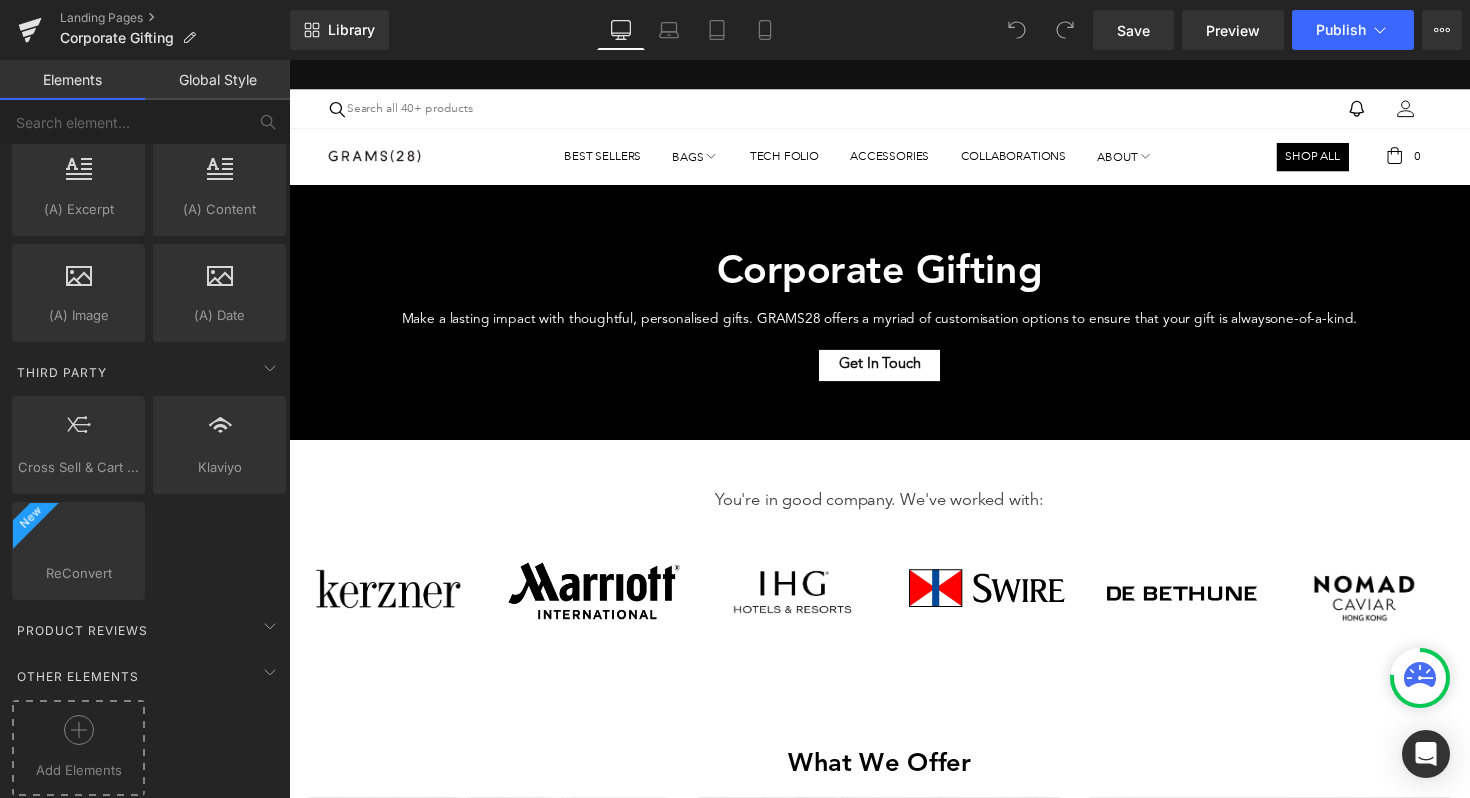 click at bounding box center [78, 737] 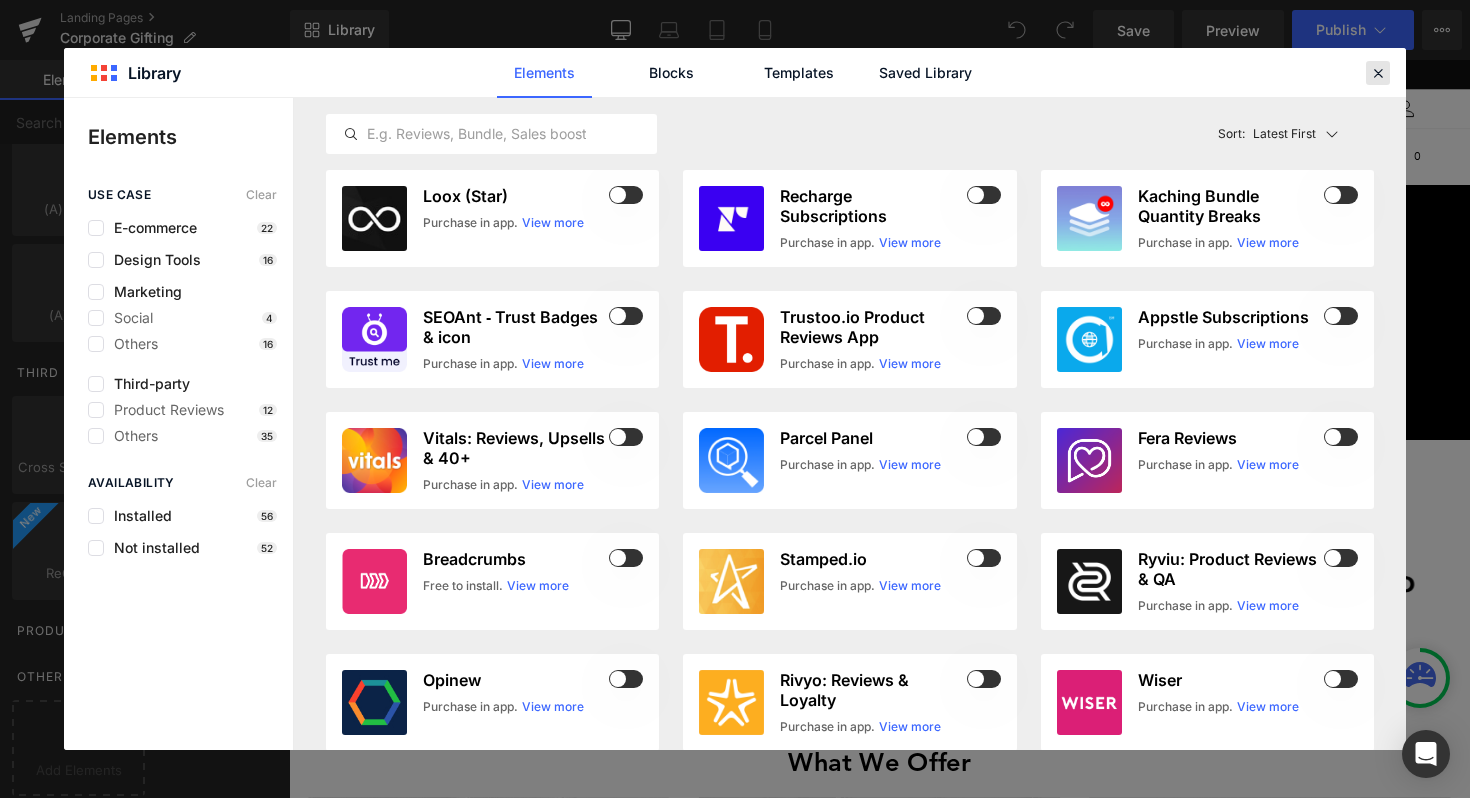click at bounding box center (1378, 73) 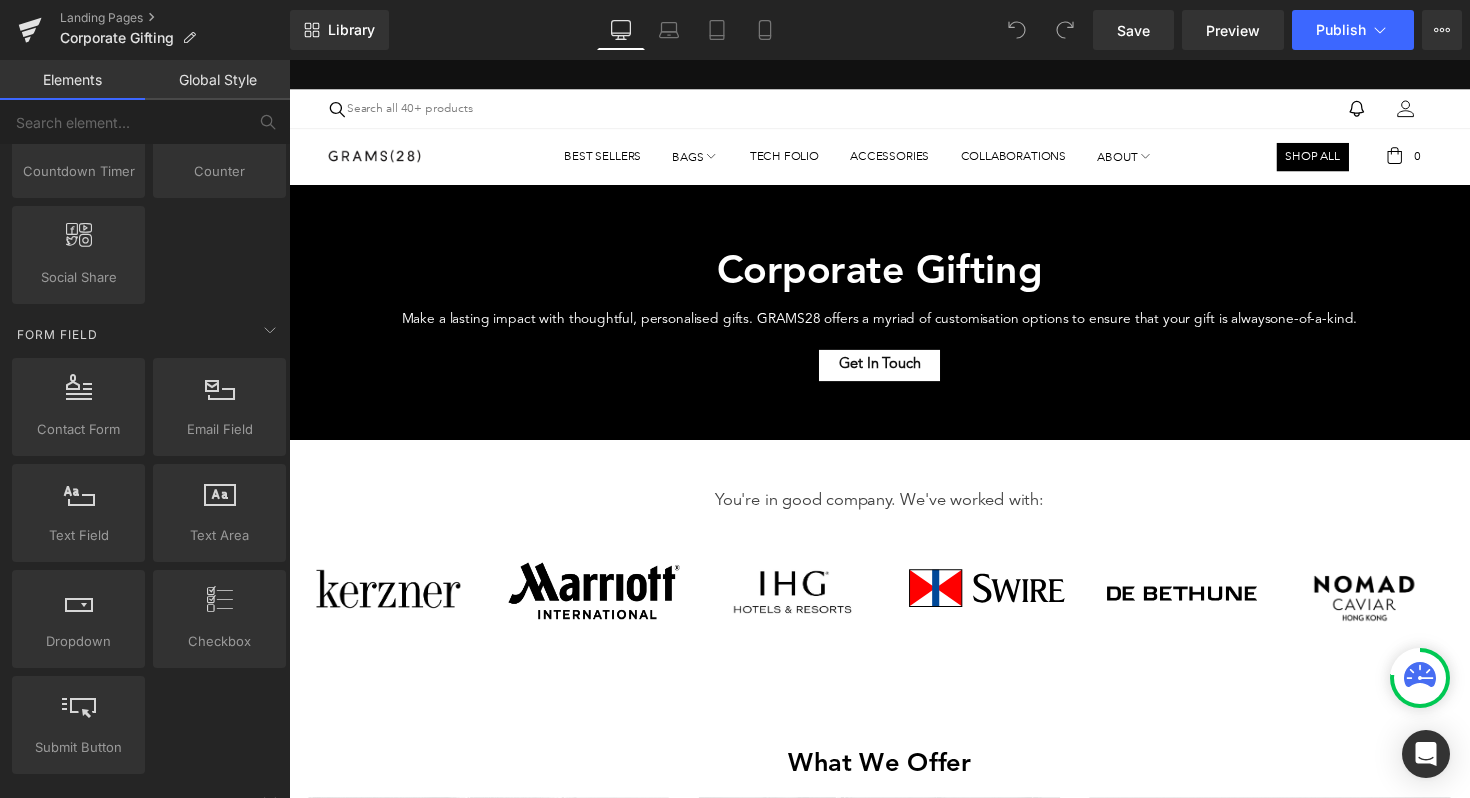 scroll, scrollTop: 2510, scrollLeft: 0, axis: vertical 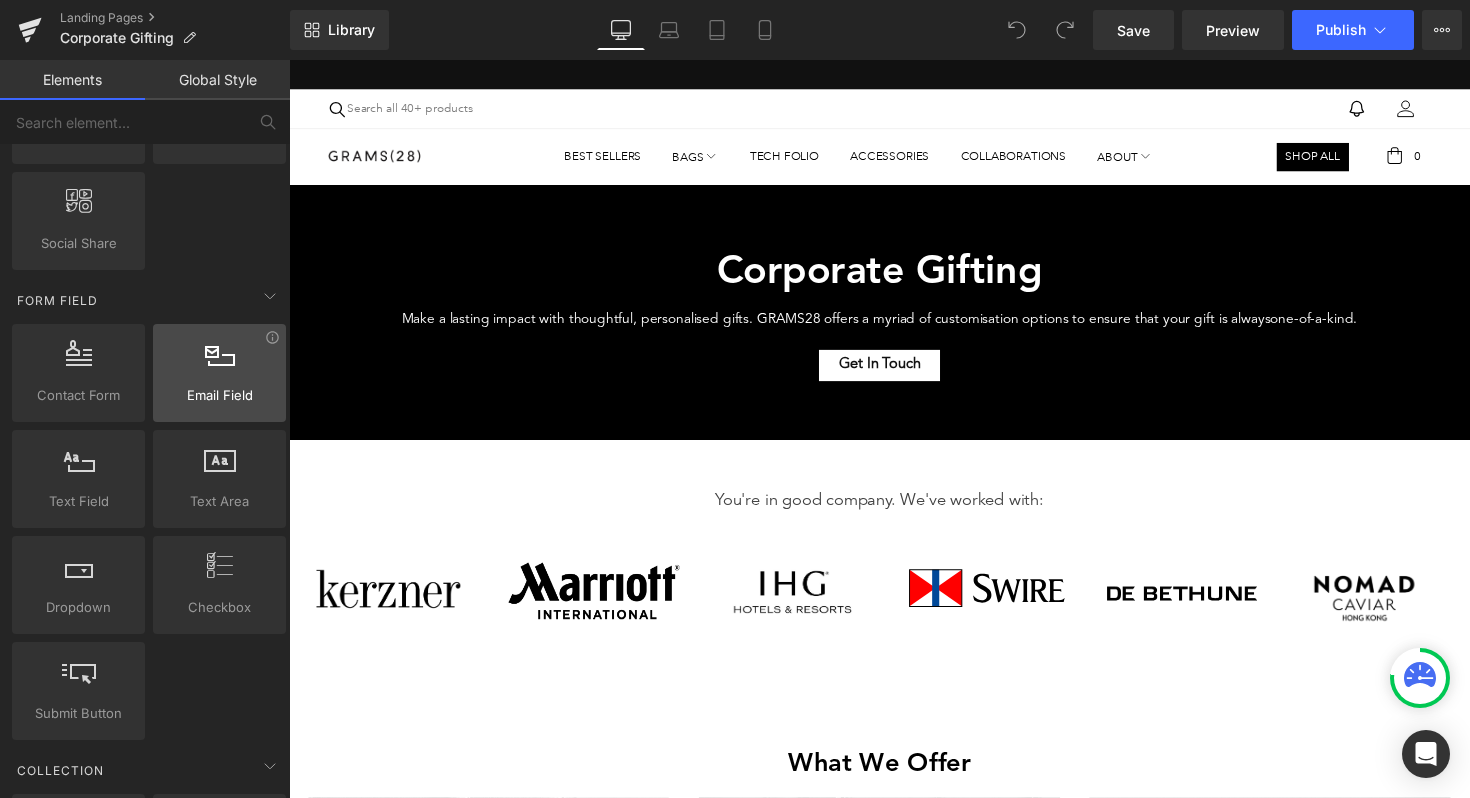 click on "Email Field  emails, forms, fields, inputs" at bounding box center [219, 373] 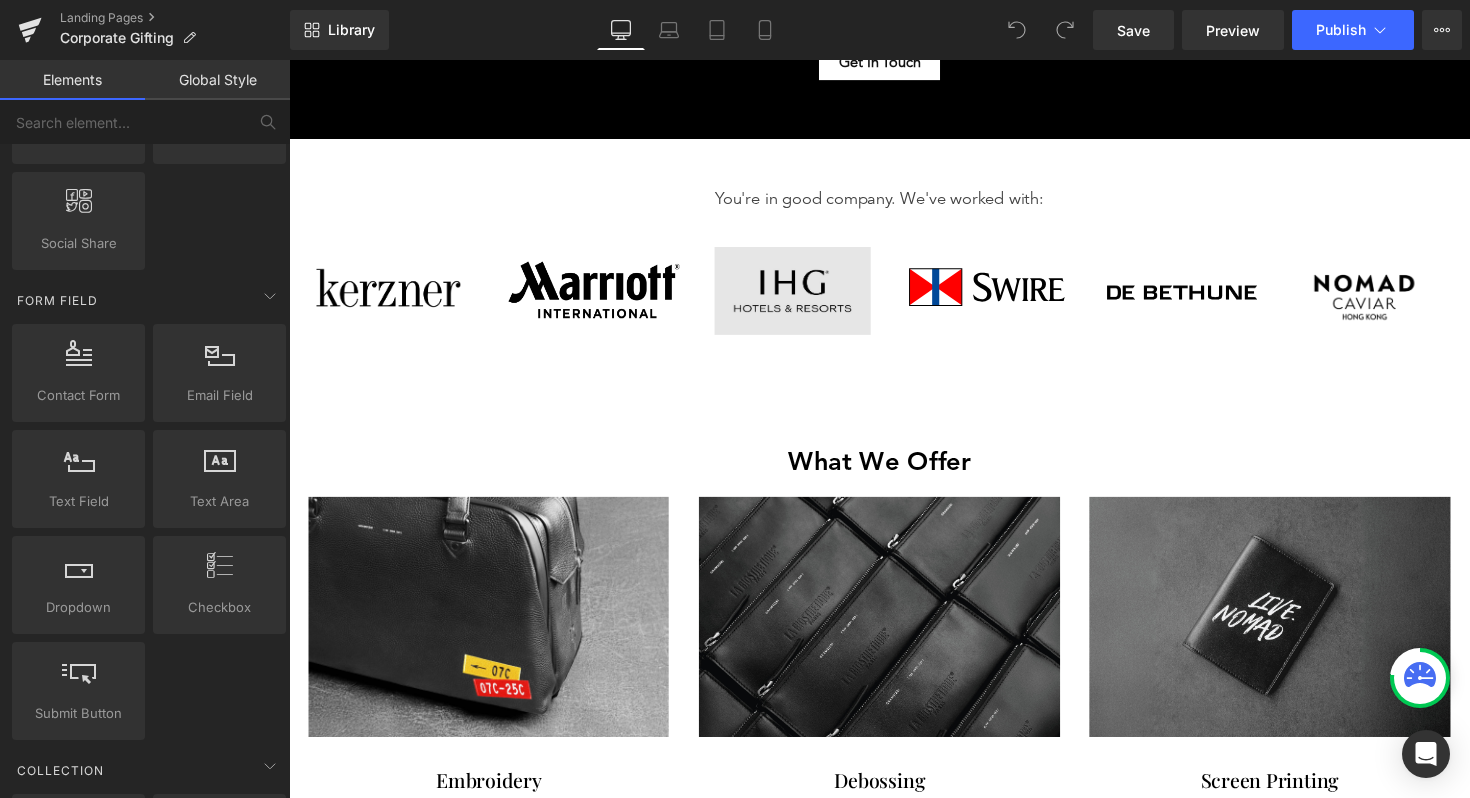 scroll, scrollTop: 305, scrollLeft: 0, axis: vertical 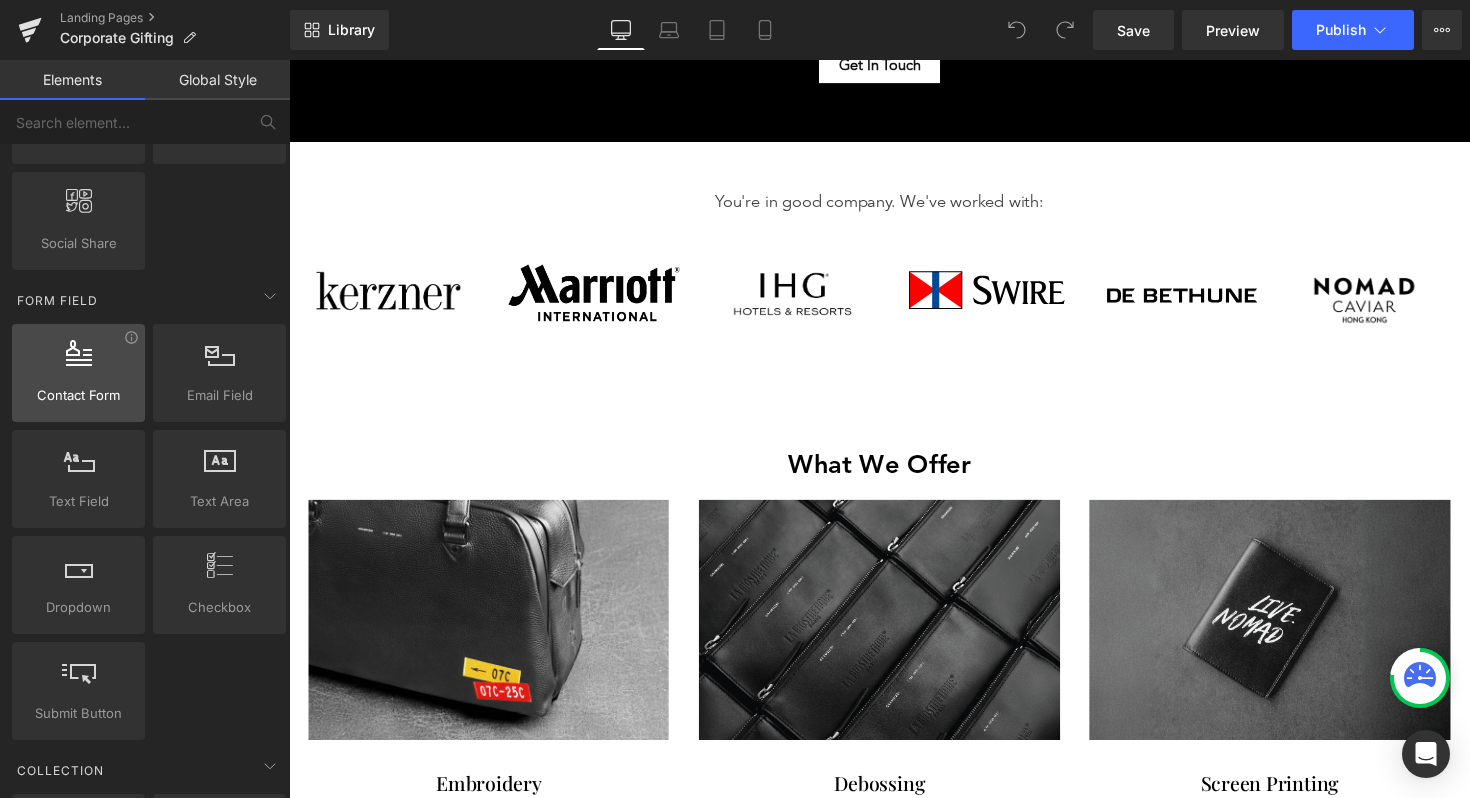 click on "Contact Form  contacts, forms, emails" at bounding box center (78, 373) 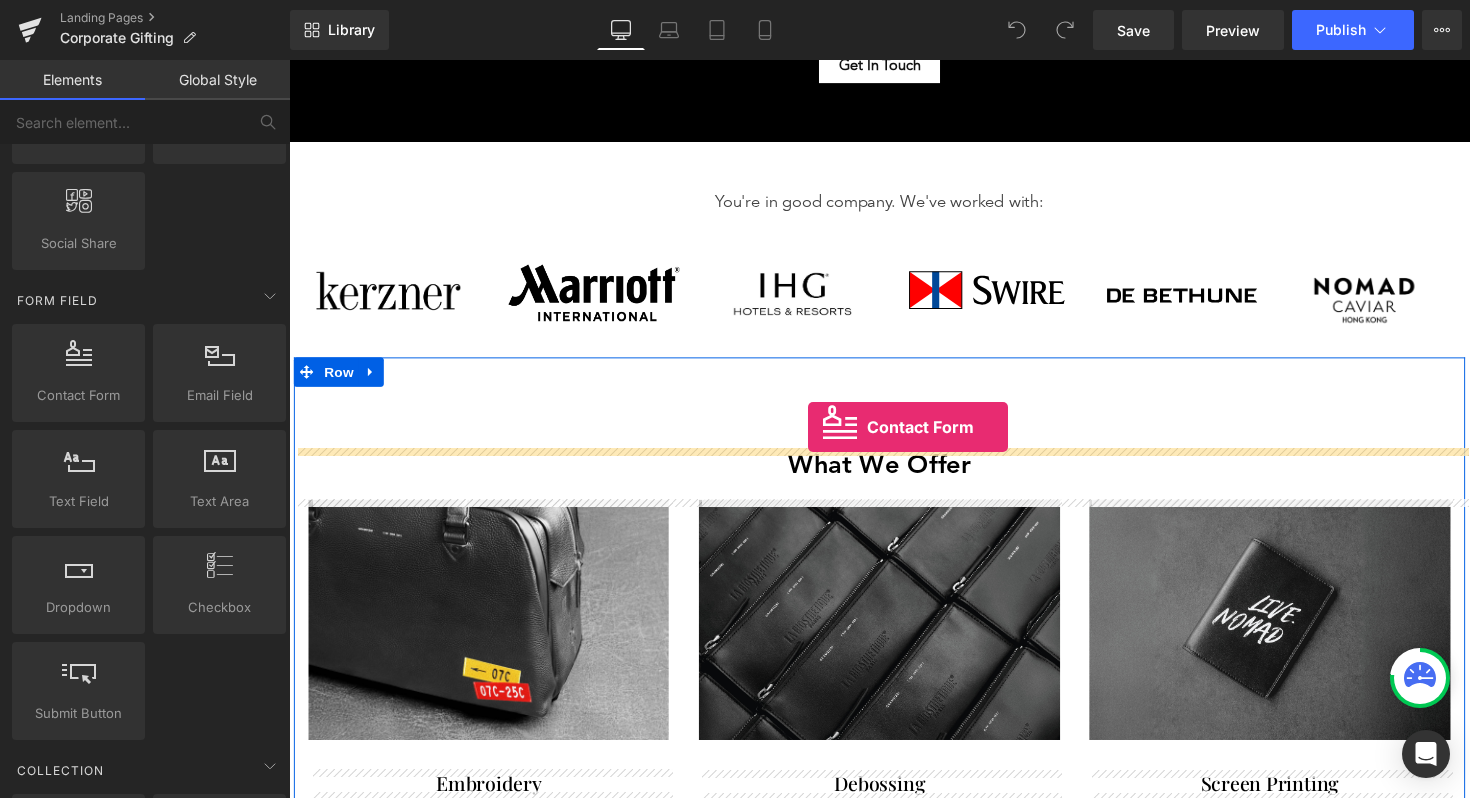 drag, startPoint x: 361, startPoint y: 438, endPoint x: 821, endPoint y: 436, distance: 460.00433 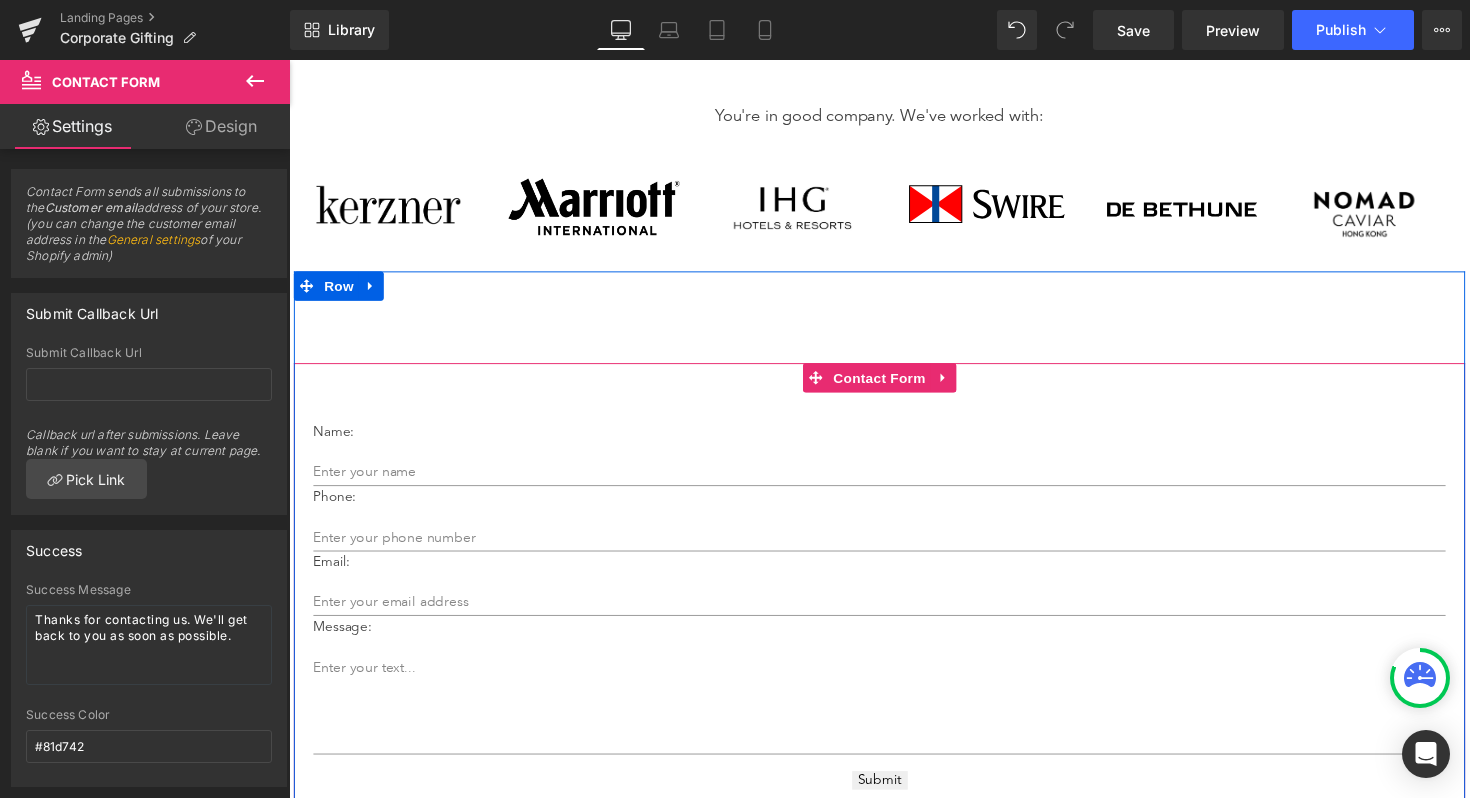 scroll, scrollTop: 408, scrollLeft: 0, axis: vertical 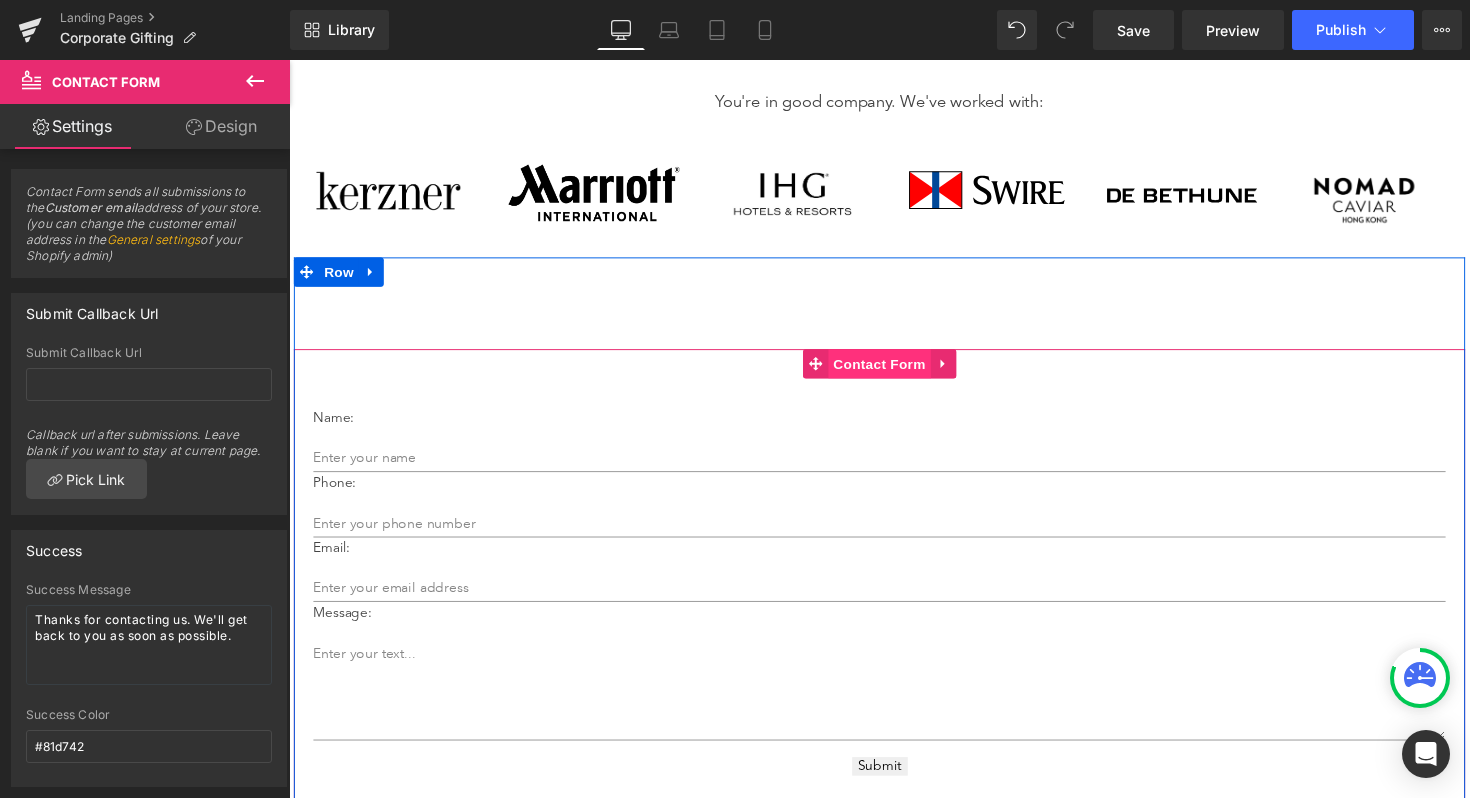 click on "Contact Form" at bounding box center [894, 371] 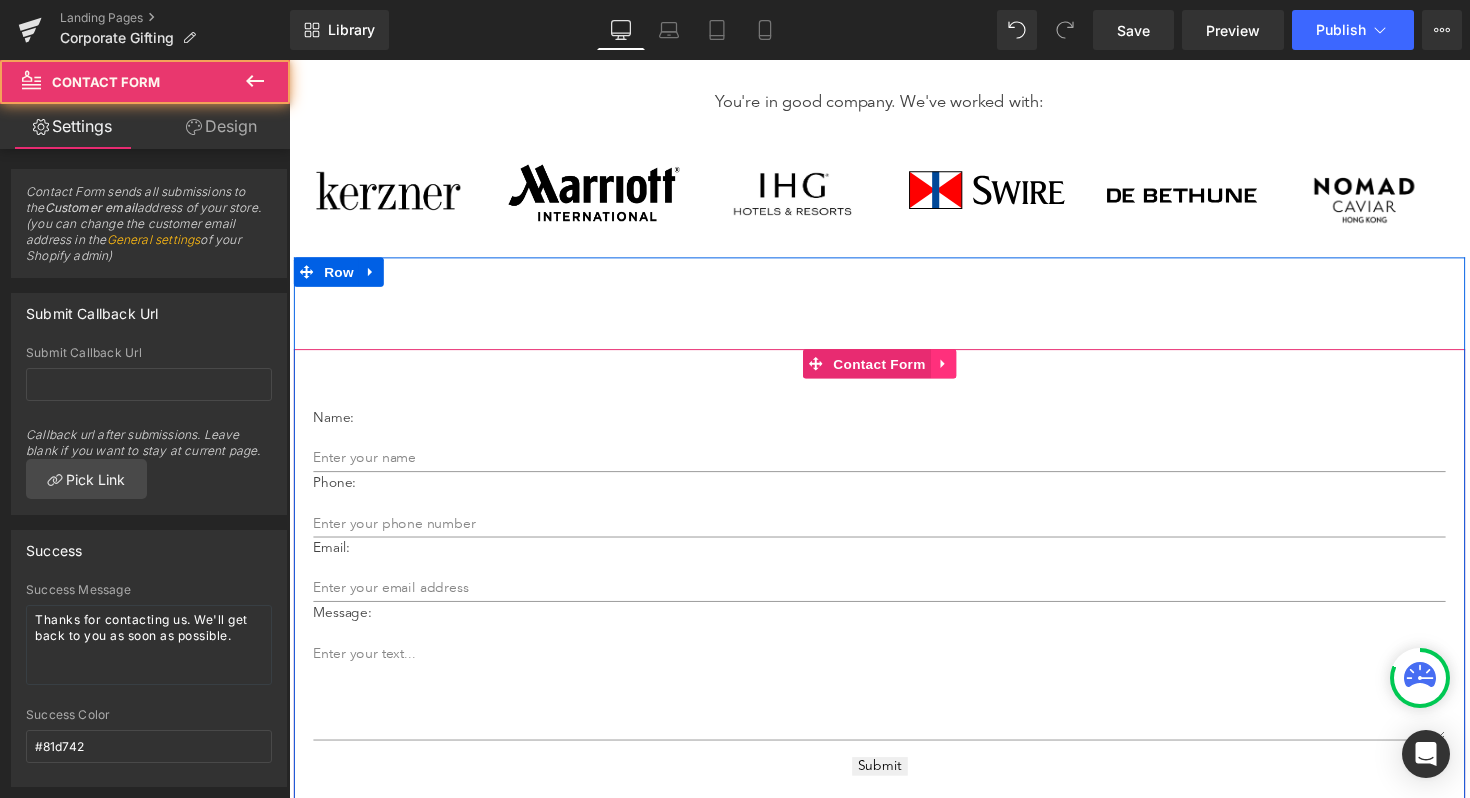 click at bounding box center (959, 371) 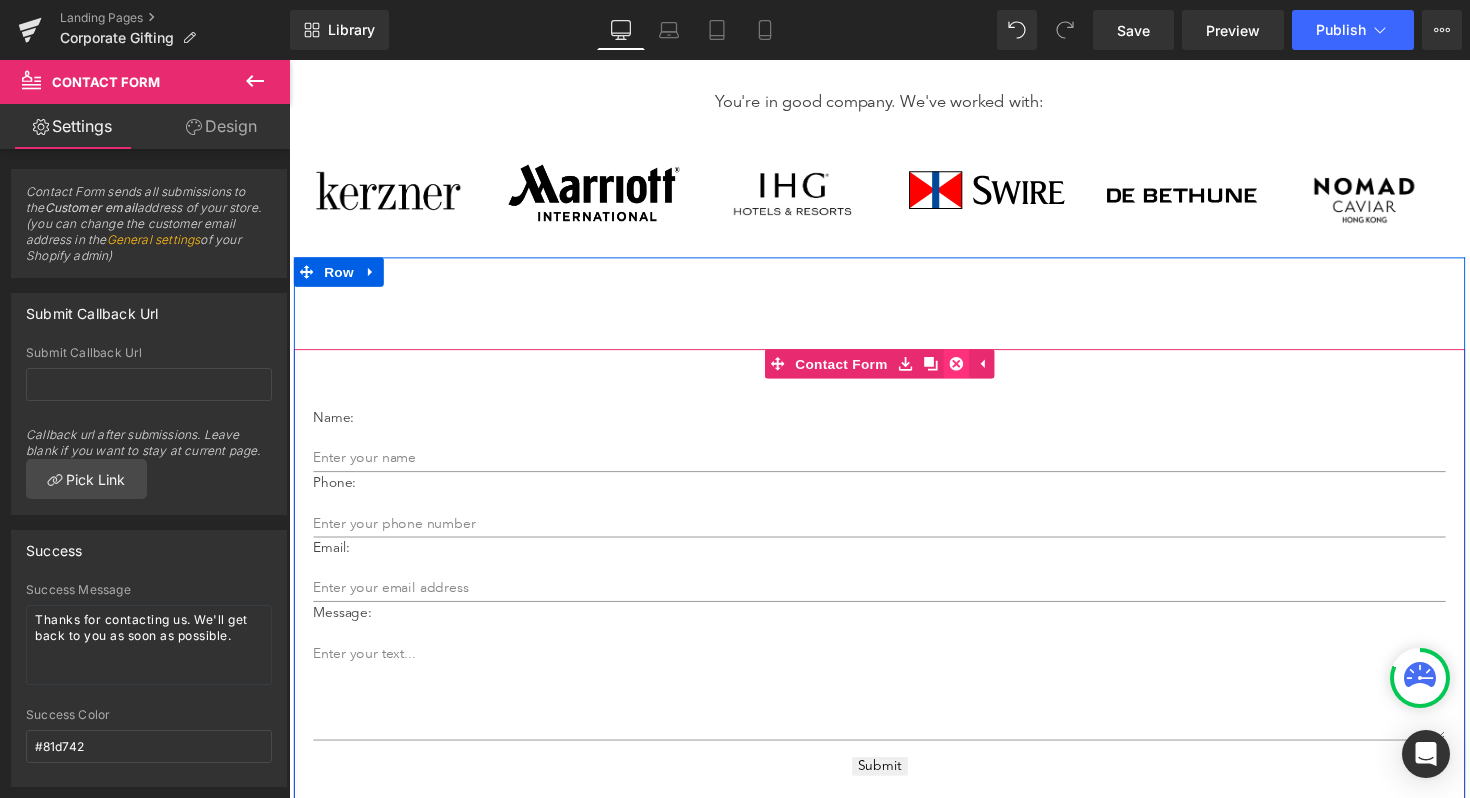 click 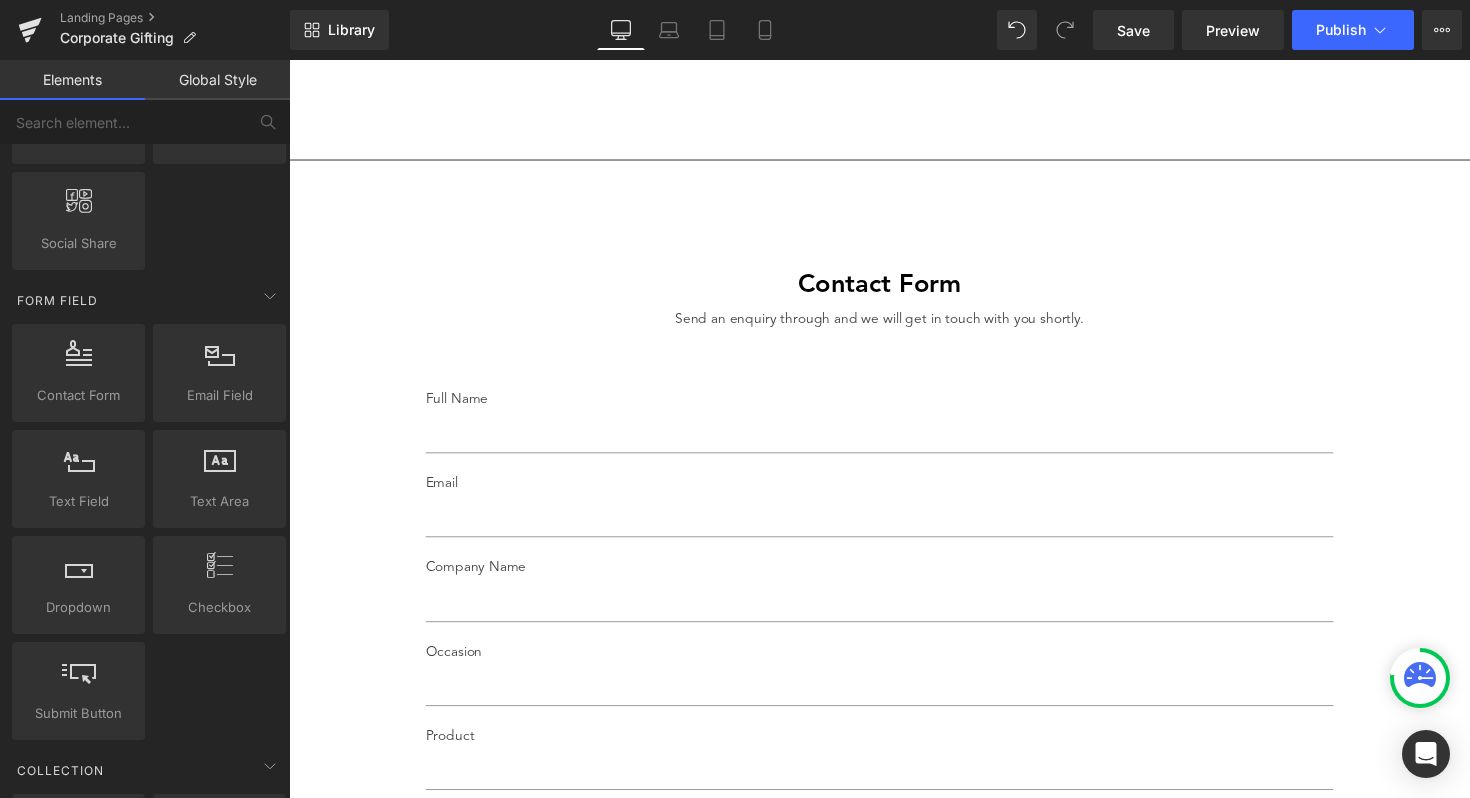 scroll, scrollTop: 2362, scrollLeft: 0, axis: vertical 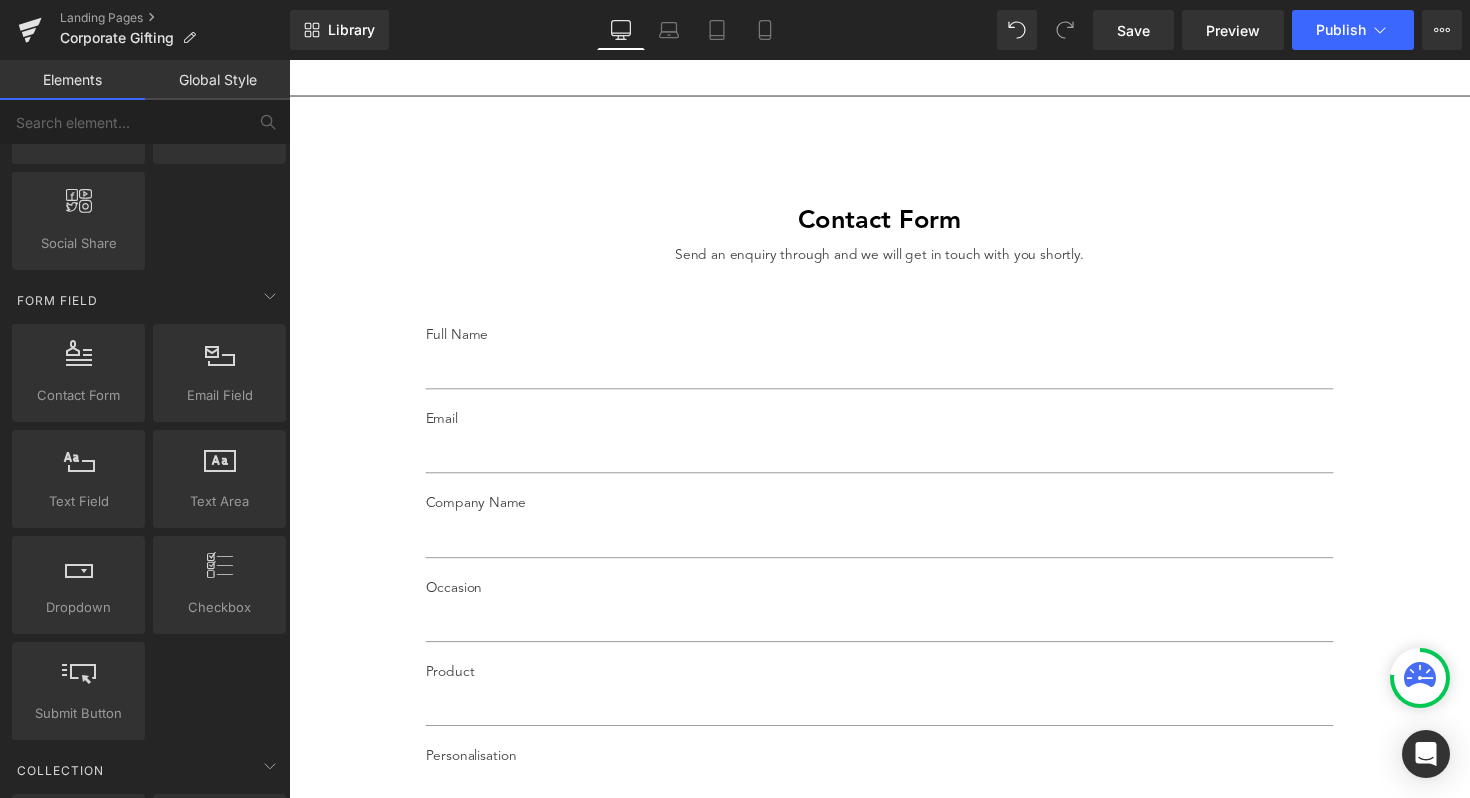 click on "Email Field" at bounding box center [894, 461] 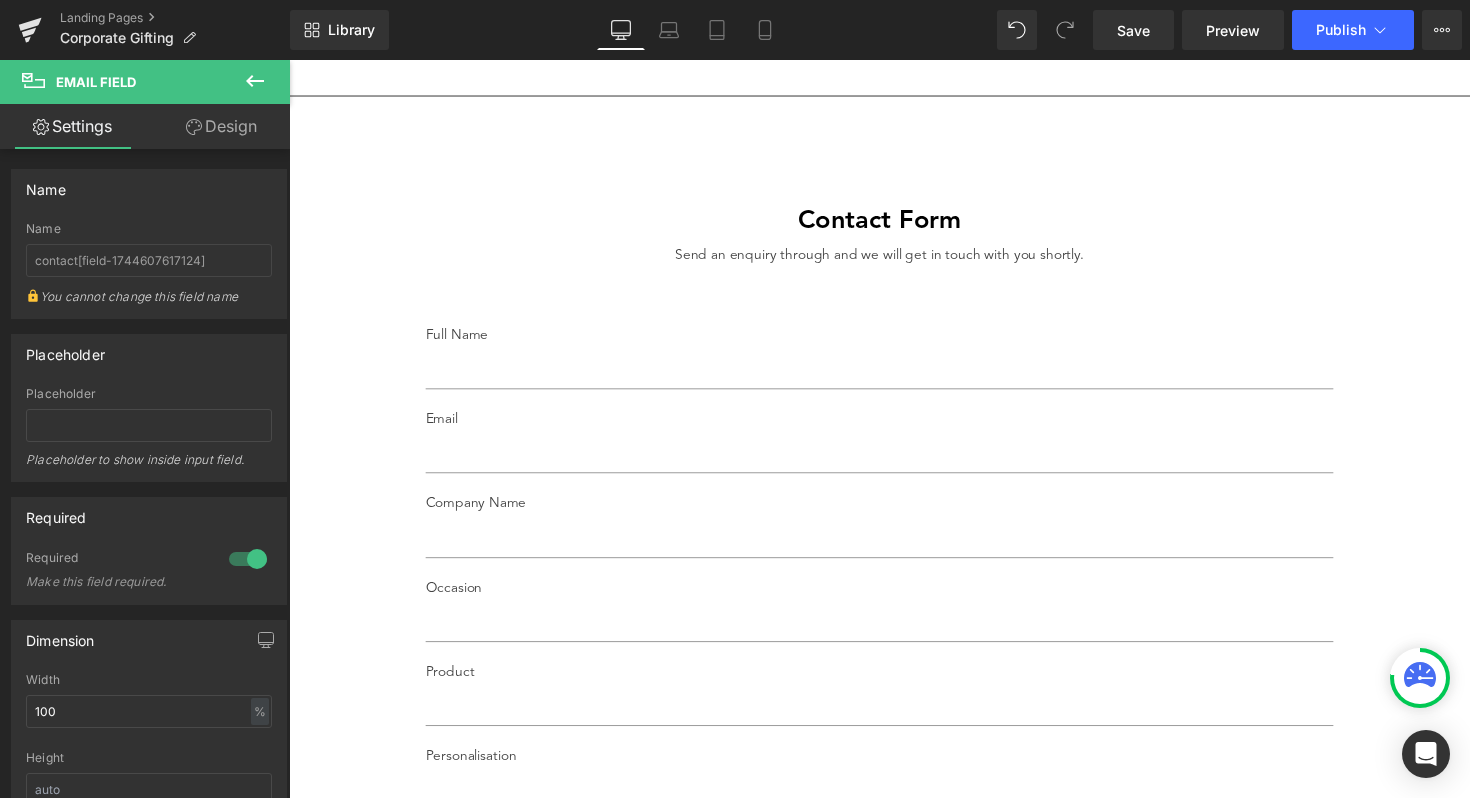 click 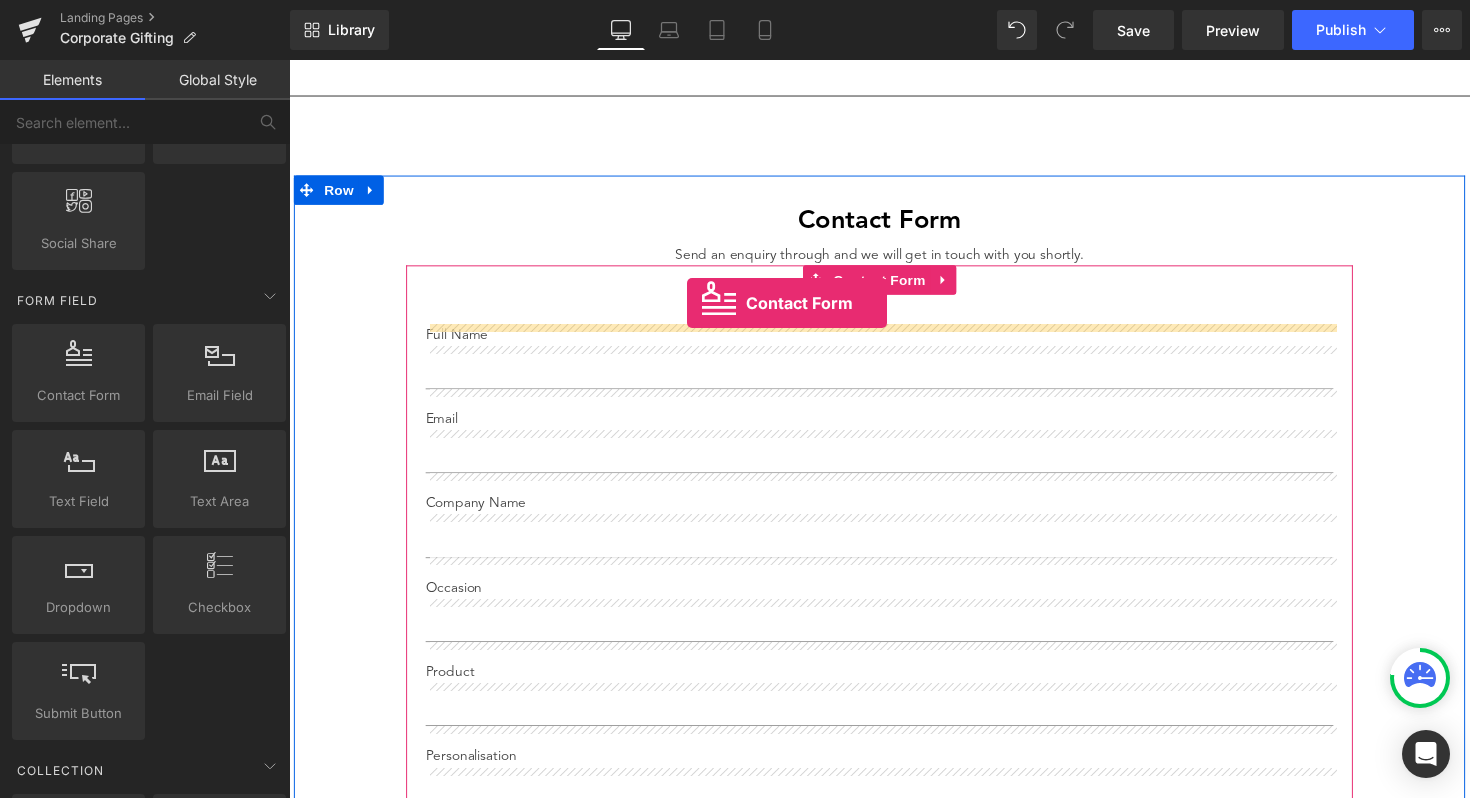 drag, startPoint x: 356, startPoint y: 417, endPoint x: 697, endPoint y: 309, distance: 357.694 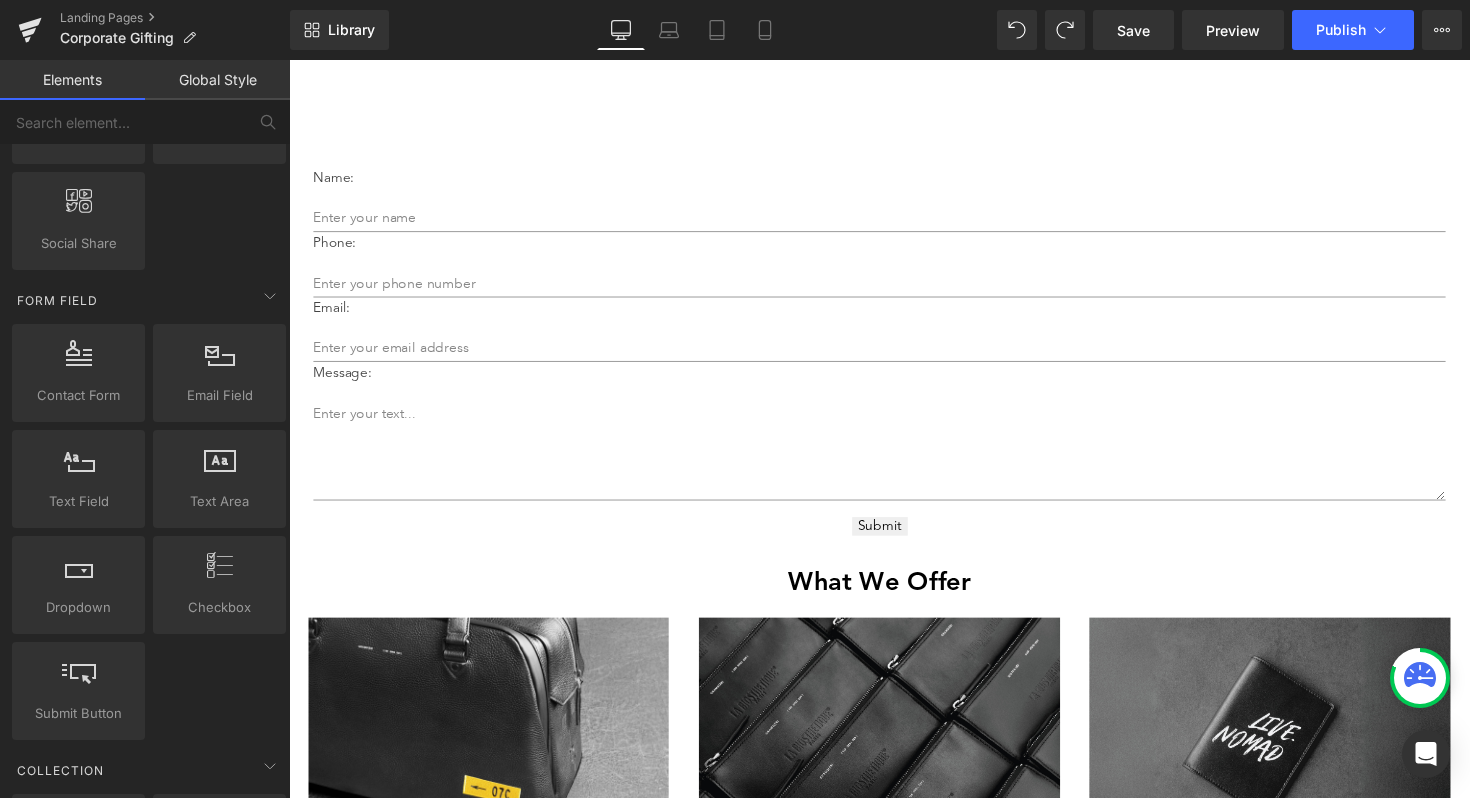 scroll, scrollTop: 651, scrollLeft: 0, axis: vertical 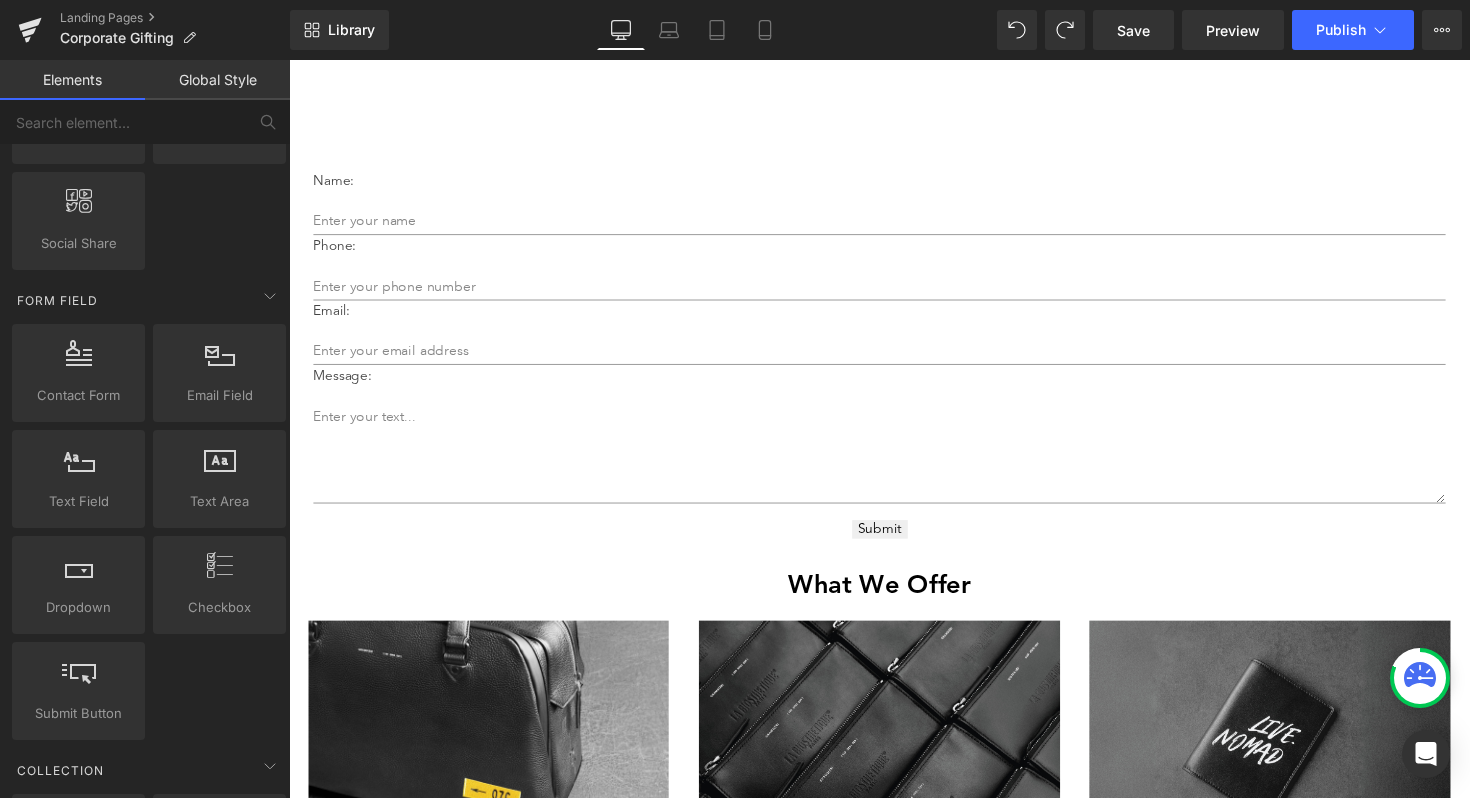 click at bounding box center (289, 60) 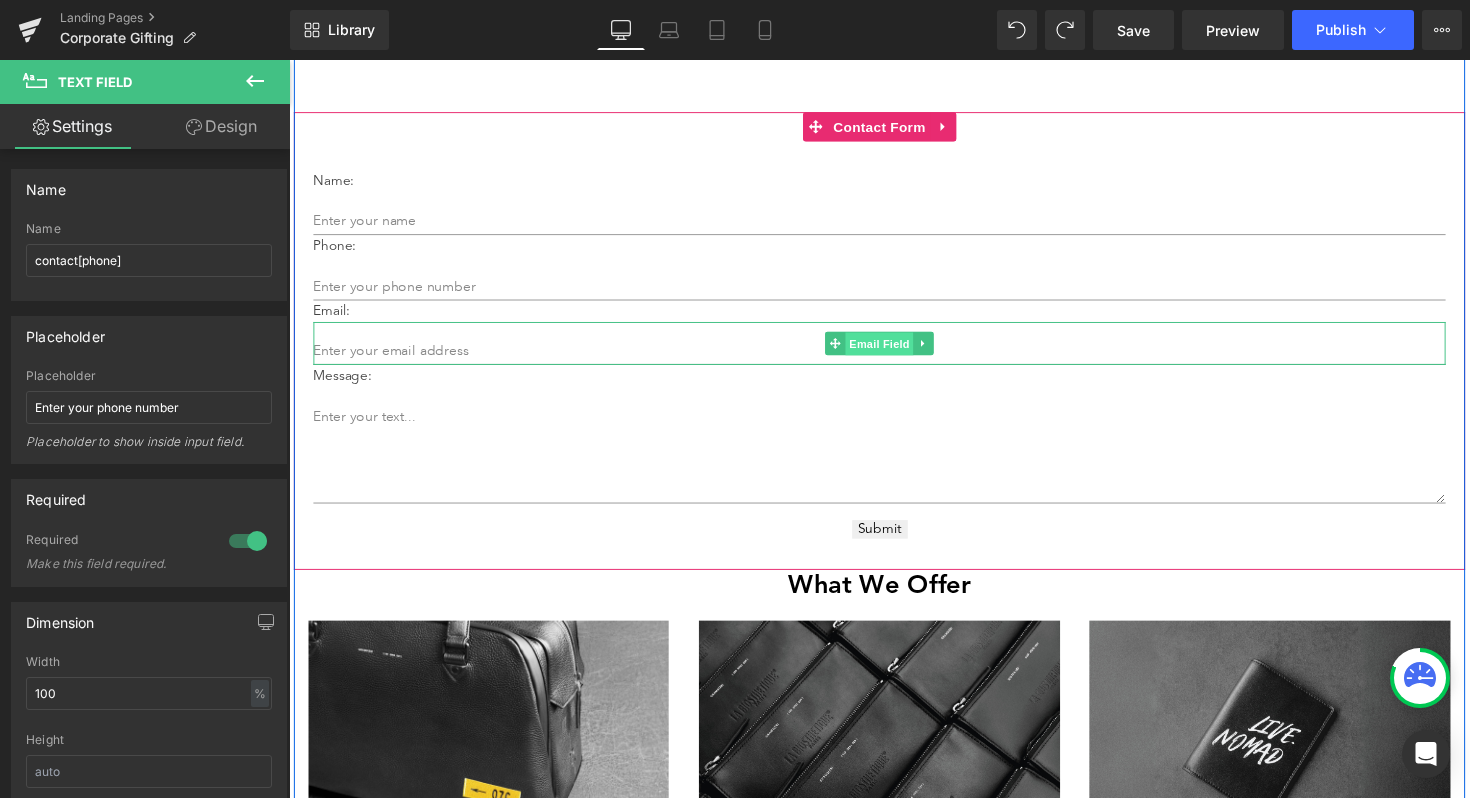 click on "Email Field" at bounding box center (894, 351) 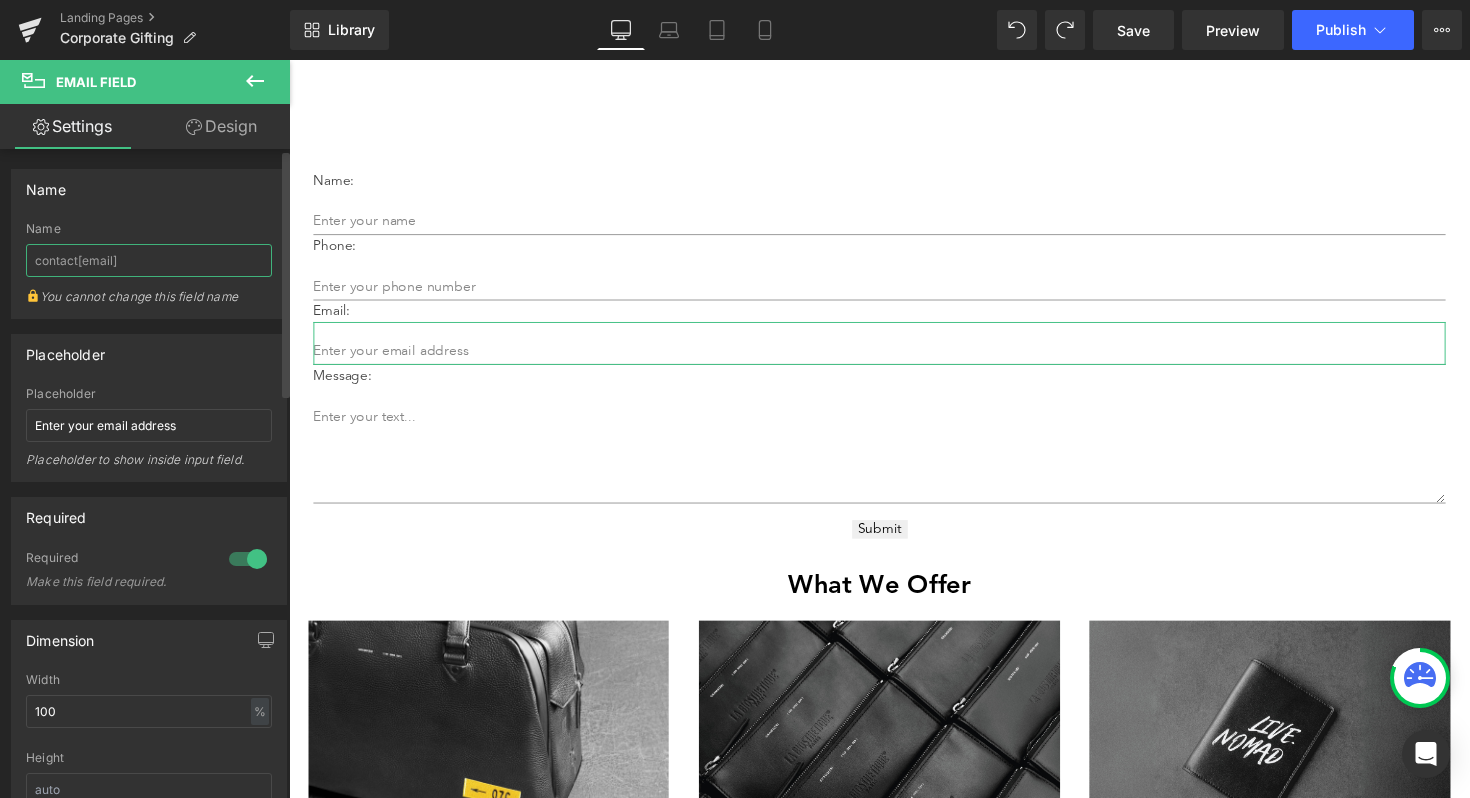 click on "contact[email]" at bounding box center [149, 260] 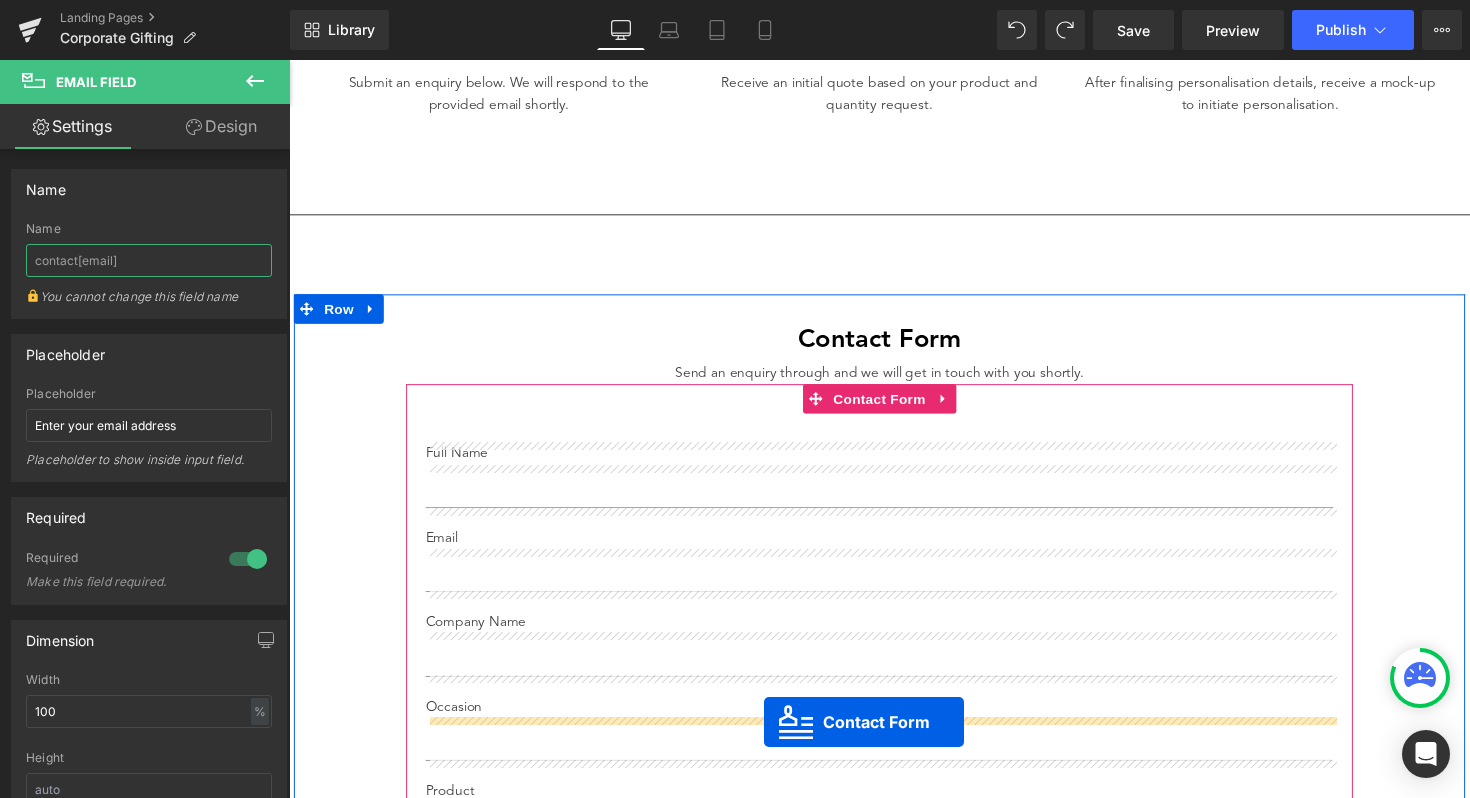scroll, scrollTop: 2350, scrollLeft: 0, axis: vertical 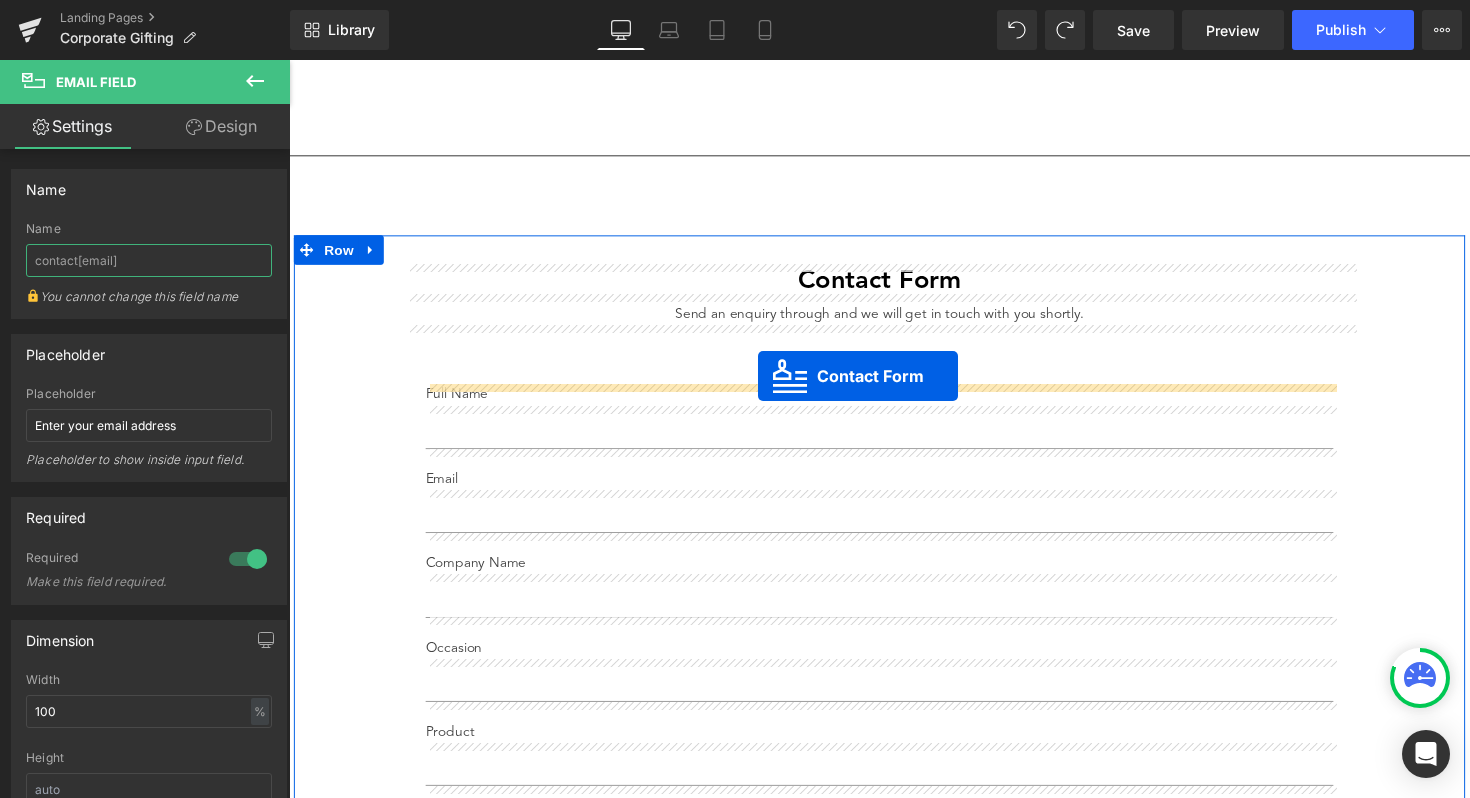 drag, startPoint x: 830, startPoint y: 291, endPoint x: 764, endPoint y: 372, distance: 104.48445 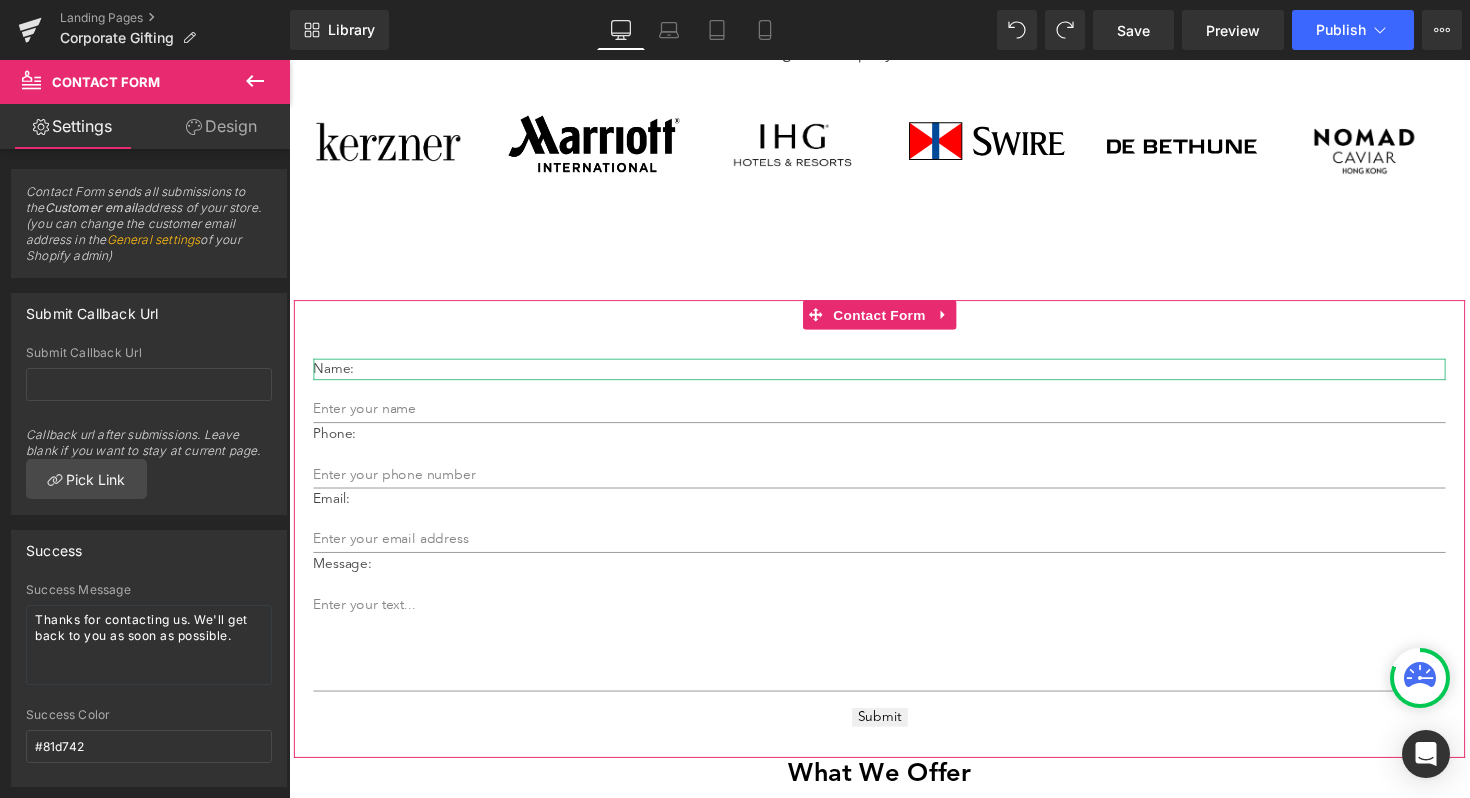 scroll, scrollTop: 447, scrollLeft: 0, axis: vertical 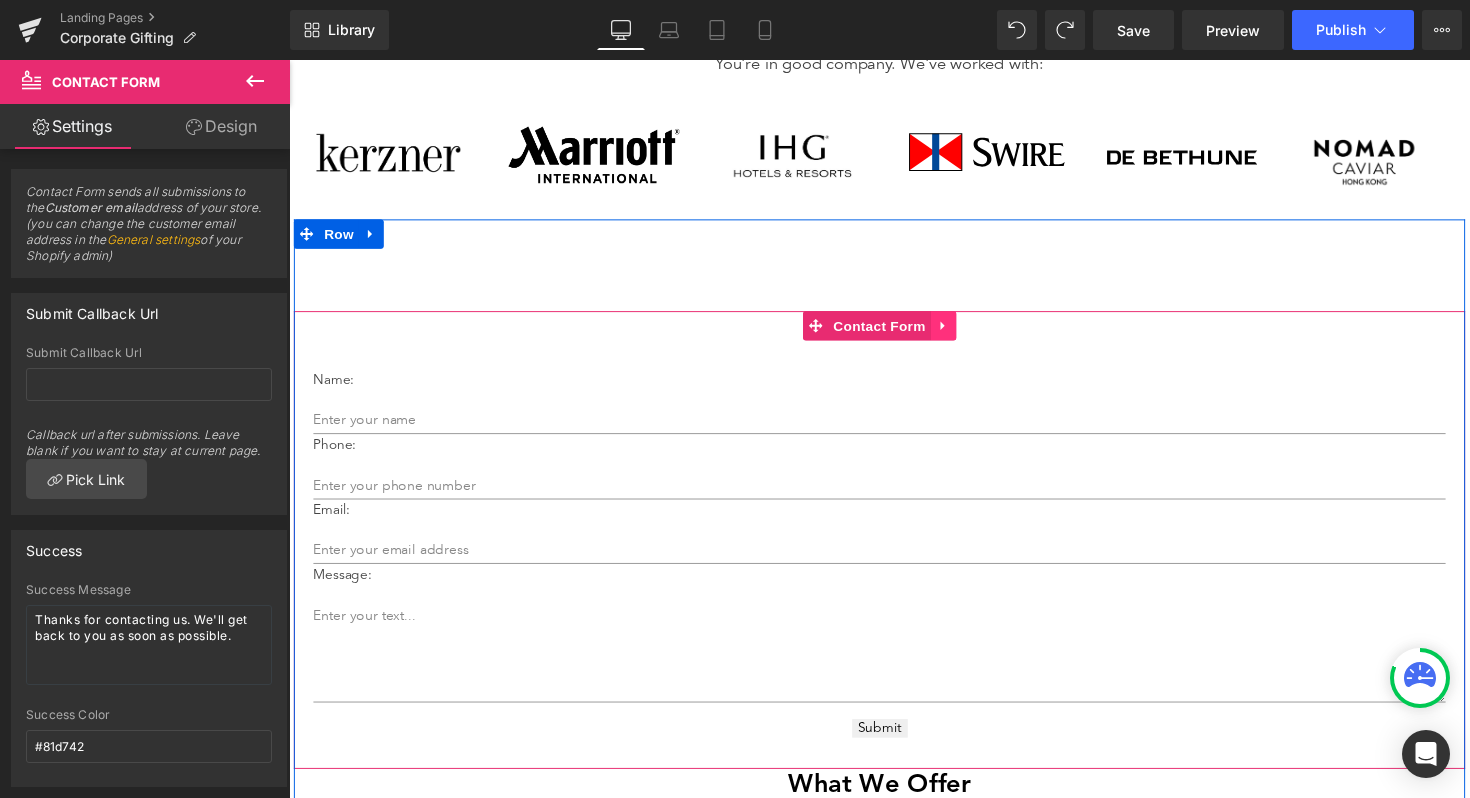 click 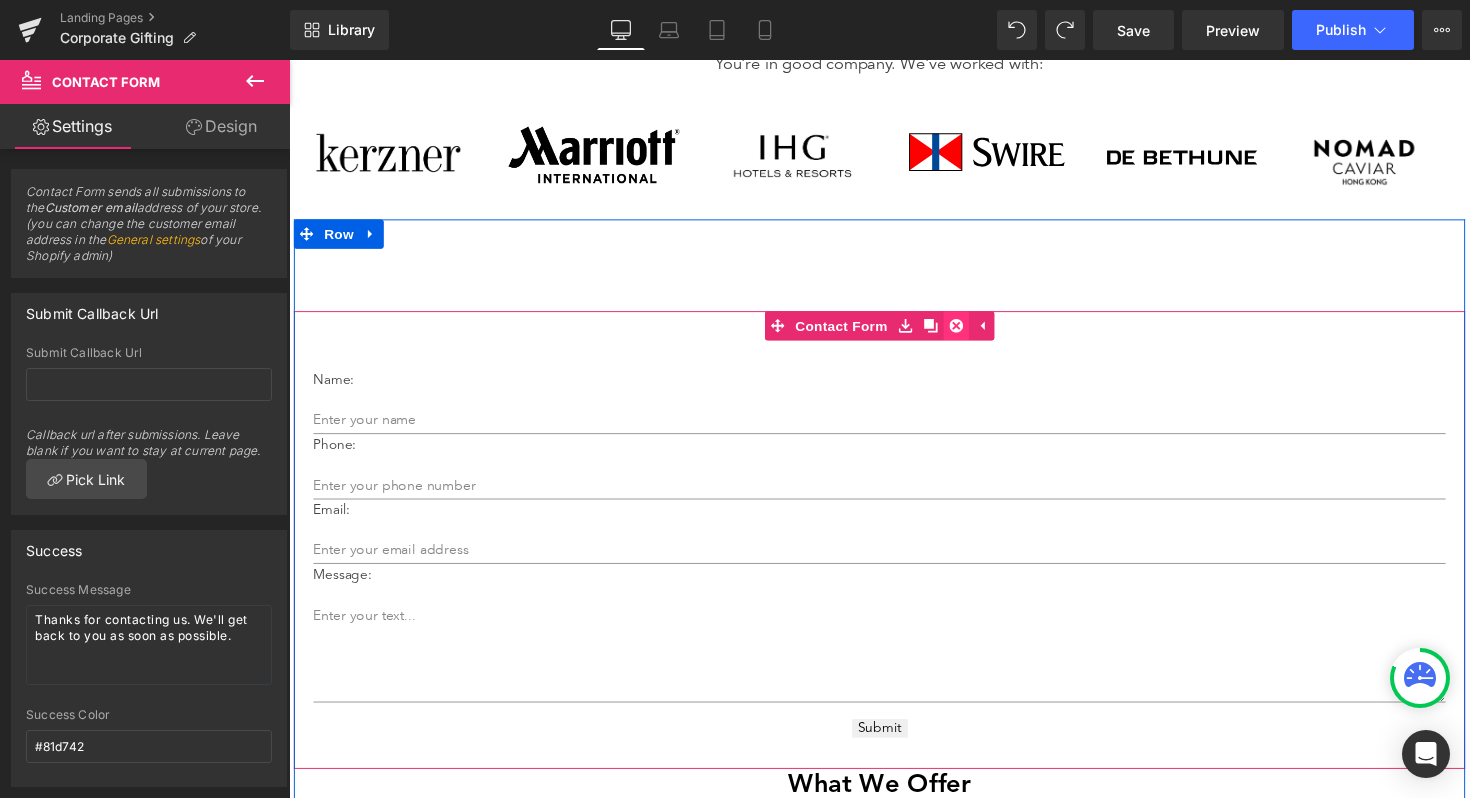 click 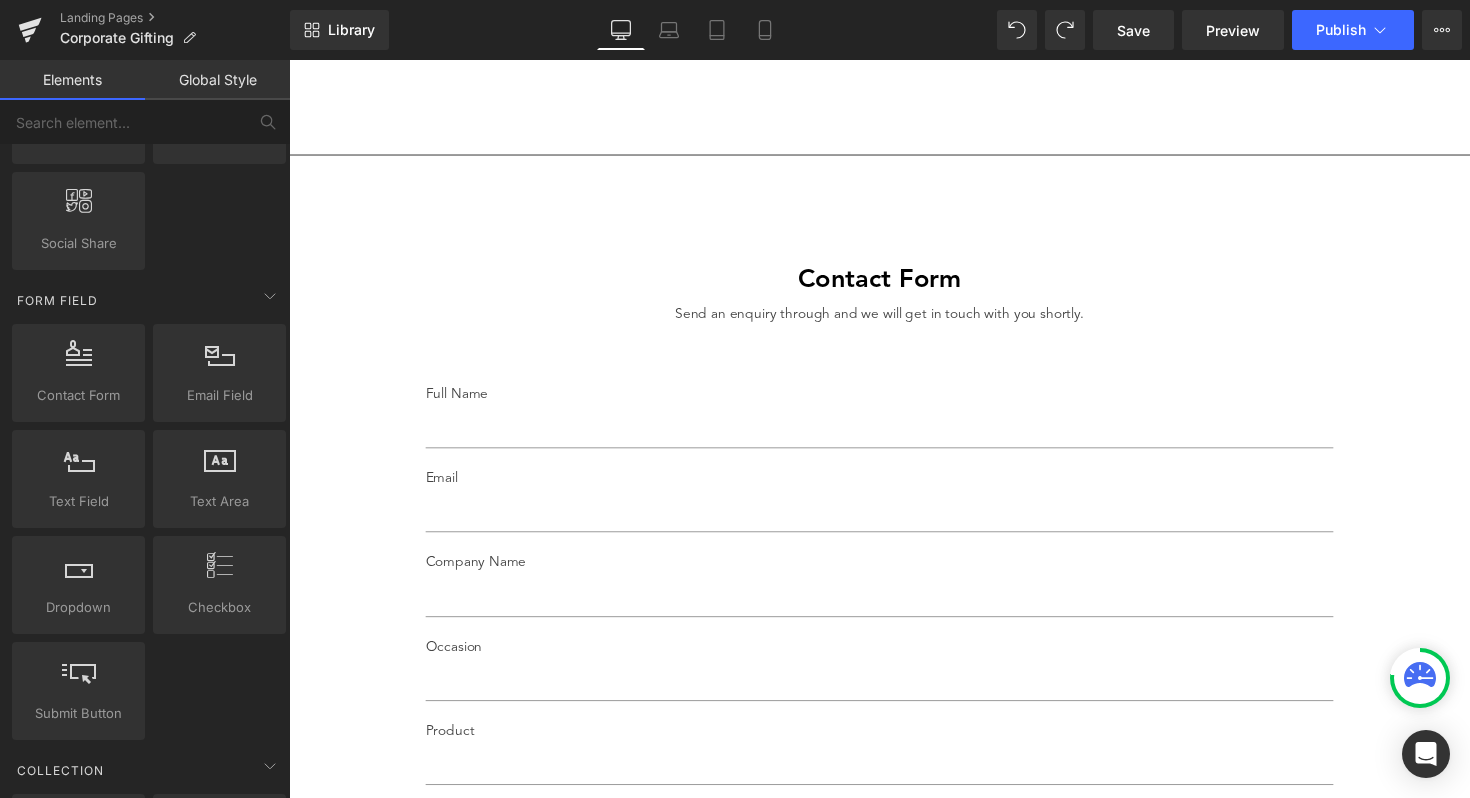 scroll, scrollTop: 2302, scrollLeft: 0, axis: vertical 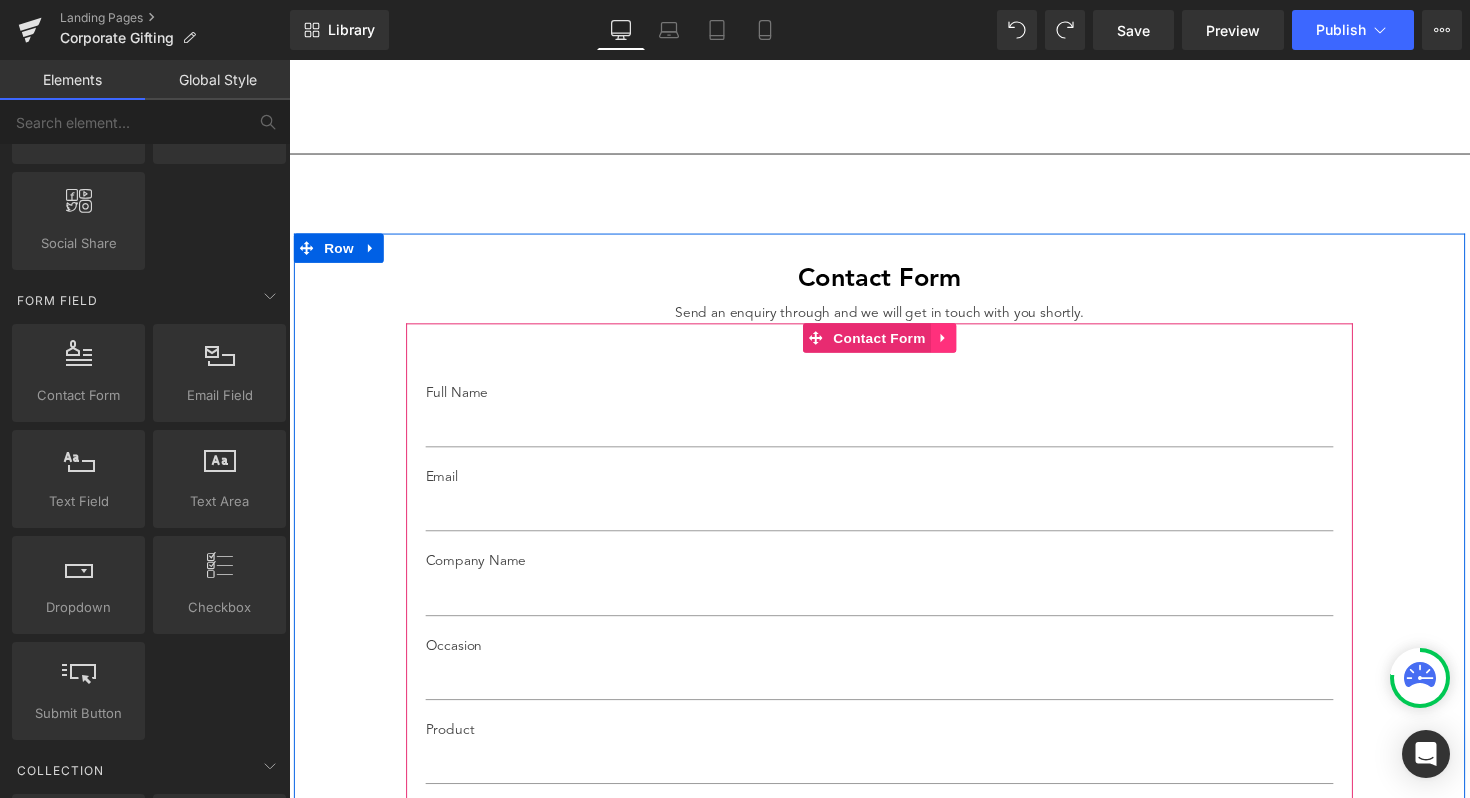 click 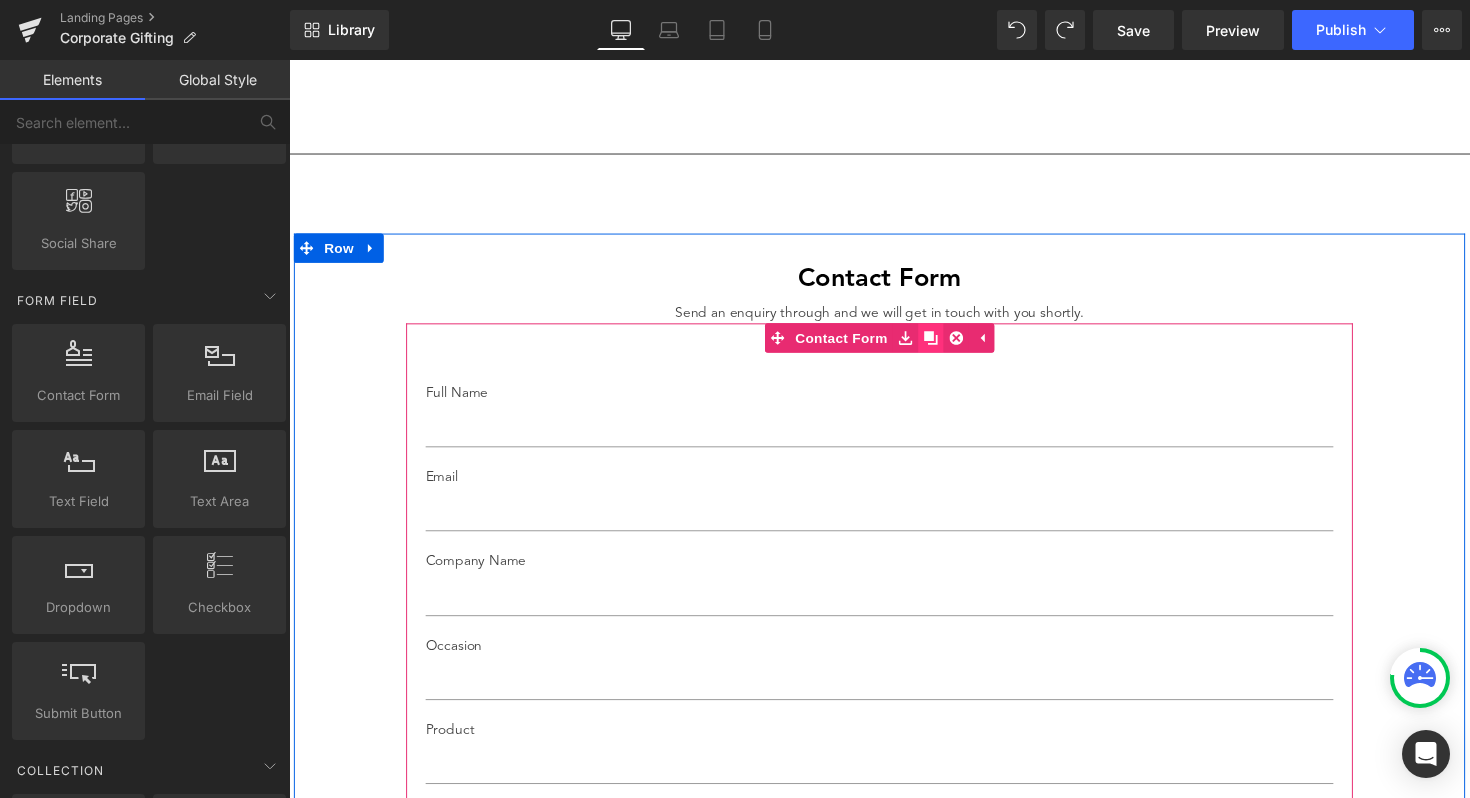 click 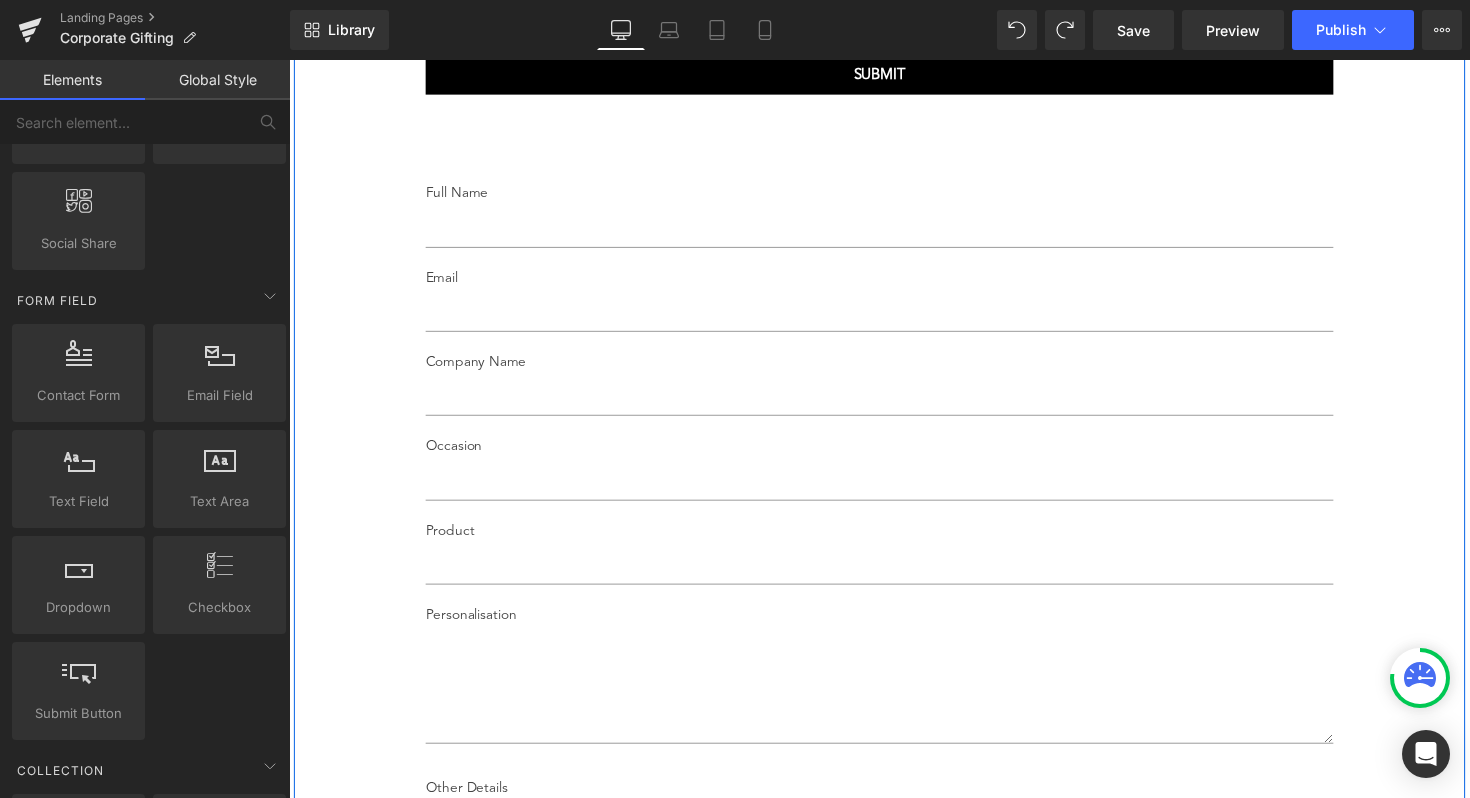 scroll, scrollTop: 3370, scrollLeft: 0, axis: vertical 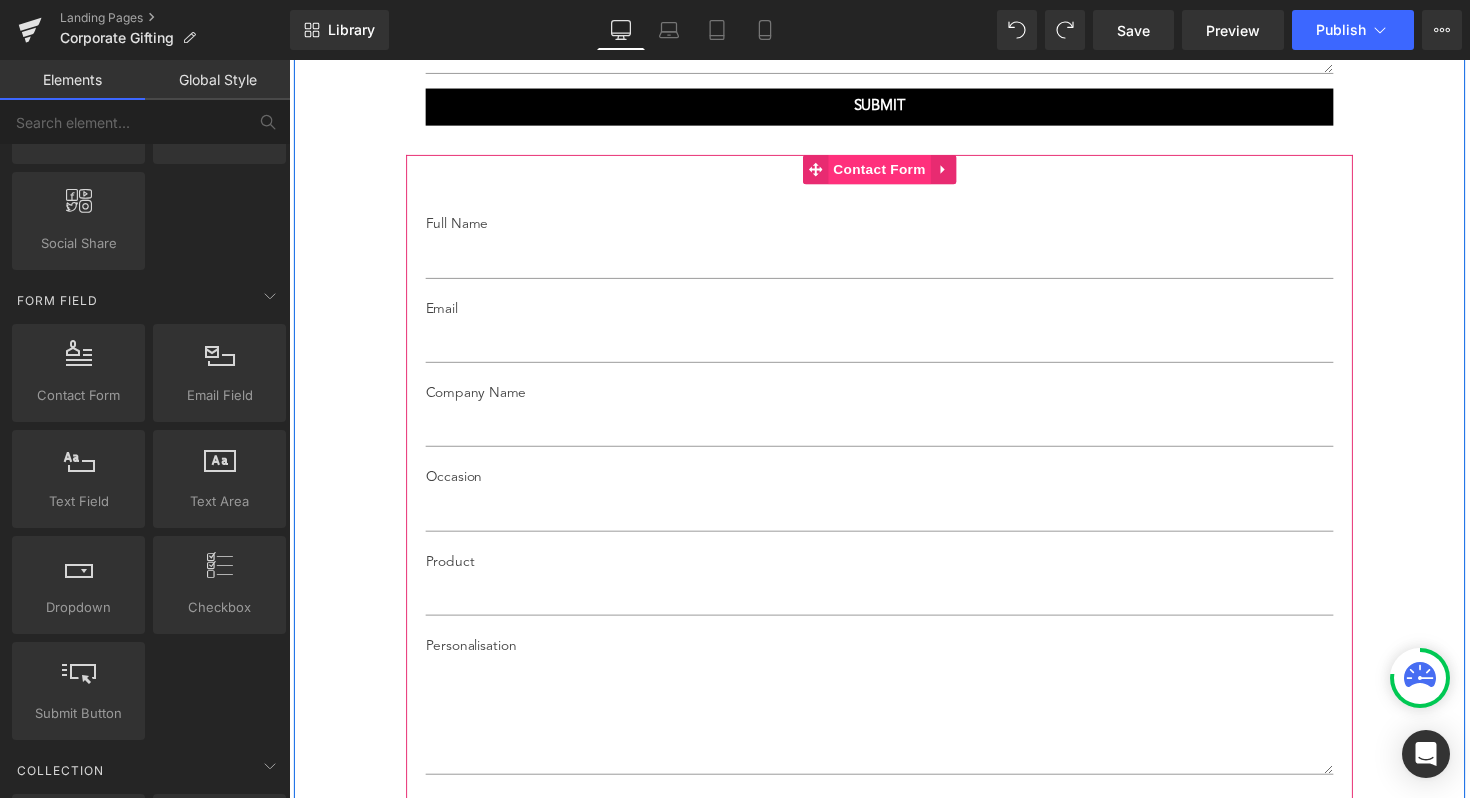 click on "Contact Form" at bounding box center [894, 172] 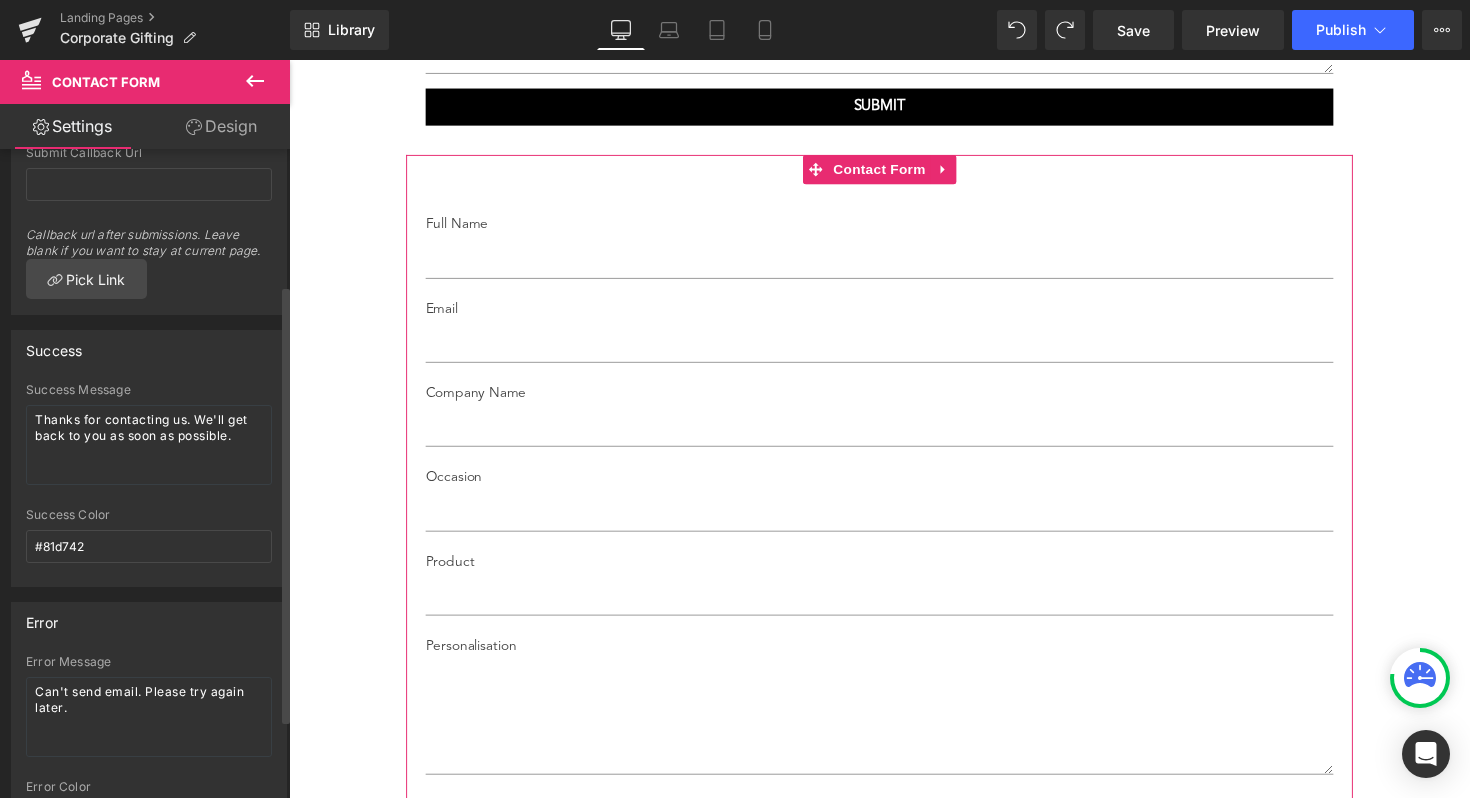 scroll, scrollTop: 0, scrollLeft: 0, axis: both 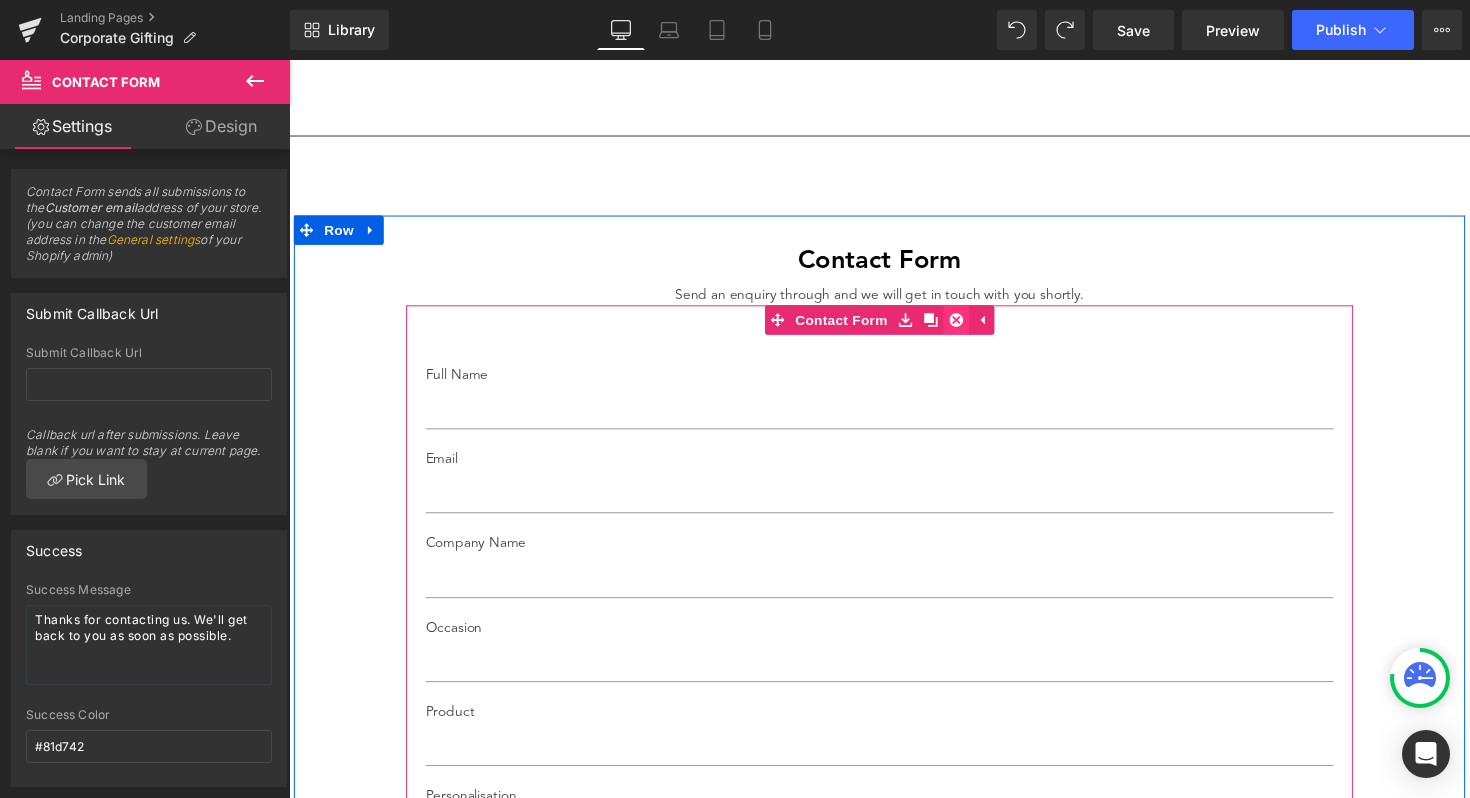 click 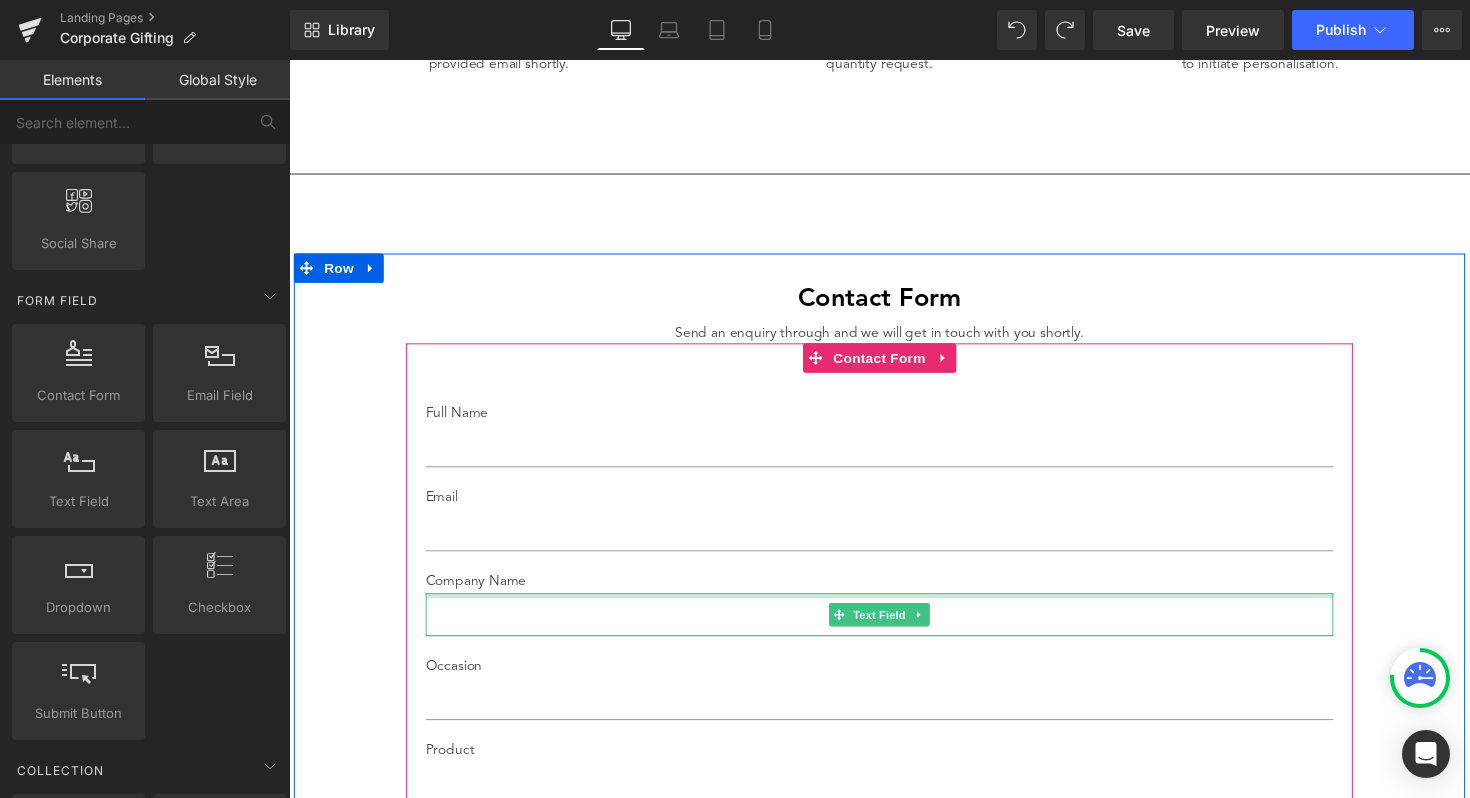scroll, scrollTop: 2275, scrollLeft: 0, axis: vertical 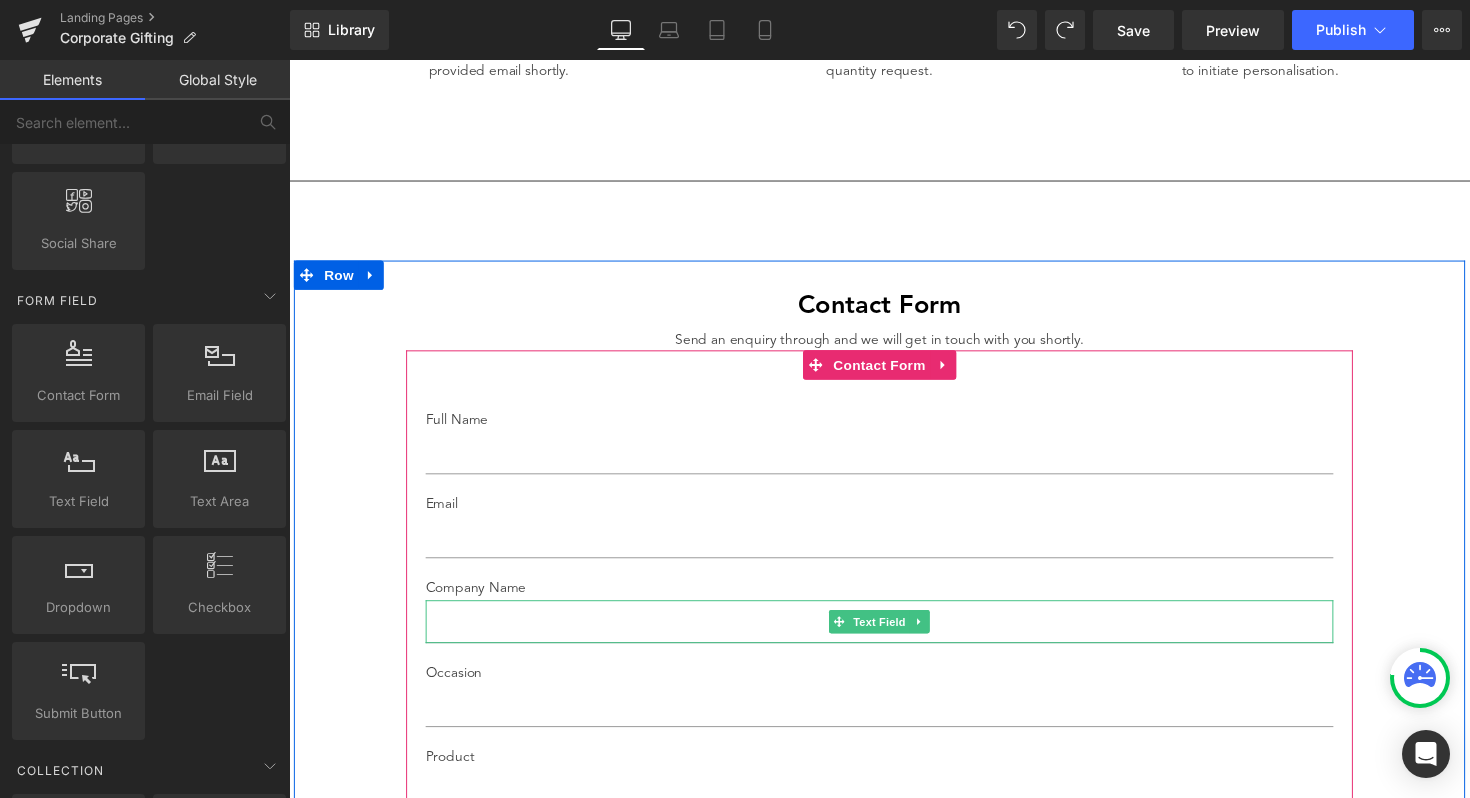 click at bounding box center (894, 635) 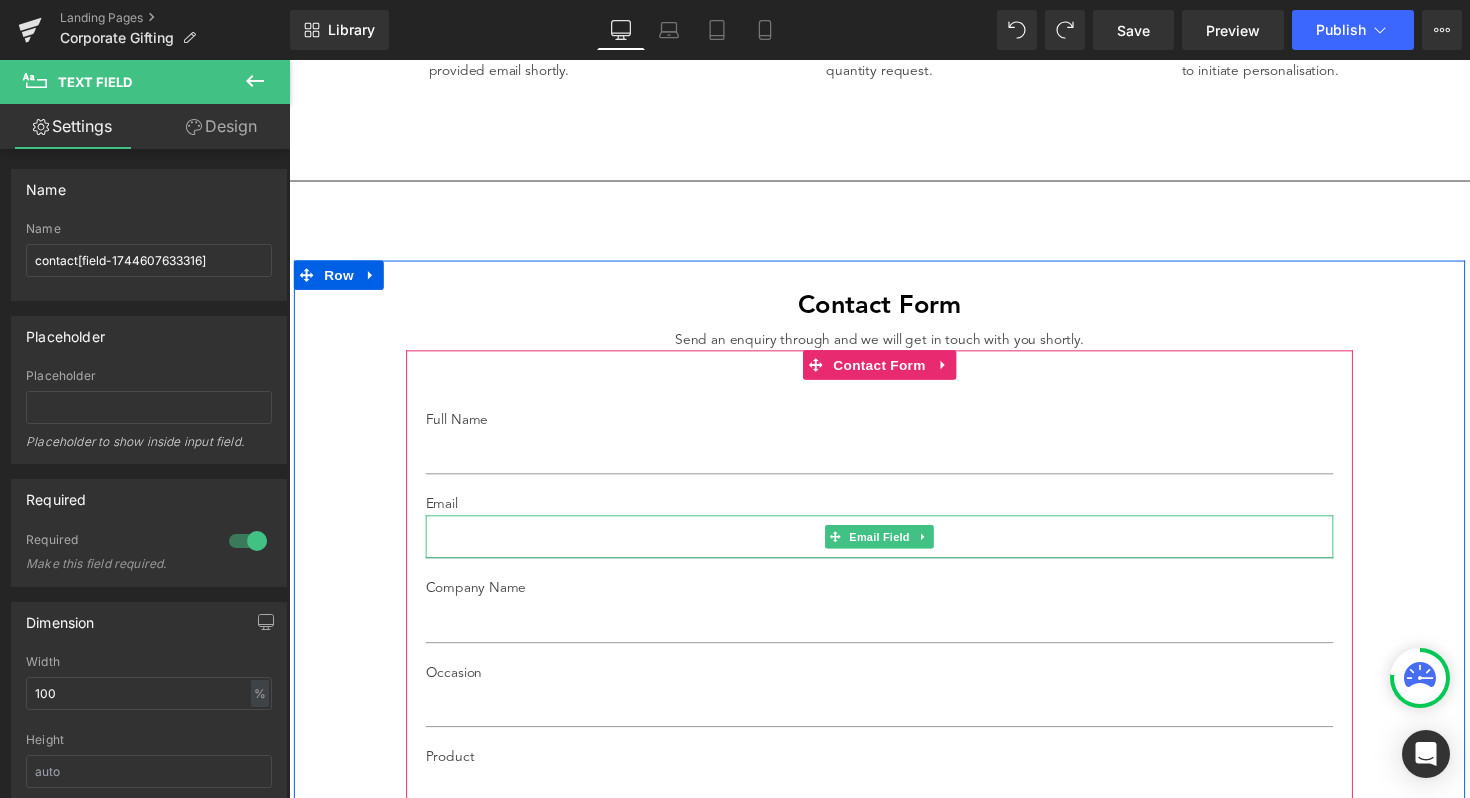 click at bounding box center [894, 548] 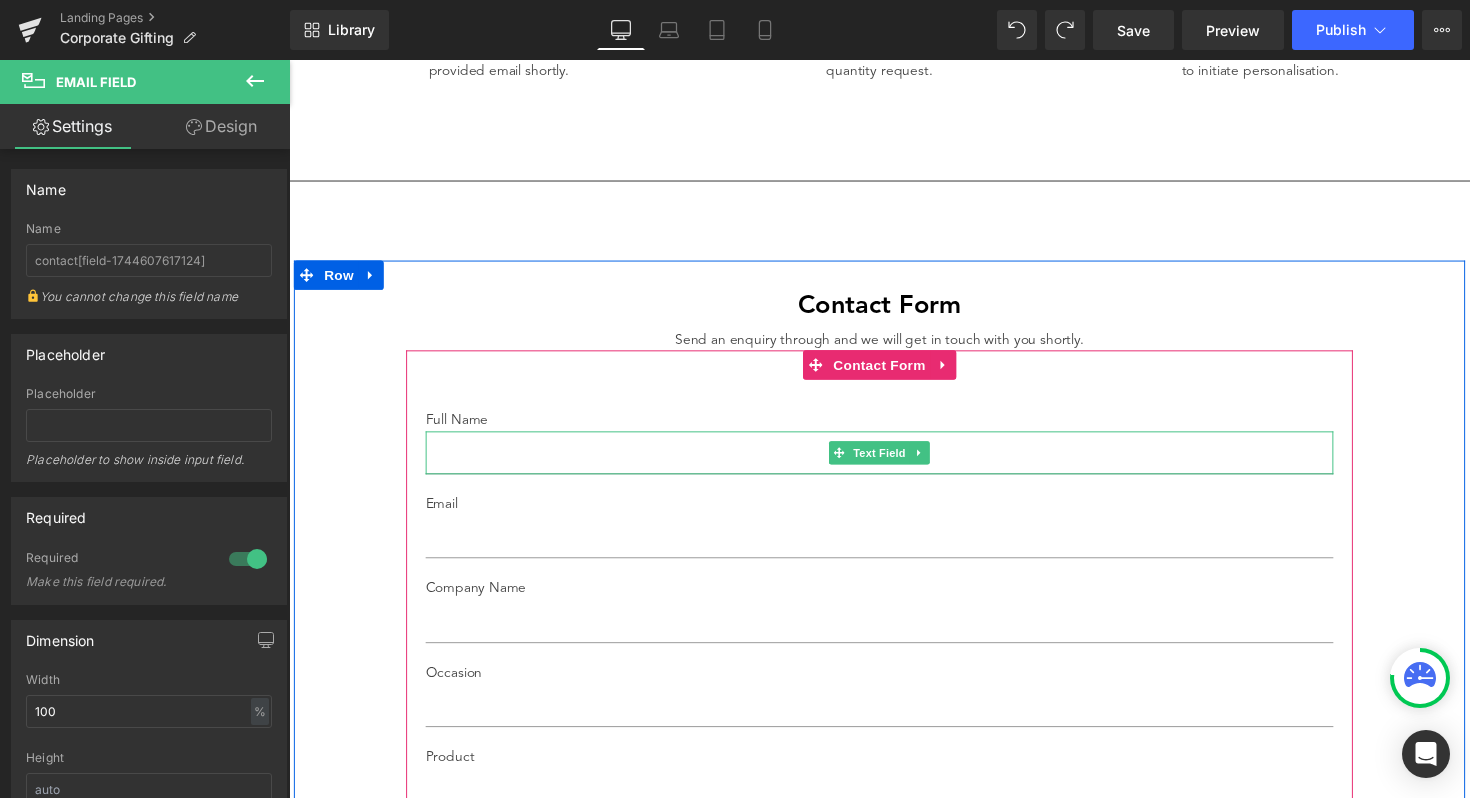 click at bounding box center (894, 462) 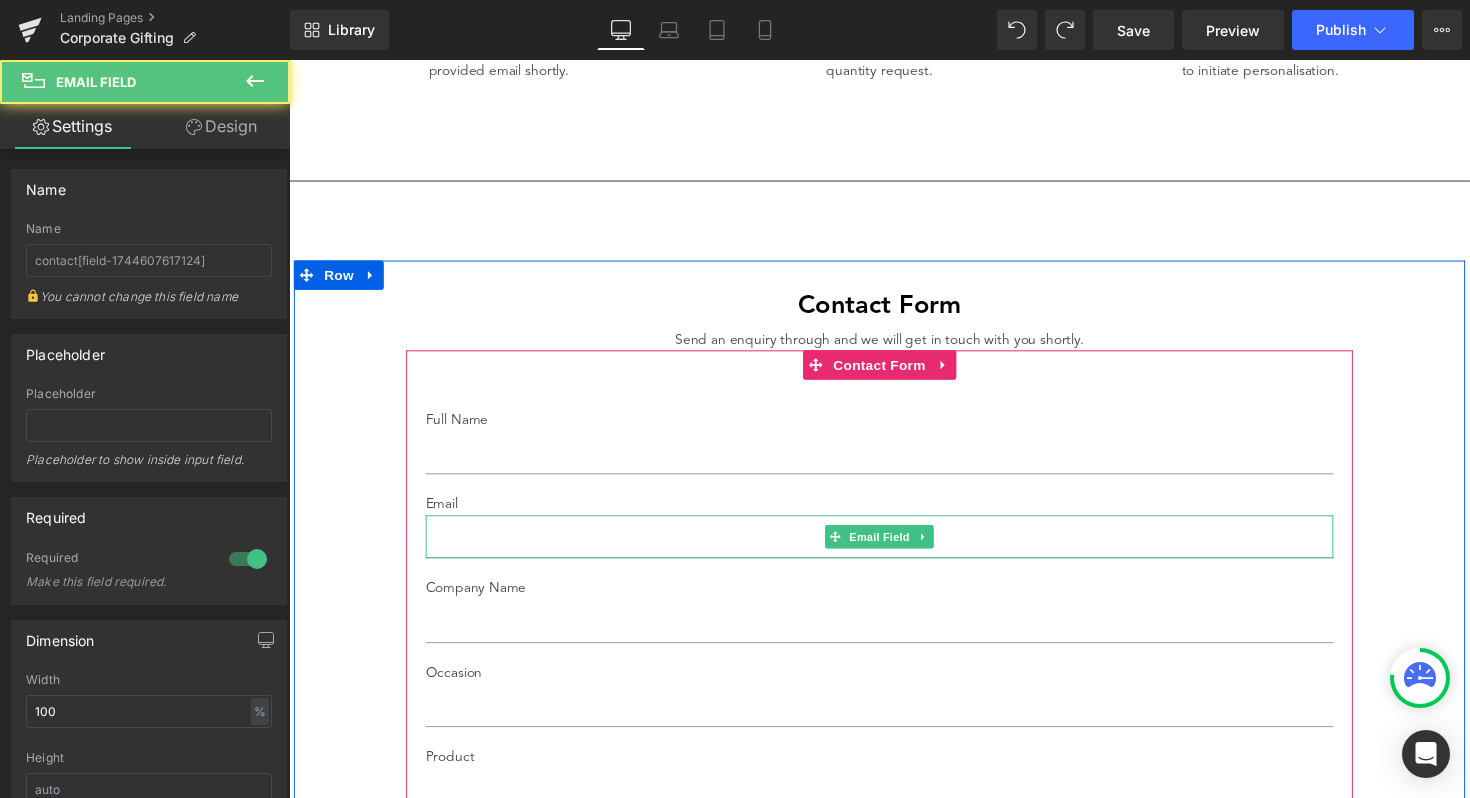 click at bounding box center [894, 548] 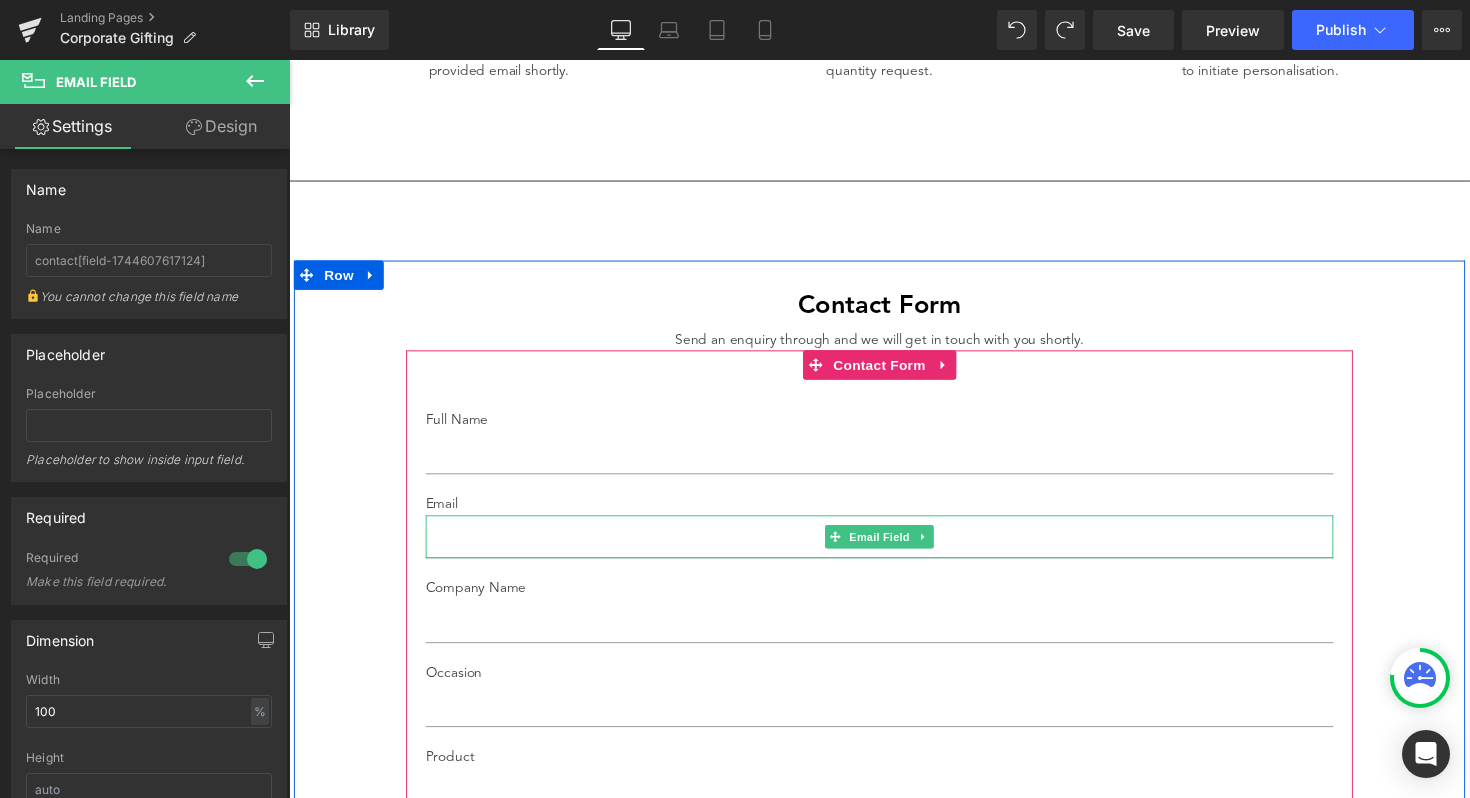 click at bounding box center [894, 548] 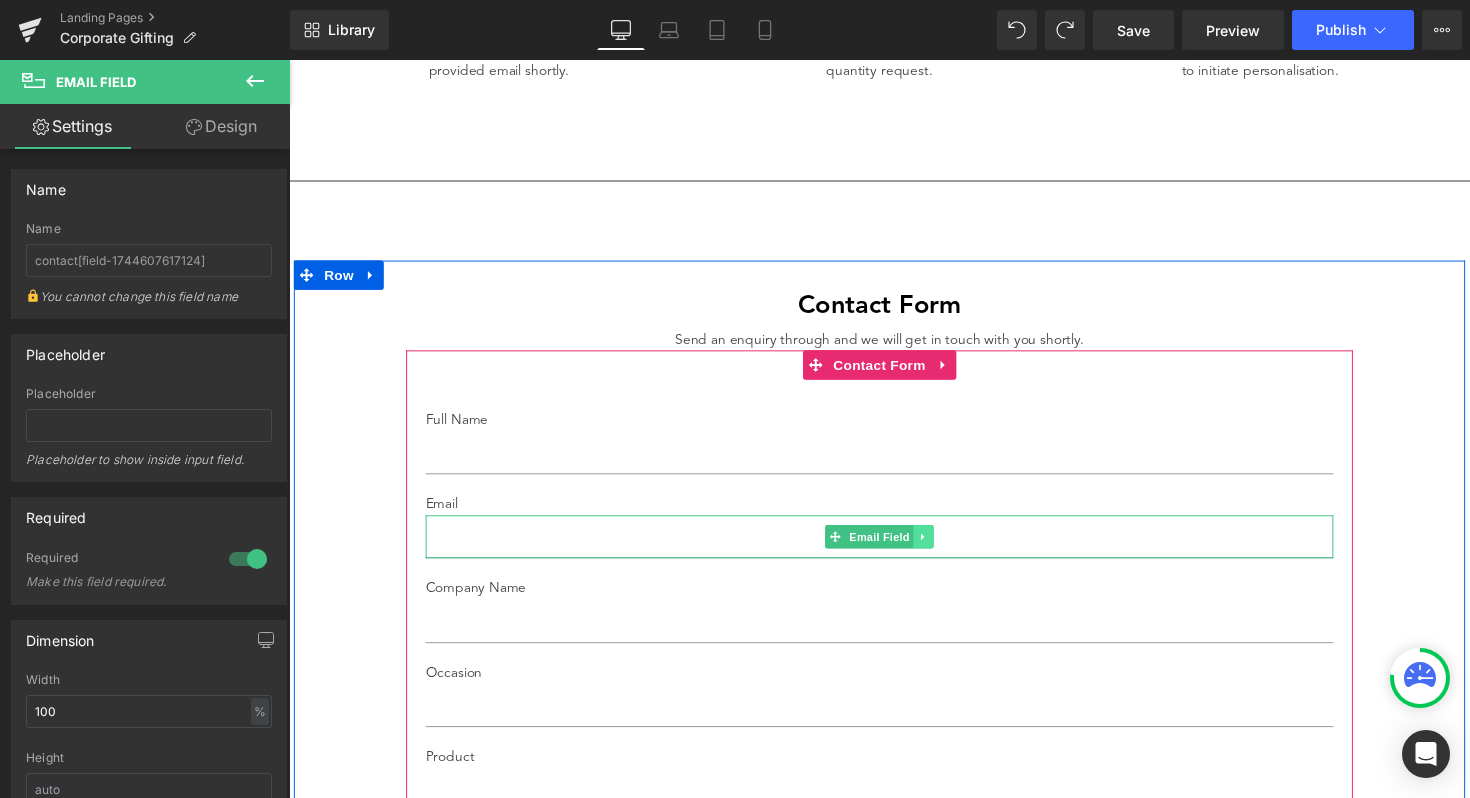 click 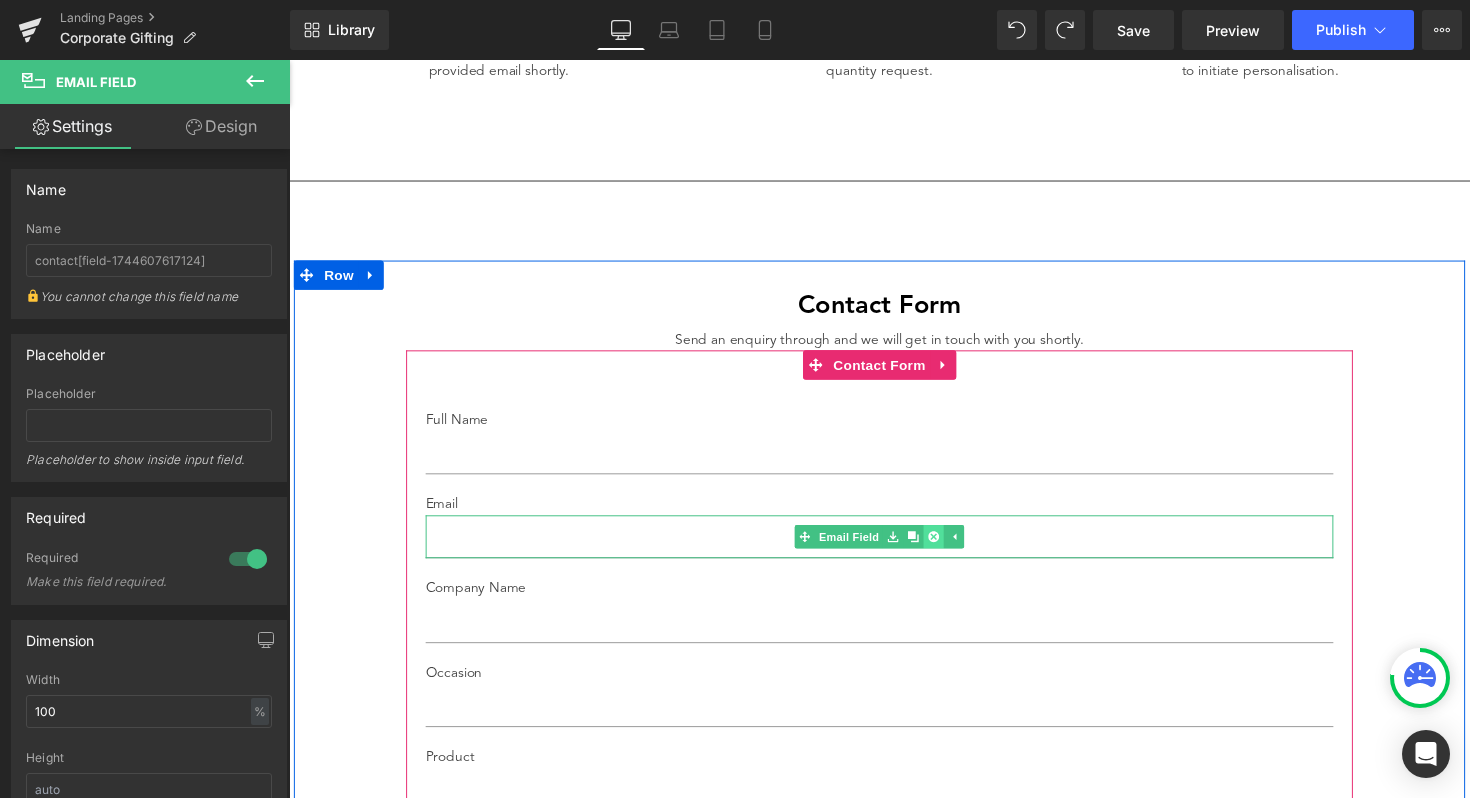 click 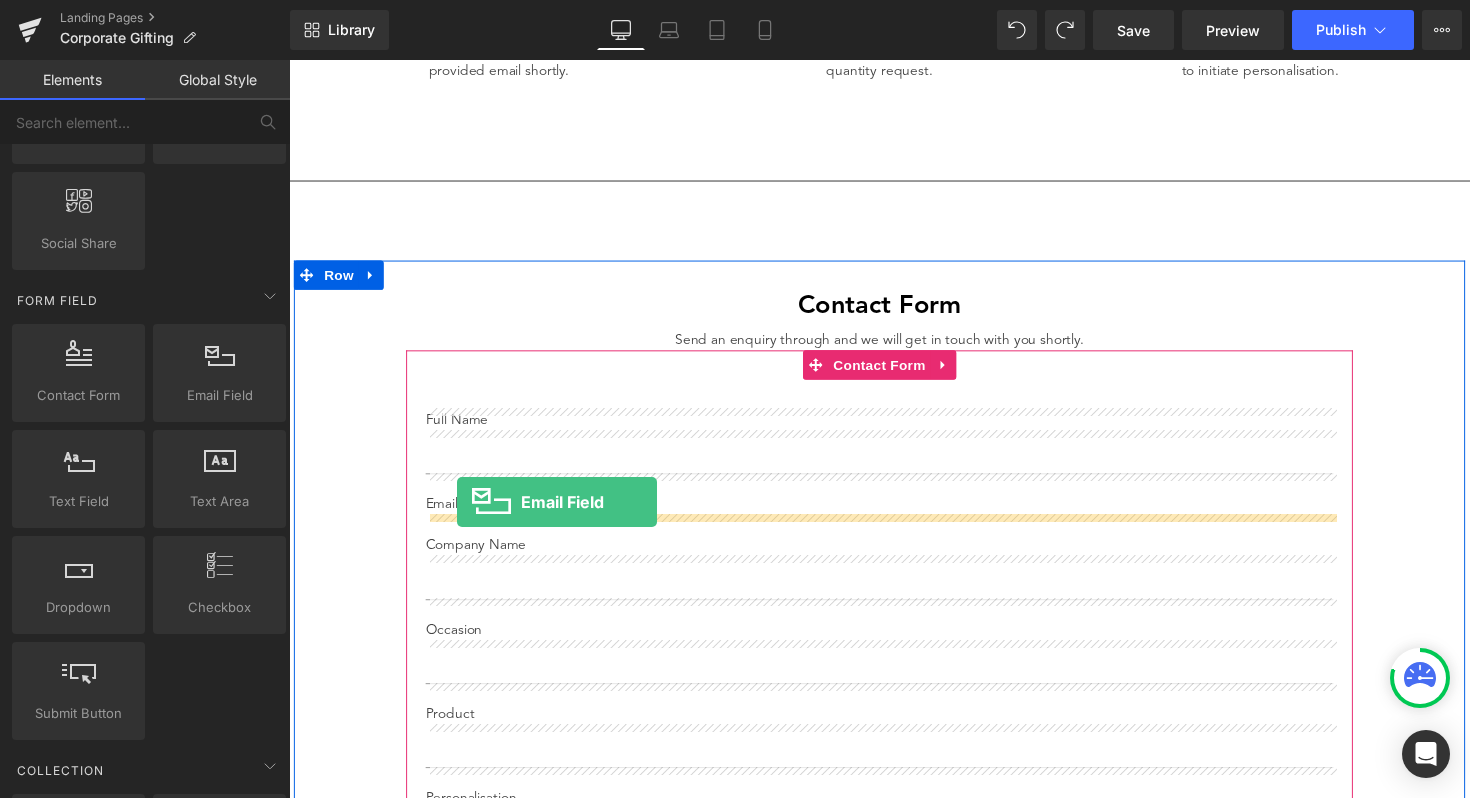 drag, startPoint x: 504, startPoint y: 429, endPoint x: 458, endPoint y: 508, distance: 91.416626 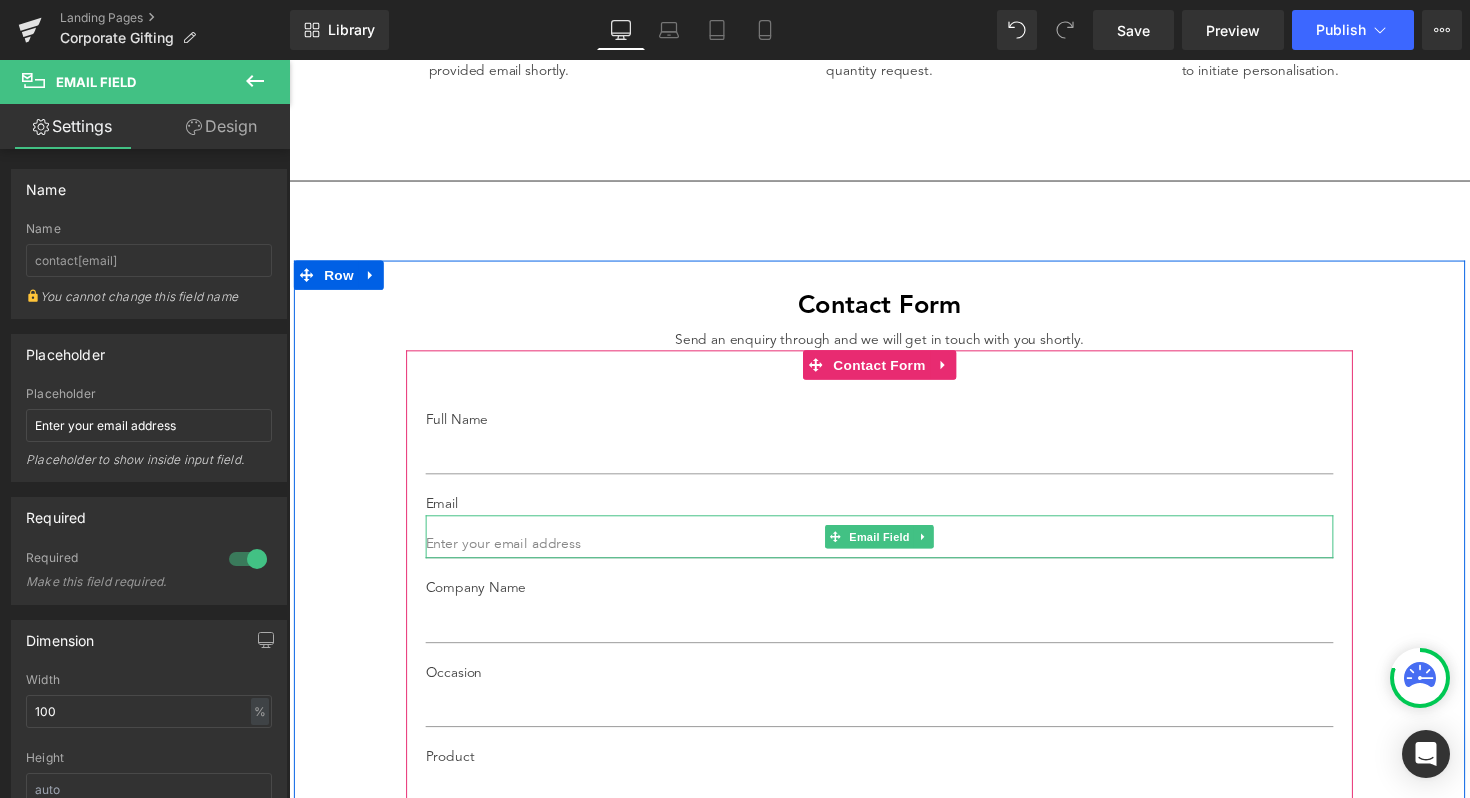 click at bounding box center [894, 548] 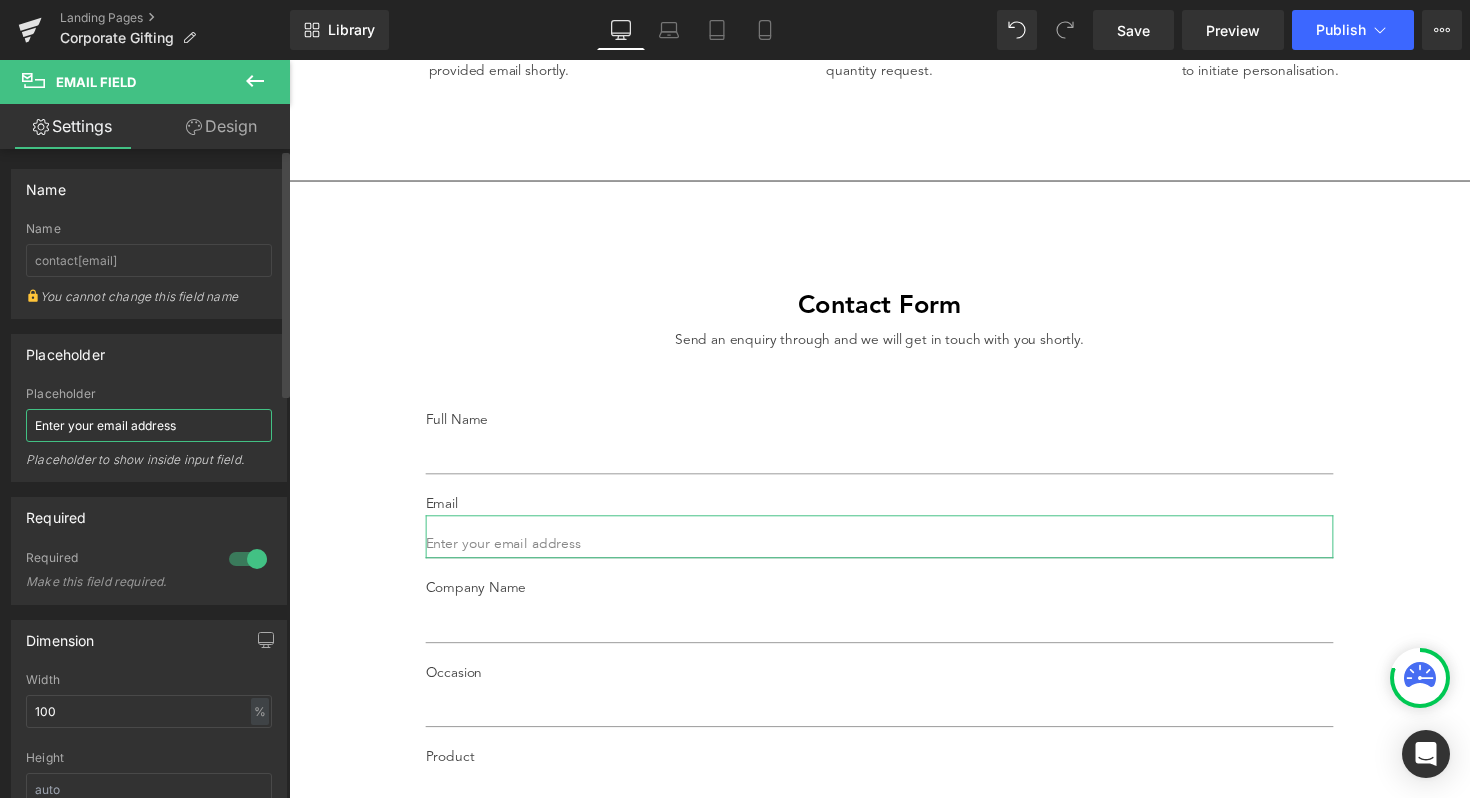 click on "Enter your email address" at bounding box center [149, 425] 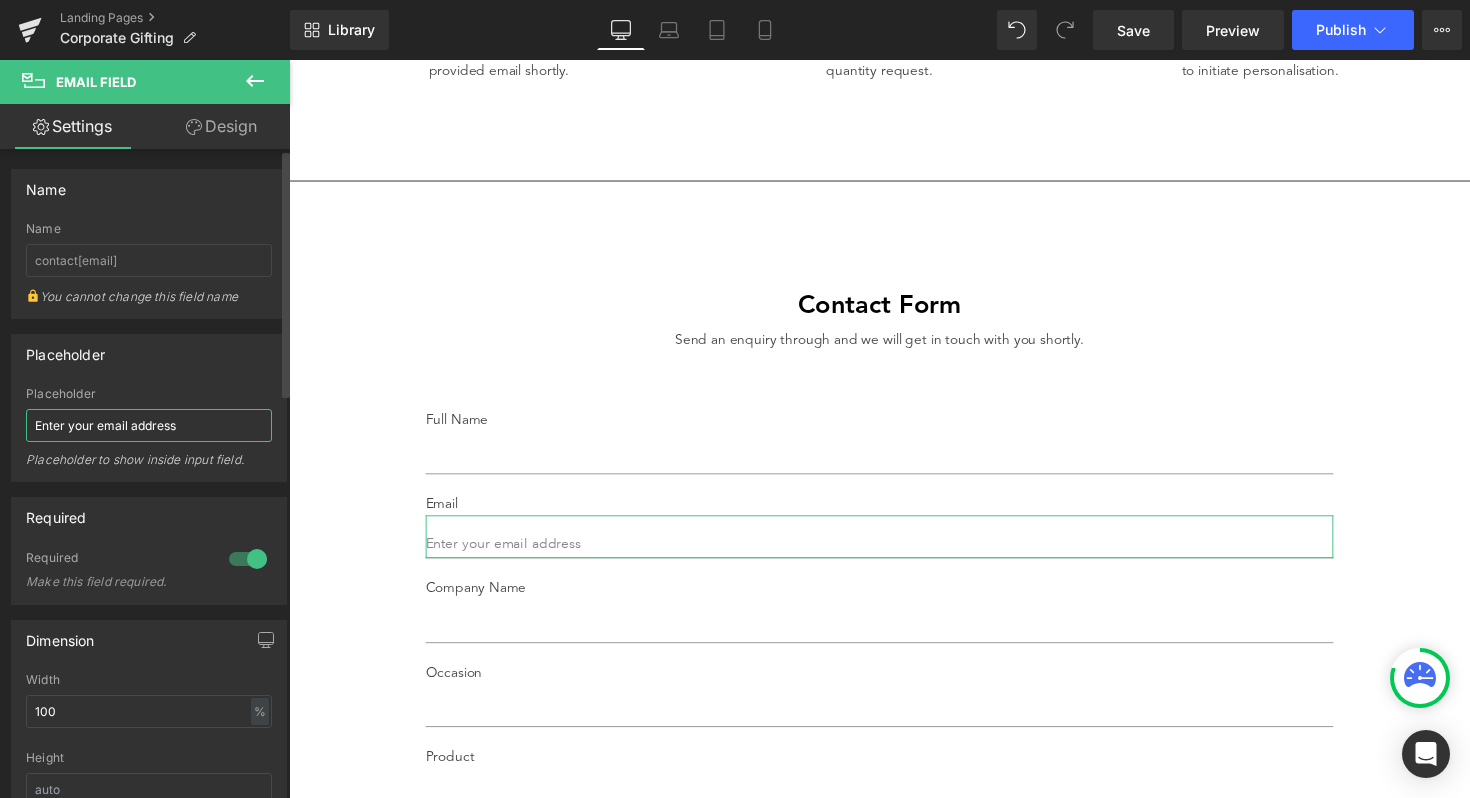click on "Enter your email address" at bounding box center (149, 425) 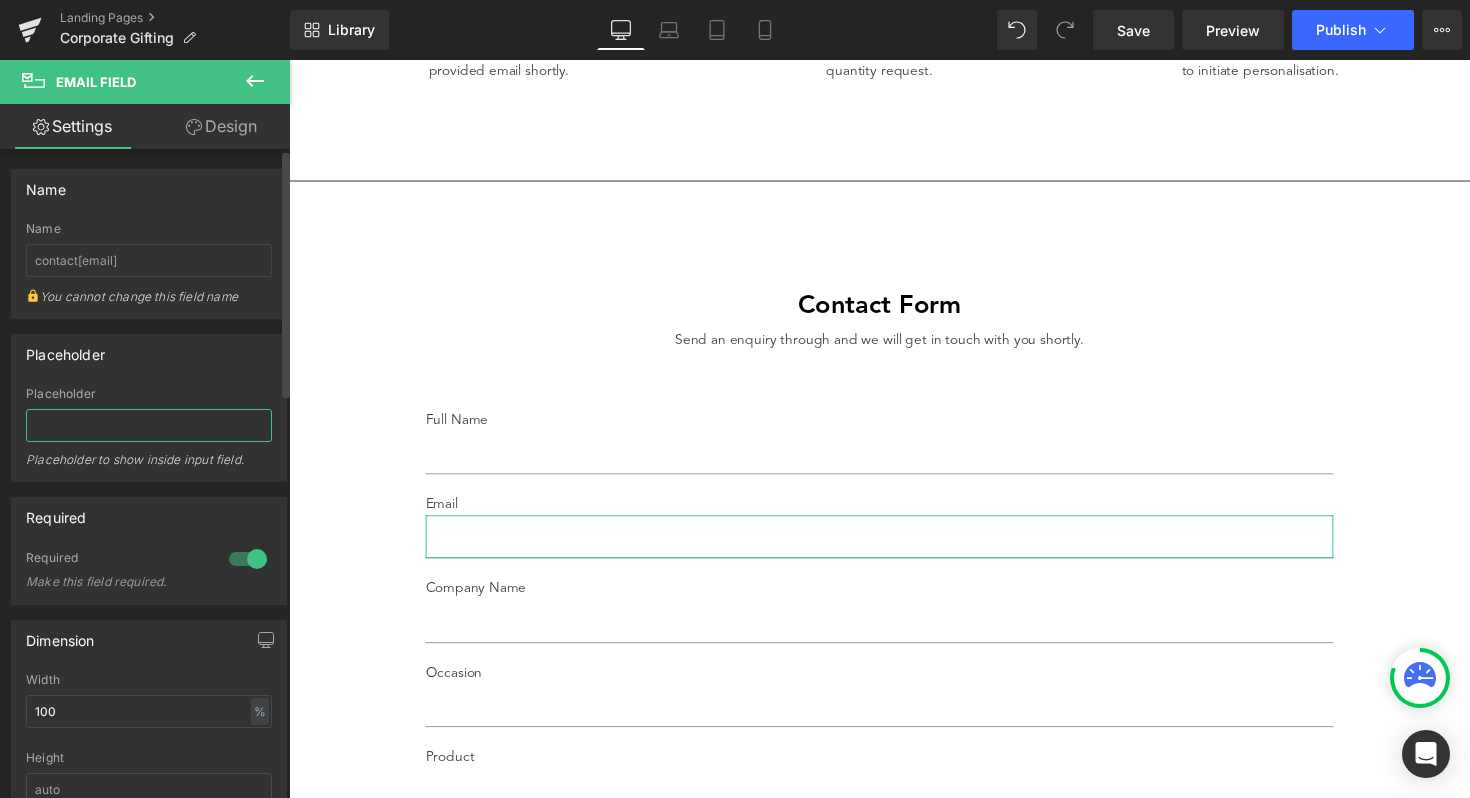 type 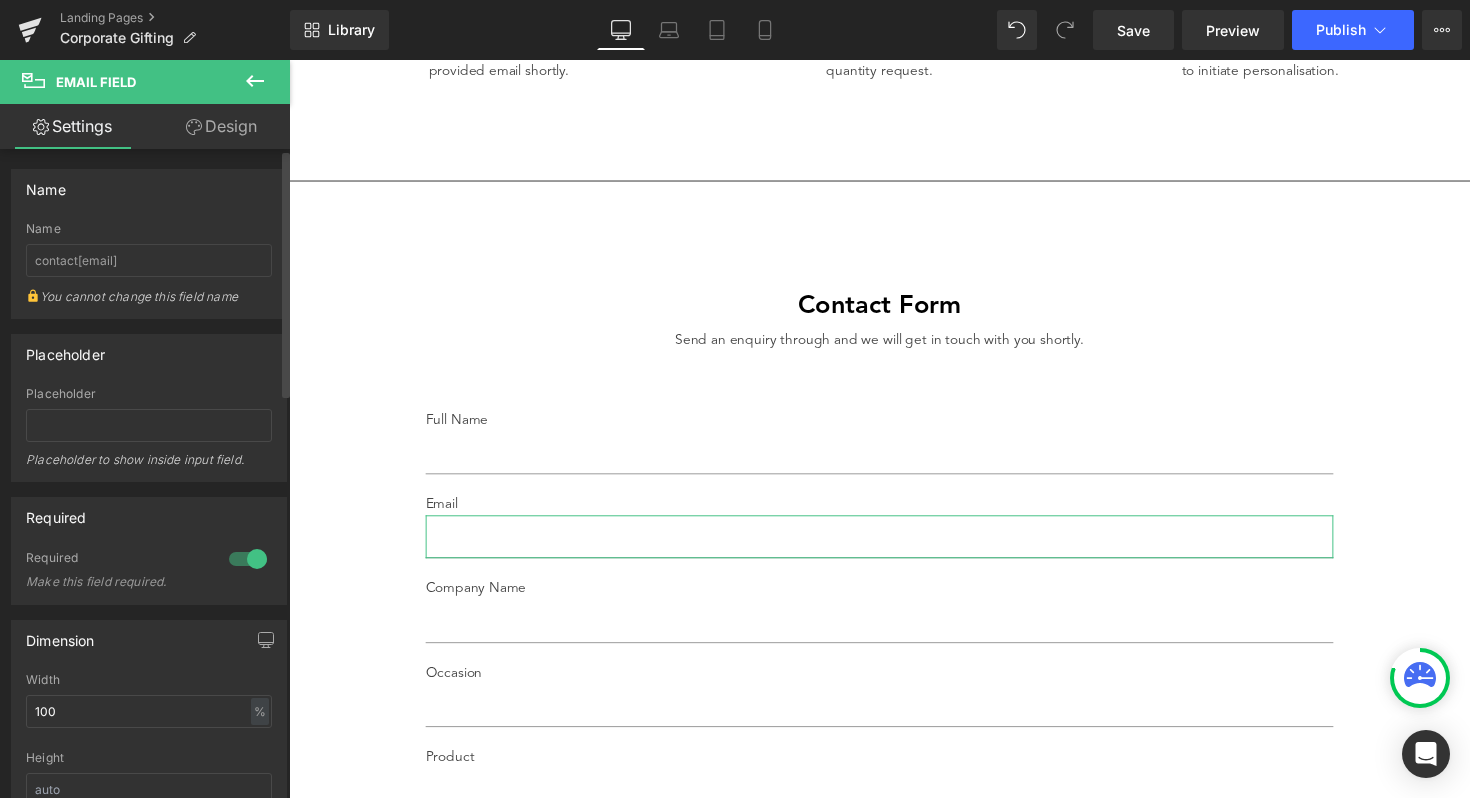 click on "Required 1 Required Make this field required." at bounding box center [149, 543] 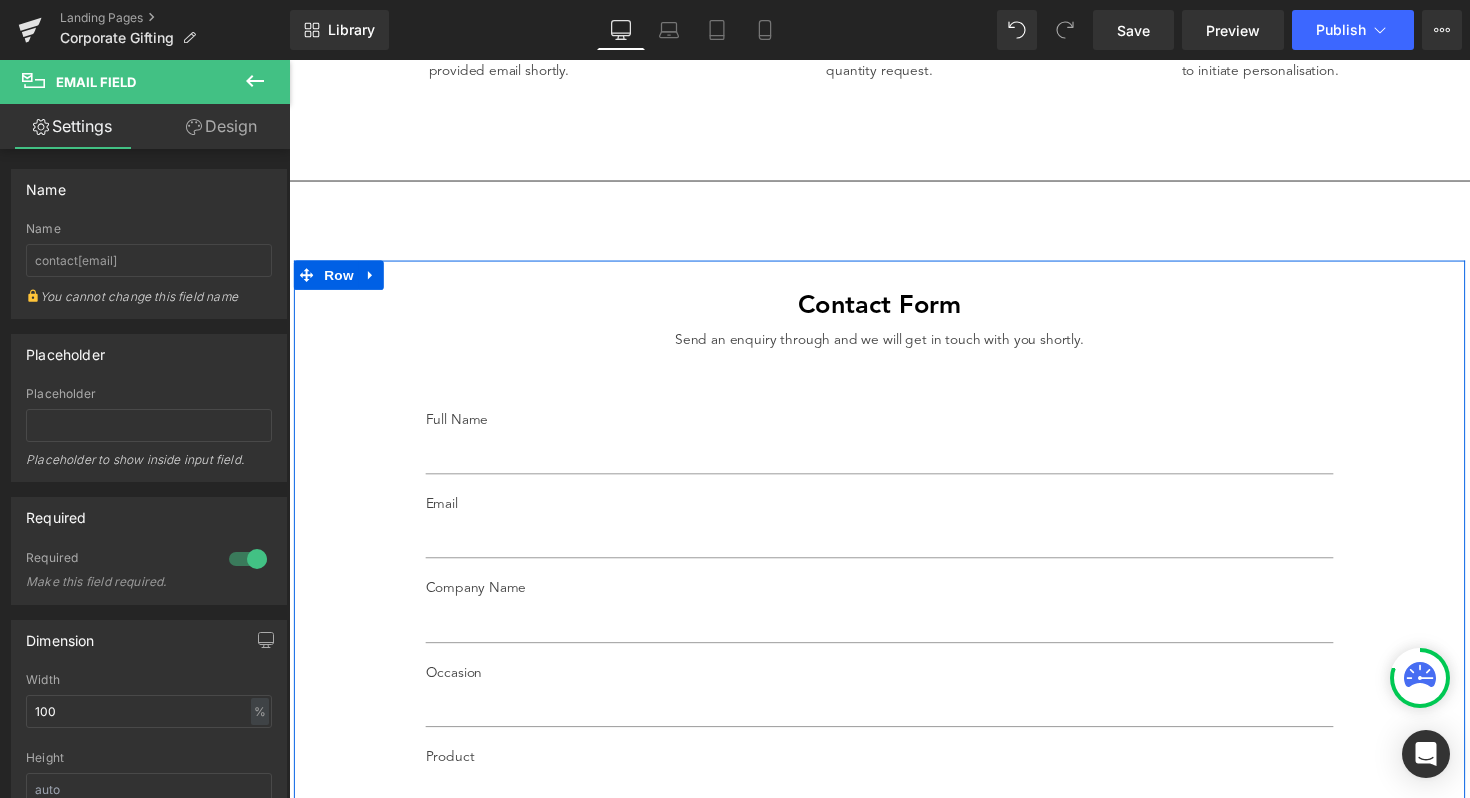 click on "Contact Form Heading         Send an enquiry through and we will get in touch with you shortly. Text Block
Full Name Text Block         Text Field         Email Text Block
Email Field         Company Name Text Block         Text Field         Occasion Text Block         Text Field         Product Text Block         Text Field         Personalisation Text Block           Text Area         Other Details Text Block         Text Area           SUBMIT   Submit Button
Contact Form         Row     133px" at bounding box center [894, 825] 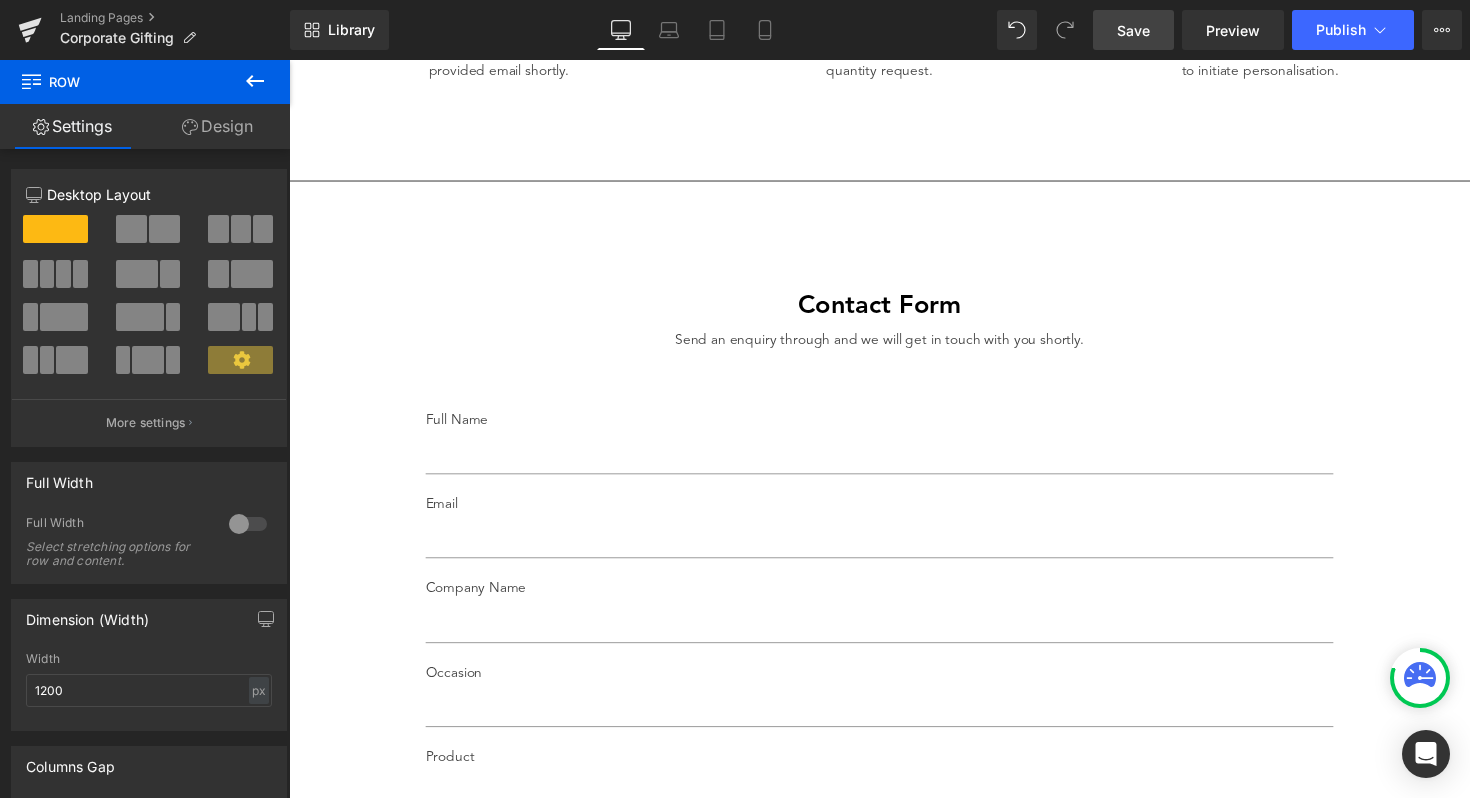 click on "Save" at bounding box center (1133, 30) 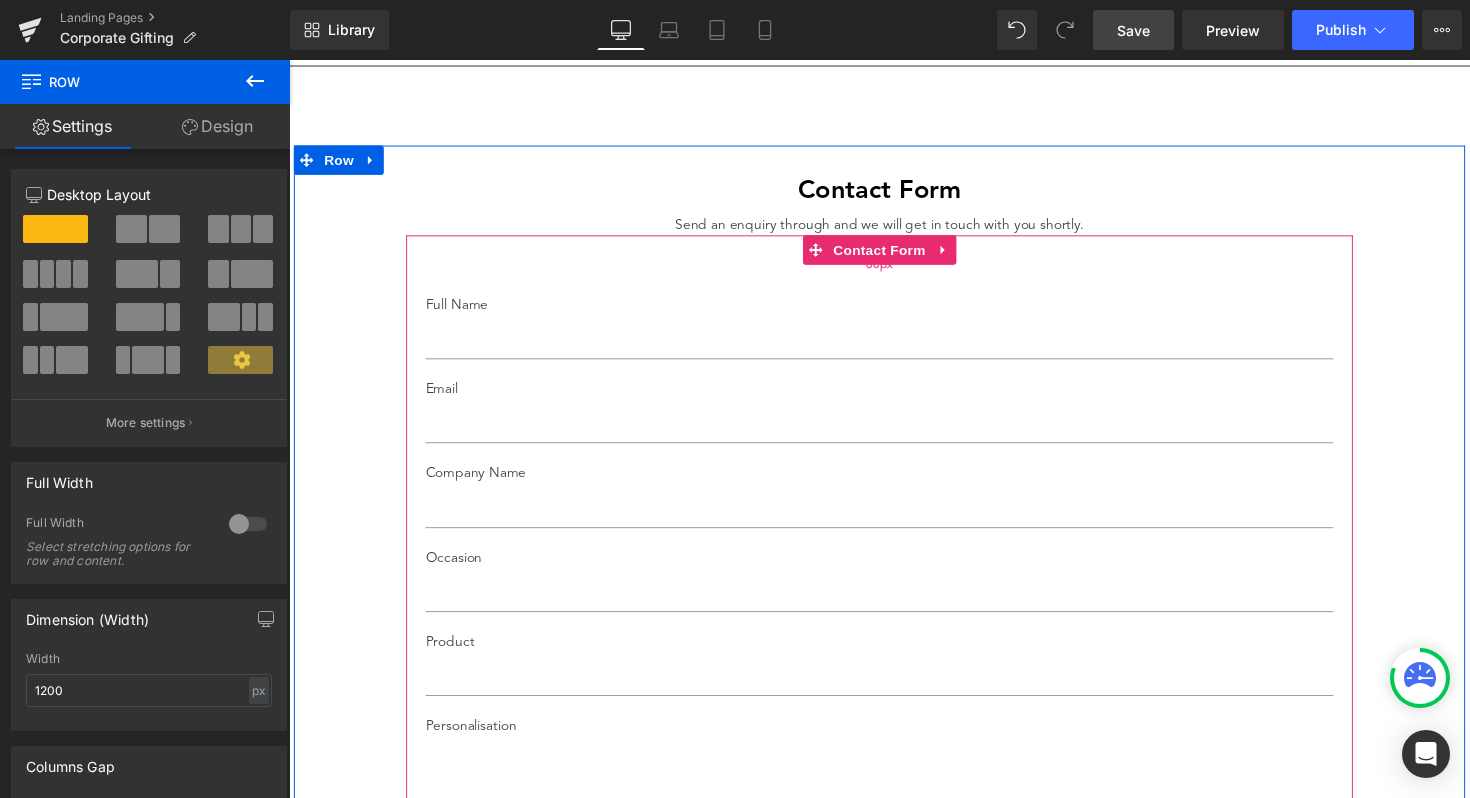 scroll, scrollTop: 2391, scrollLeft: 0, axis: vertical 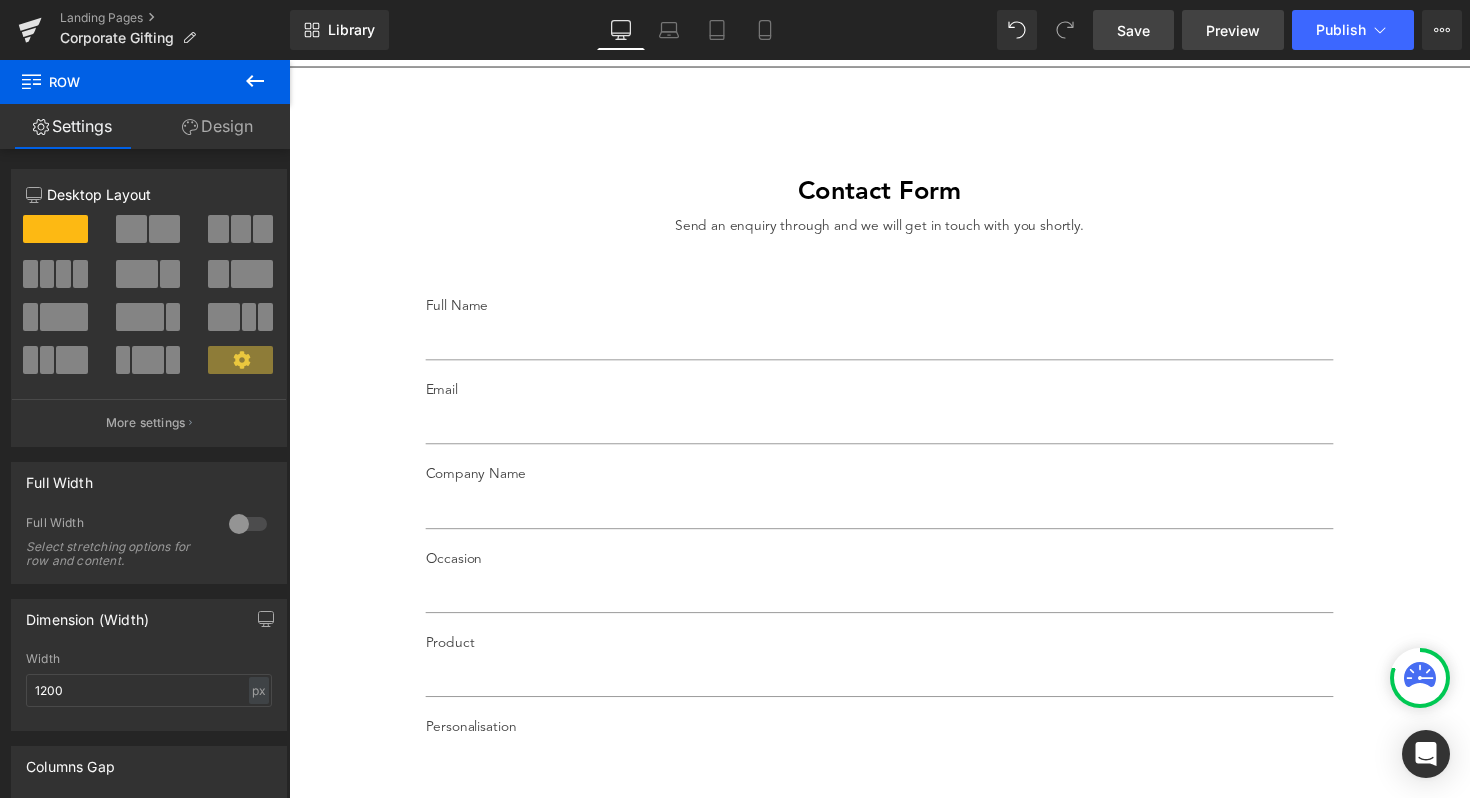 click on "Preview" at bounding box center [1233, 30] 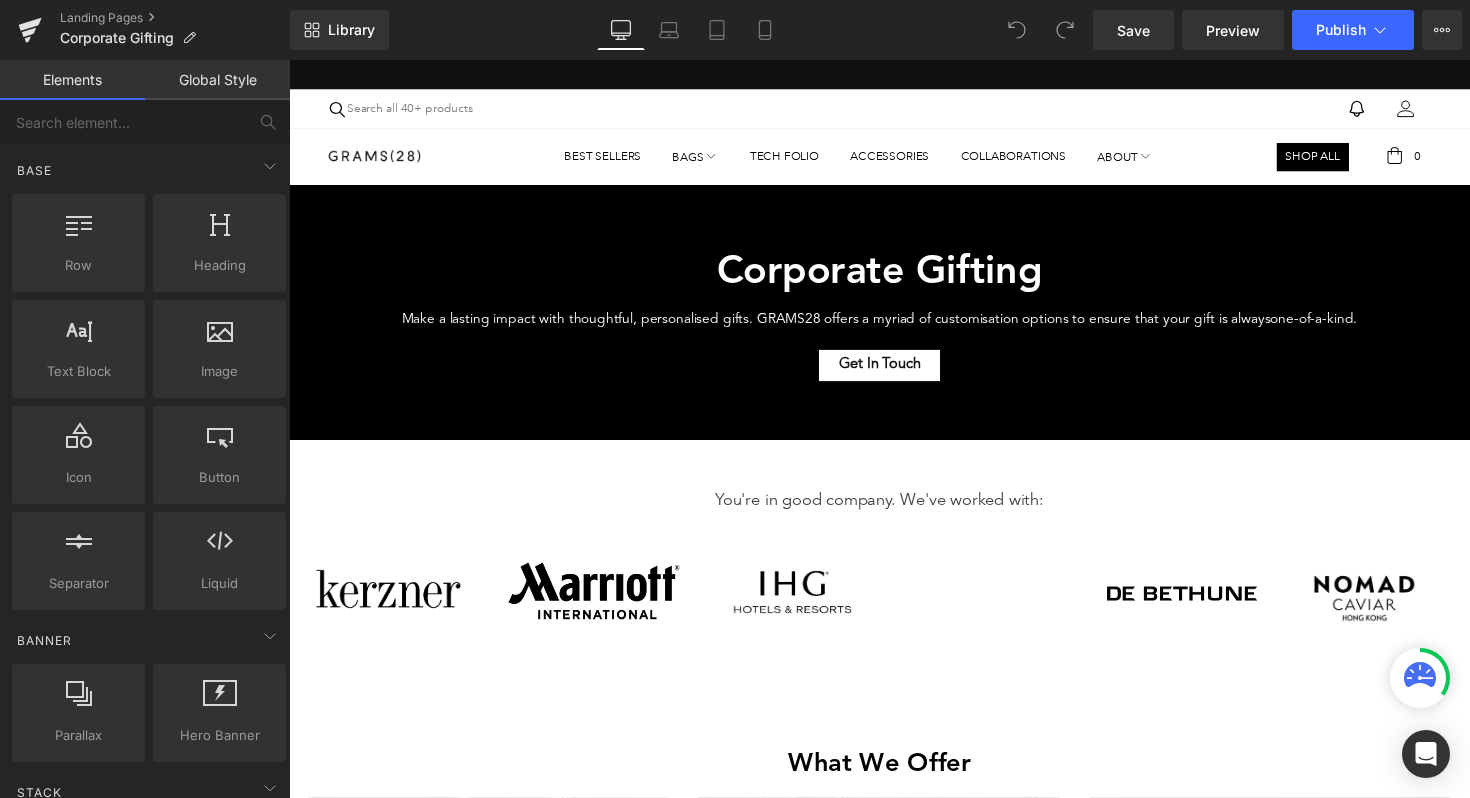 scroll, scrollTop: 0, scrollLeft: 0, axis: both 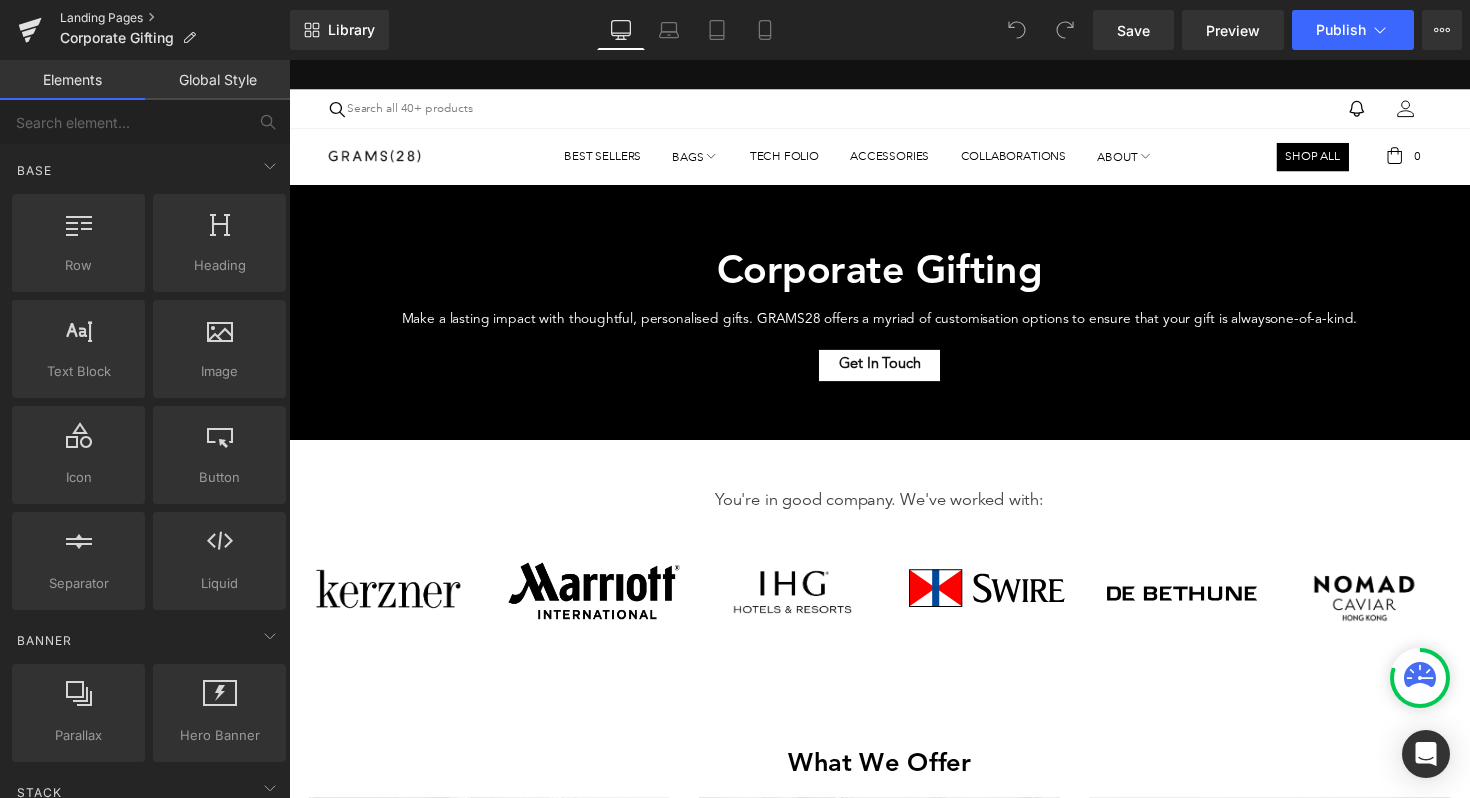 click on "Landing Pages" at bounding box center (175, 18) 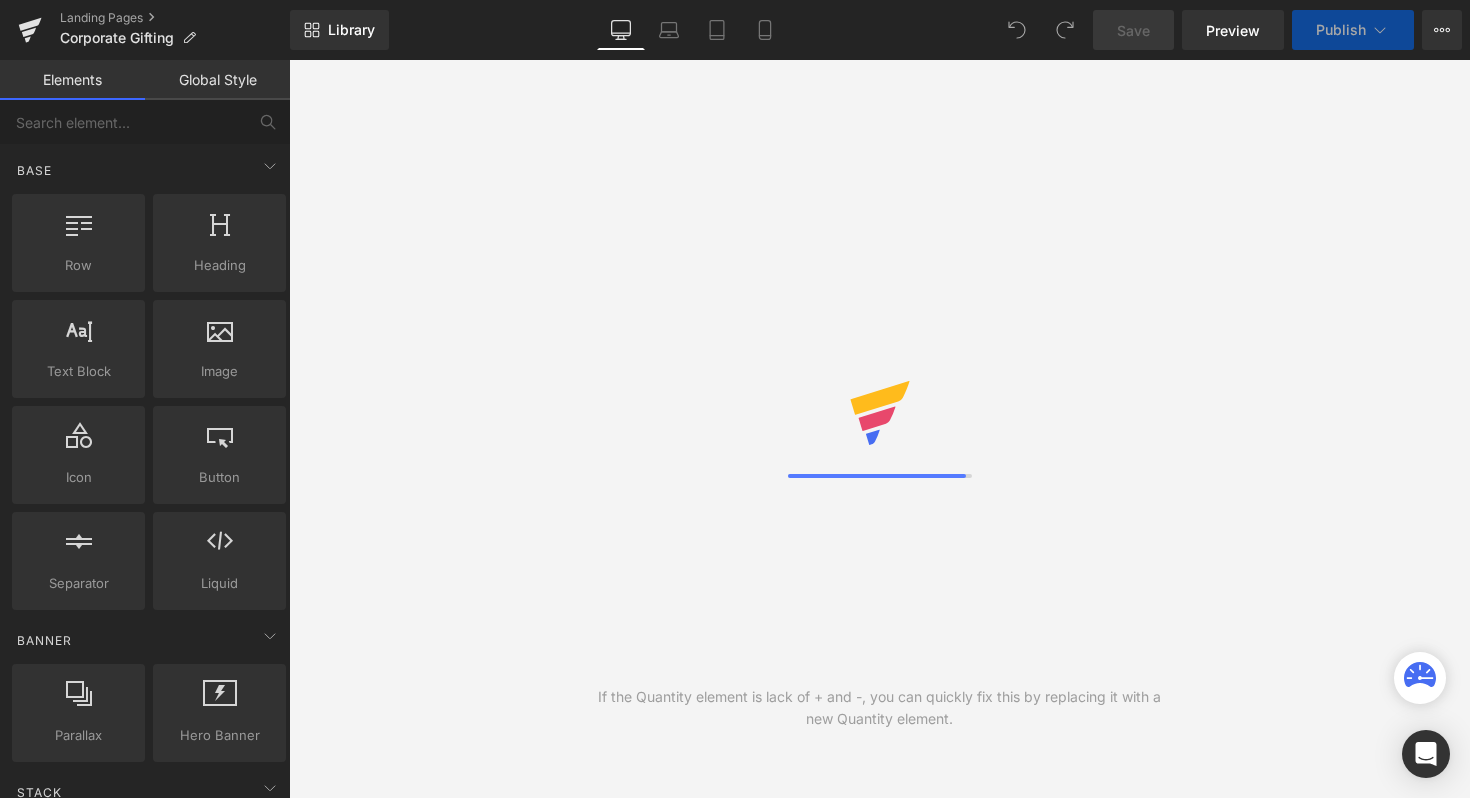 scroll, scrollTop: 0, scrollLeft: 0, axis: both 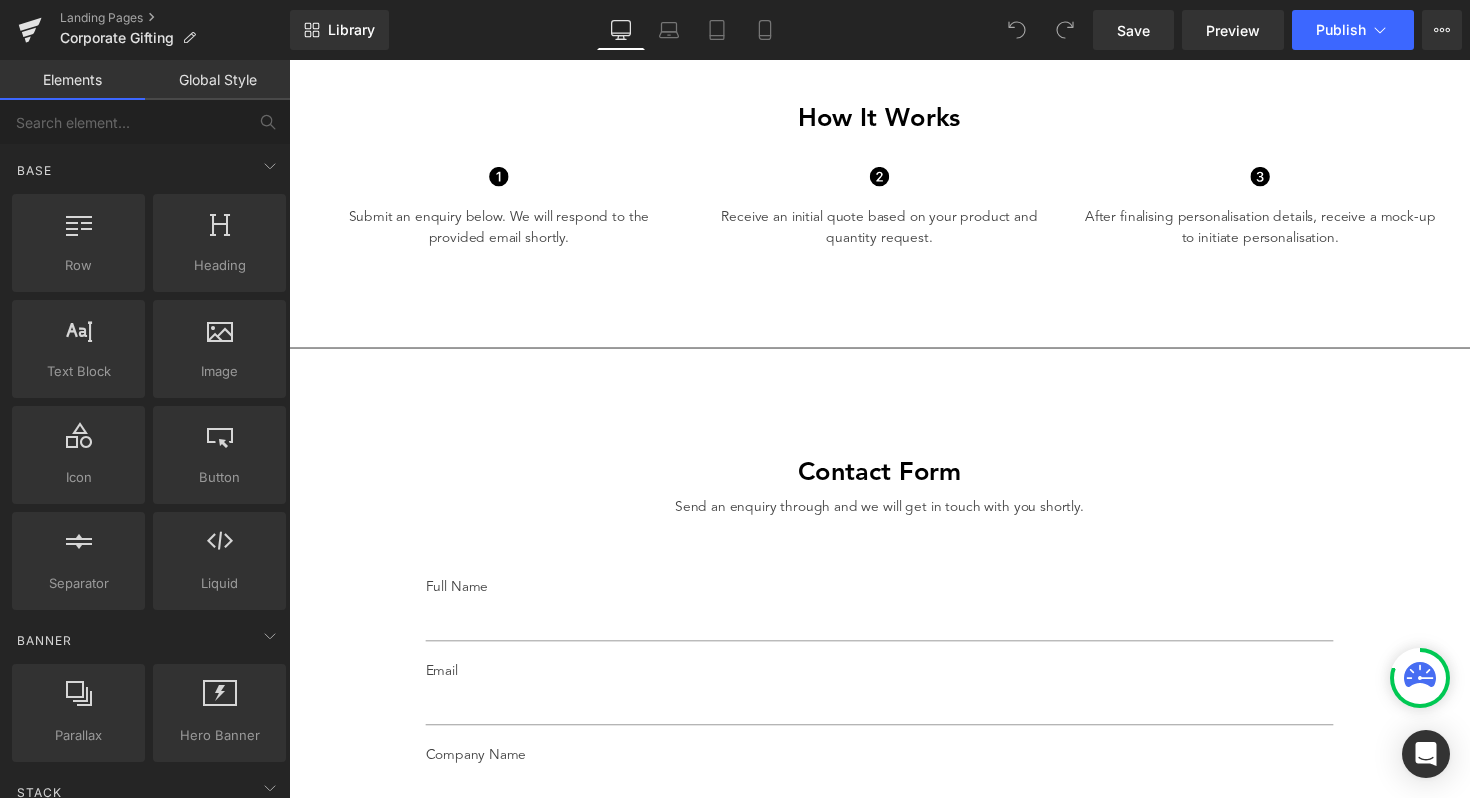 click on "Corporate Gifting Heading         Make a lasting impact with thoughtful, personalised gifts. GRAMS28 offers a myriad of customisation options to ensure that your gift is always  one-of-a-kind. Text Block         Row         Get In Touch Button         Row         You're in good company. We've worked with: Heading         Image         Row         Image         Row         Image         Row         Row         Image         Row         Image         Row         Image         Row         Row         Row         What We Offer Heading         Image         Embroidery Heading         For a sophisticated appearance, we embroider your custom design with coloured, high-quality thread onto premium Italian leather to create a seamless look. Text Block         Image         Debossing Heading         Using time-honed traditional techniques, our debossing service adds a touch of class and elegance to creations that are sure to leave lasting impressions. Text Block         Image         Screen Printing Heading" at bounding box center (894, -6) 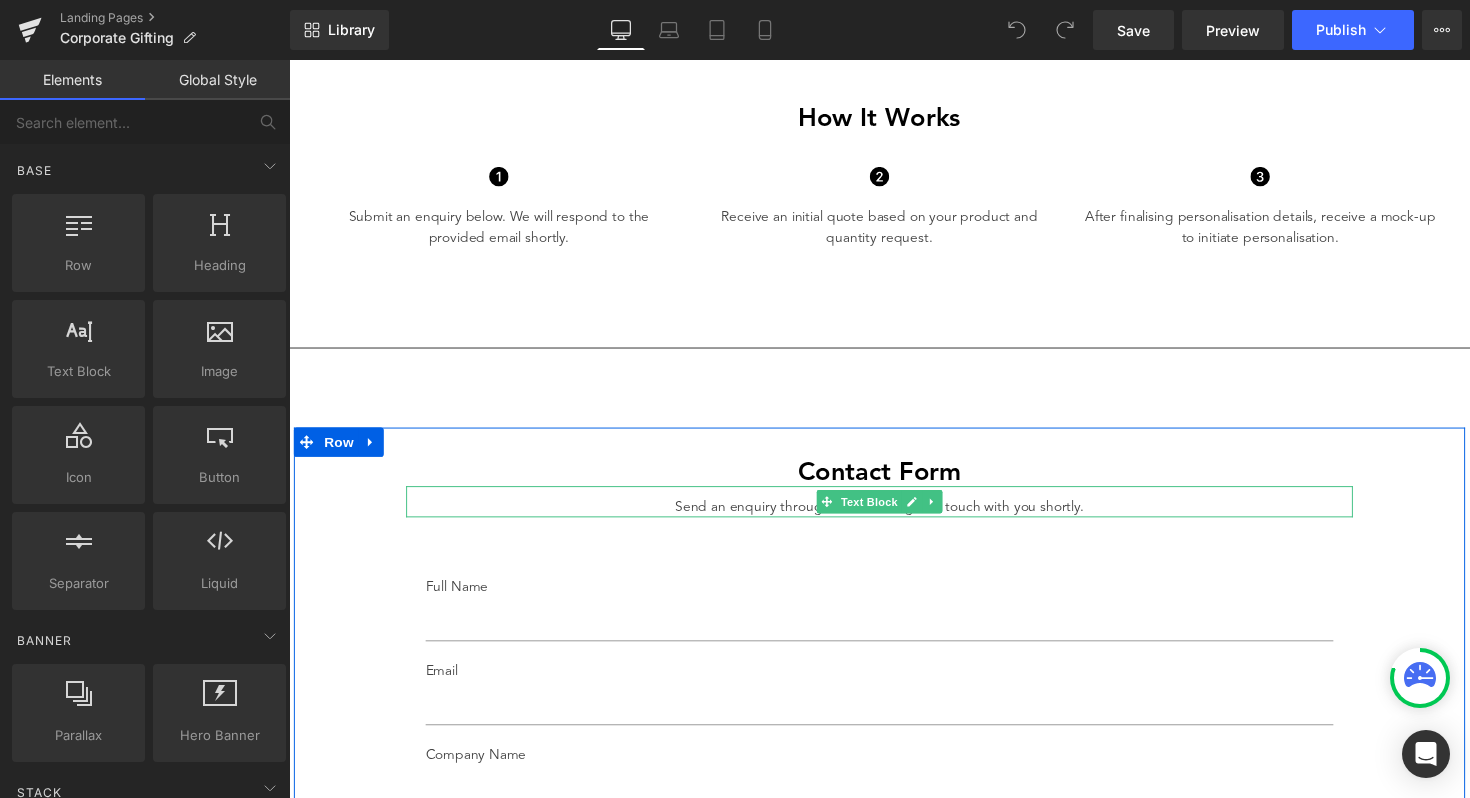 click on "Full Name Text Block         Text Field         Email Text Block
Email Field         Company Name Text Block         Text Field         Occasion Text Block         Text Field         Product Text Block         Text Field         Personalisation Text Block           Text Area         Other Details Text Block         Text Area           SUBMIT   Submit Button
Contact Form" at bounding box center [894, 976] 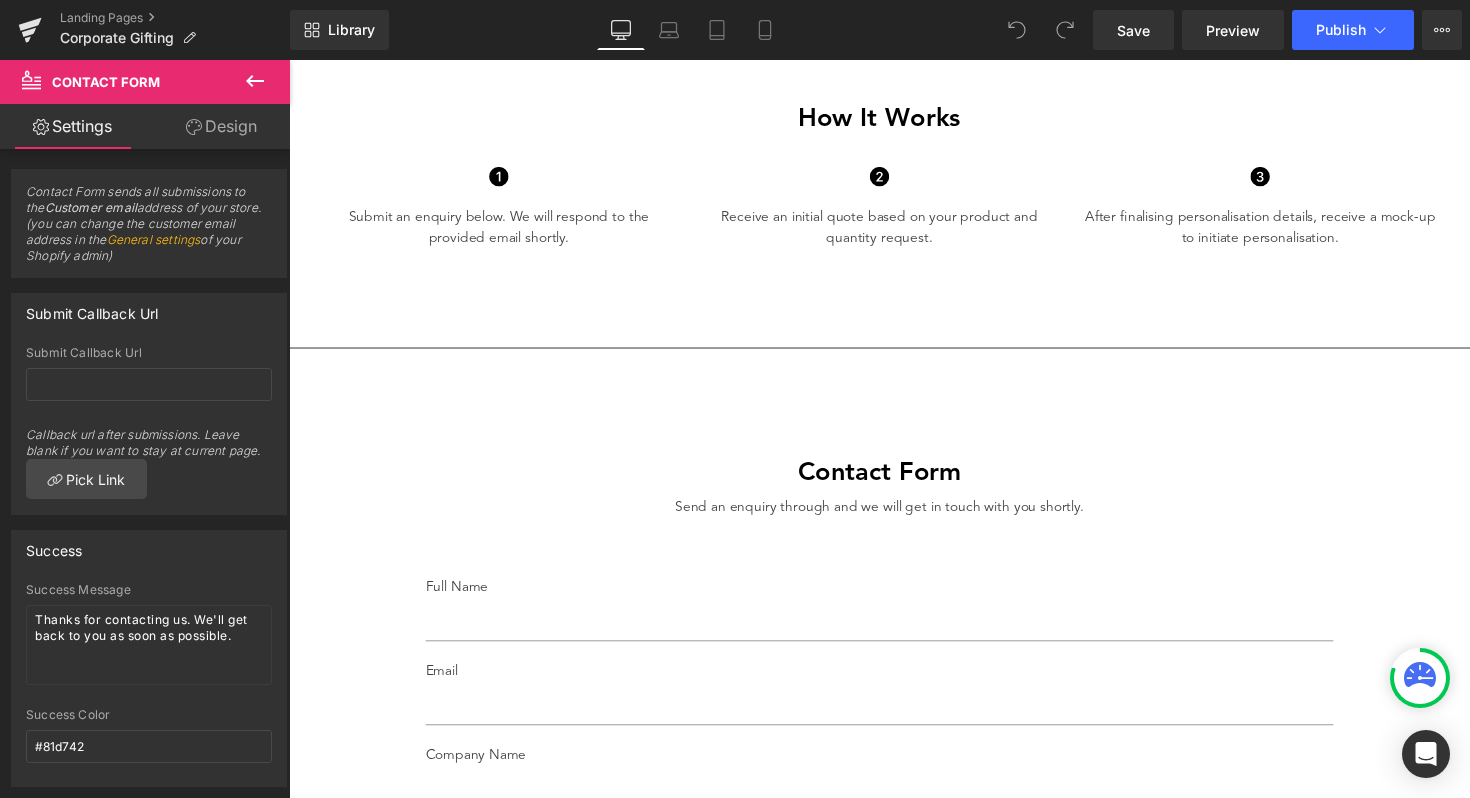 click 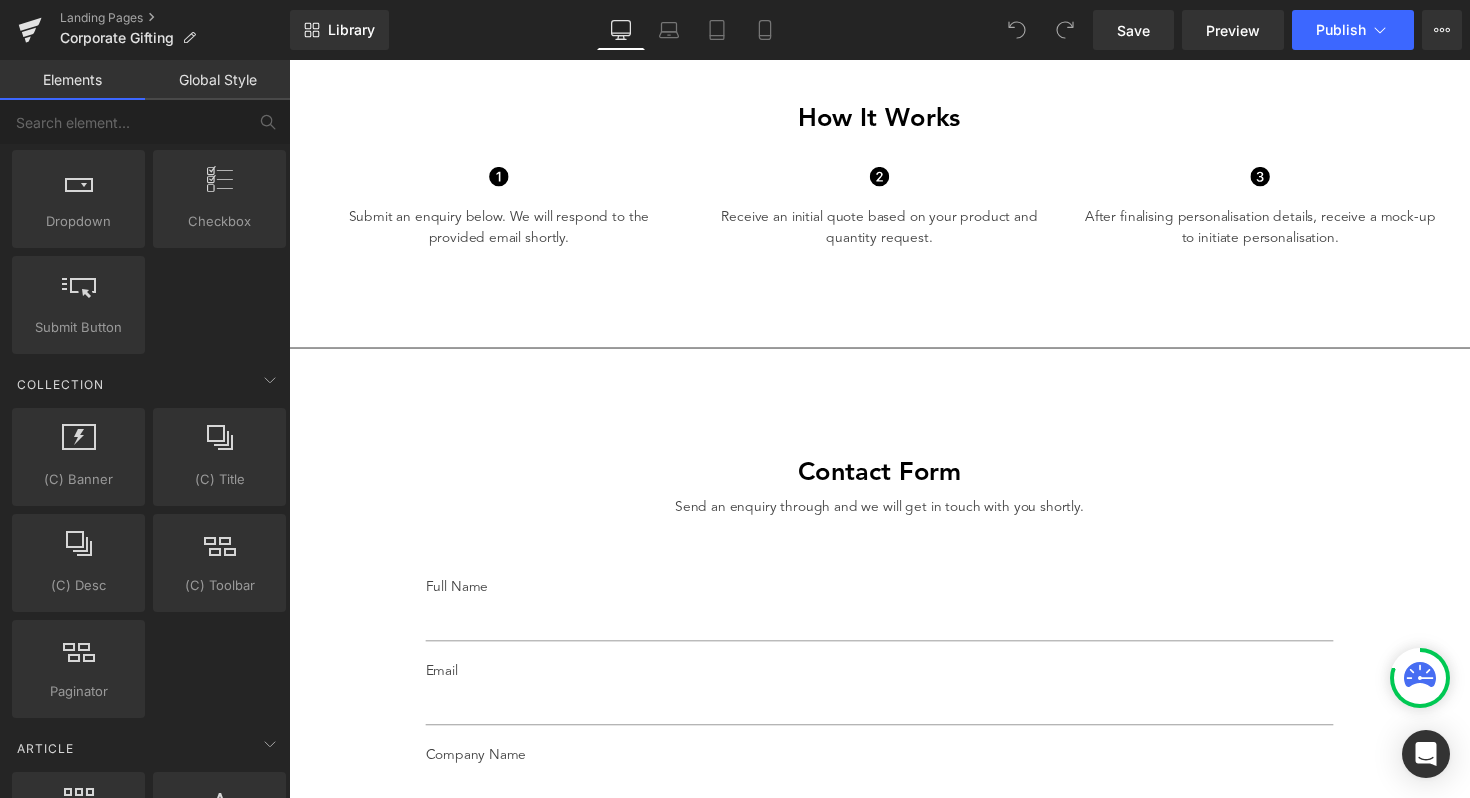 scroll, scrollTop: 2961, scrollLeft: 0, axis: vertical 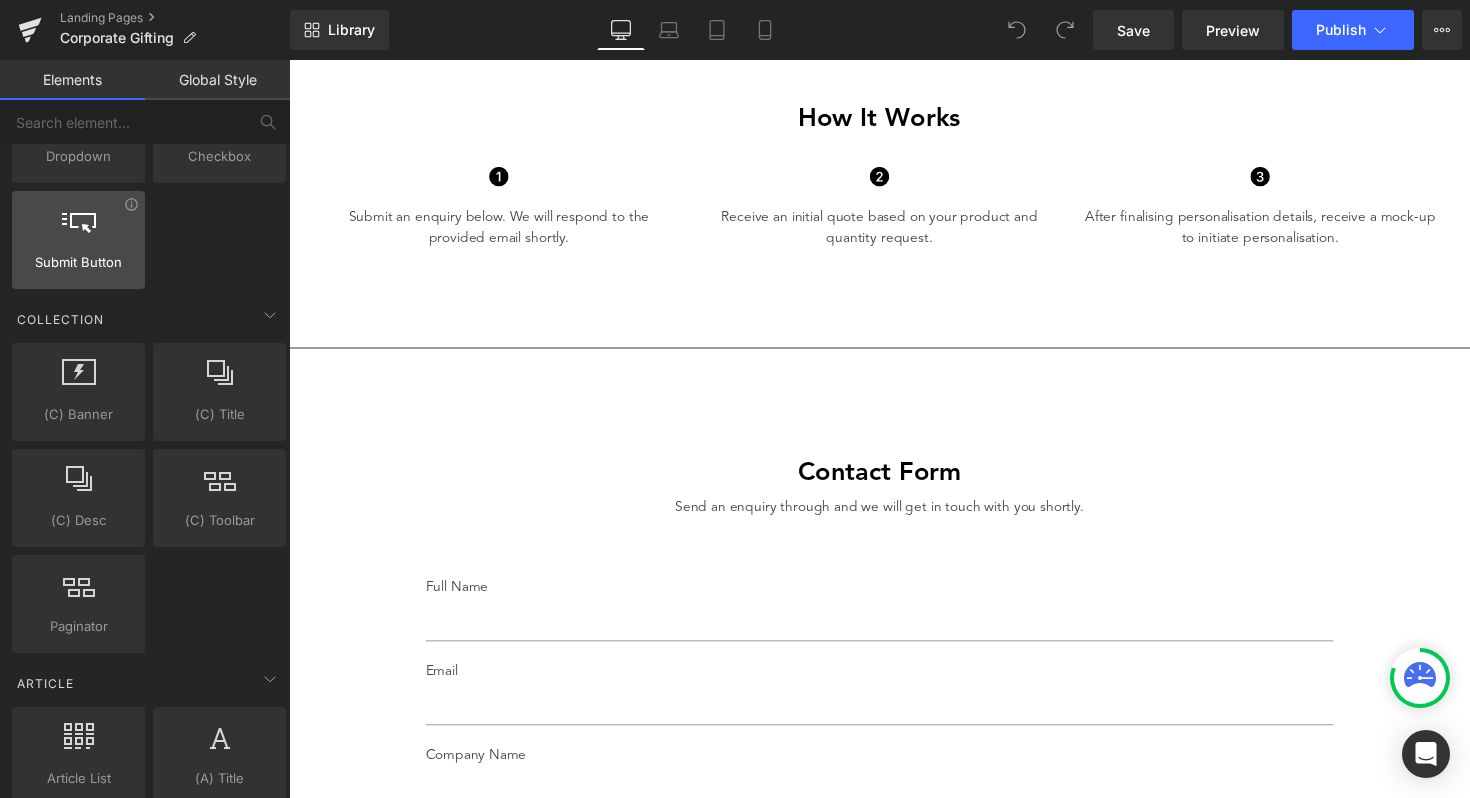 click at bounding box center (78, 229) 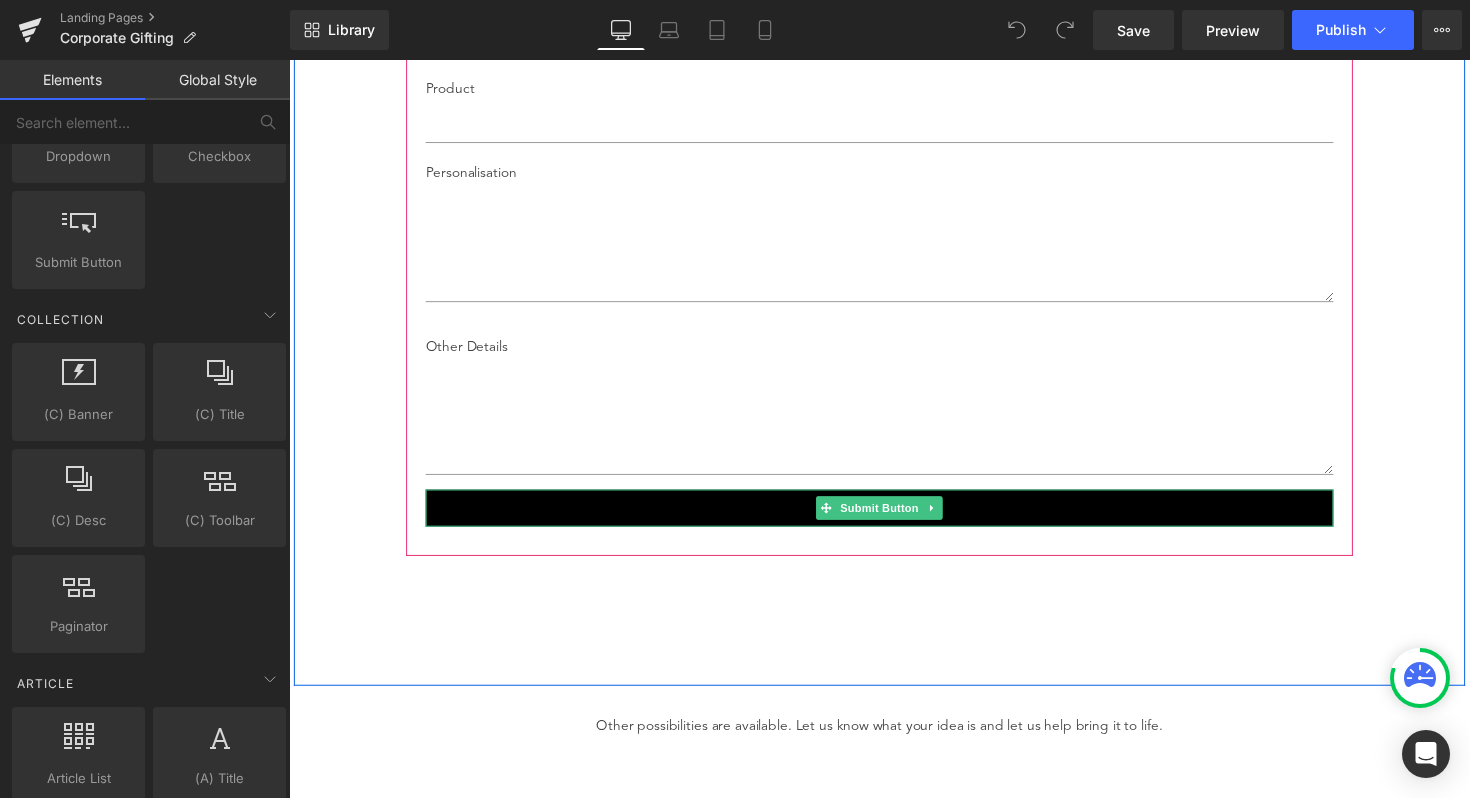 click on "SUBMIT" at bounding box center [894, 519] 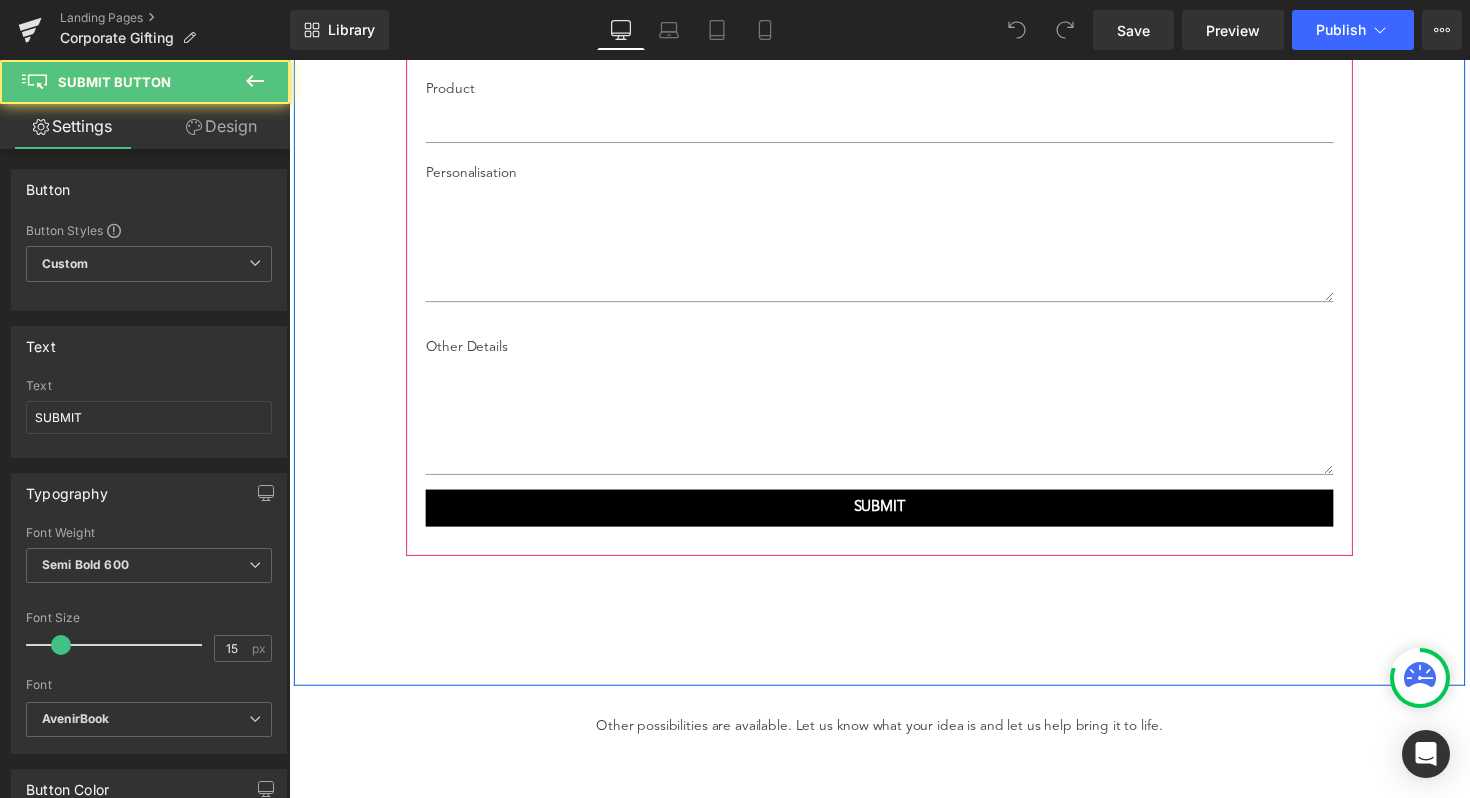 scroll, scrollTop: 2655, scrollLeft: 0, axis: vertical 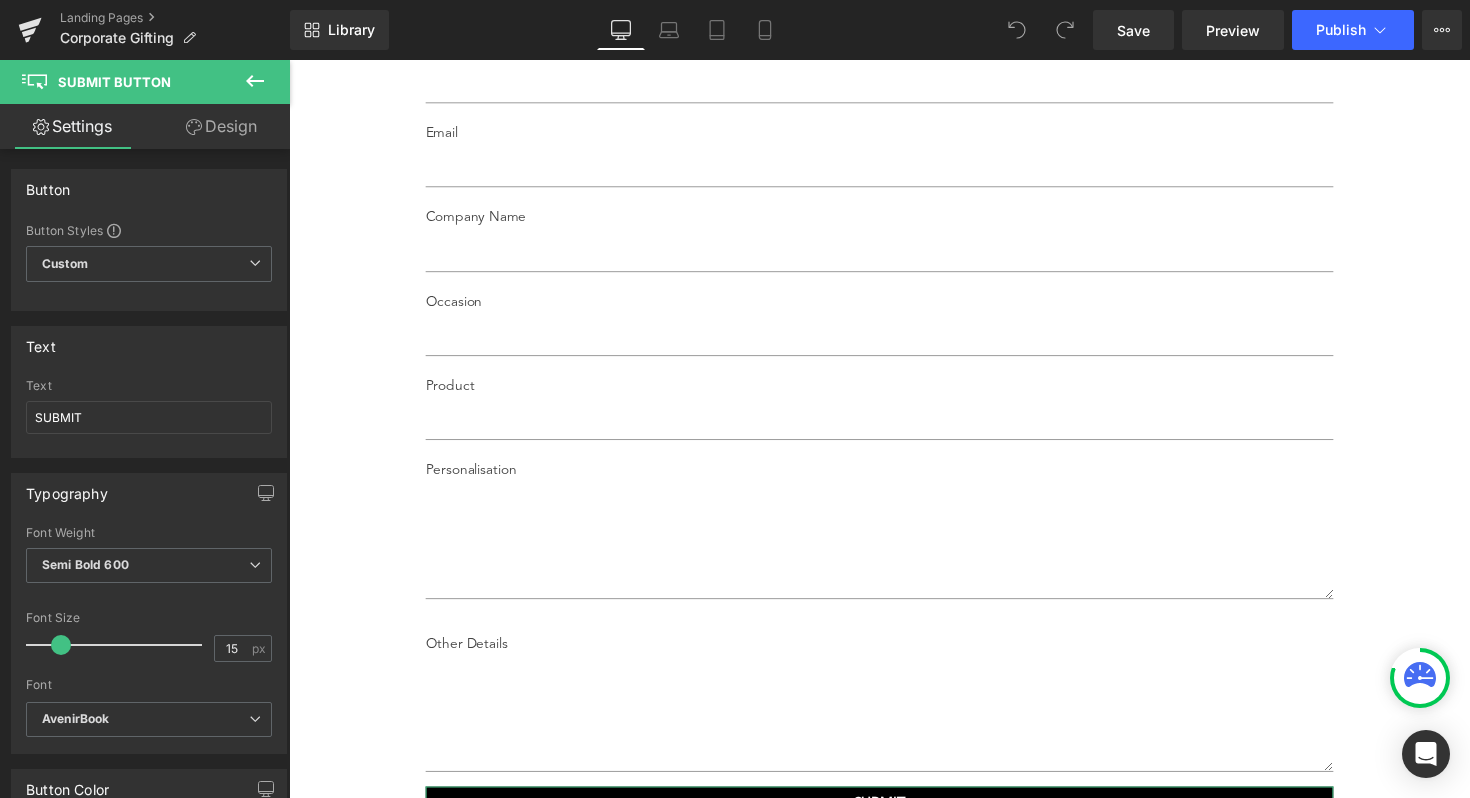 click on "Design" at bounding box center (221, 126) 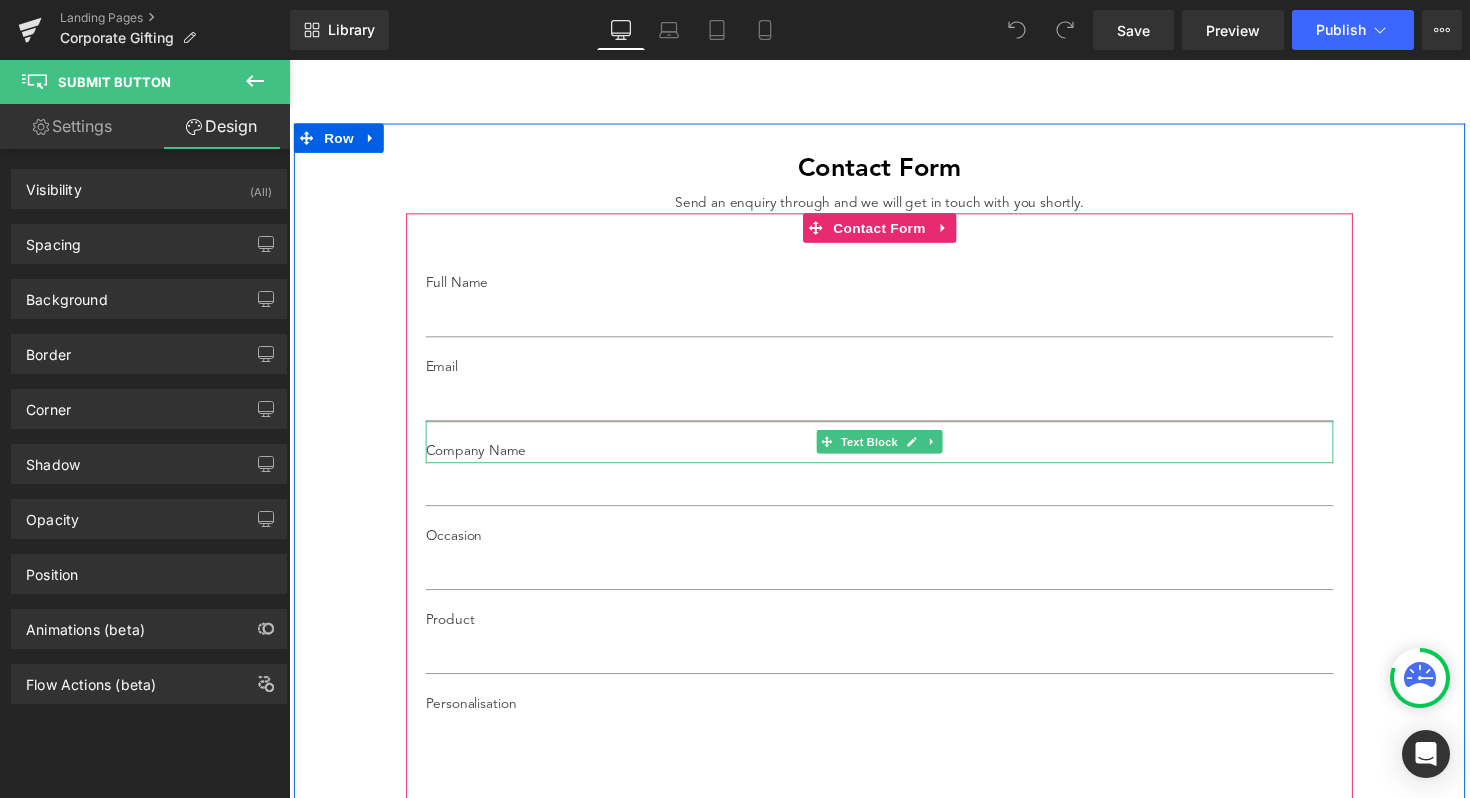 scroll, scrollTop: 2371, scrollLeft: 0, axis: vertical 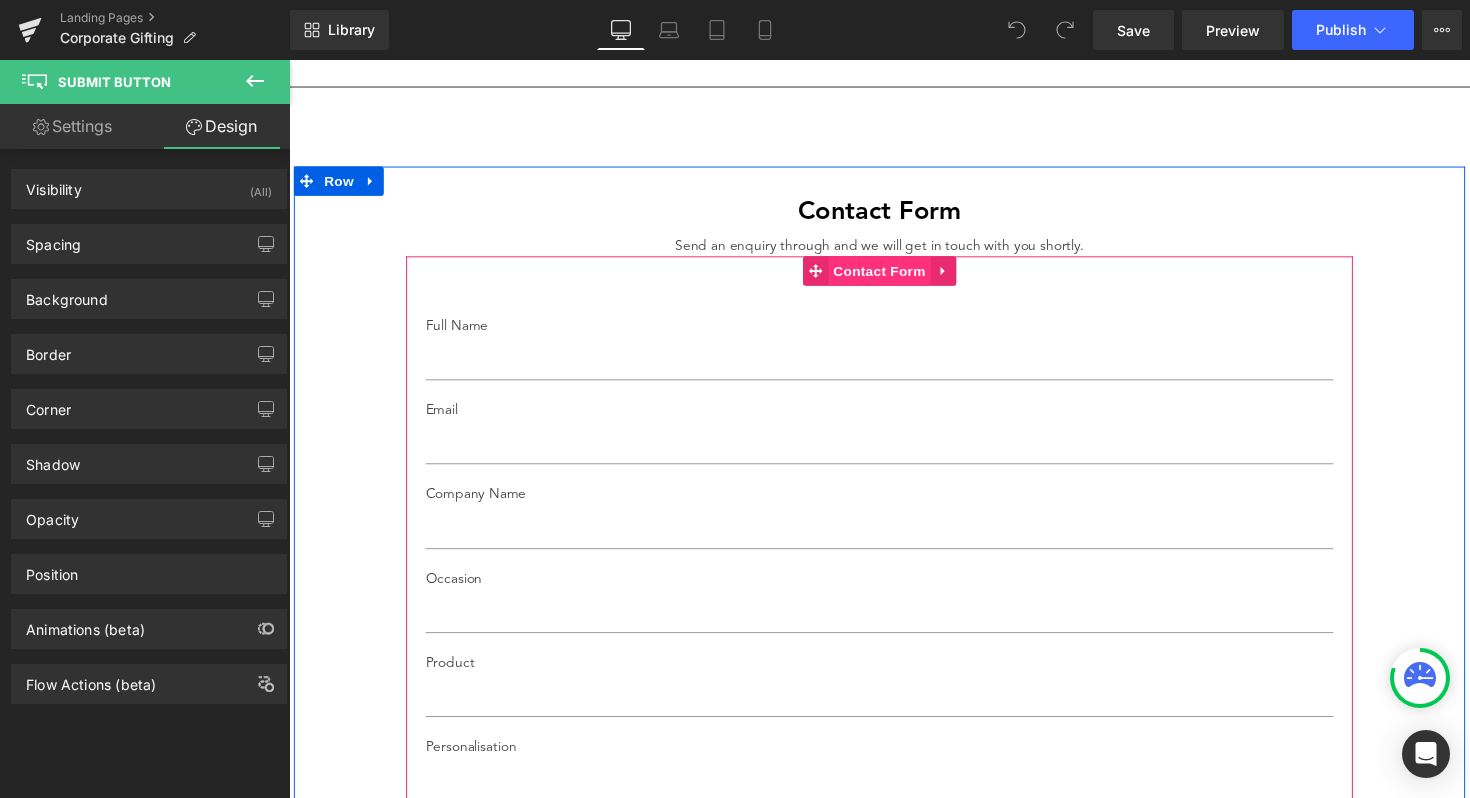 click on "Contact Form" at bounding box center (894, 276) 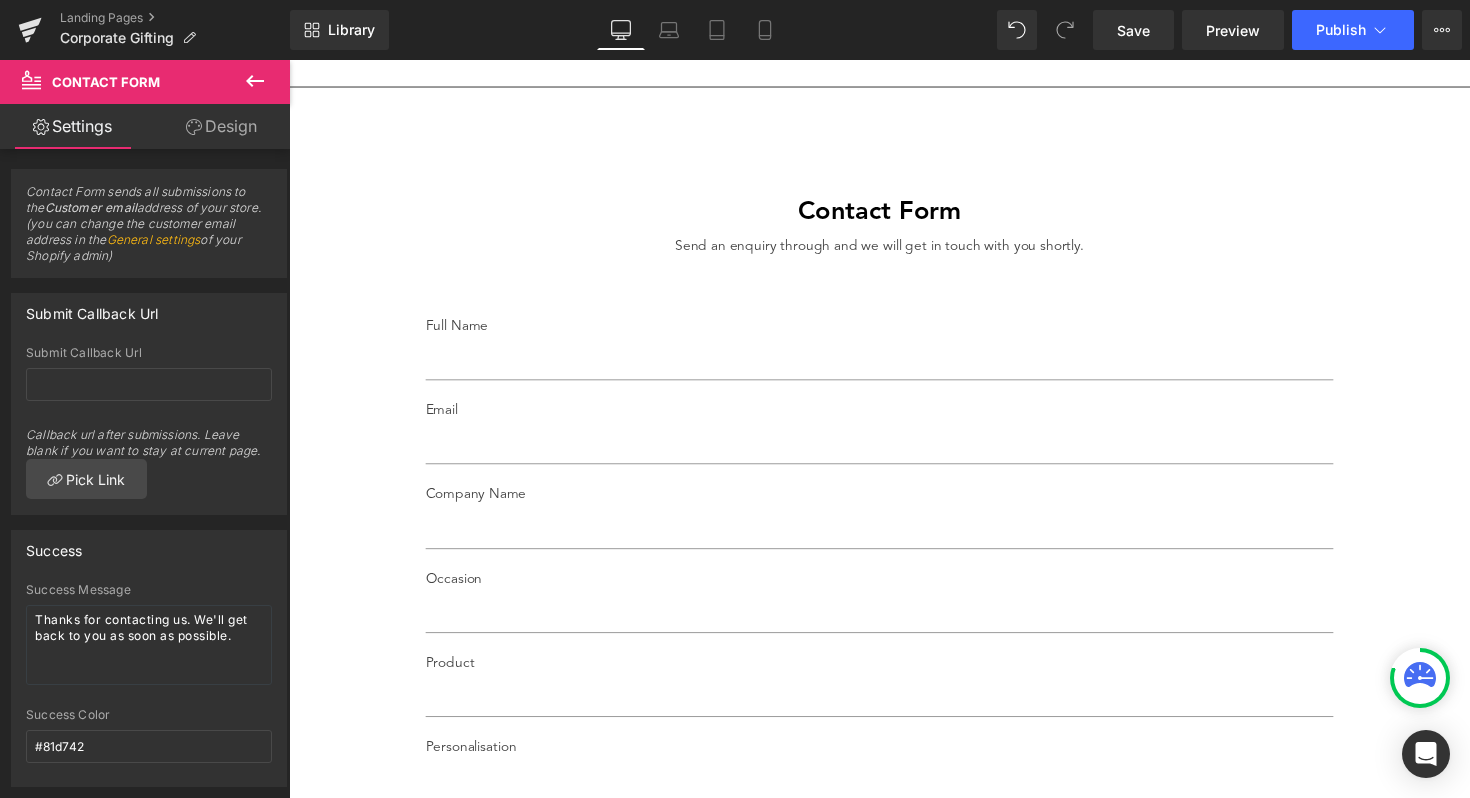 click 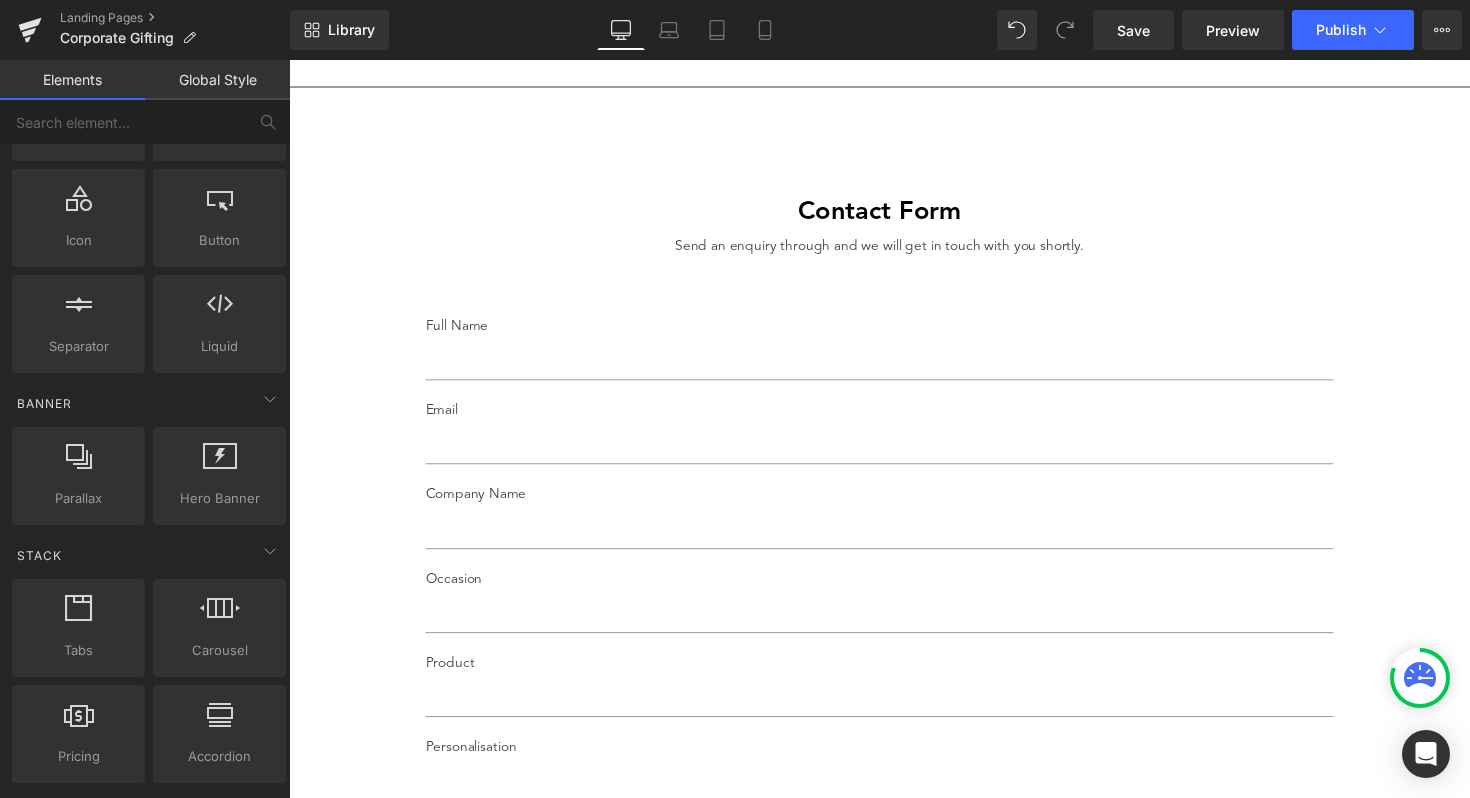 scroll, scrollTop: 203, scrollLeft: 0, axis: vertical 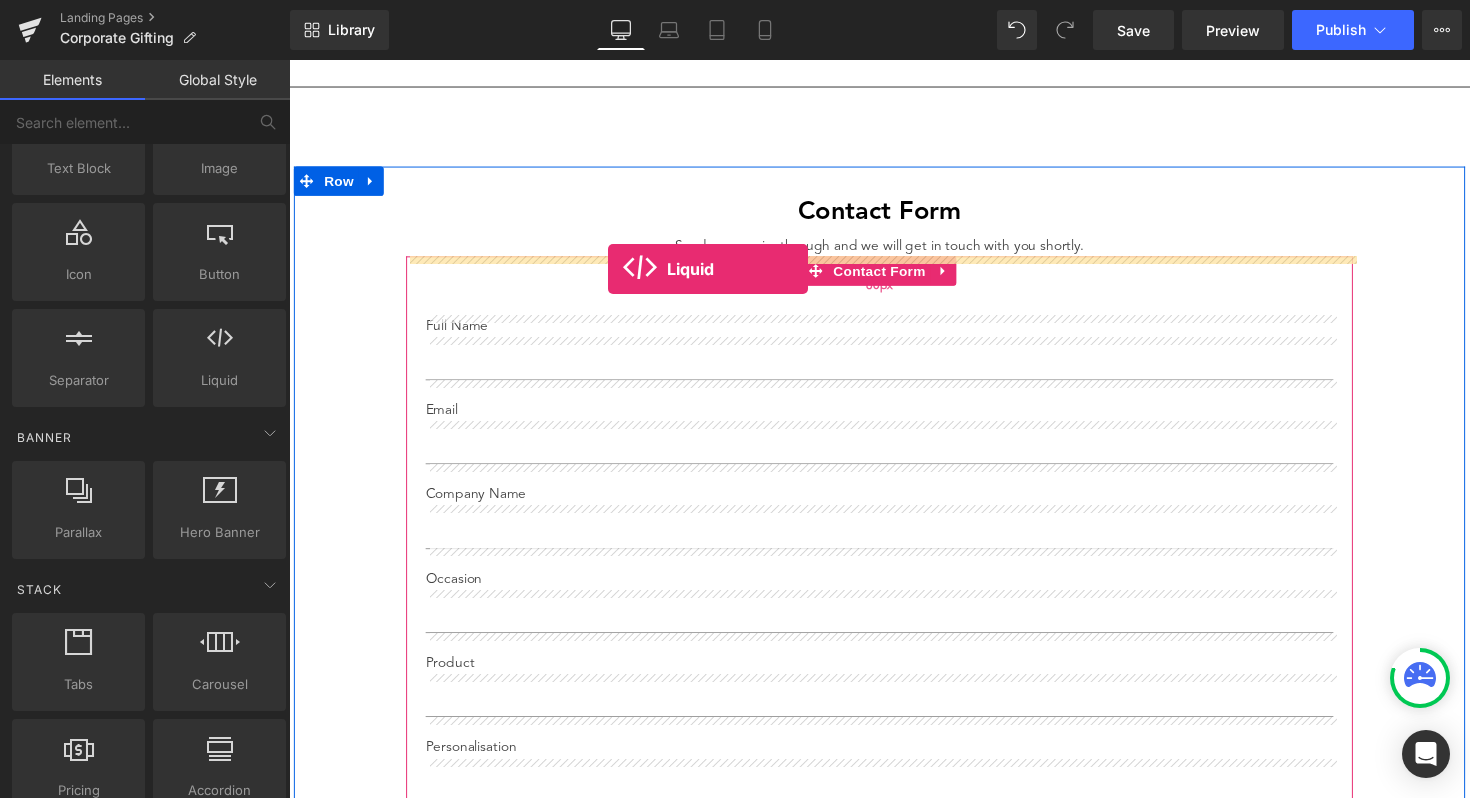 drag, startPoint x: 473, startPoint y: 405, endPoint x: 616, endPoint y: 273, distance: 194.60986 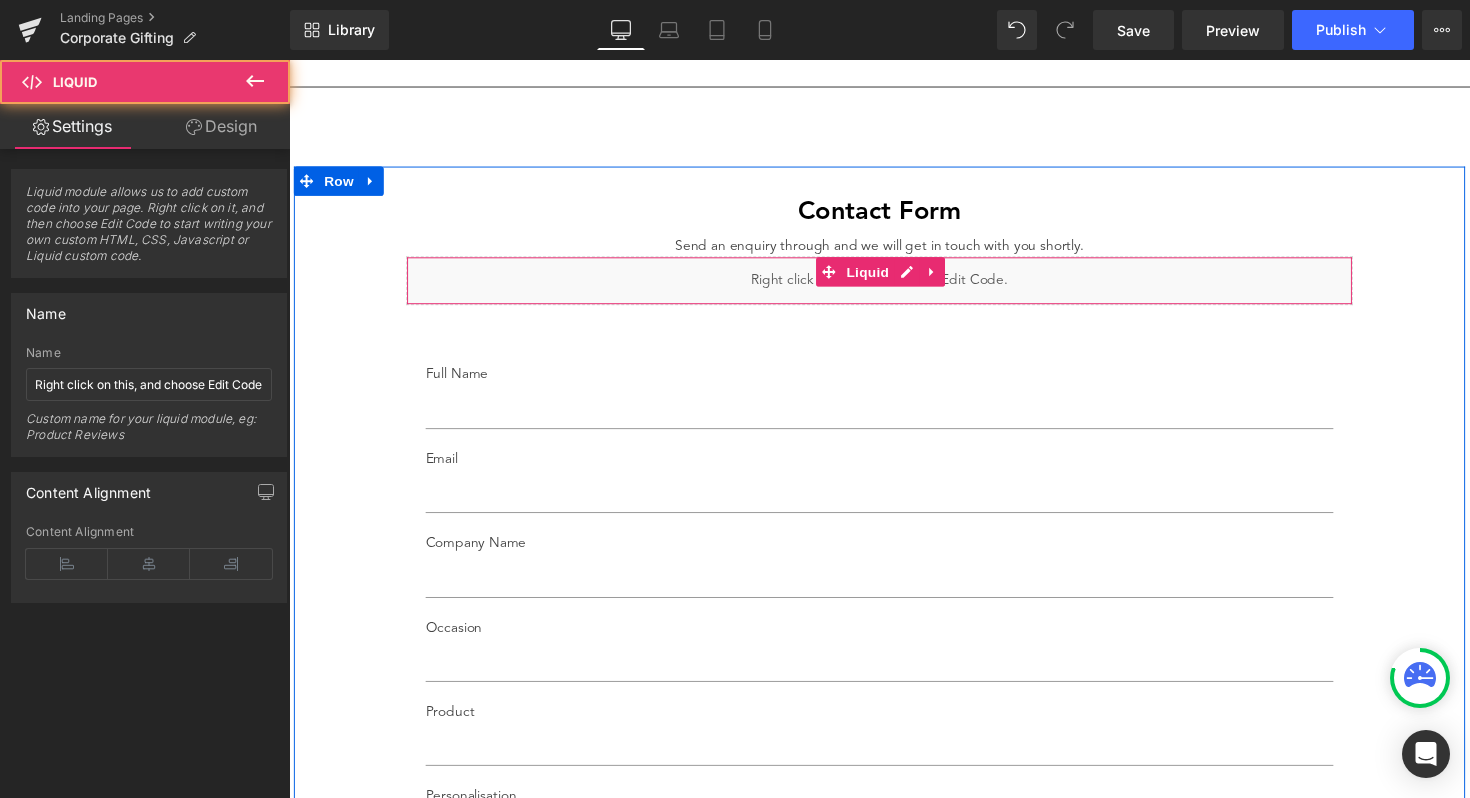 click on "Liquid" at bounding box center (894, 286) 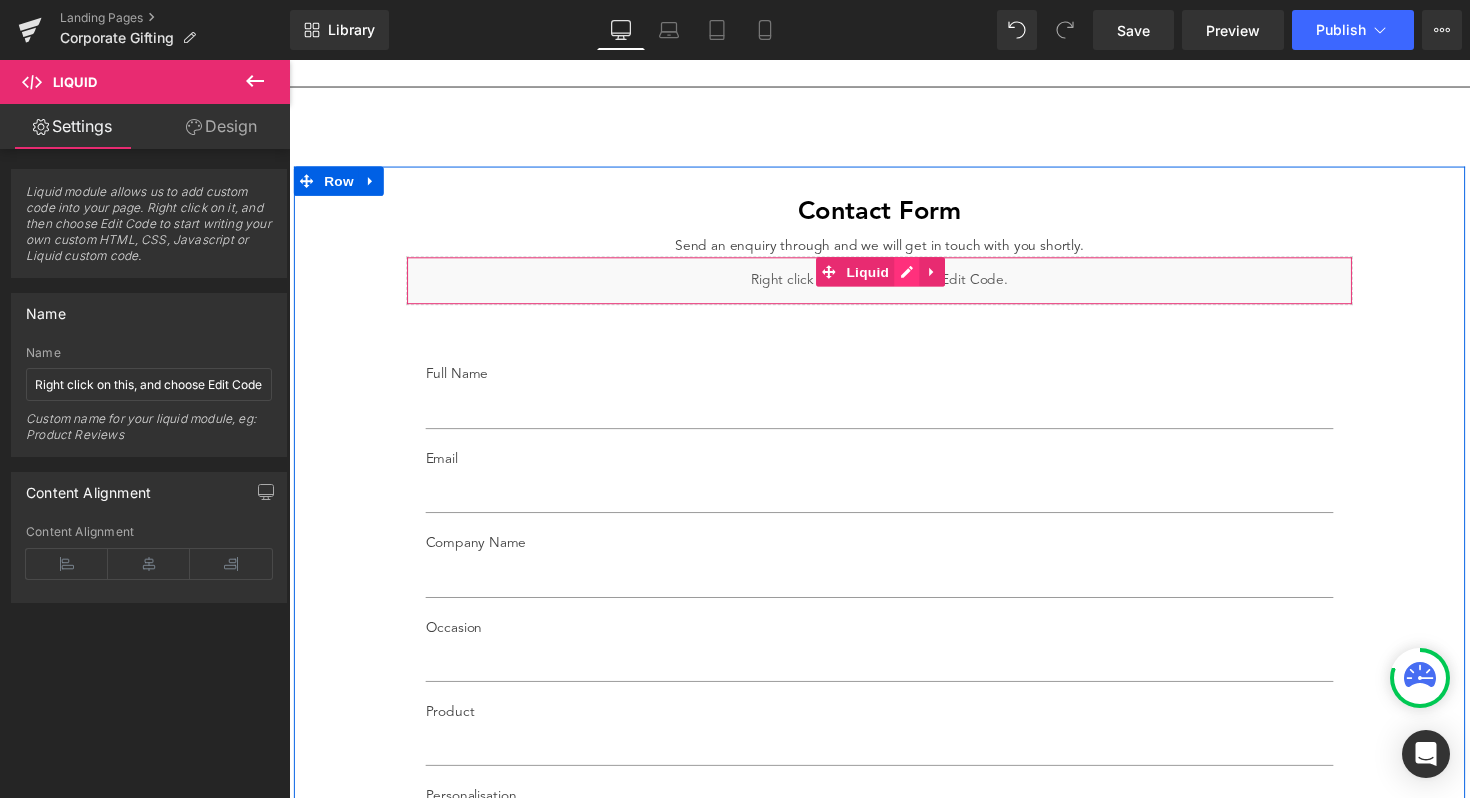 click on "Liquid" at bounding box center (894, 286) 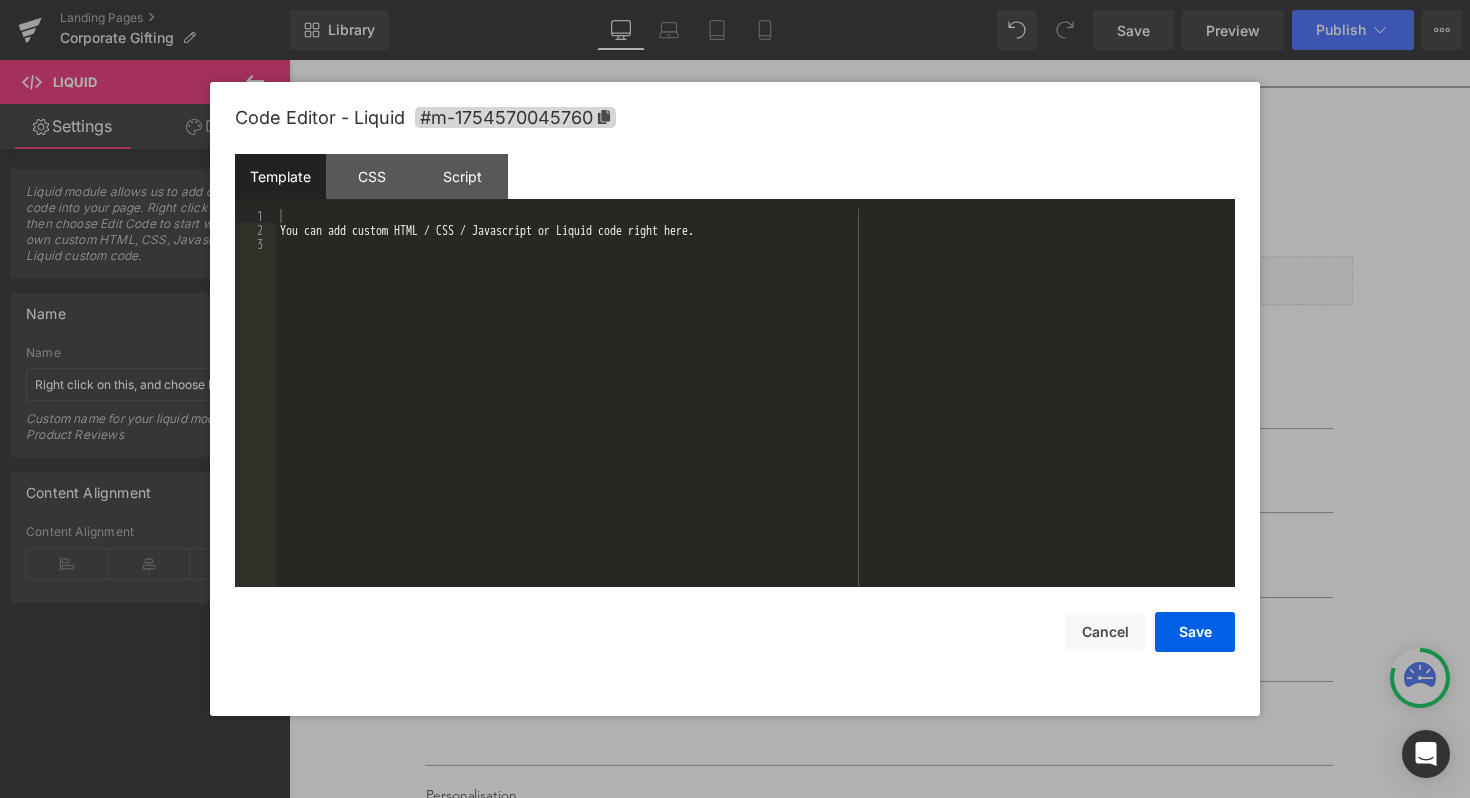 click on "You can add custom HTML / CSS / Javascript or Liquid code right here." at bounding box center [755, 412] 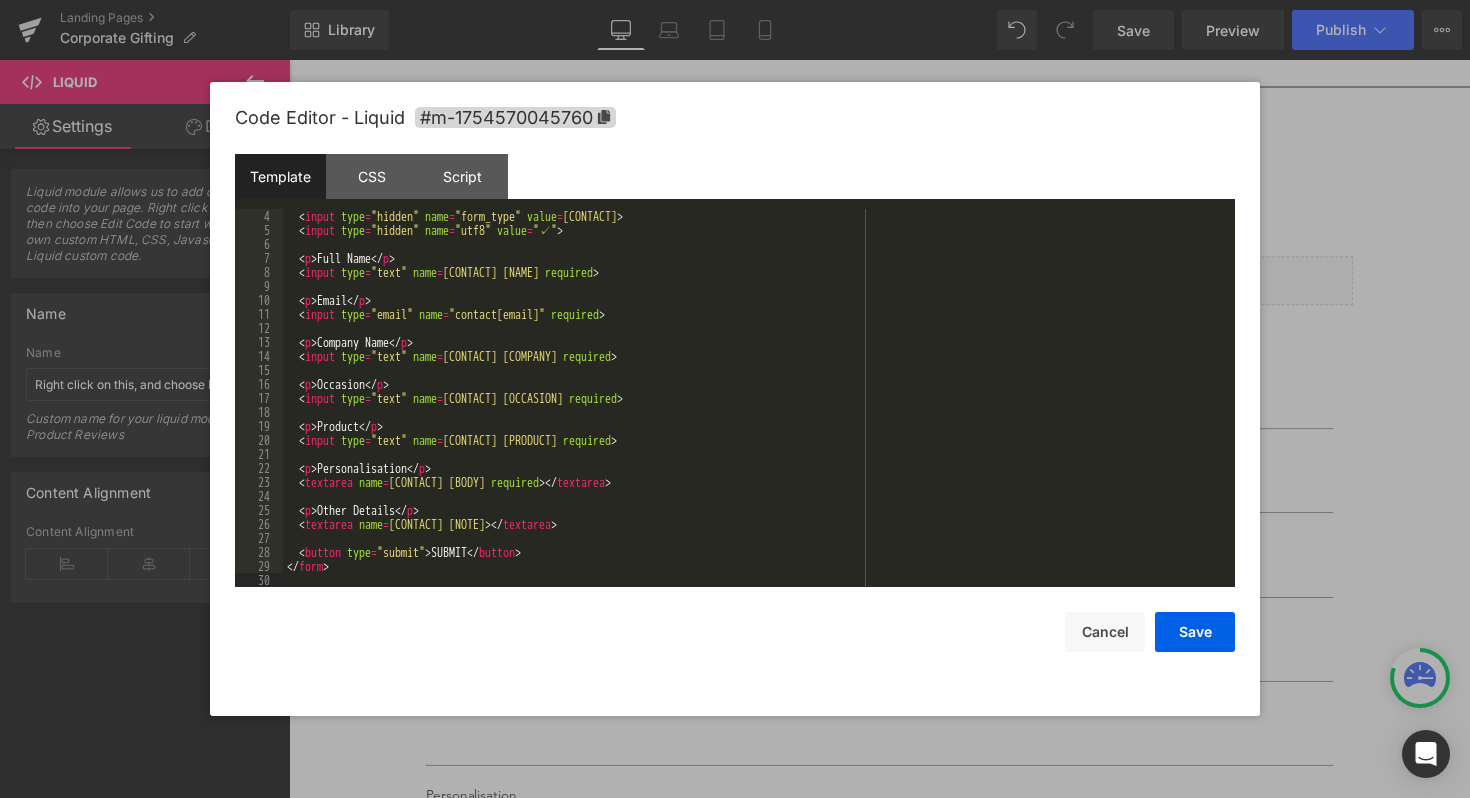 scroll, scrollTop: 0, scrollLeft: 0, axis: both 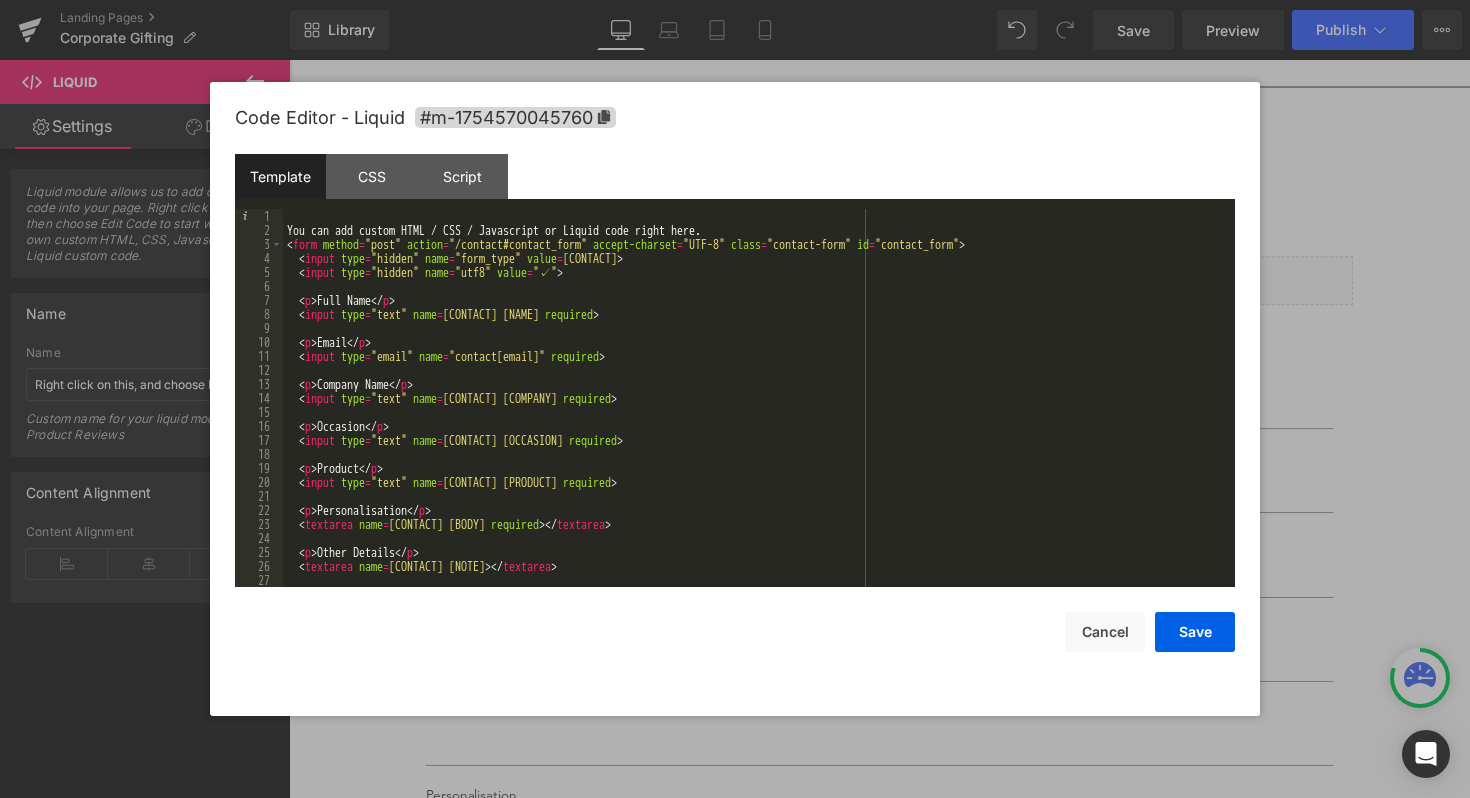 click on "You can add custom HTML / CSS / Javascript or Liquid code right here. < form   method = "post"   action = "/contact#contact_form"   accept-charset = "UTF-8"   class = "contact-form"   id = "contact_form" >    < input   type = "hidden"   name = "form_type"   value = "contact" >    < input   type = "hidden"   name = "utf8"   value = "✓" >    < p > Full Name </ p >    < input   type = "text"   name = "contact[name]"   required >    < p > Email </ p >    < input   type = "email"   name = "contact[email]"   required >    < p > Company Name </ p >    < input   type = "text"   name = "contact[company]"   required >    < p > Occasion </ p >    < input   type = "text"   name = "contact[occasion]"   required >    < p > Product </ p >    < input   type = "text"   name = "contact[product]"   required >    < p > Personalisation </ p >    < textarea   name = "contact[body]"   required > </ textarea >    < p > Other Details </ p >    < textarea   name = "contact[note]" > </ textarea >    < button   type = "submit" > </" at bounding box center (755, 412) 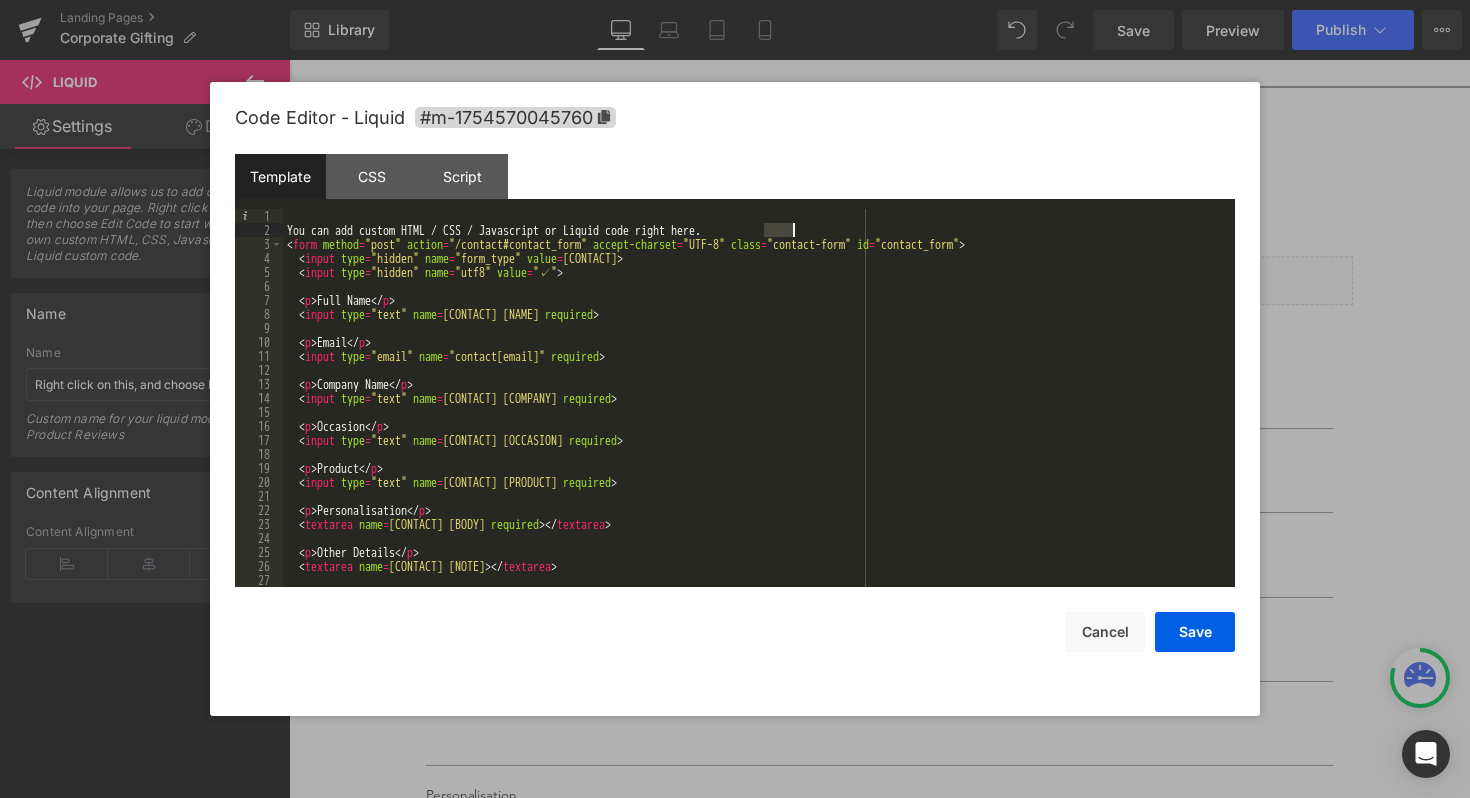 click on "You can add custom HTML / CSS / Javascript or Liquid code right here. < form   method = "post"   action = "/contact#contact_form"   accept-charset = "UTF-8"   class = "contact-form"   id = "contact_form" >    < input   type = "hidden"   name = "form_type"   value = "contact" >    < input   type = "hidden"   name = "utf8"   value = "✓" >    < p > Full Name </ p >    < input   type = "text"   name = "contact[name]"   required >    < p > Email </ p >    < input   type = "email"   name = "contact[email]"   required >    < p > Company Name </ p >    < input   type = "text"   name = "contact[company]"   required >    < p > Occasion </ p >    < input   type = "text"   name = "contact[occasion]"   required >    < p > Product </ p >    < input   type = "text"   name = "contact[product]"   required >    < p > Personalisation </ p >    < textarea   name = "contact[body]"   required > </ textarea >    < p > Other Details </ p >    < textarea   name = "contact[note]" > </ textarea >    < button   type = "submit" > </" at bounding box center [755, 412] 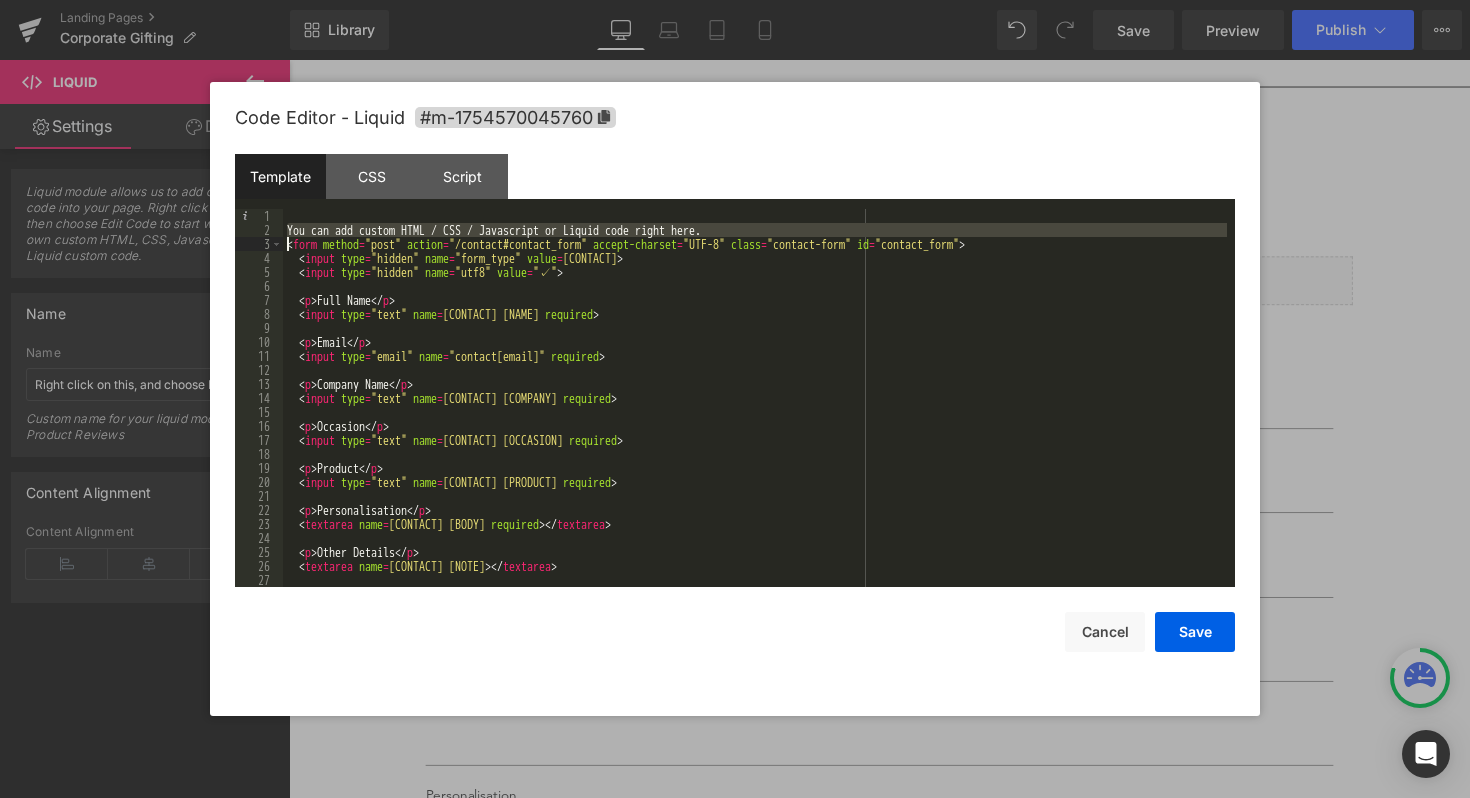 click on "You can add custom HTML / CSS / Javascript or Liquid code right here. < form   method = "post"   action = "/contact#contact_form"   accept-charset = "UTF-8"   class = "contact-form"   id = "contact_form" >    < input   type = "hidden"   name = "form_type"   value = "contact" >    < input   type = "hidden"   name = "utf8"   value = "✓" >    < p > Full Name </ p >    < input   type = "text"   name = "contact[name]"   required >    < p > Email </ p >    < input   type = "email"   name = "contact[email]"   required >    < p > Company Name </ p >    < input   type = "text"   name = "contact[company]"   required >    < p > Occasion </ p >    < input   type = "text"   name = "contact[occasion]"   required >    < p > Product </ p >    < input   type = "text"   name = "contact[product]"   required >    < p > Personalisation </ p >    < textarea   name = "contact[body]"   required > </ textarea >    < p > Other Details </ p >    < textarea   name = "contact[note]" > </ textarea >    < button   type = "submit" > </" at bounding box center (755, 412) 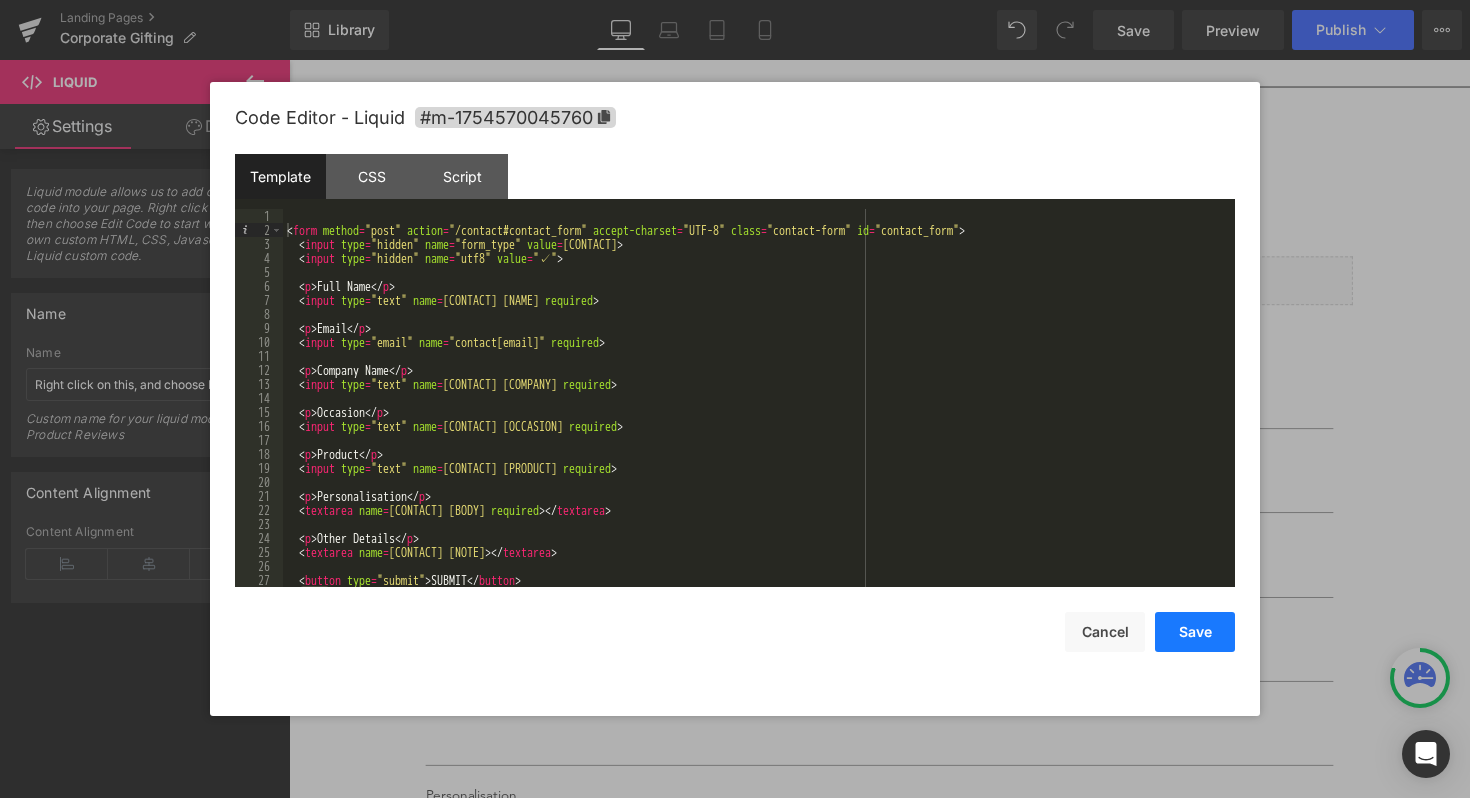 click on "Save" at bounding box center (1195, 632) 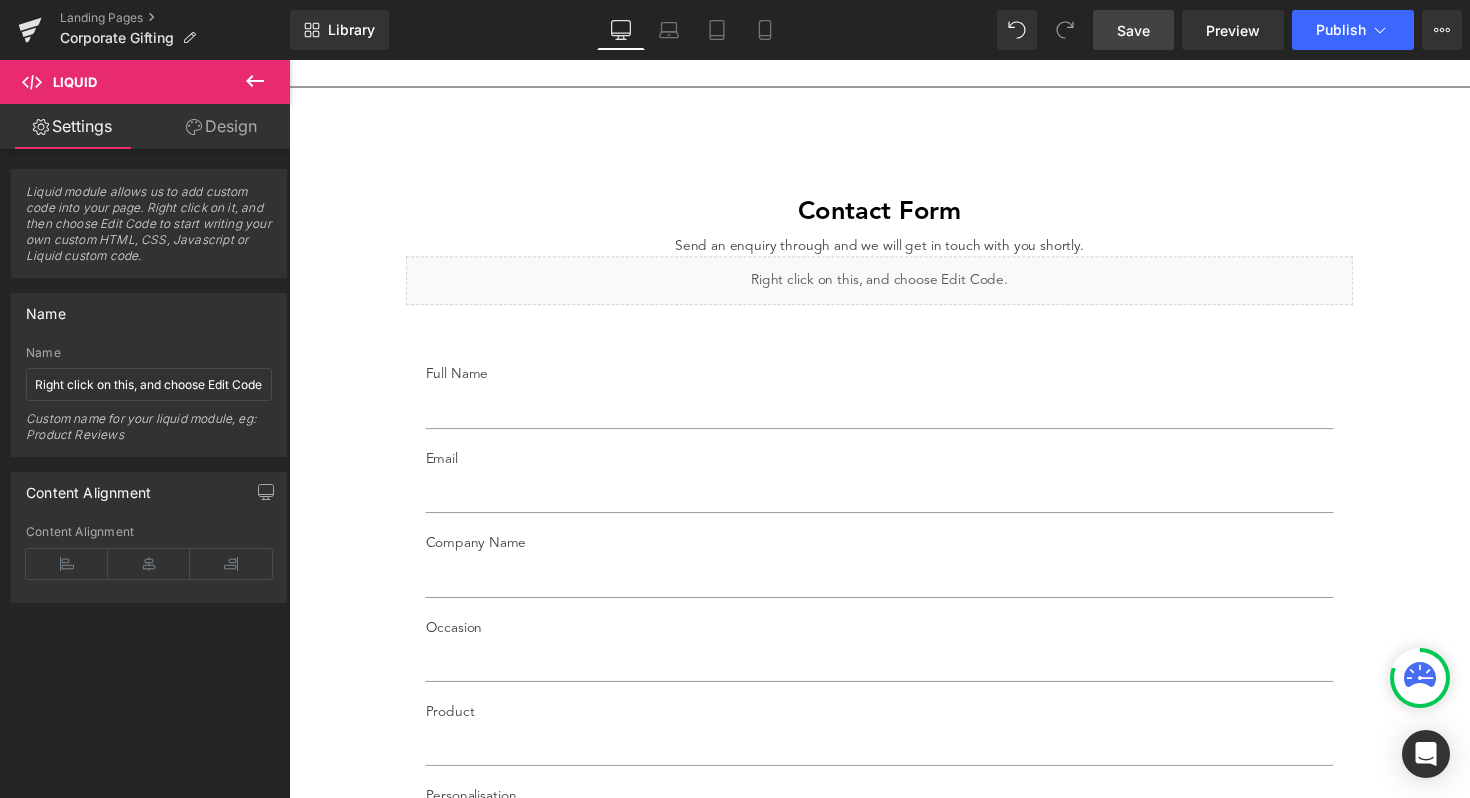 click on "Save" at bounding box center (1133, 30) 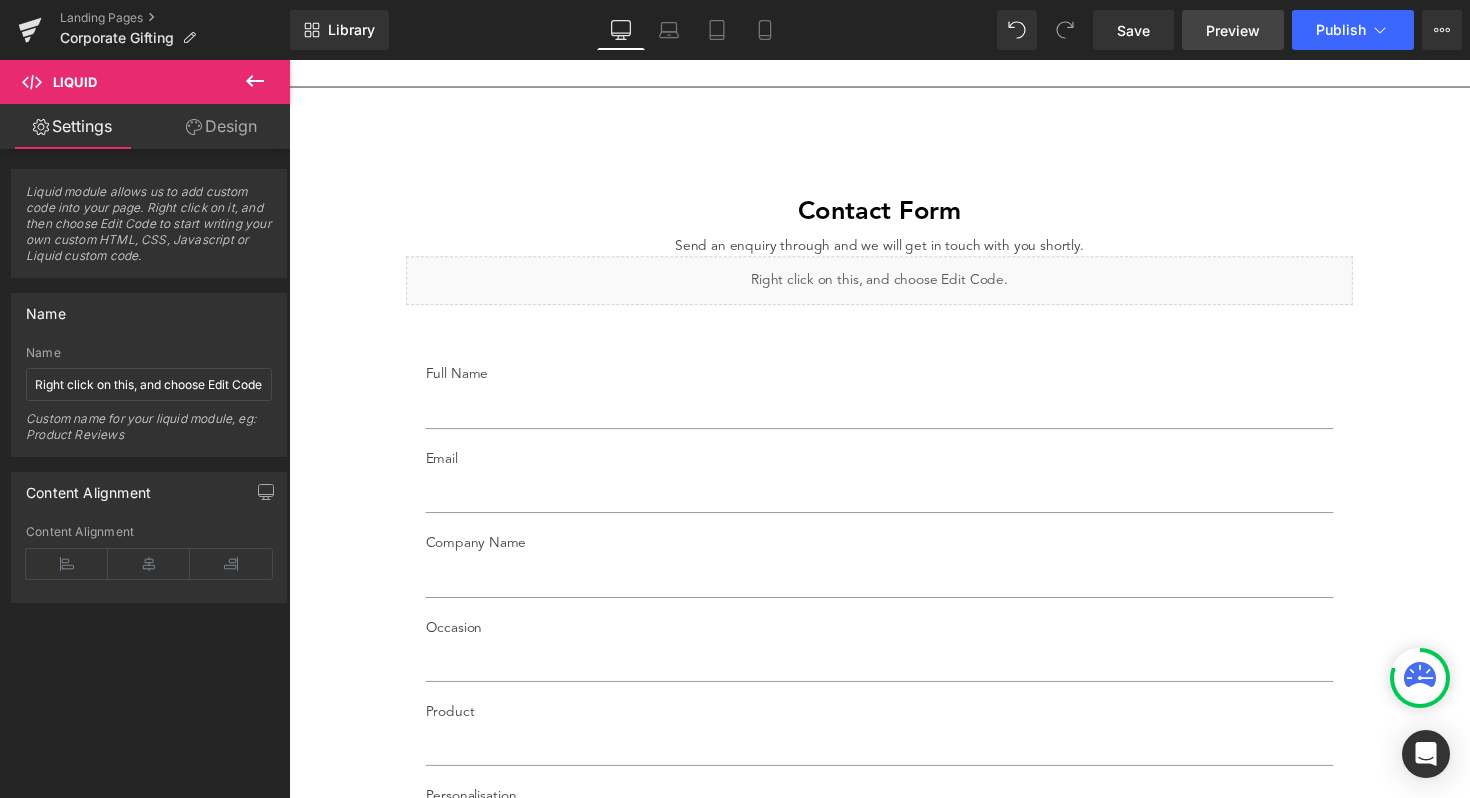 click on "Preview" at bounding box center (1233, 30) 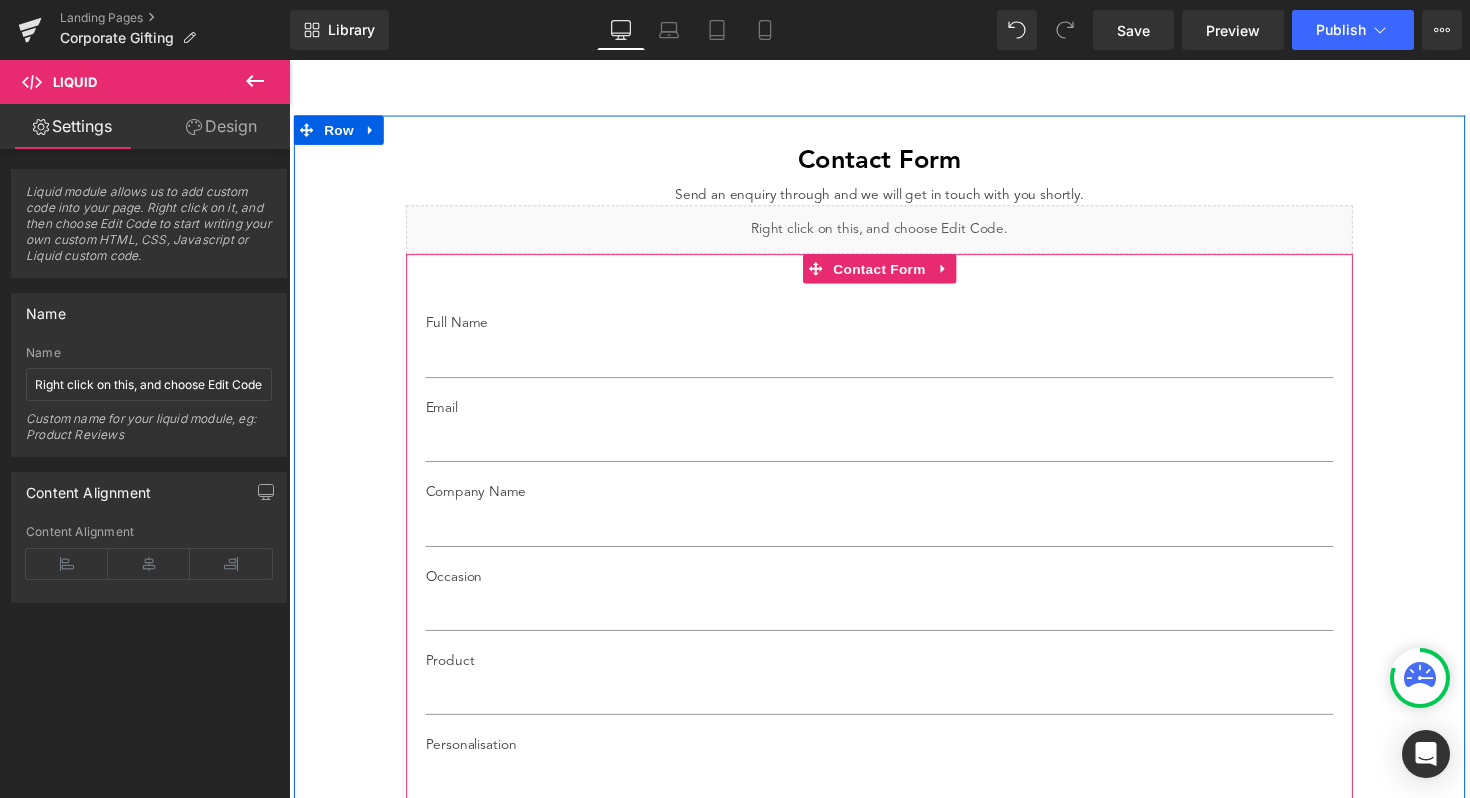 scroll, scrollTop: 2360, scrollLeft: 0, axis: vertical 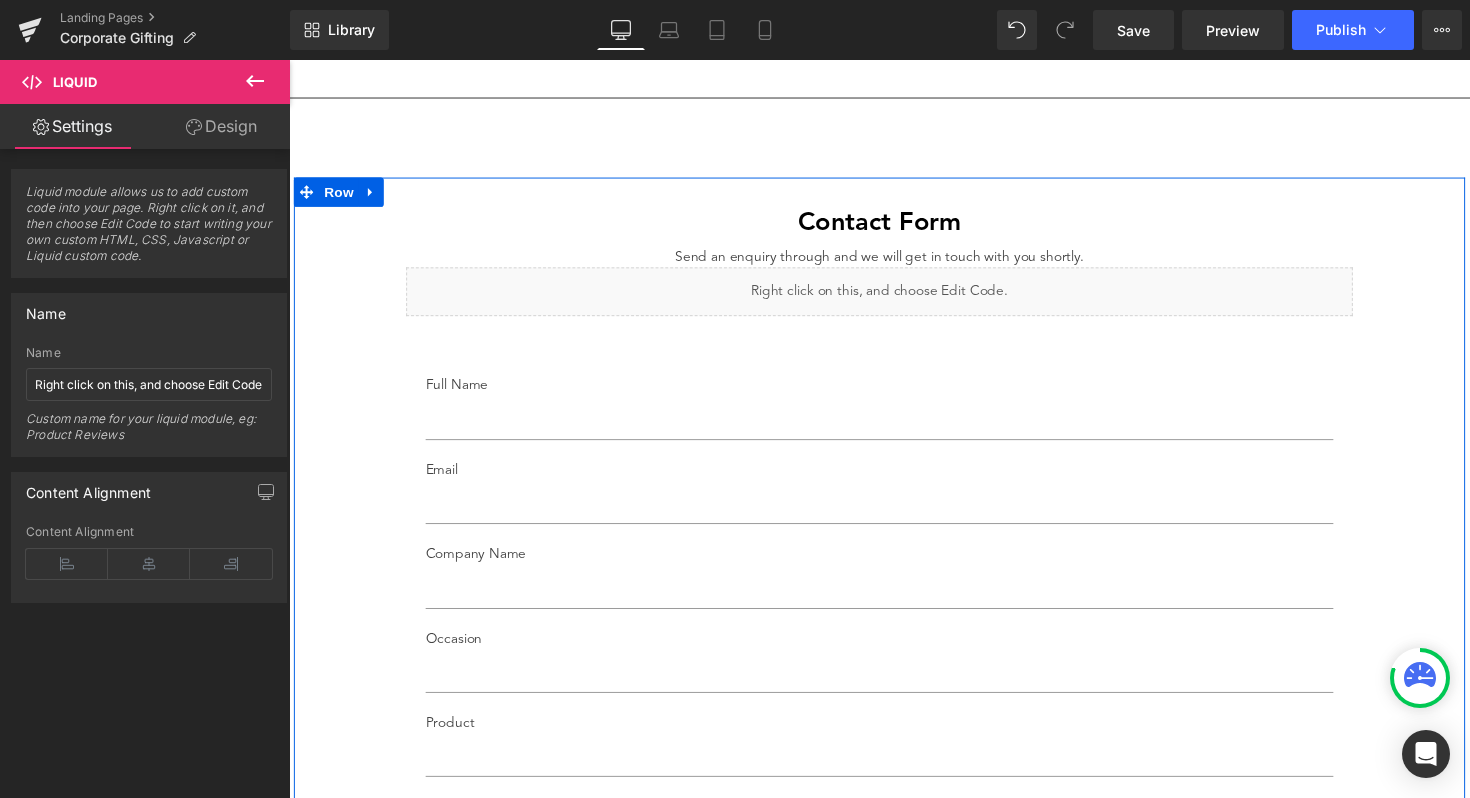 click on "Liquid" at bounding box center [894, 297] 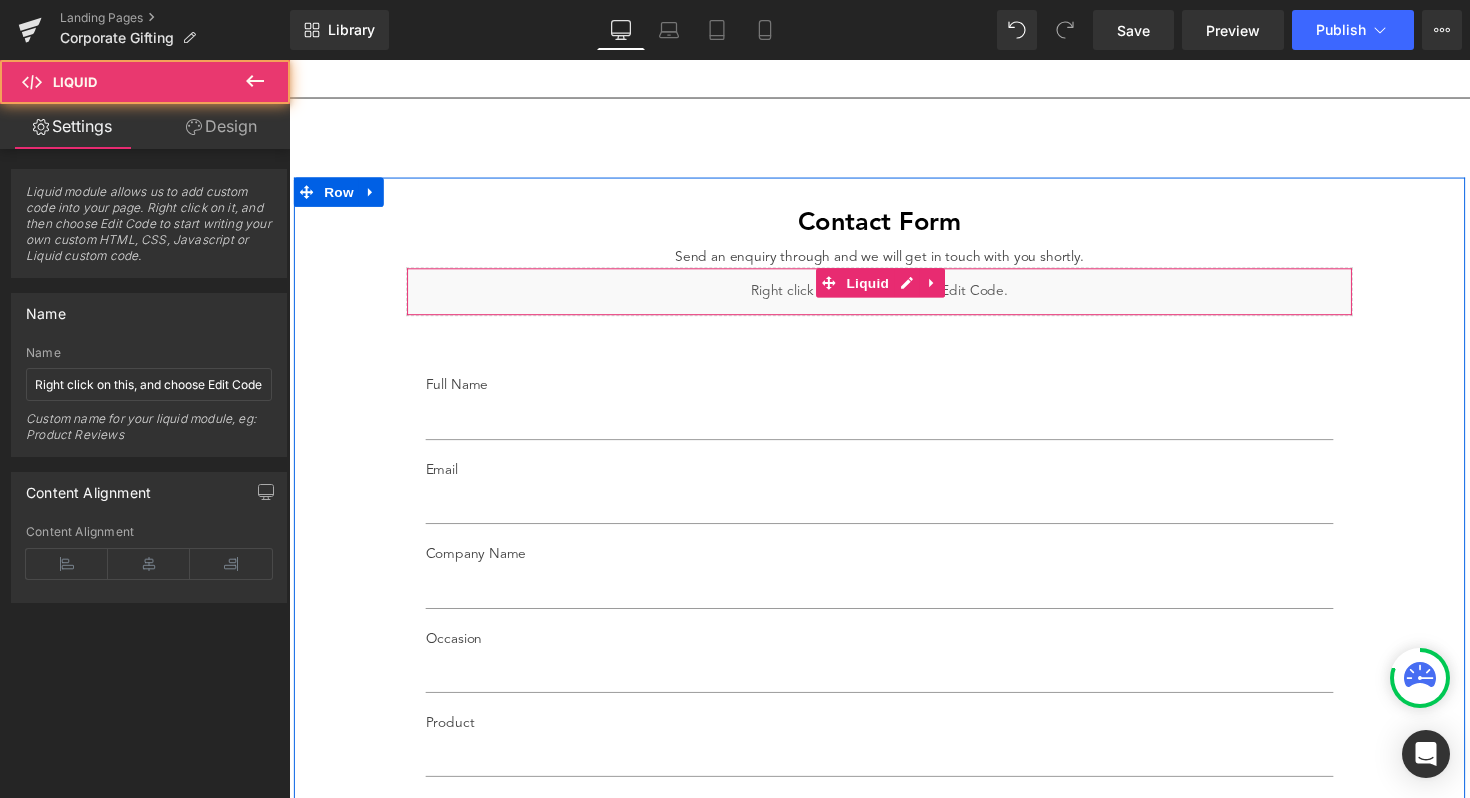 click on "Liquid" at bounding box center [894, 297] 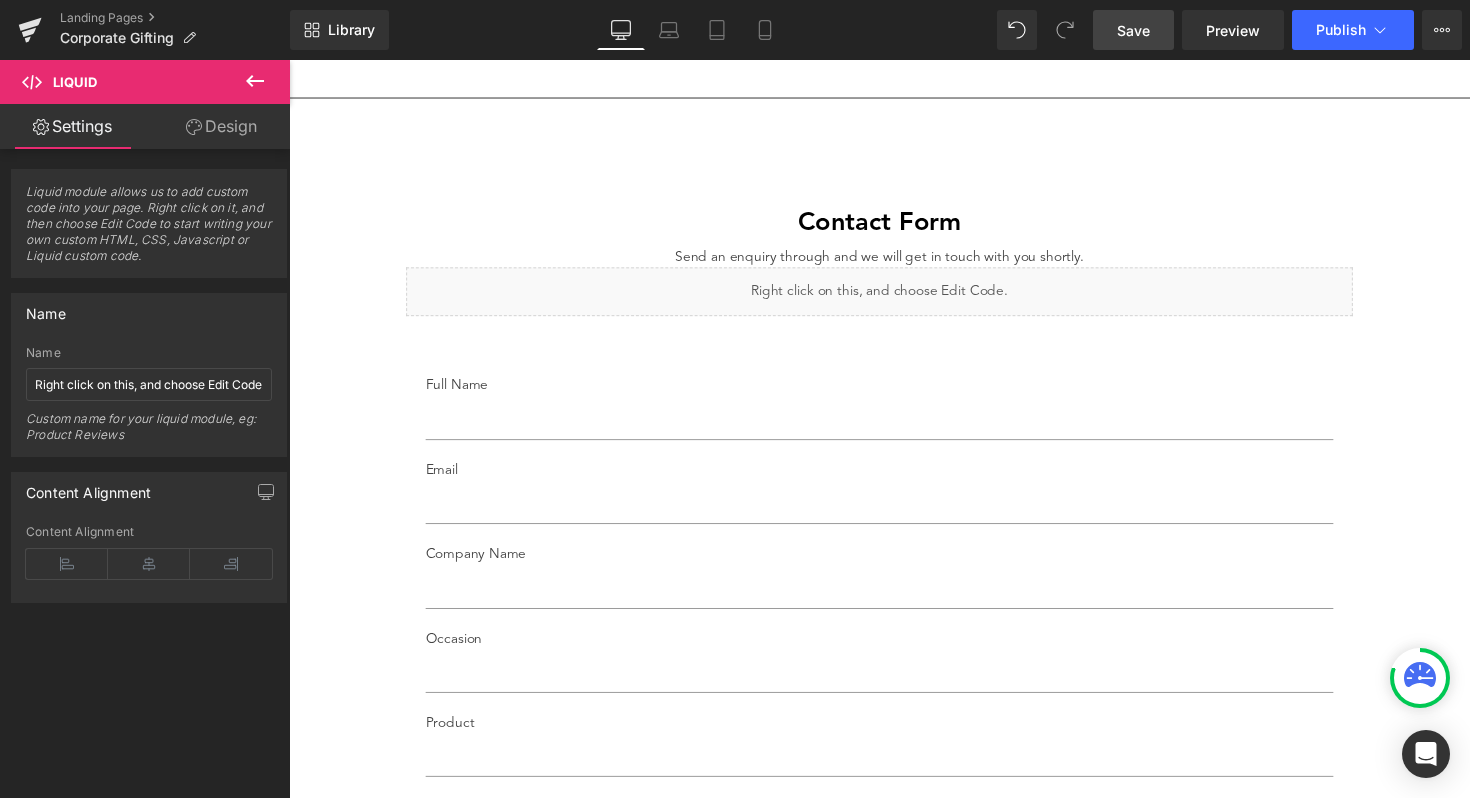 click on "Save" at bounding box center (1133, 30) 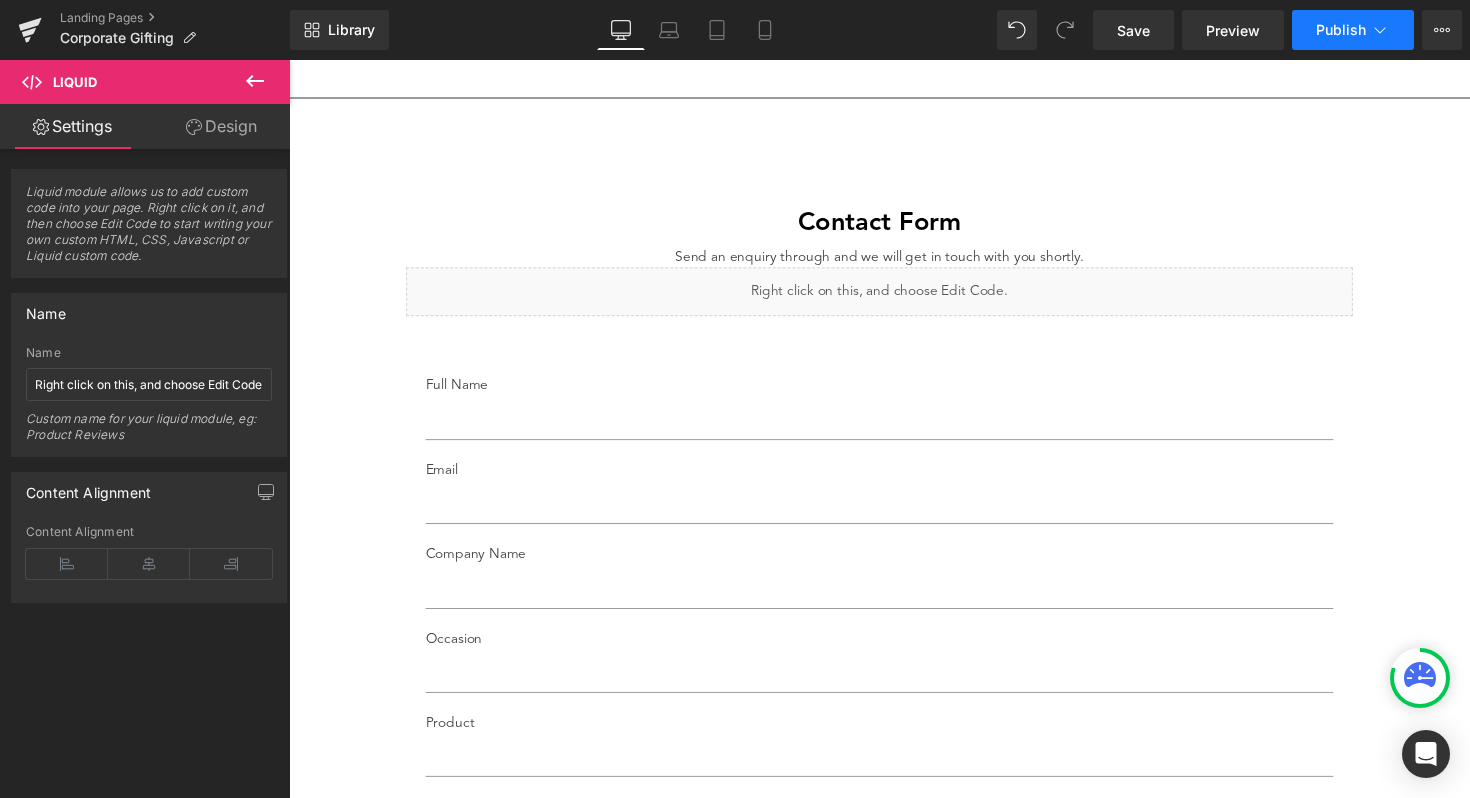 click on "Publish" at bounding box center [1341, 30] 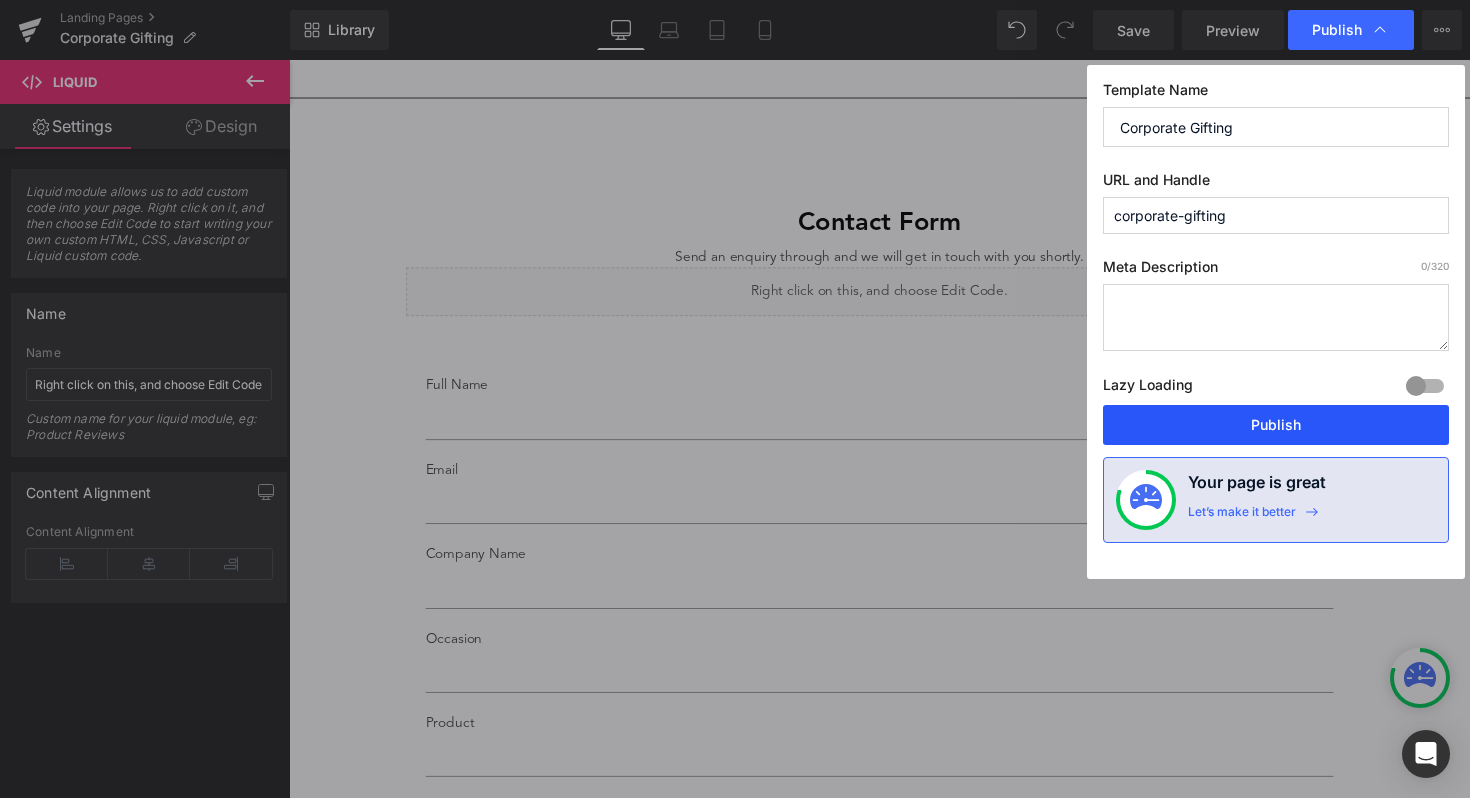 click on "Publish" at bounding box center [1276, 425] 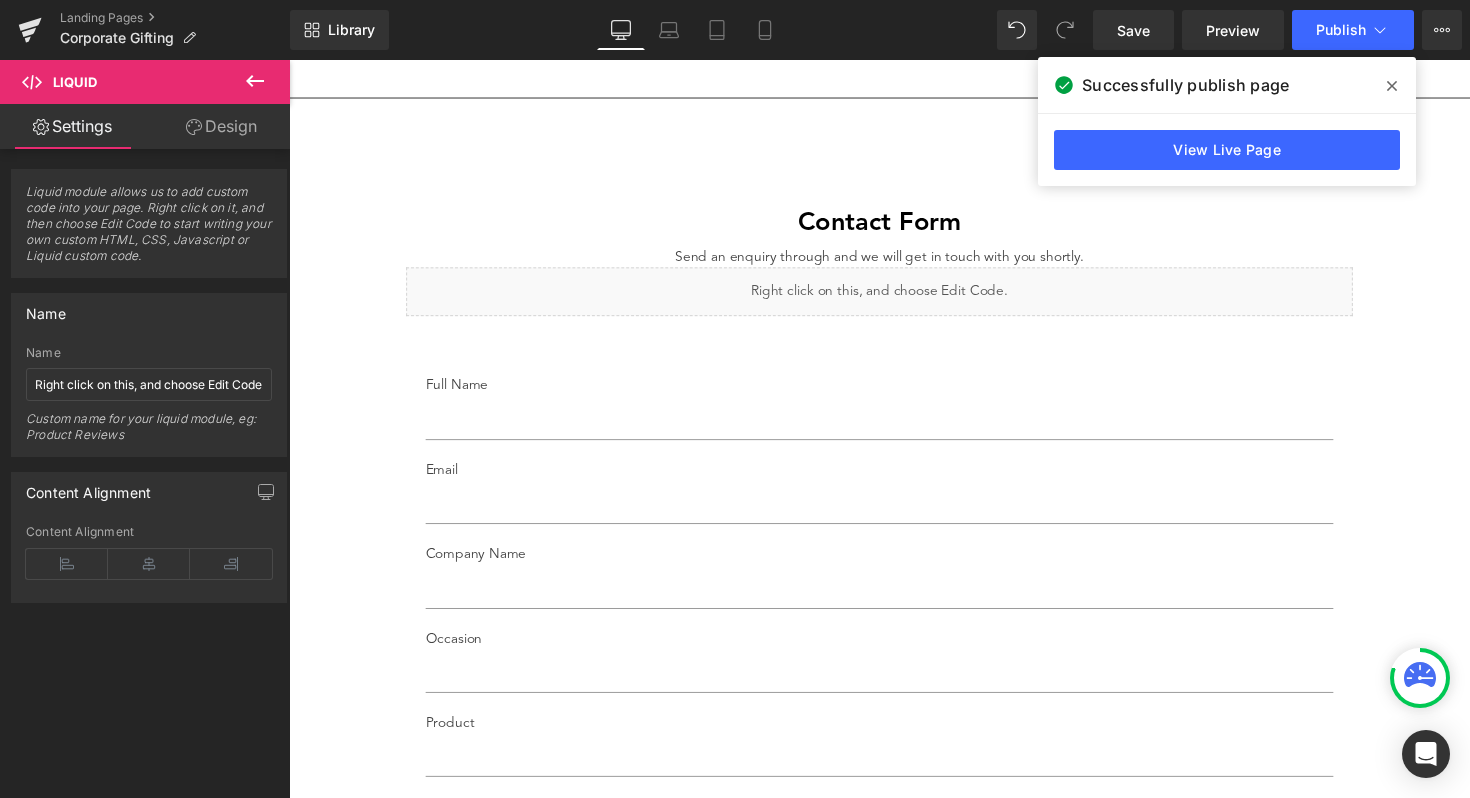 click 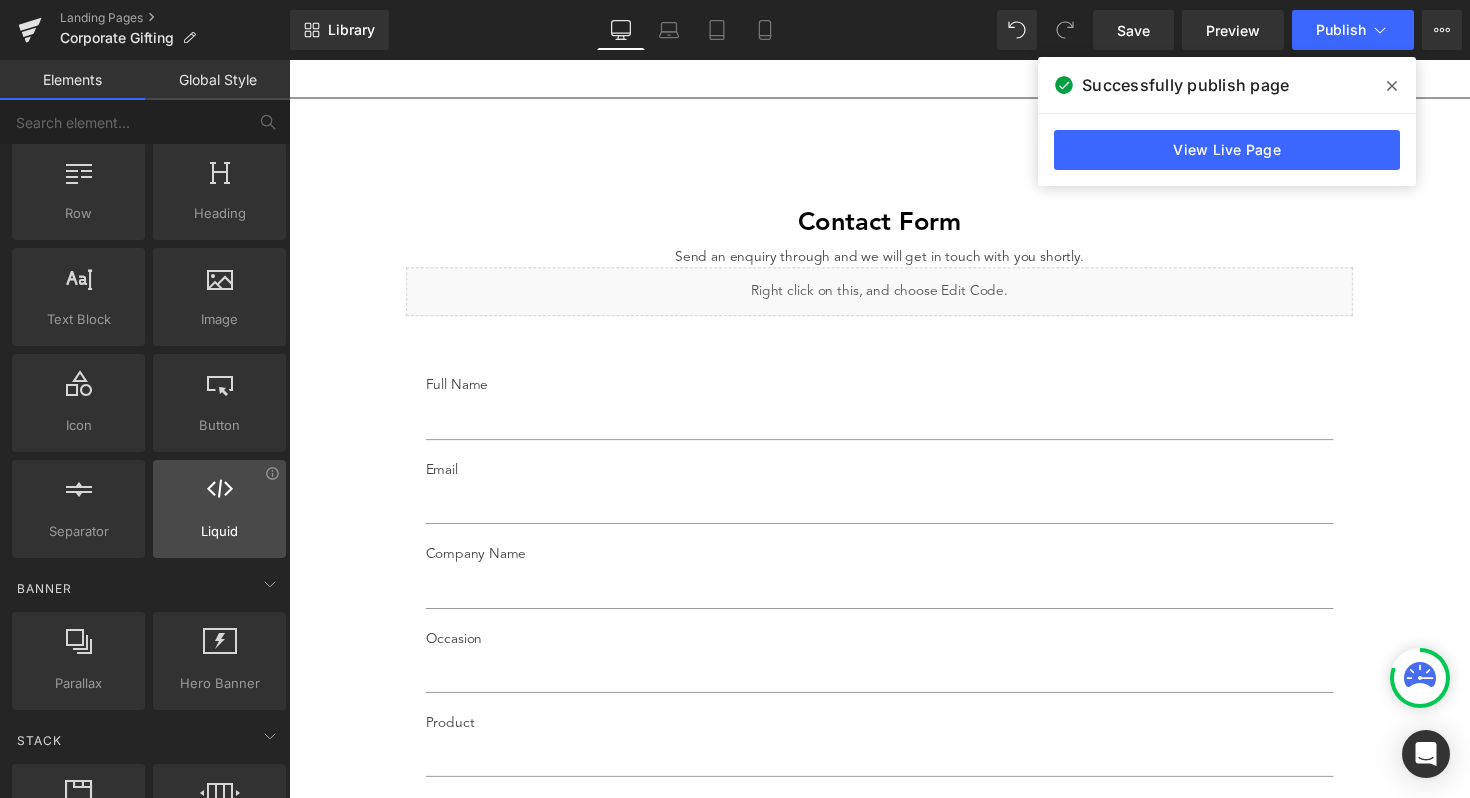 scroll, scrollTop: 0, scrollLeft: 0, axis: both 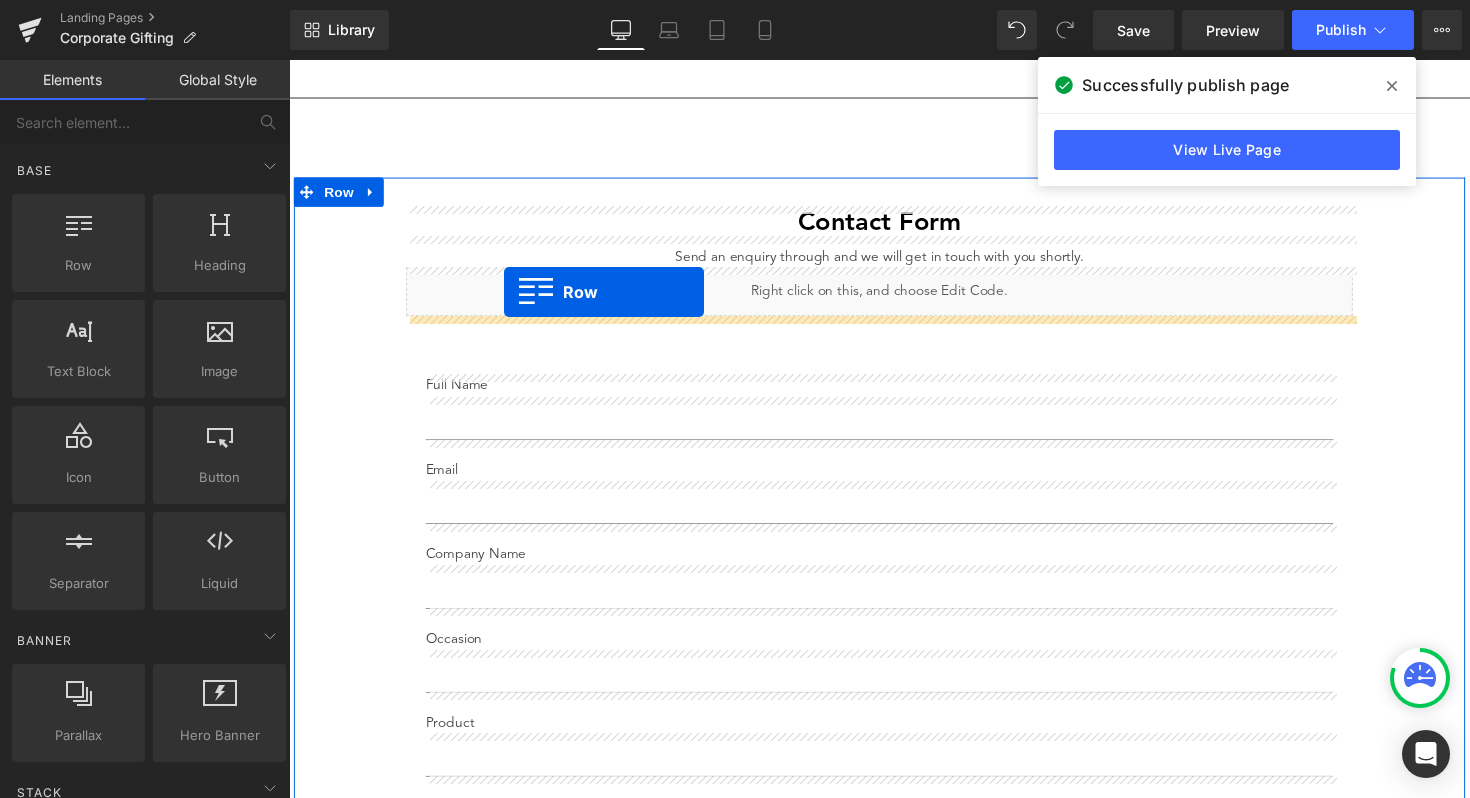 drag, startPoint x: 353, startPoint y: 313, endPoint x: 509, endPoint y: 298, distance: 156.7195 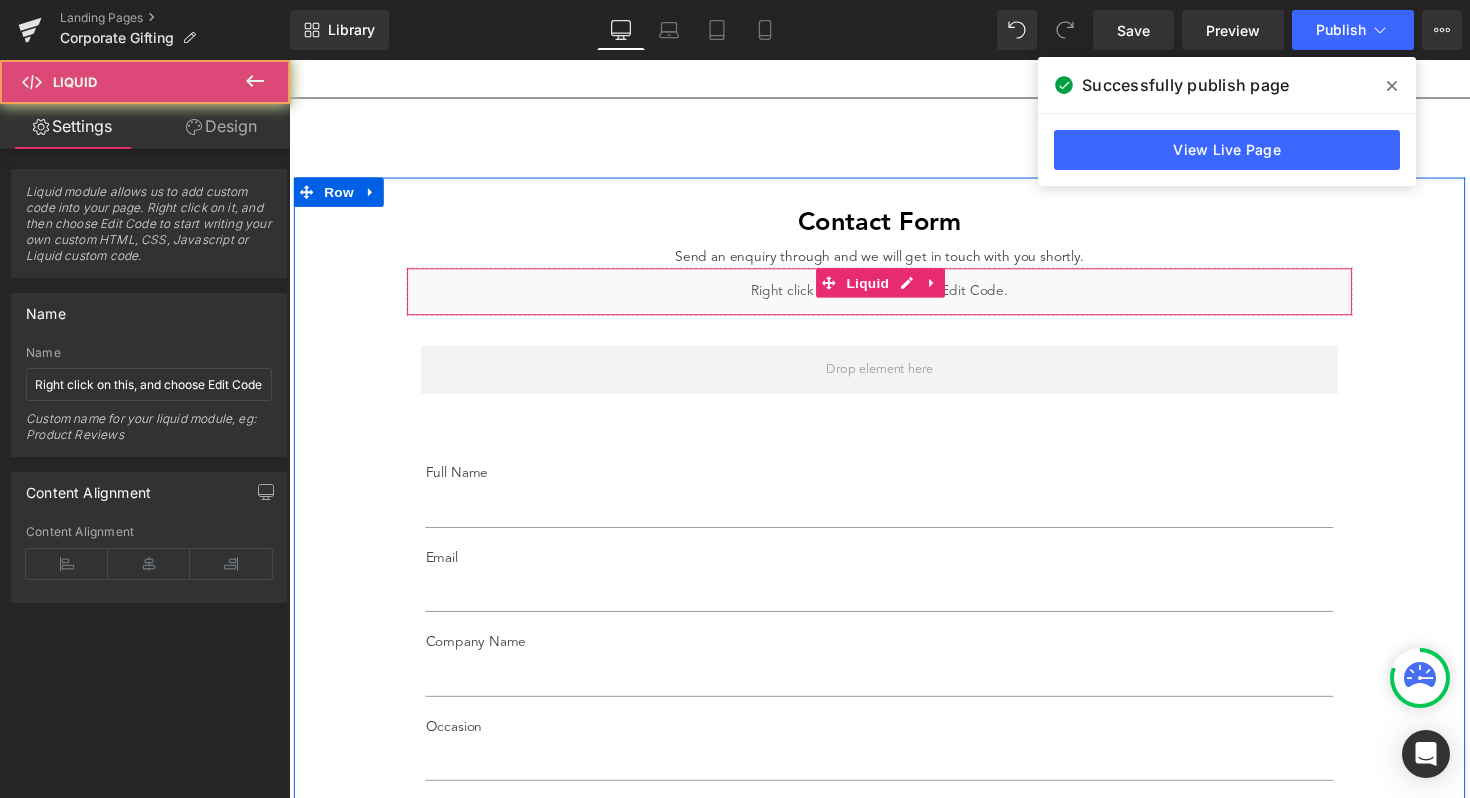 click on "Liquid" at bounding box center (894, 297) 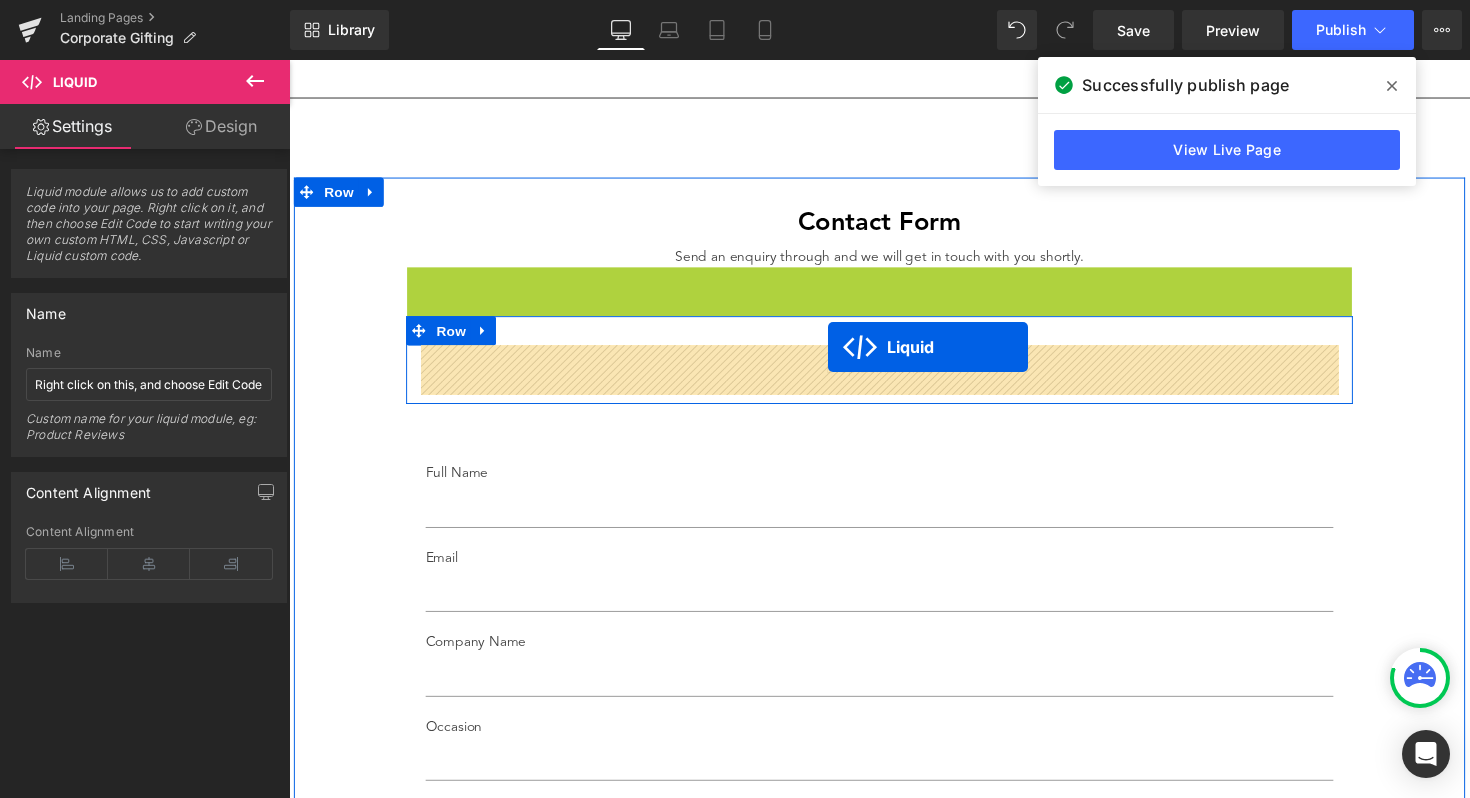 drag, startPoint x: 844, startPoint y: 276, endPoint x: 841, endPoint y: 354, distance: 78.05767 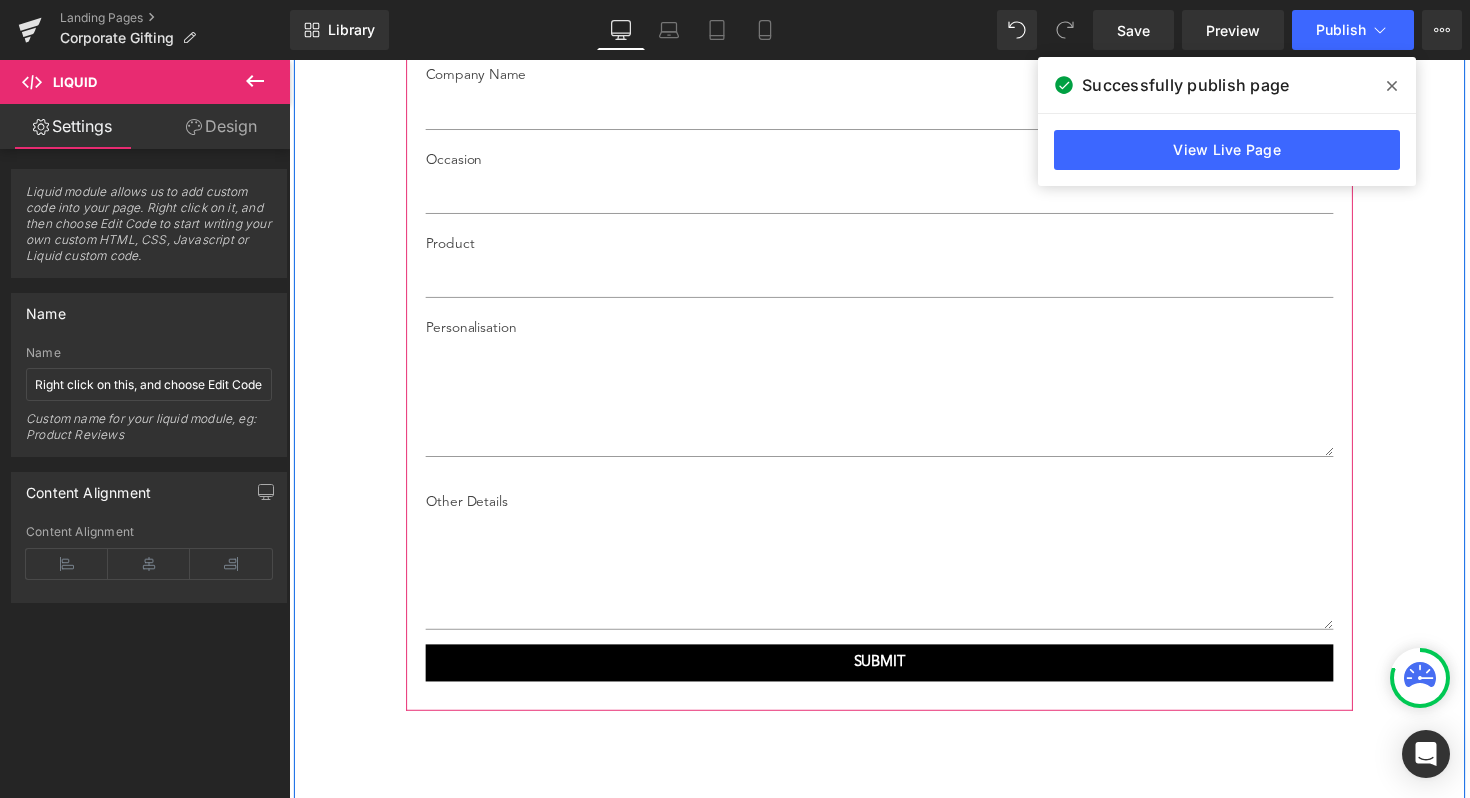 scroll, scrollTop: 2910, scrollLeft: 0, axis: vertical 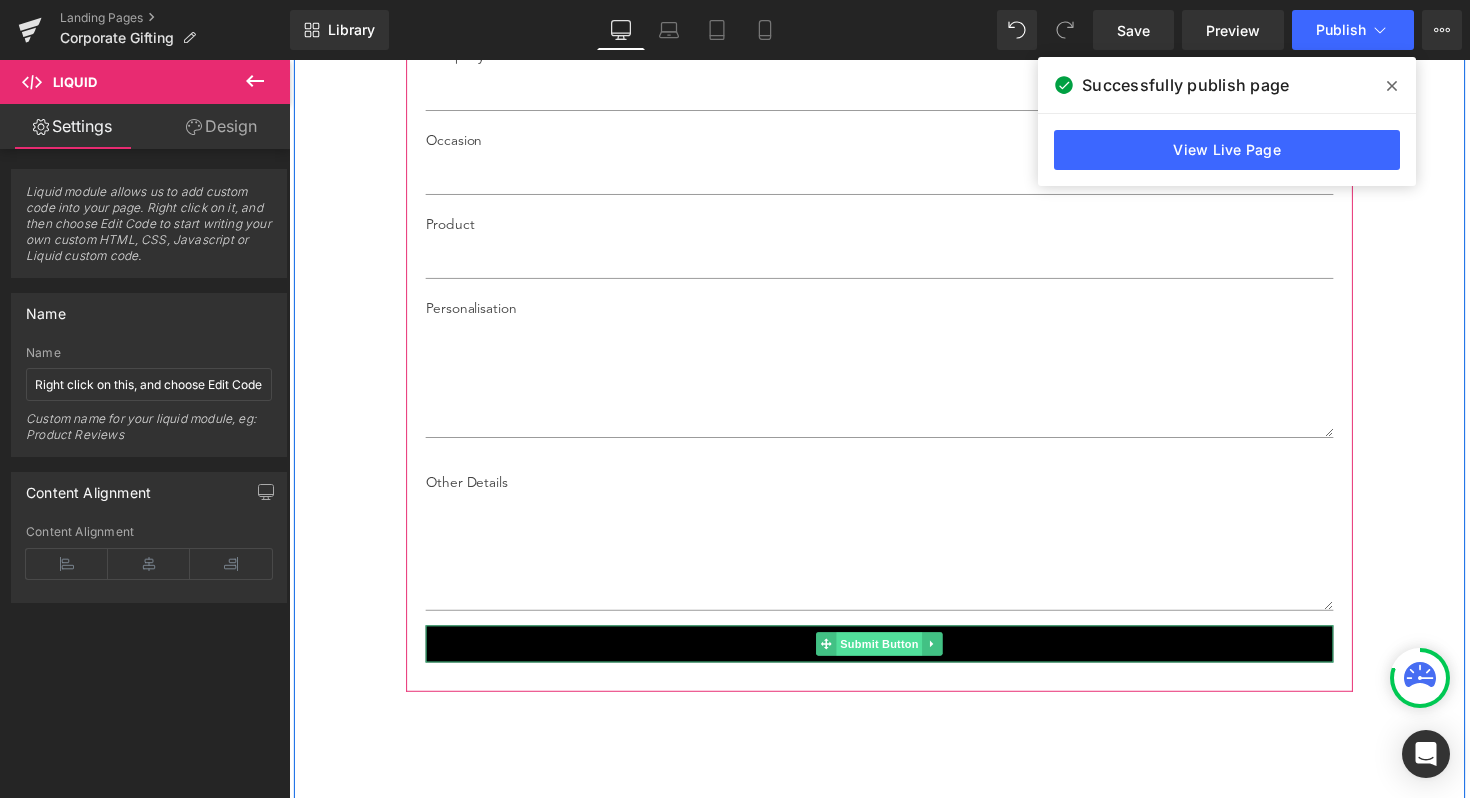 click on "Submit Button" at bounding box center (894, 658) 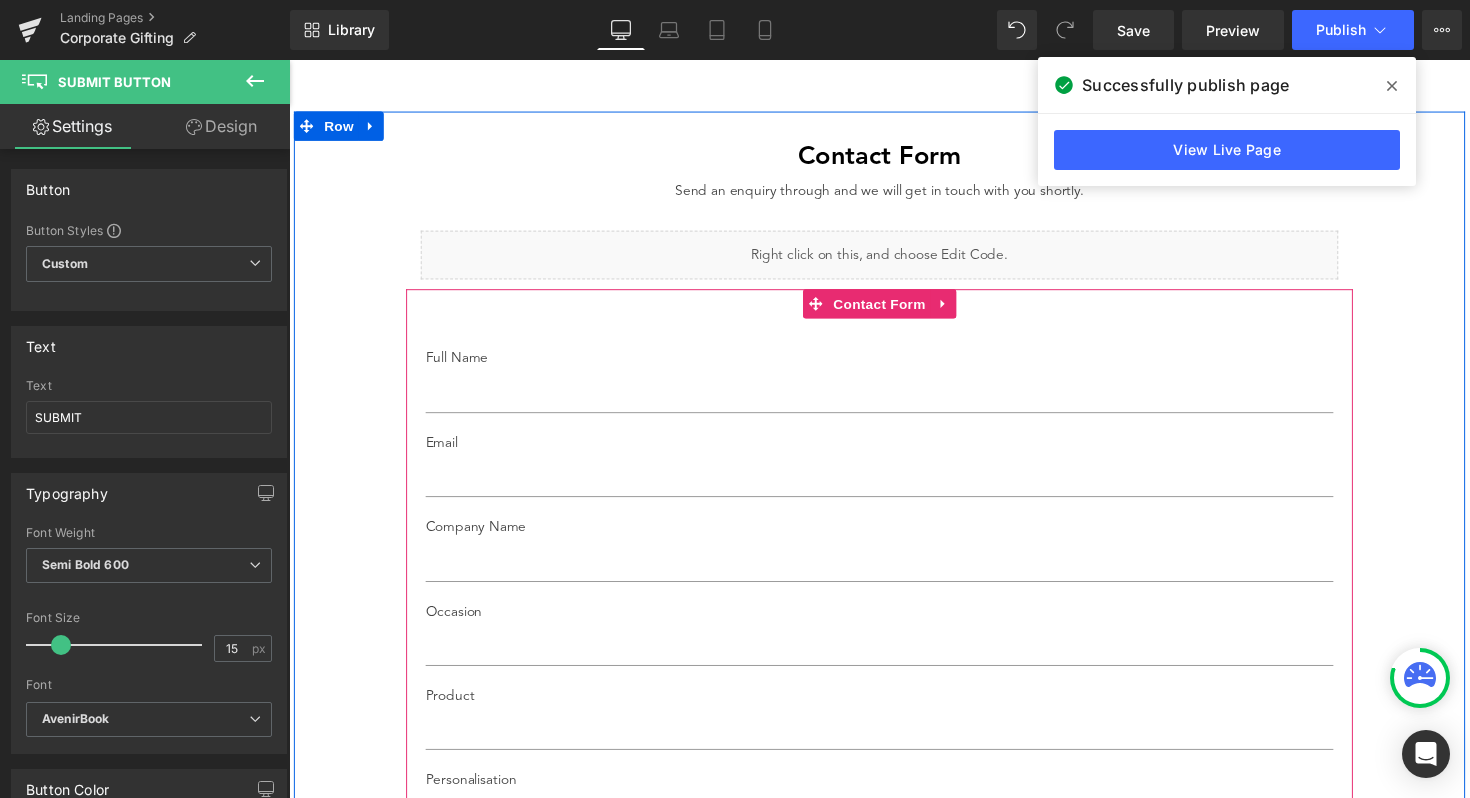 scroll, scrollTop: 2419, scrollLeft: 0, axis: vertical 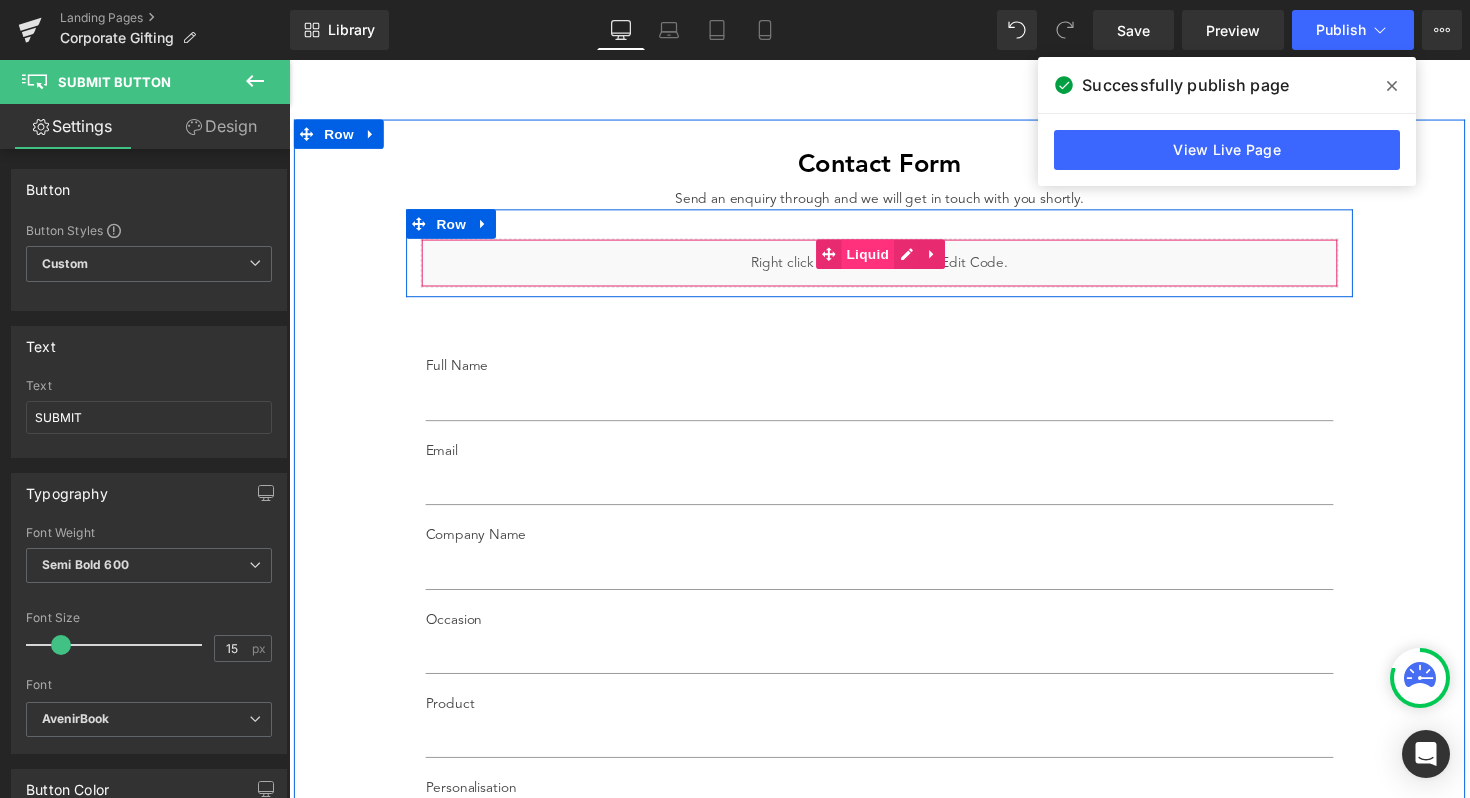 click on "Liquid" at bounding box center (882, 259) 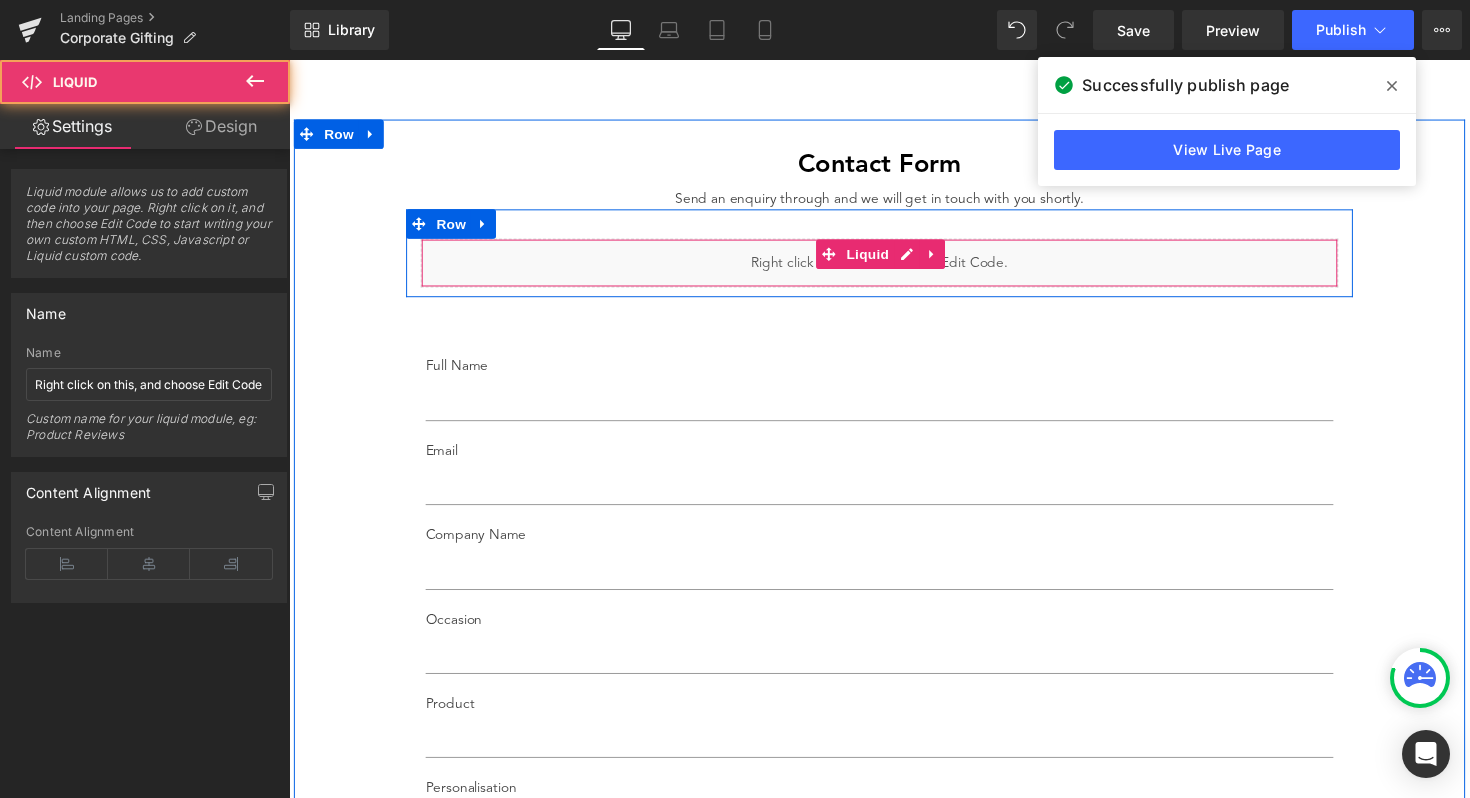 click on "Liquid" at bounding box center (894, 268) 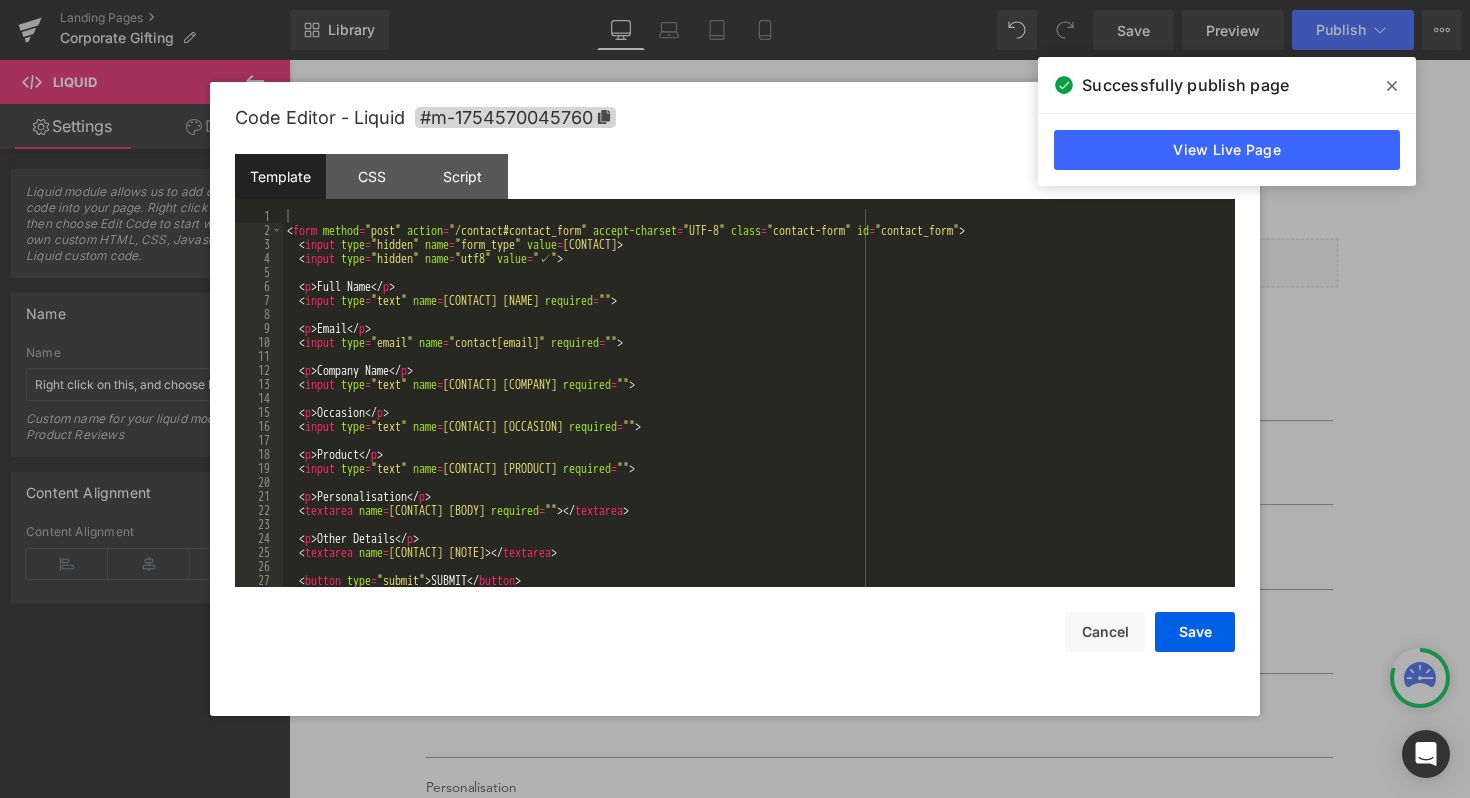 scroll, scrollTop: 28, scrollLeft: 0, axis: vertical 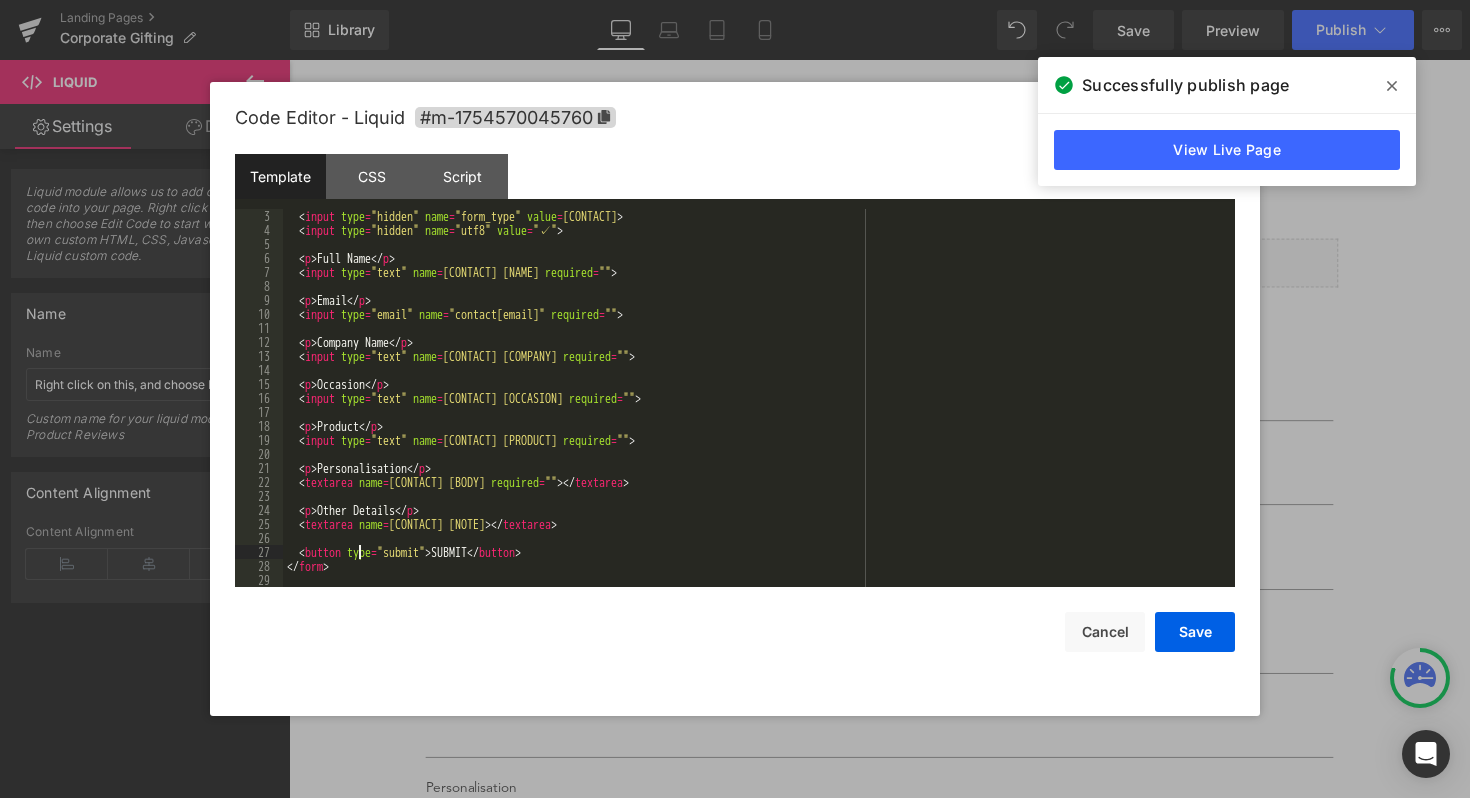 click on "< input   type = "hidden"   name = "form_type"   value = "contact" >    < input   type = "hidden"   name = "utf8"   value = "✓" >    < p > Full Name </ p >    < input   type = "text"   name = "contact[name]"   required = "" >    < p > Email </ p >    < input   type = "email"   name = "contact[email]"   required = "" >    < p > Company Name </ p >    < input   type = "text"   name = "contact[company]"   required = "" >    < p > Occasion </ p >    < input   type = "text"   name = "contact[occasion]"   required = "" >    < p > Product </ p >    < input   type = "text"   name = "contact[product]"   required = "" >    < p > Personalisation </ p >    < textarea   name = "contact[body]"   required = "" > </ textarea >    < p > Other Details </ p >    < textarea   name = "contact[note]" > </ textarea >    < button   type = "submit" > SUBMIT </ button > </ form >" at bounding box center (755, 412) 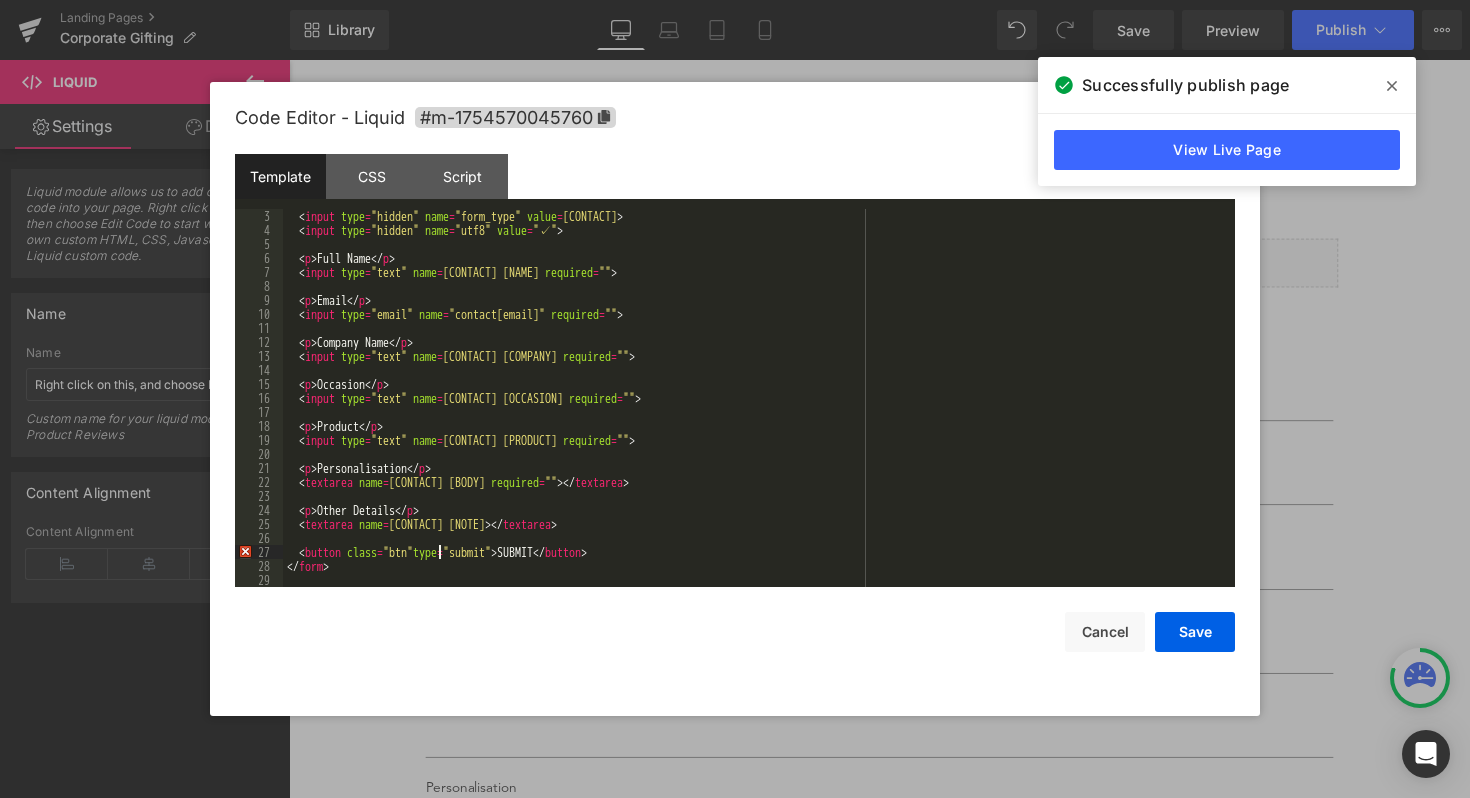type 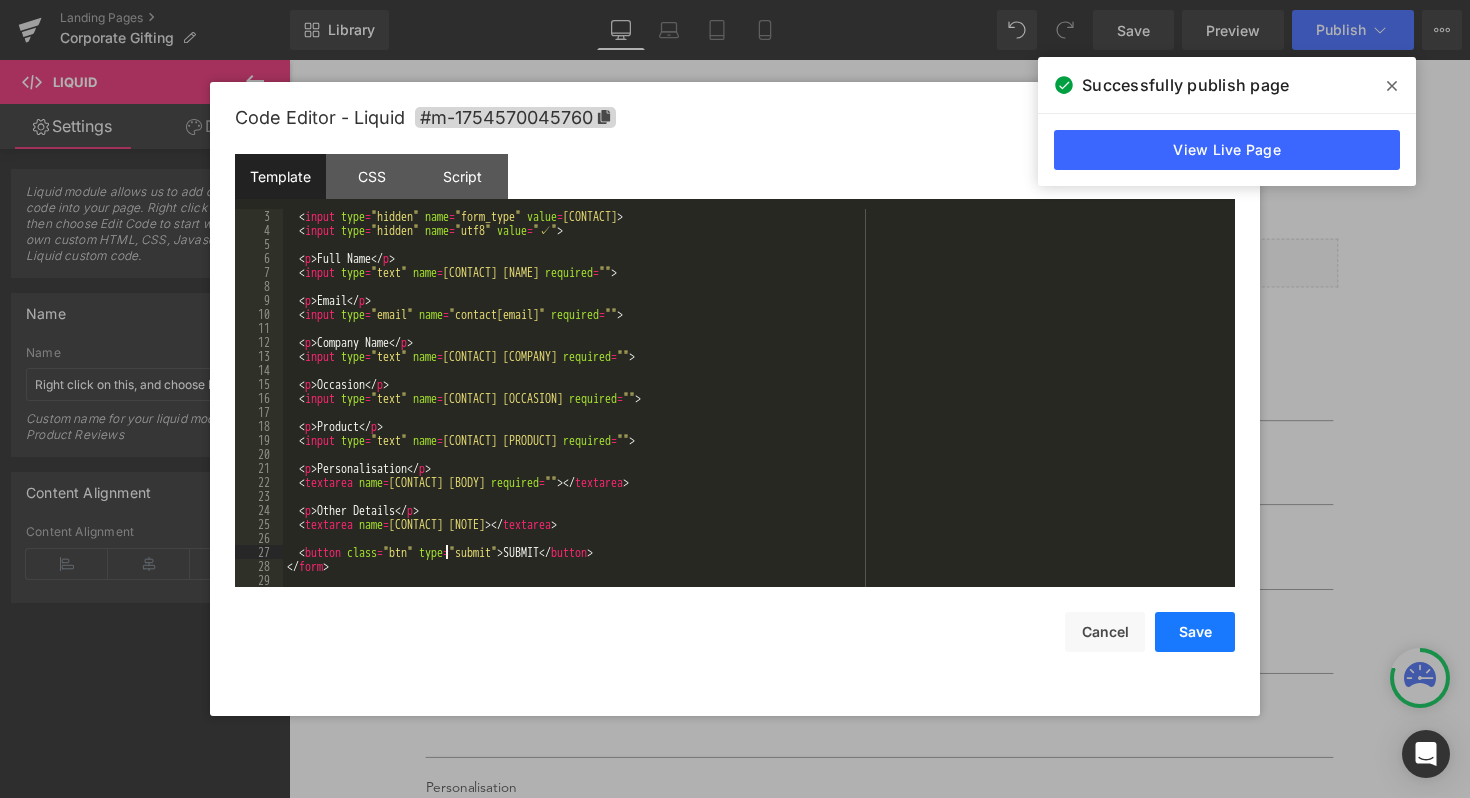 click on "Save" at bounding box center (1195, 632) 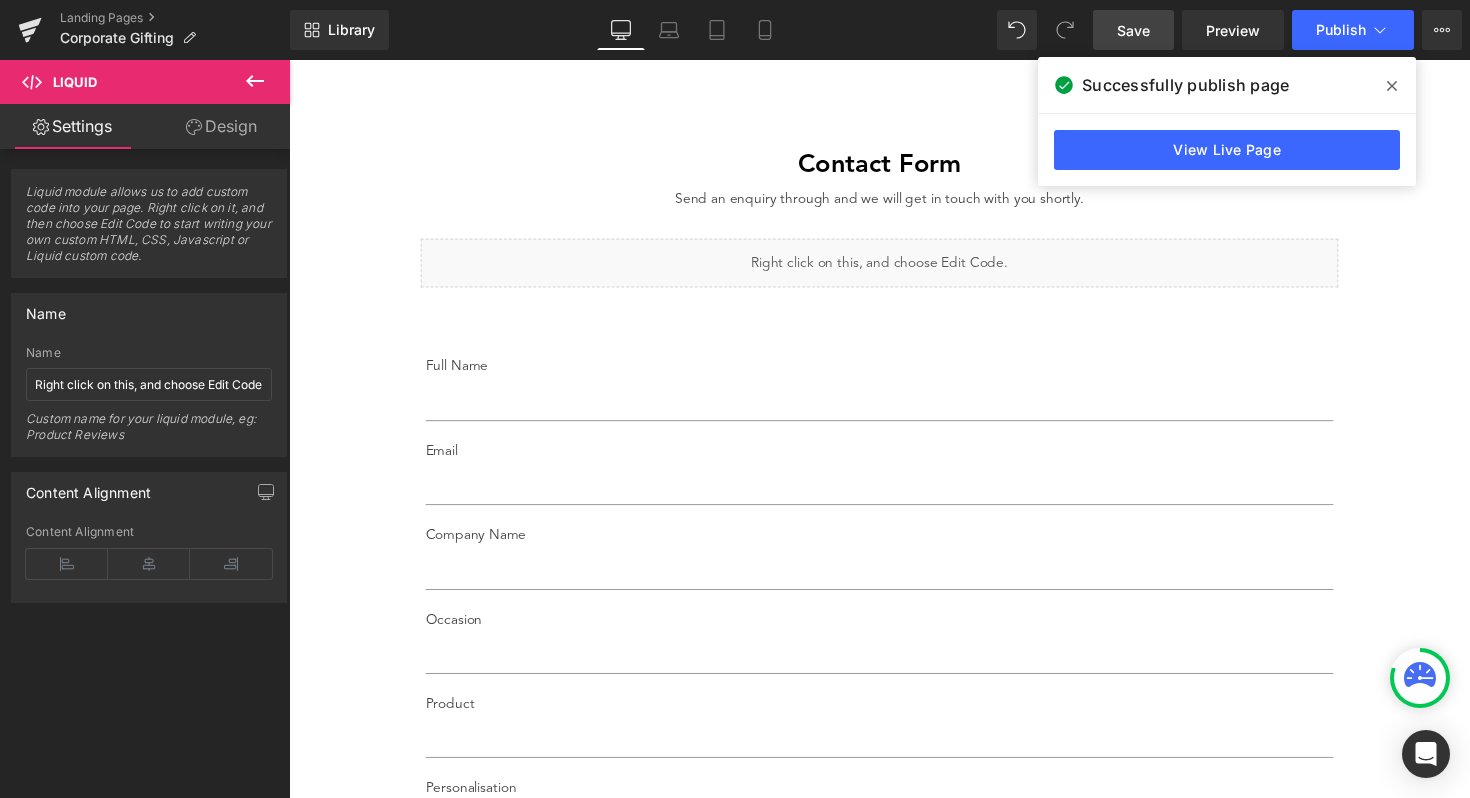 click on "Save" at bounding box center (1133, 30) 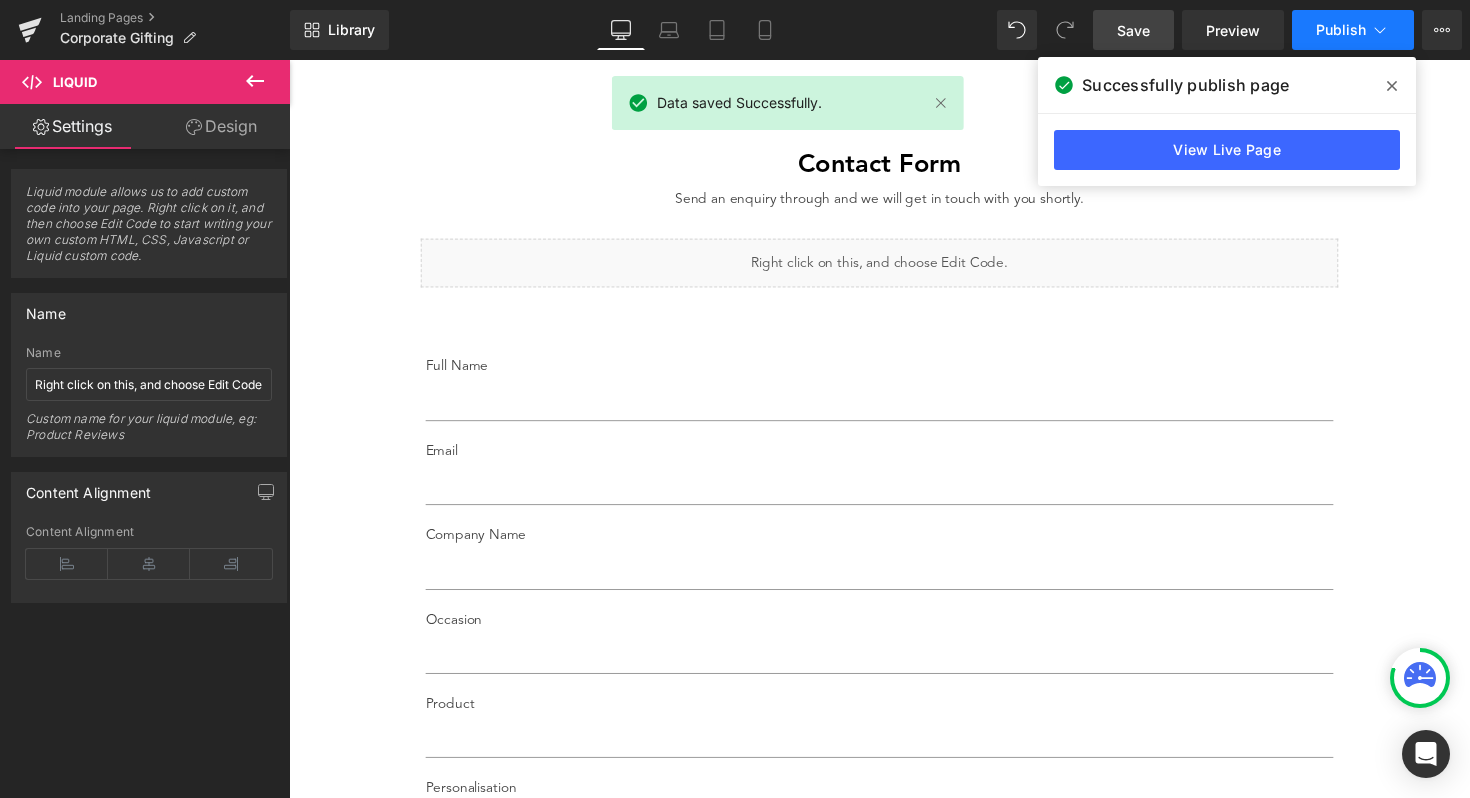 click on "Publish" at bounding box center [1341, 30] 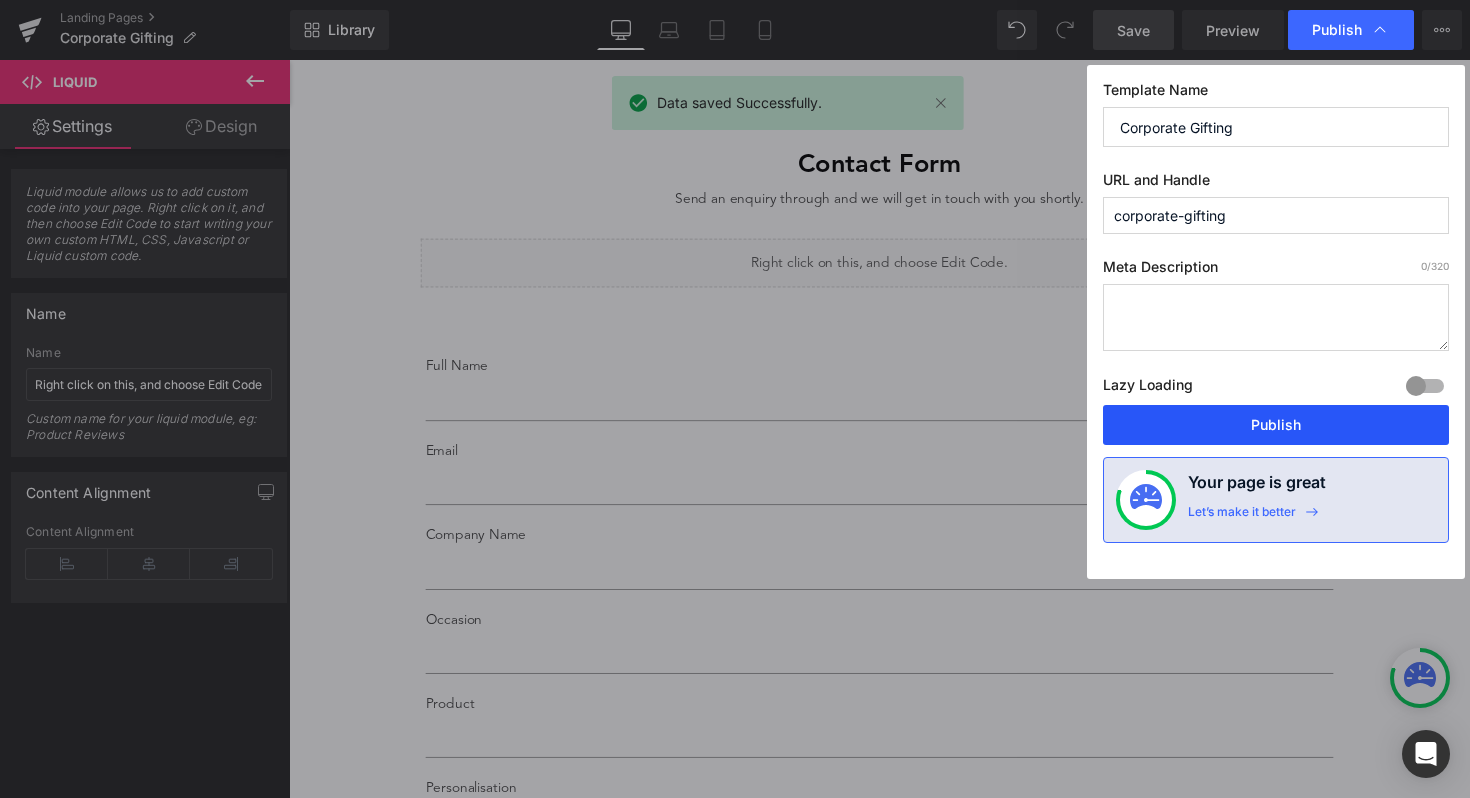 click on "Publish" at bounding box center (1276, 425) 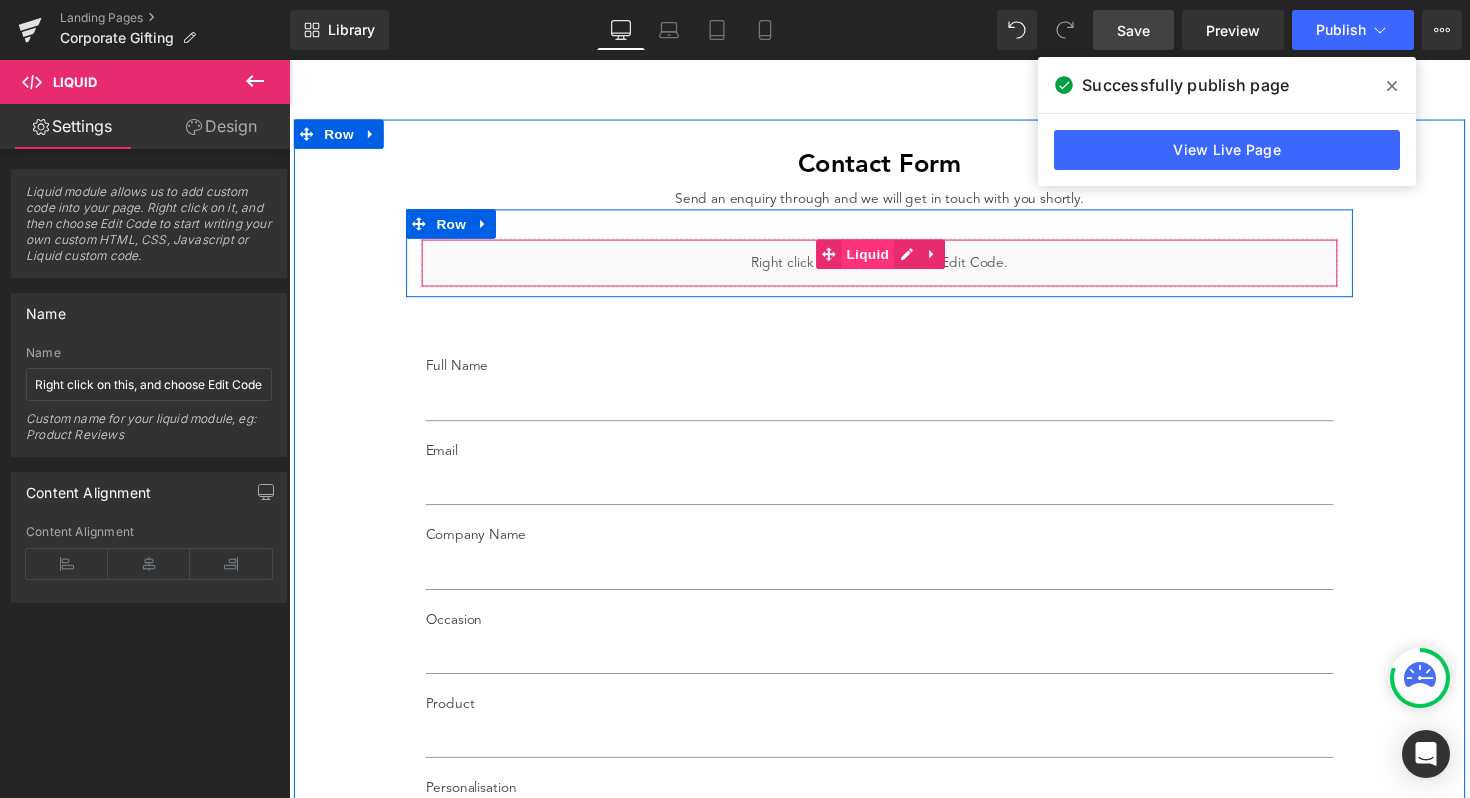 click on "Liquid" at bounding box center (882, 259) 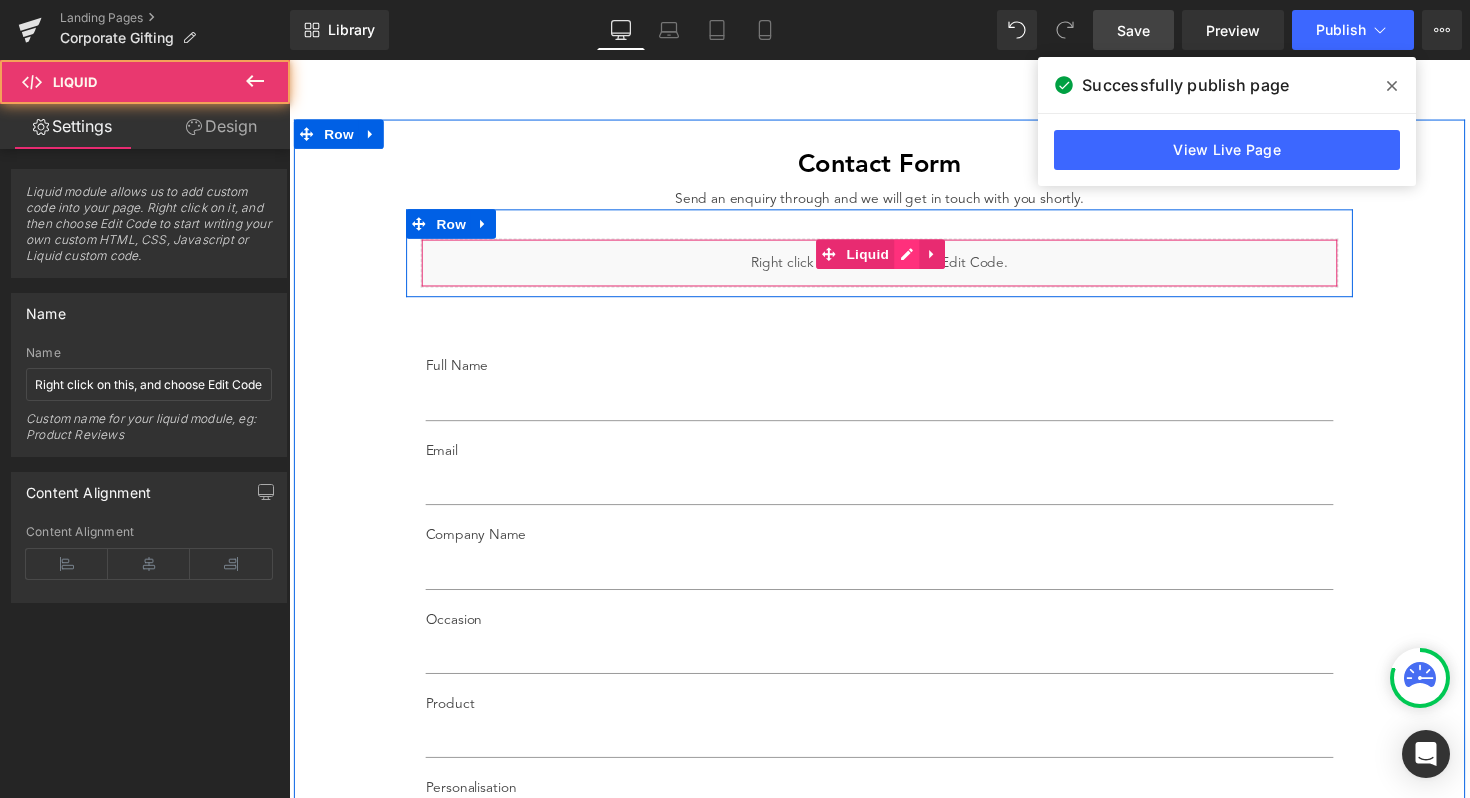 click on "Liquid" at bounding box center (894, 268) 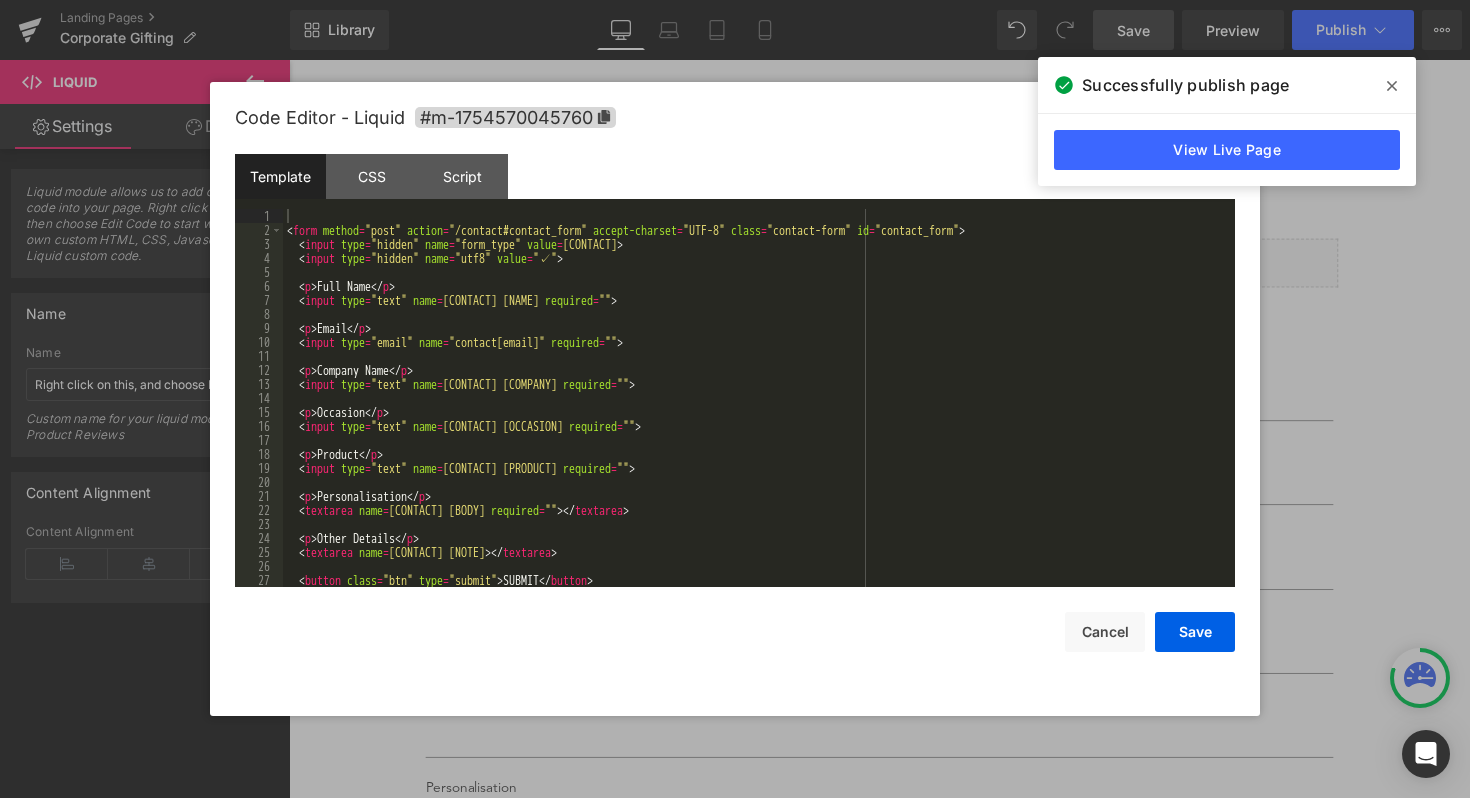 scroll, scrollTop: 28, scrollLeft: 0, axis: vertical 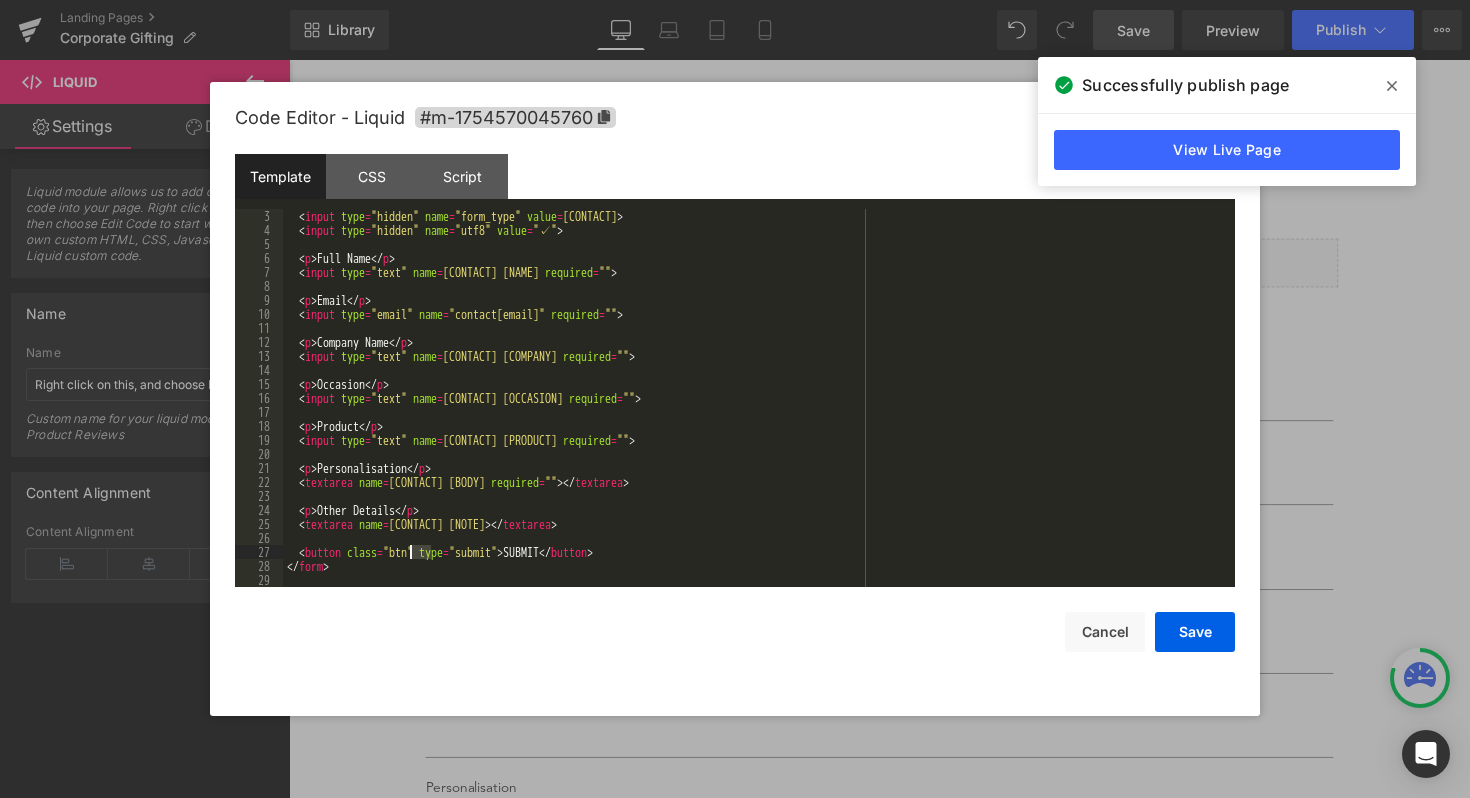 drag, startPoint x: 434, startPoint y: 551, endPoint x: 413, endPoint y: 553, distance: 21.095022 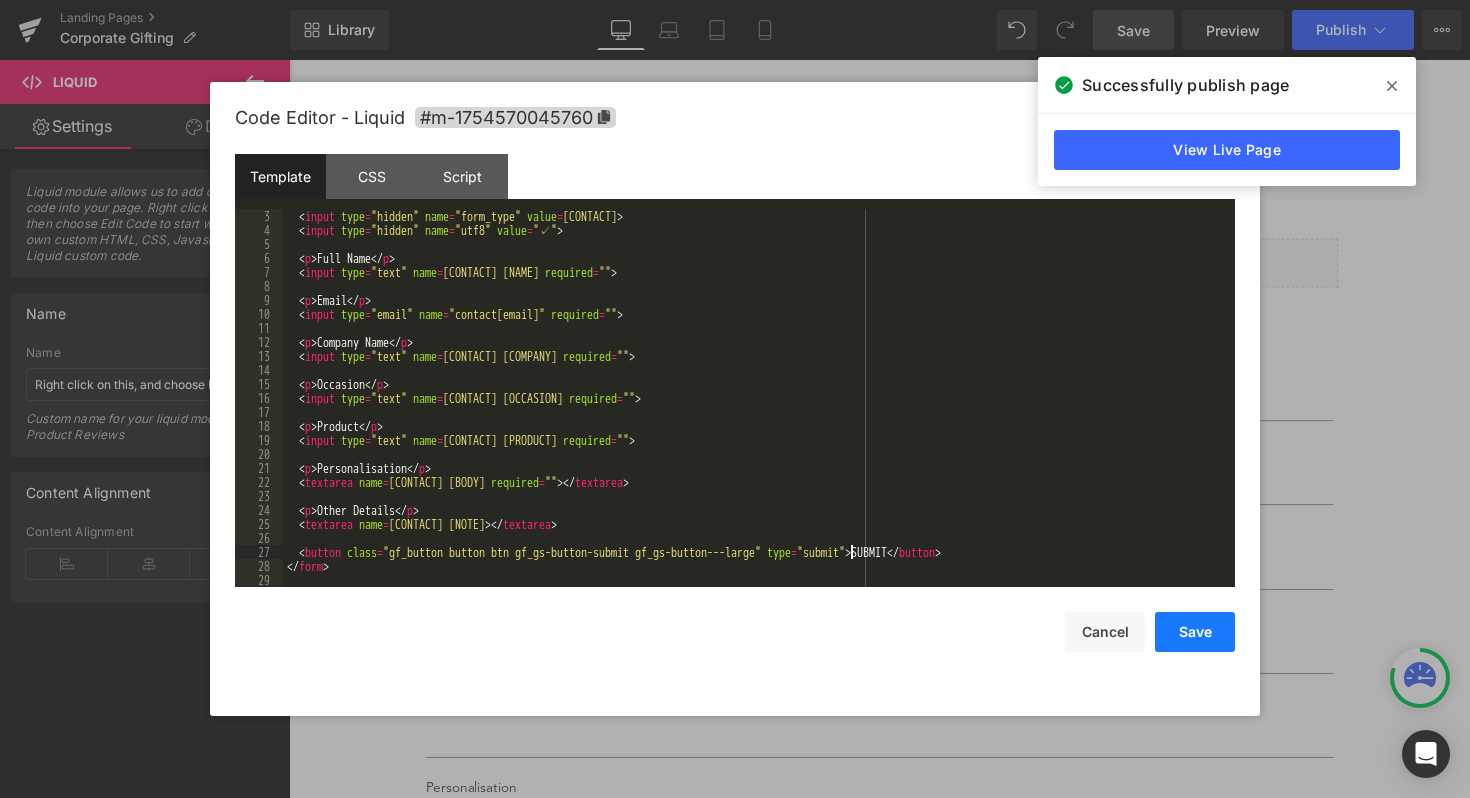 click on "Save" at bounding box center (1195, 632) 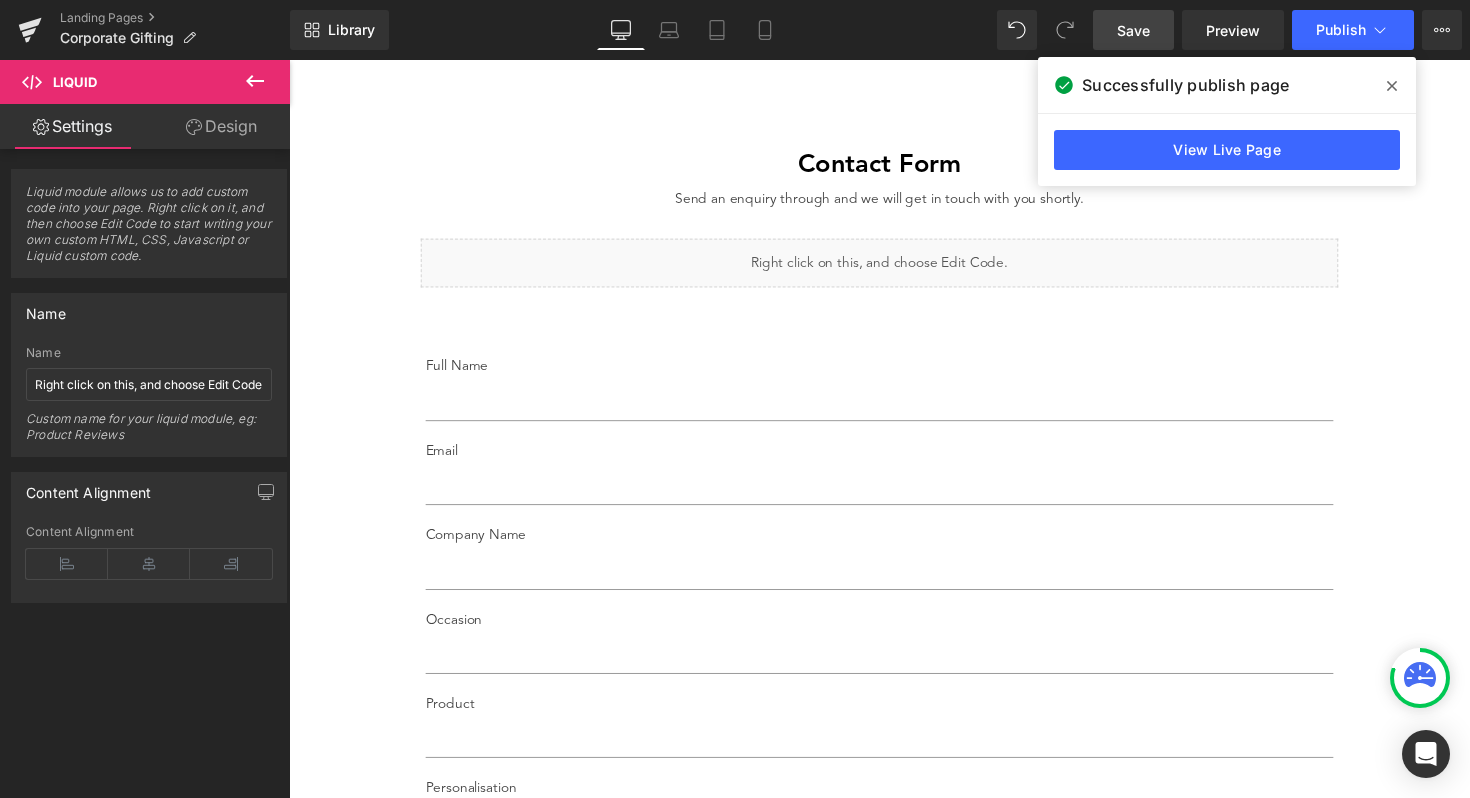 click on "Save" at bounding box center [1133, 30] 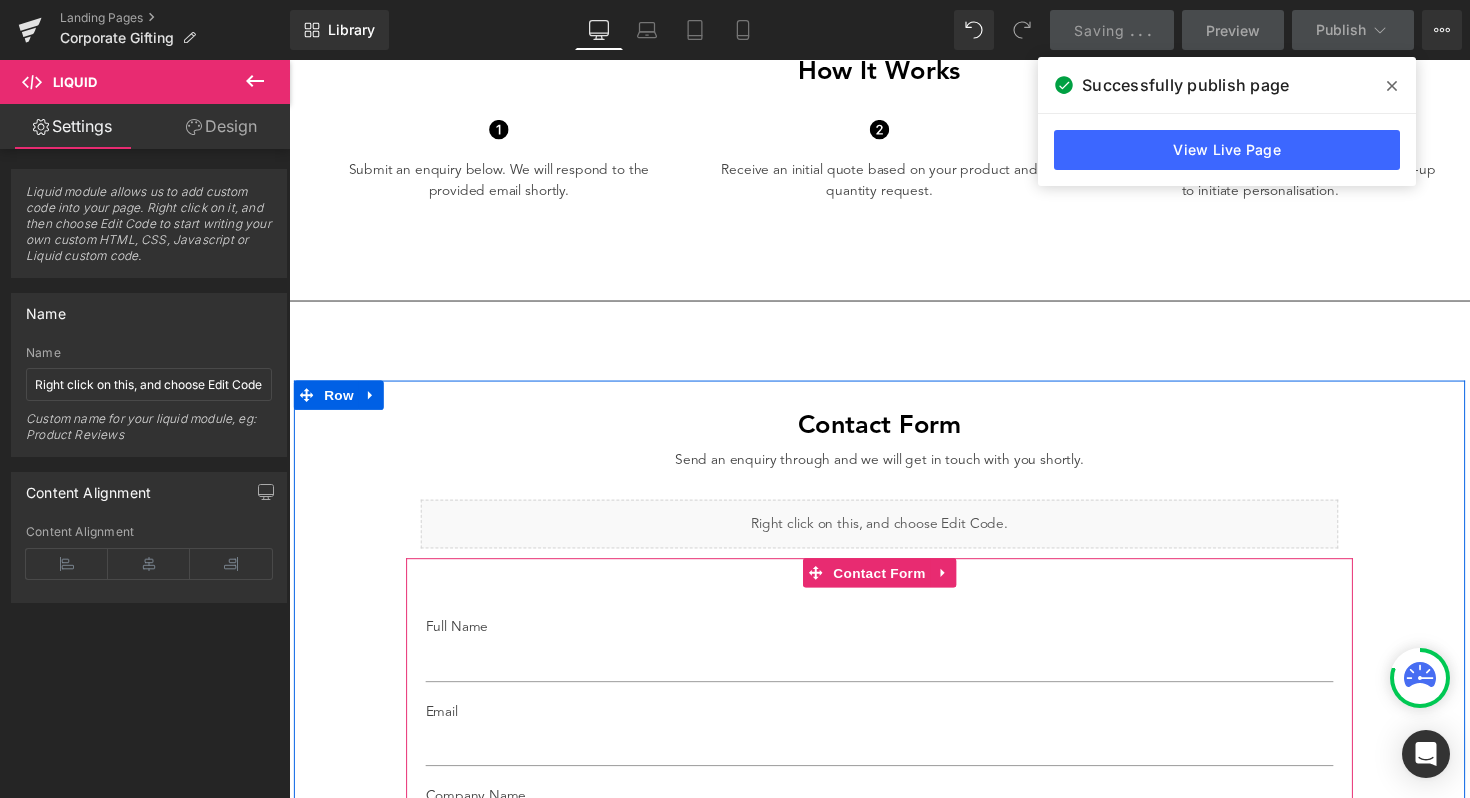 scroll, scrollTop: 2088, scrollLeft: 0, axis: vertical 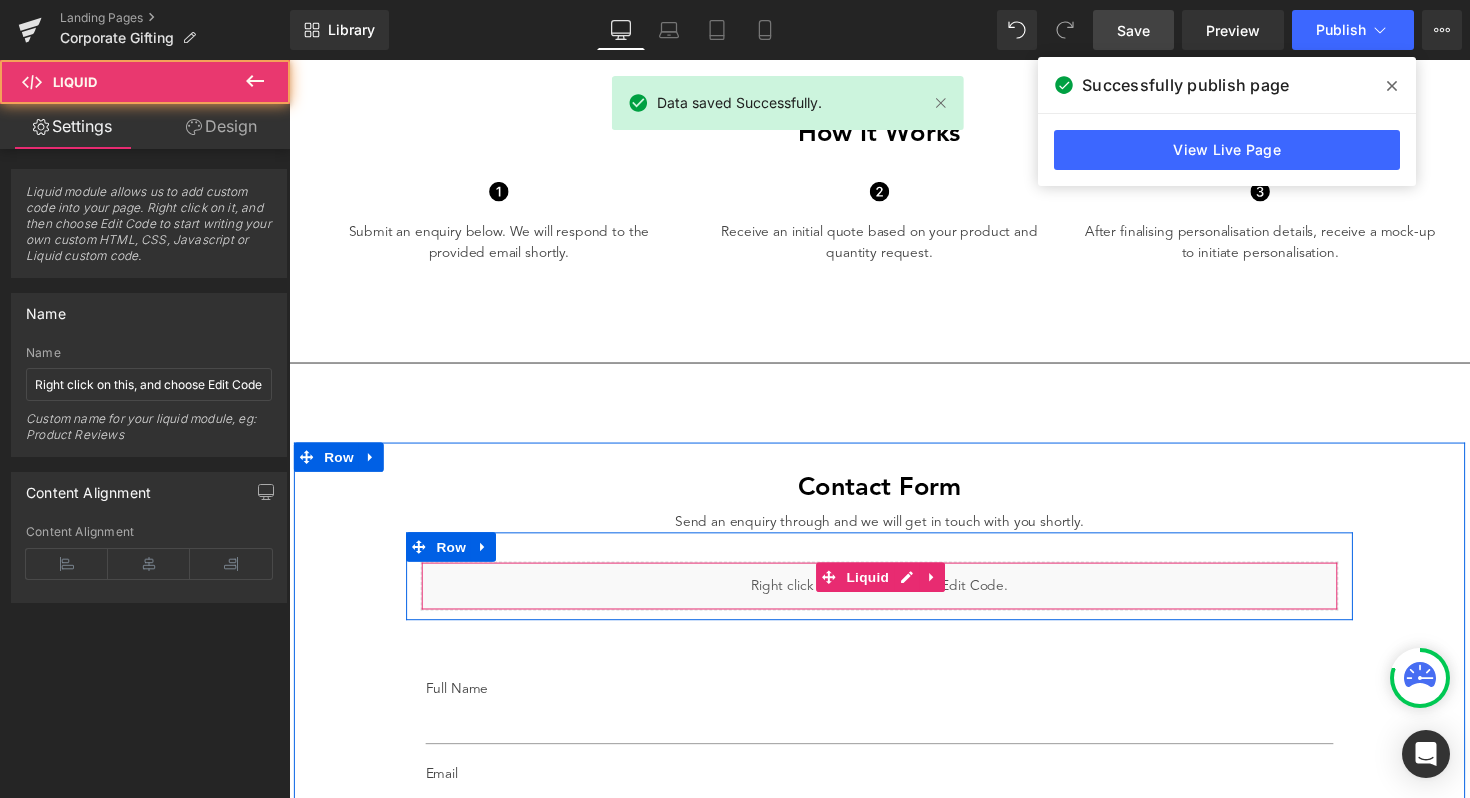 click on "Liquid" at bounding box center (894, 599) 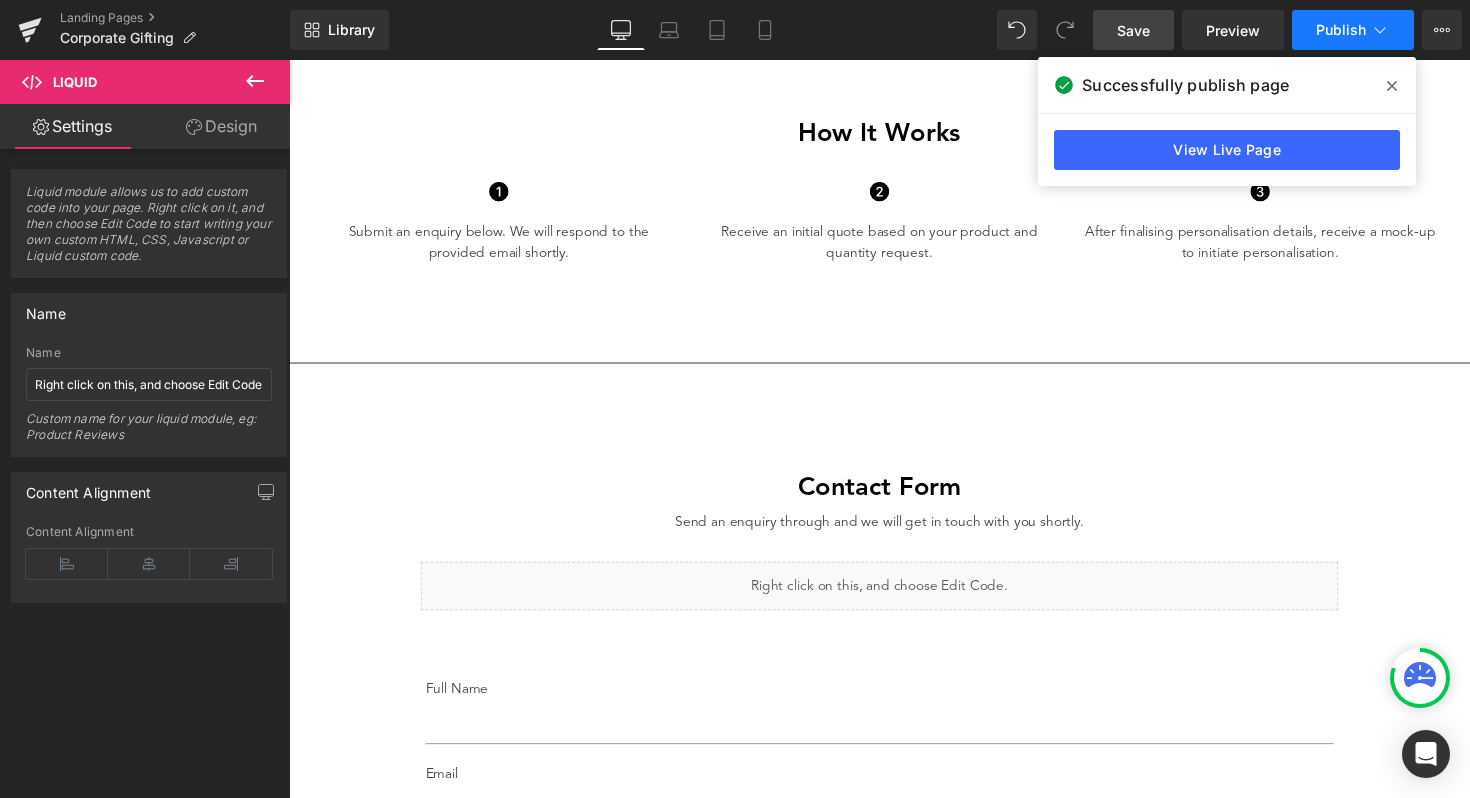click on "Publish" at bounding box center (1353, 30) 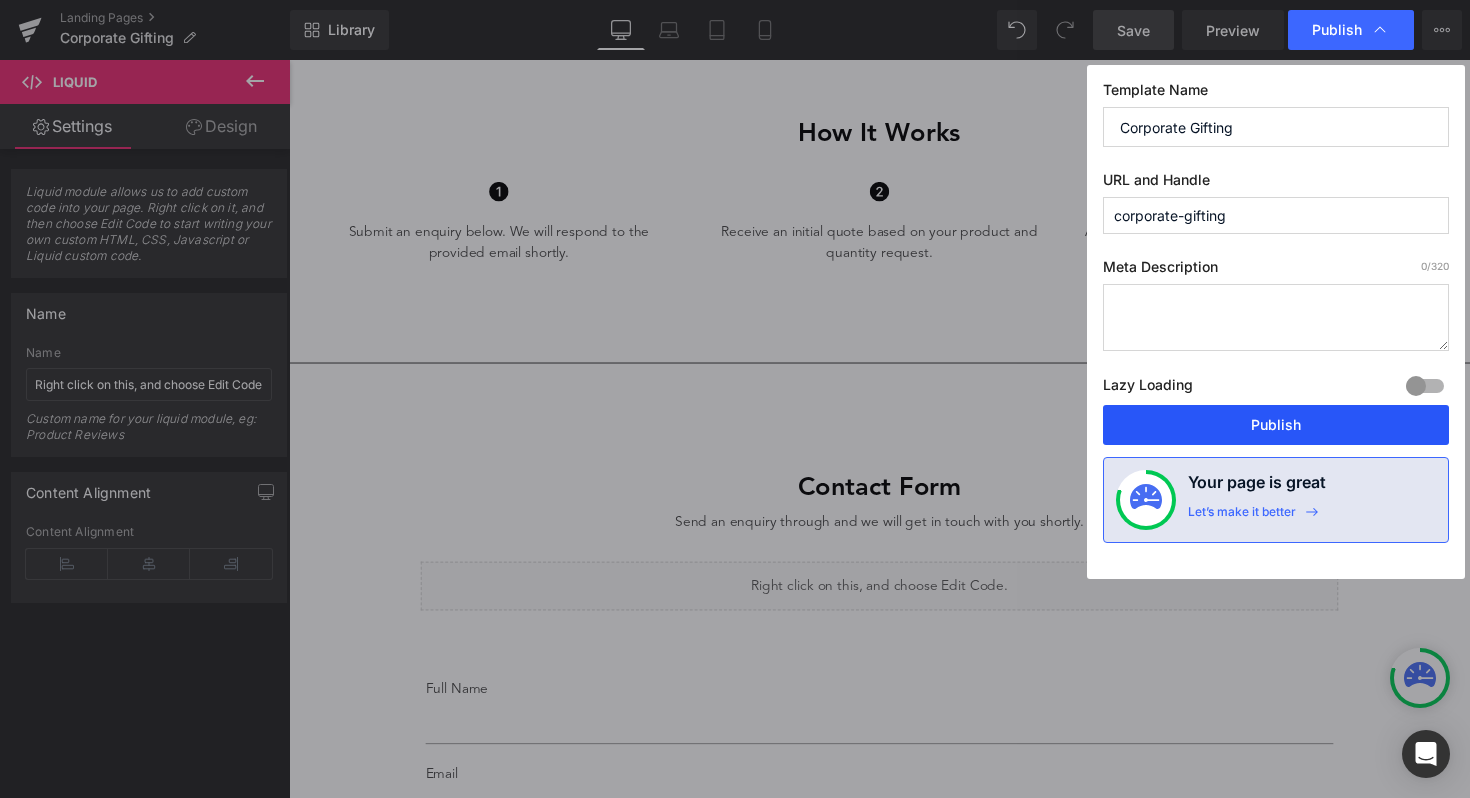 click on "Publish" at bounding box center [1276, 425] 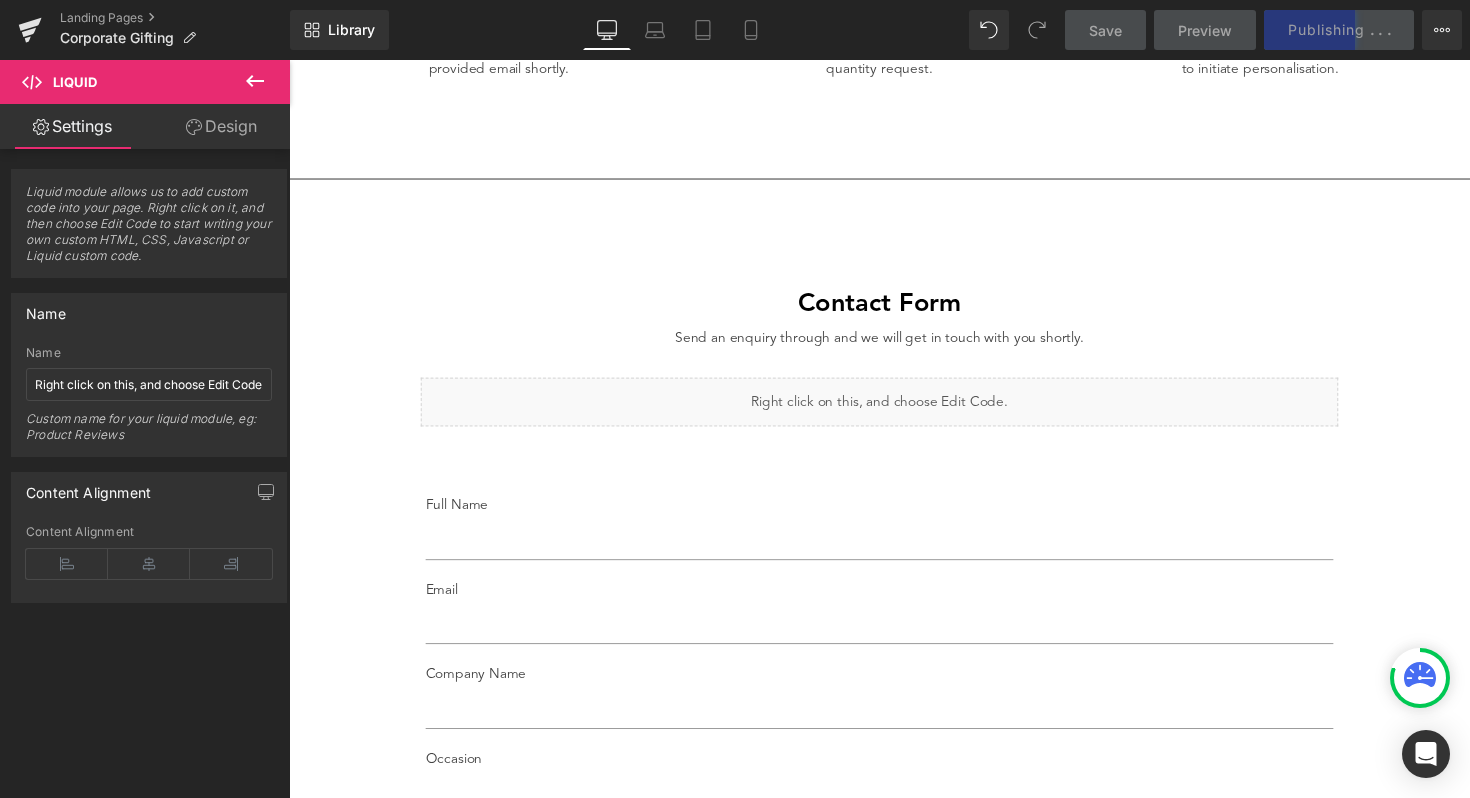 scroll, scrollTop: 2281, scrollLeft: 0, axis: vertical 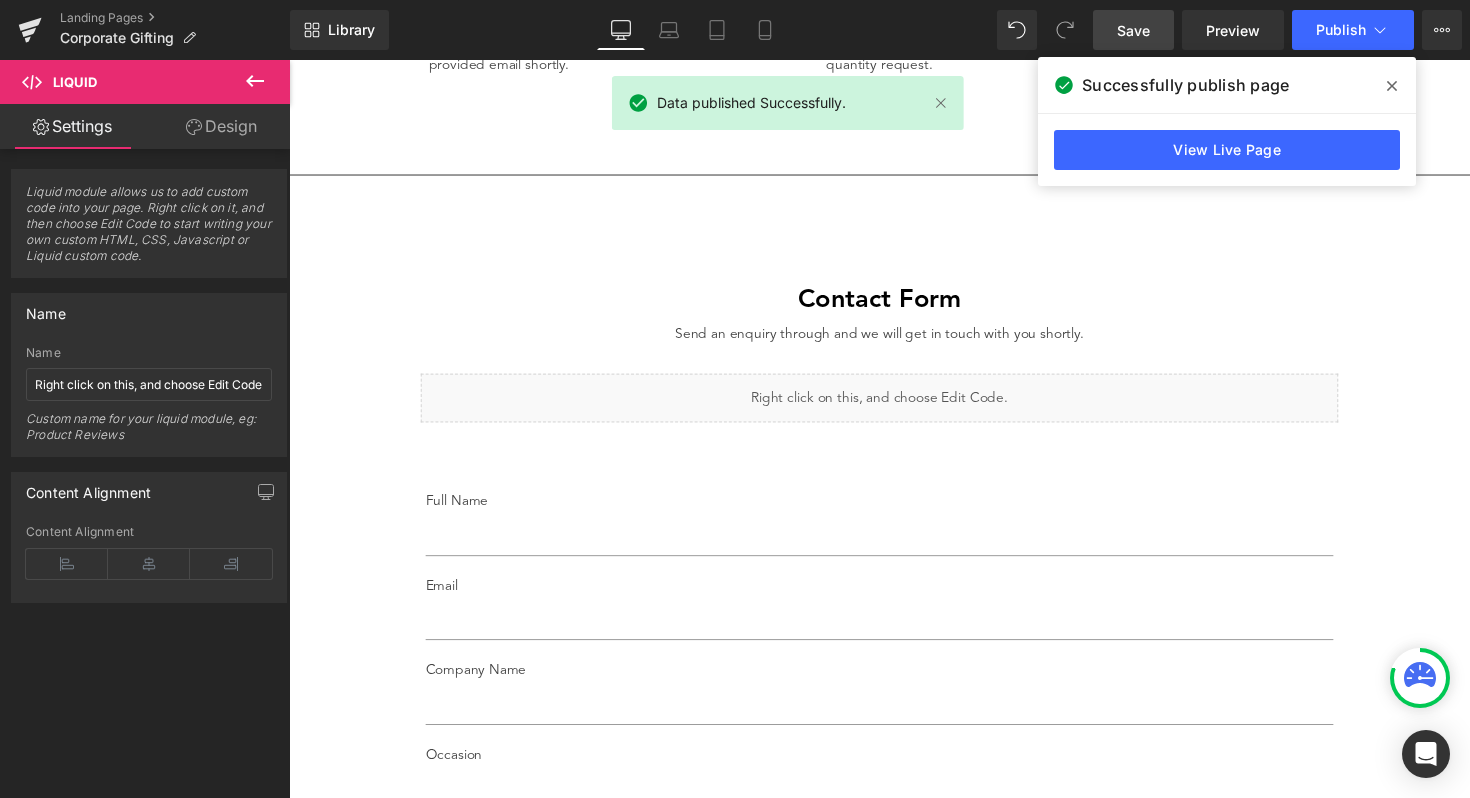 click 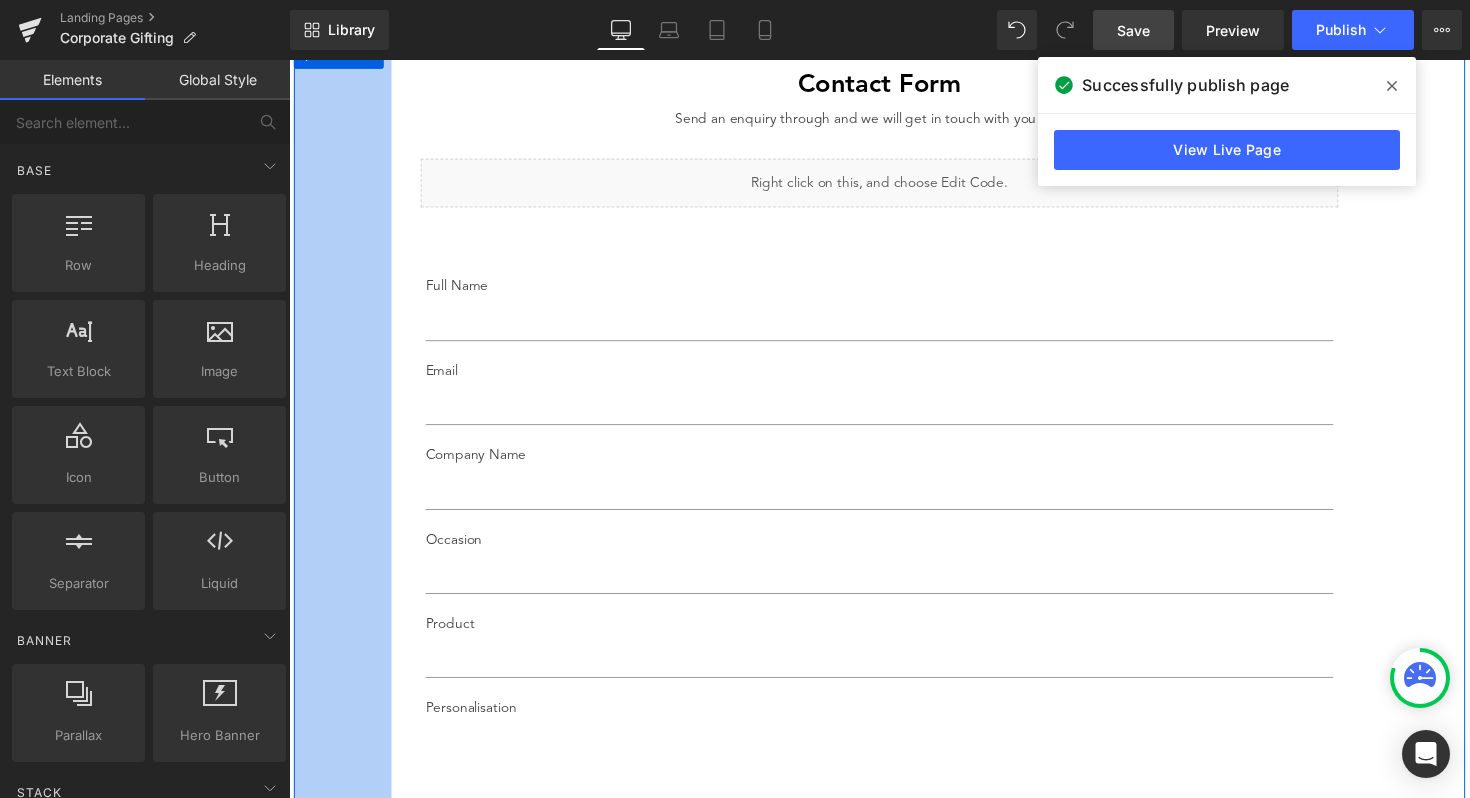 scroll, scrollTop: 2423, scrollLeft: 0, axis: vertical 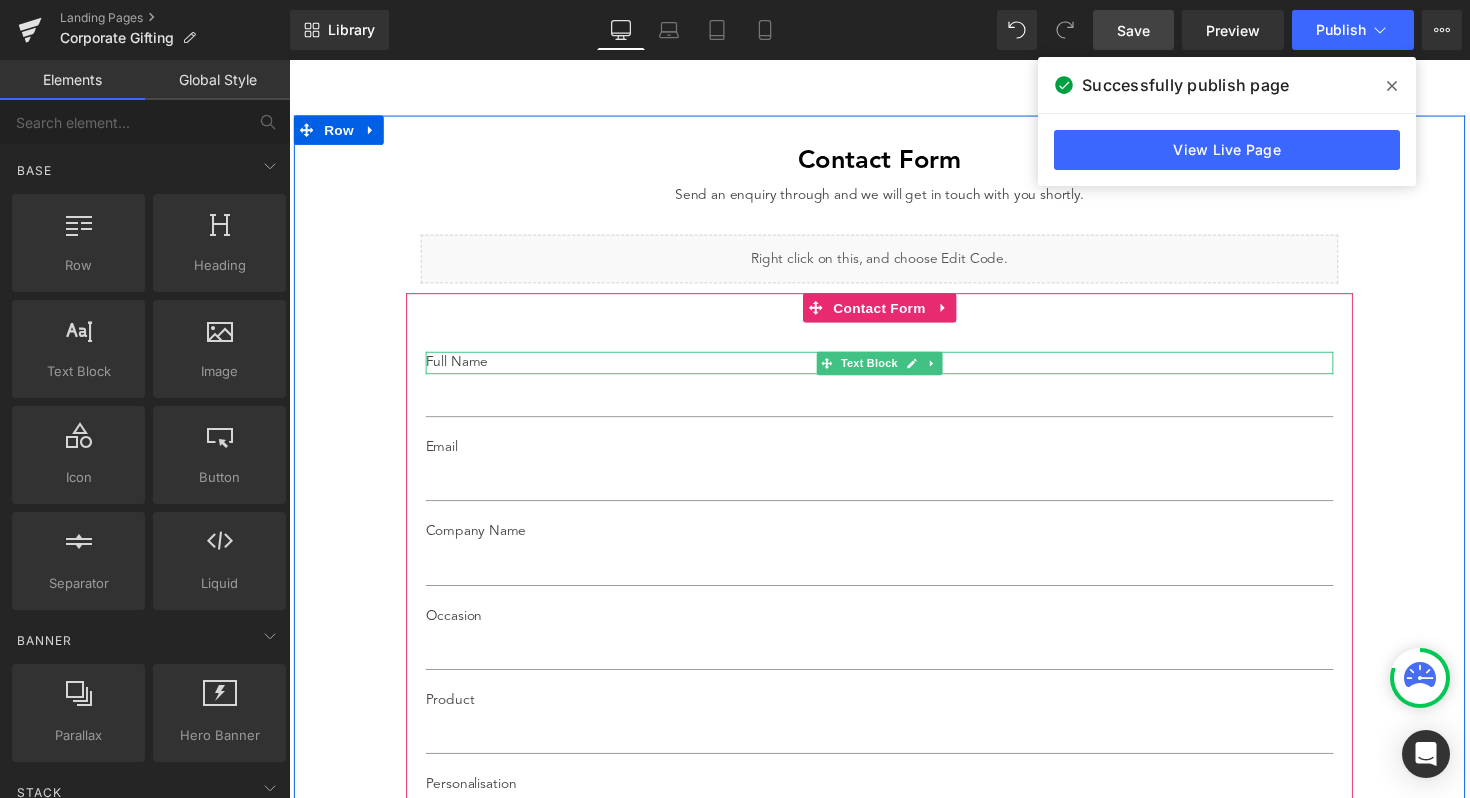 click at bounding box center [894, 379] 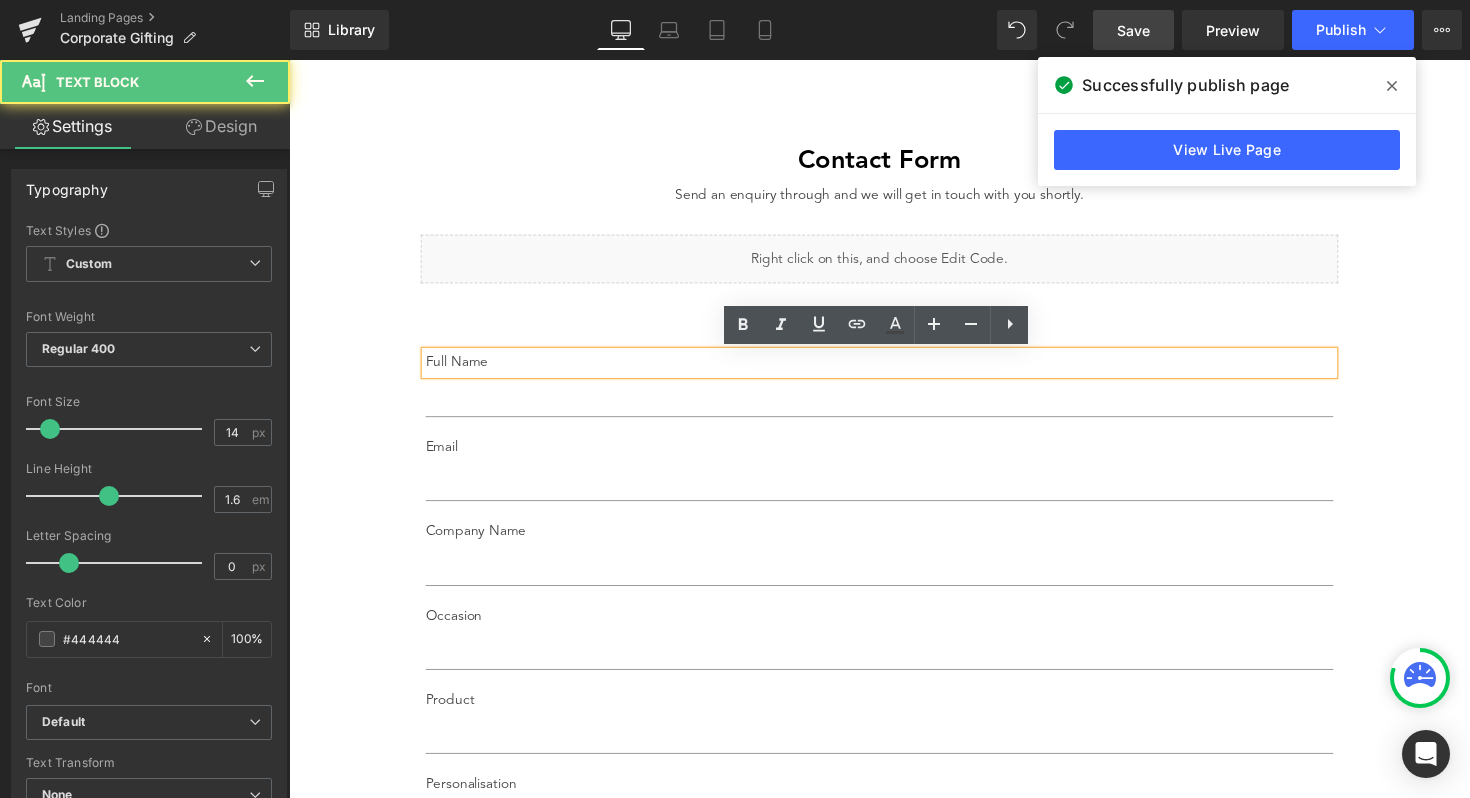 click on "Full Name Text Block         Text Field         Email Text Block
Email Field         Company Name Text Block         Text Field         Occasion Text Block         Text Field         Product Text Block         Text Field         Personalisation Text Block           Text Area         Other Details Text Block         Text Area           SUBMIT   Submit Button
Contact Form   60px" at bounding box center (894, 746) 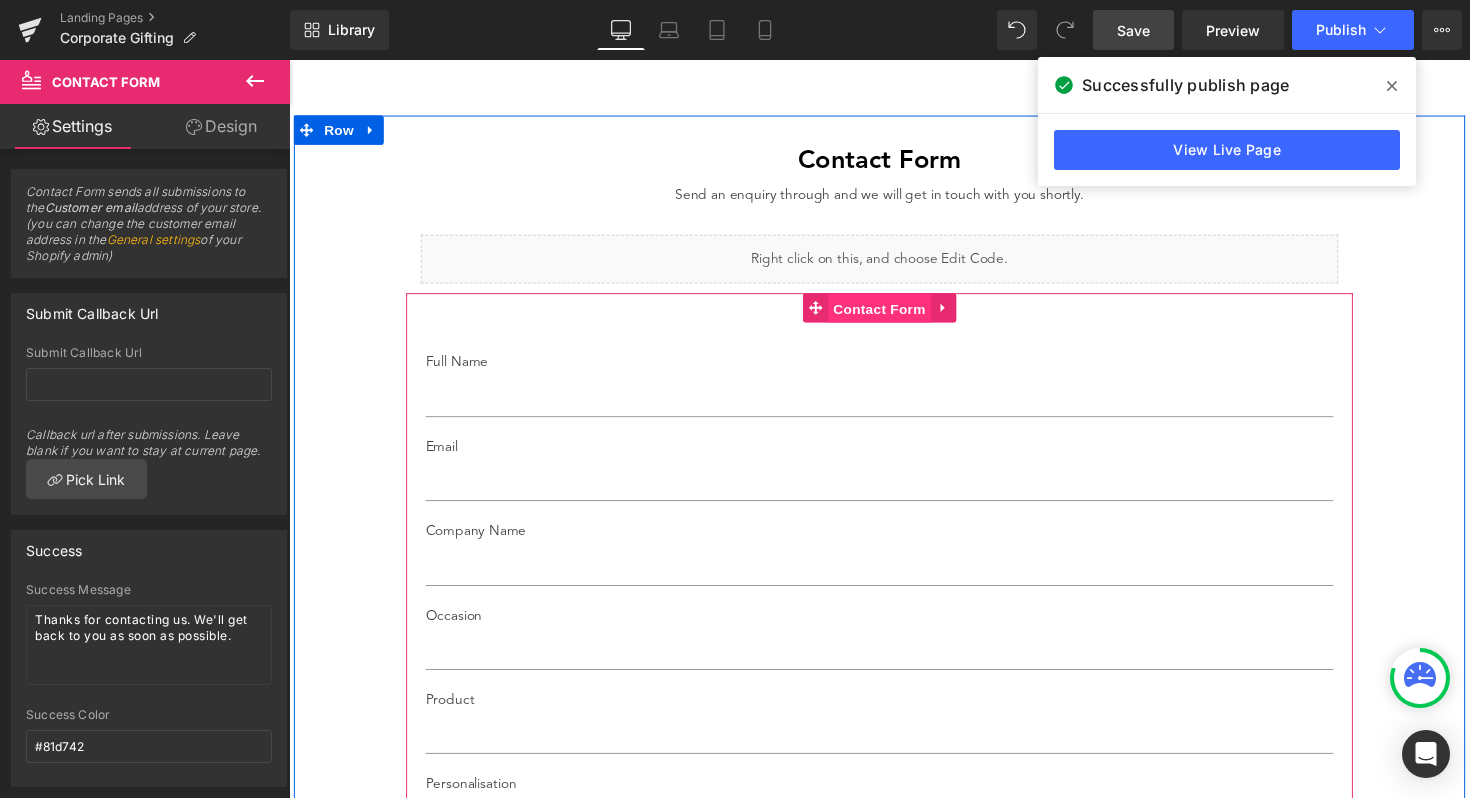click on "Contact Form" at bounding box center (894, 315) 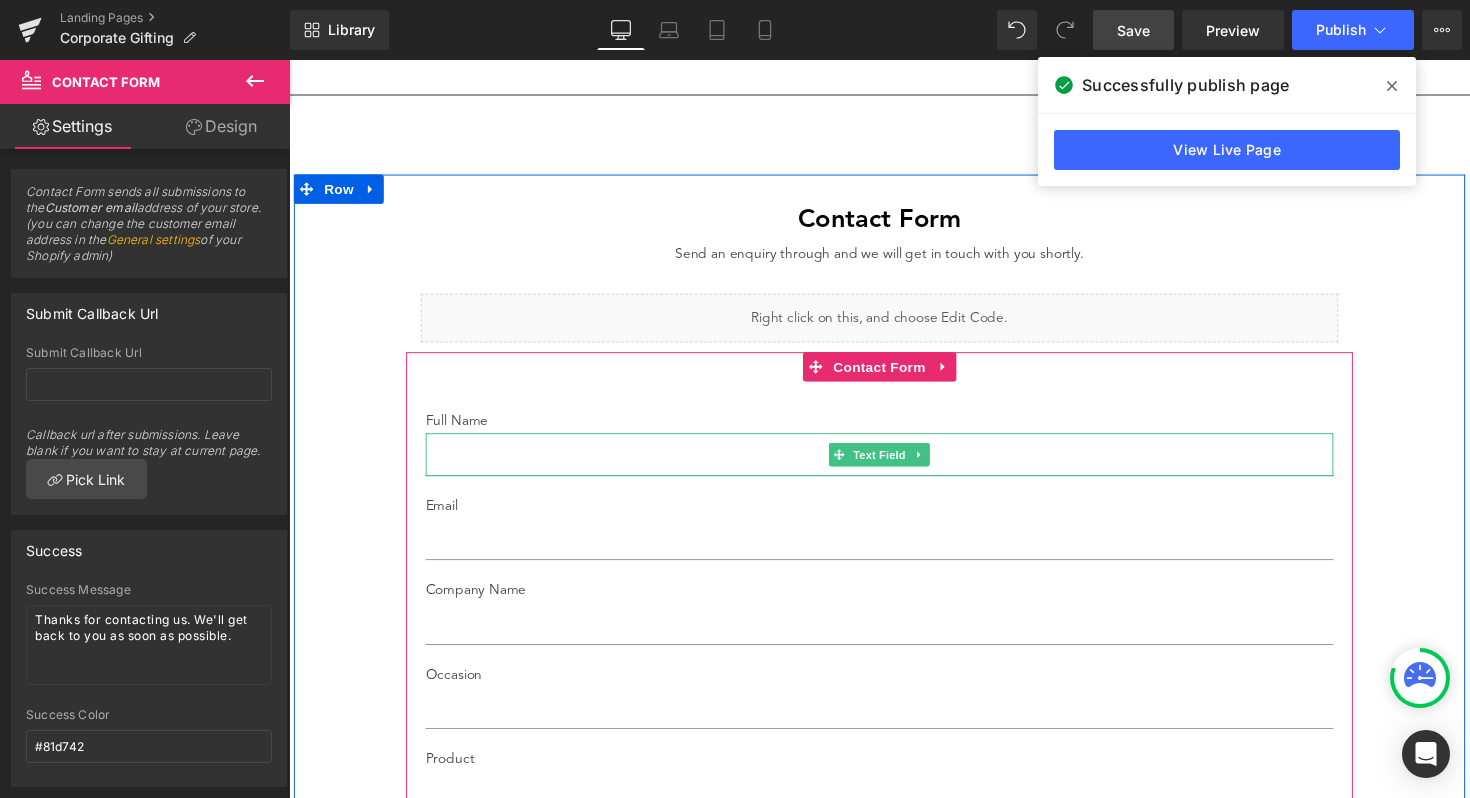 scroll, scrollTop: 2355, scrollLeft: 0, axis: vertical 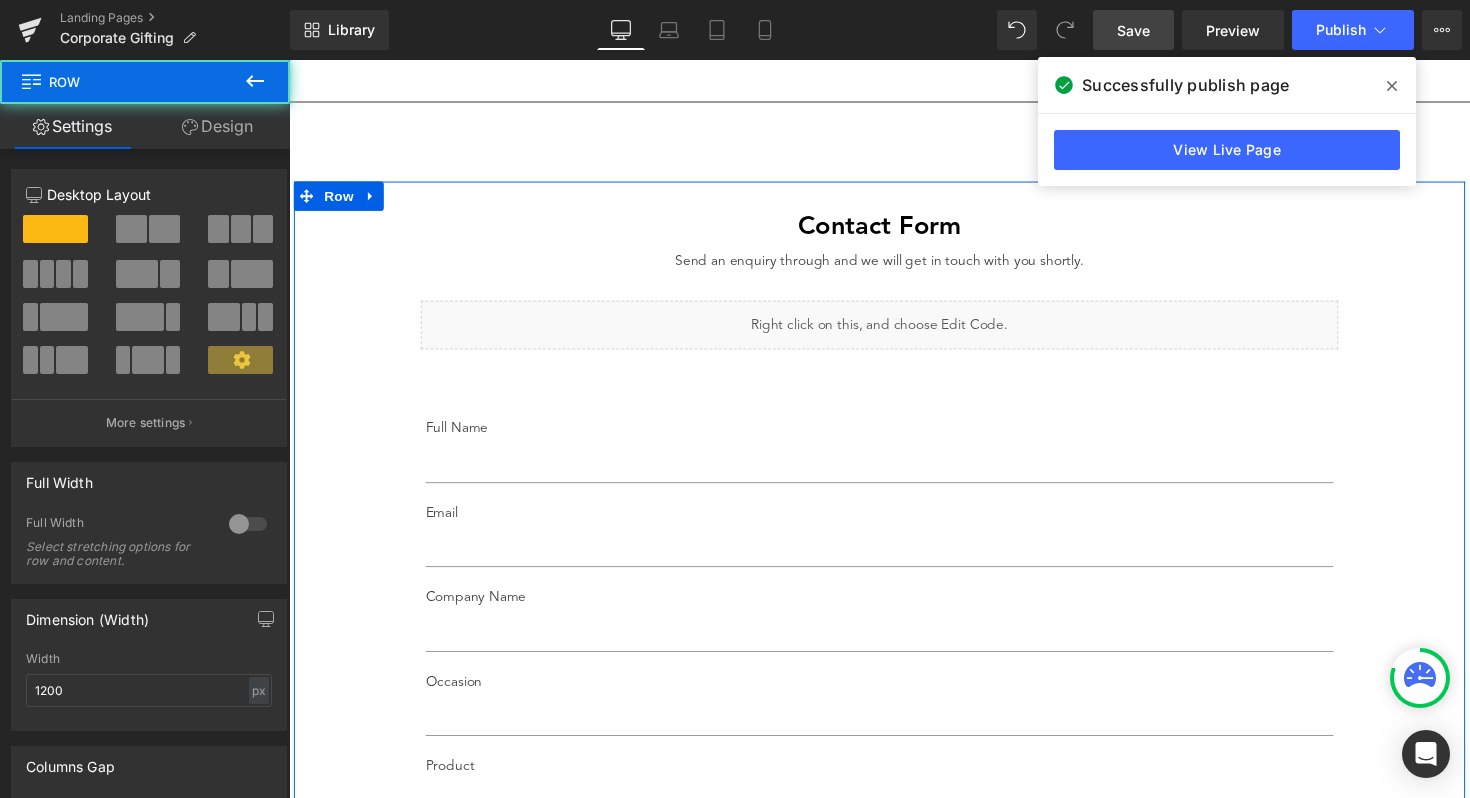 click on "Contact Form Heading         Send an enquiry through and we will get in touch with you shortly. Text Block
Liquid
Row
Full Name Text Block         Text Field         Email Text Block
Email Field         Company Name Text Block         Text Field         Occasion Text Block         Text Field         Product Text Block         Text Field         Personalisation Text Block           Text Area         Other Details Text Block         Text Area           SUBMIT   Submit Button
Contact Form   60px       Row       100px" at bounding box center (894, 790) 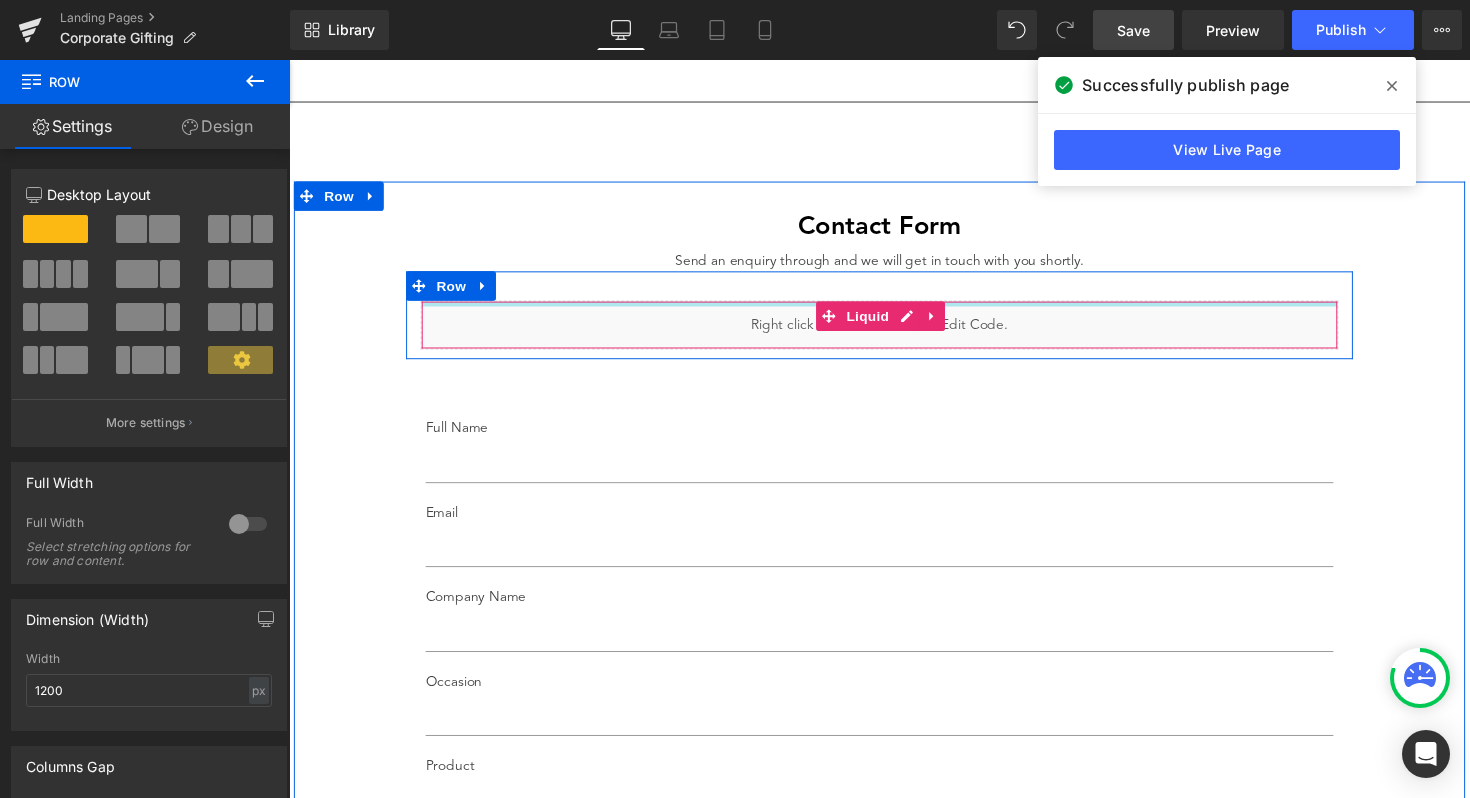 click at bounding box center (894, 310) 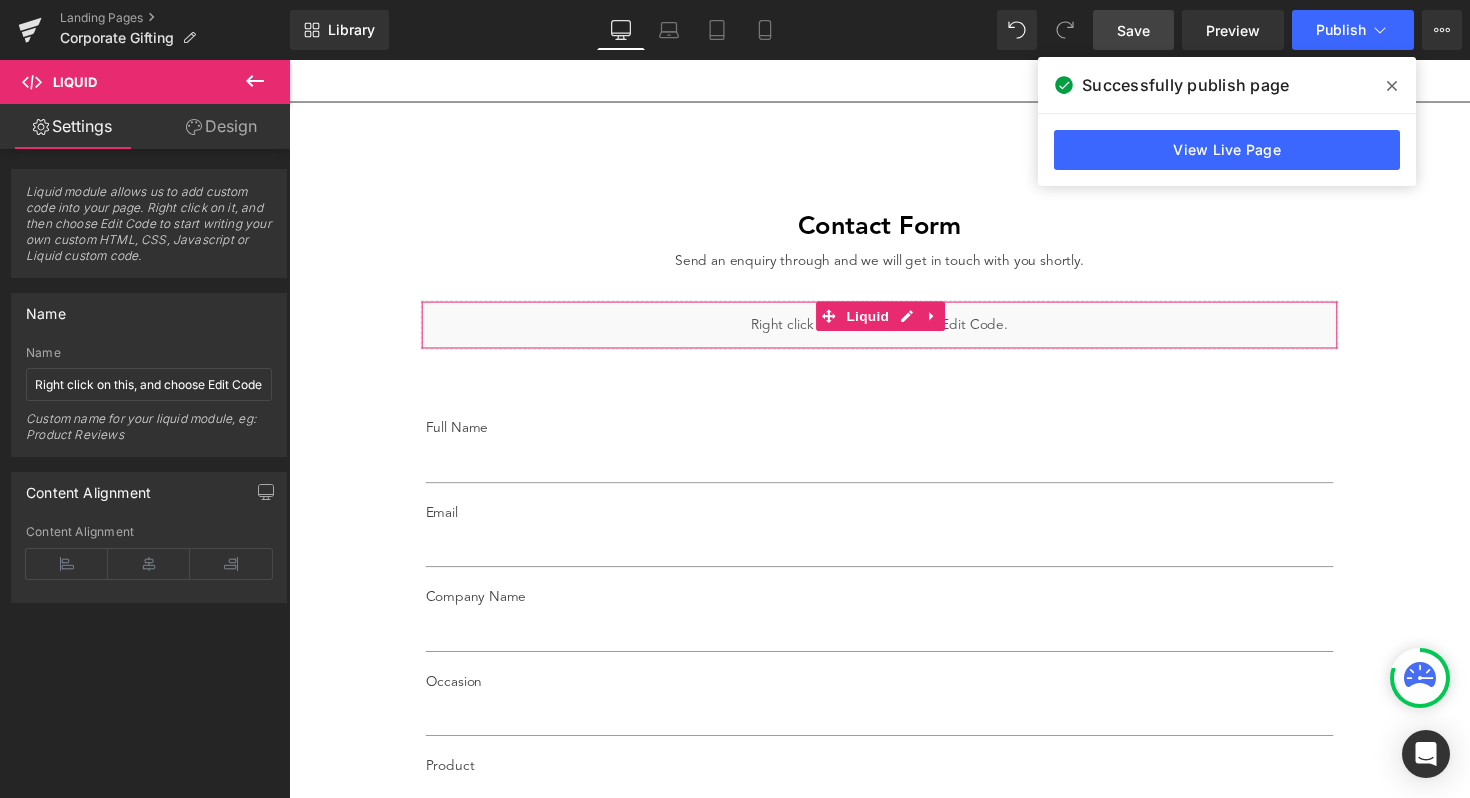 click on "Design" at bounding box center [221, 126] 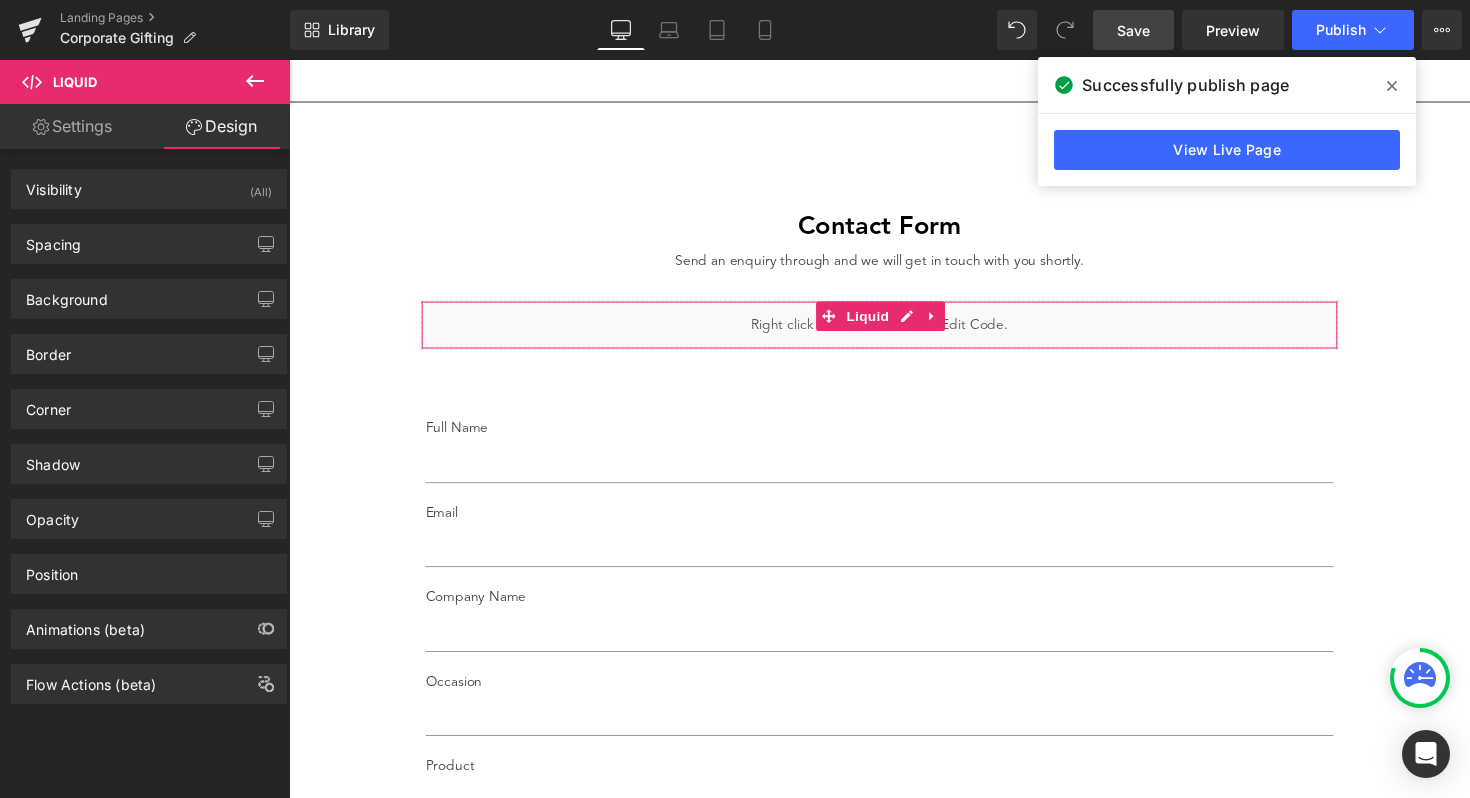type on "0" 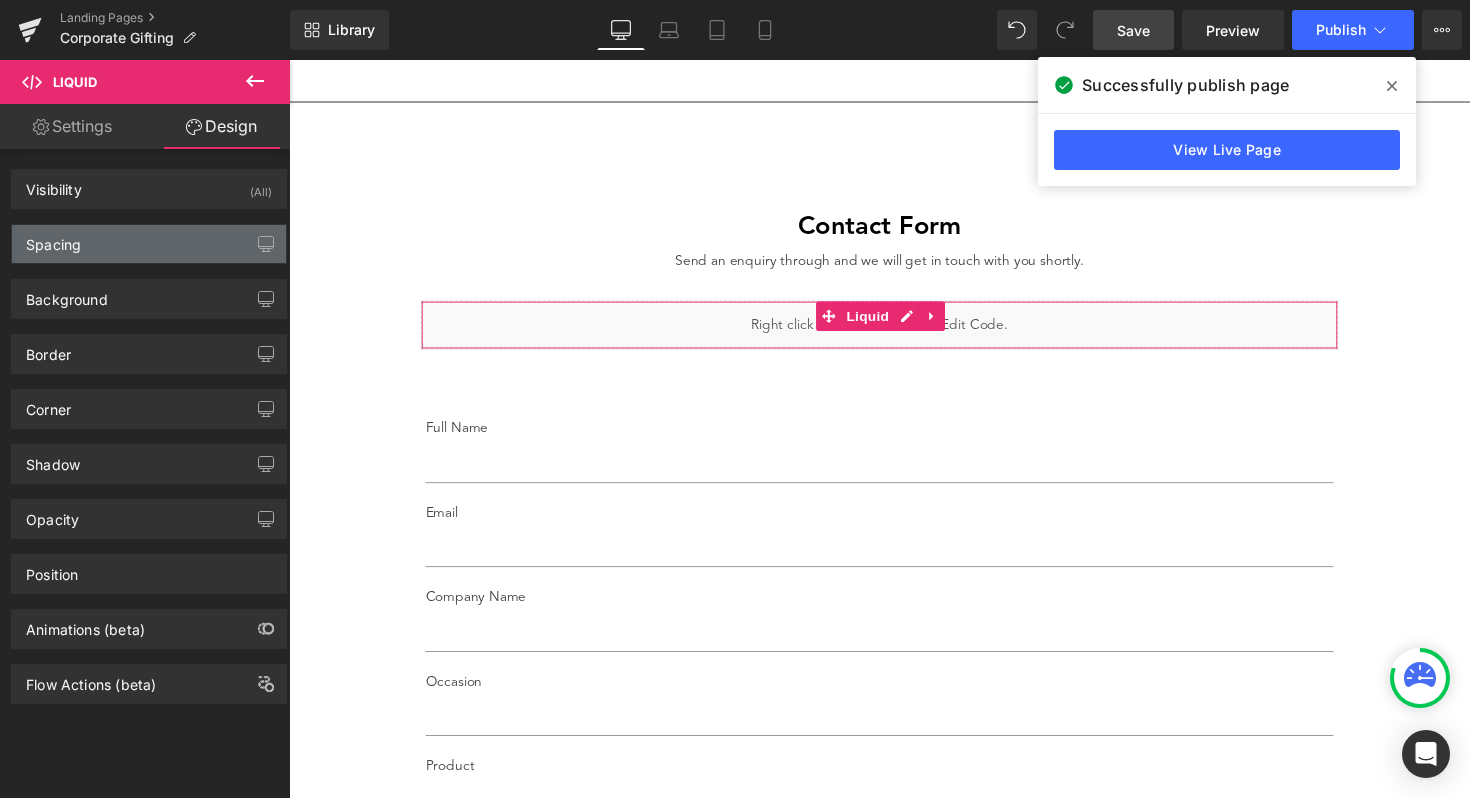 click on "Spacing" at bounding box center [149, 244] 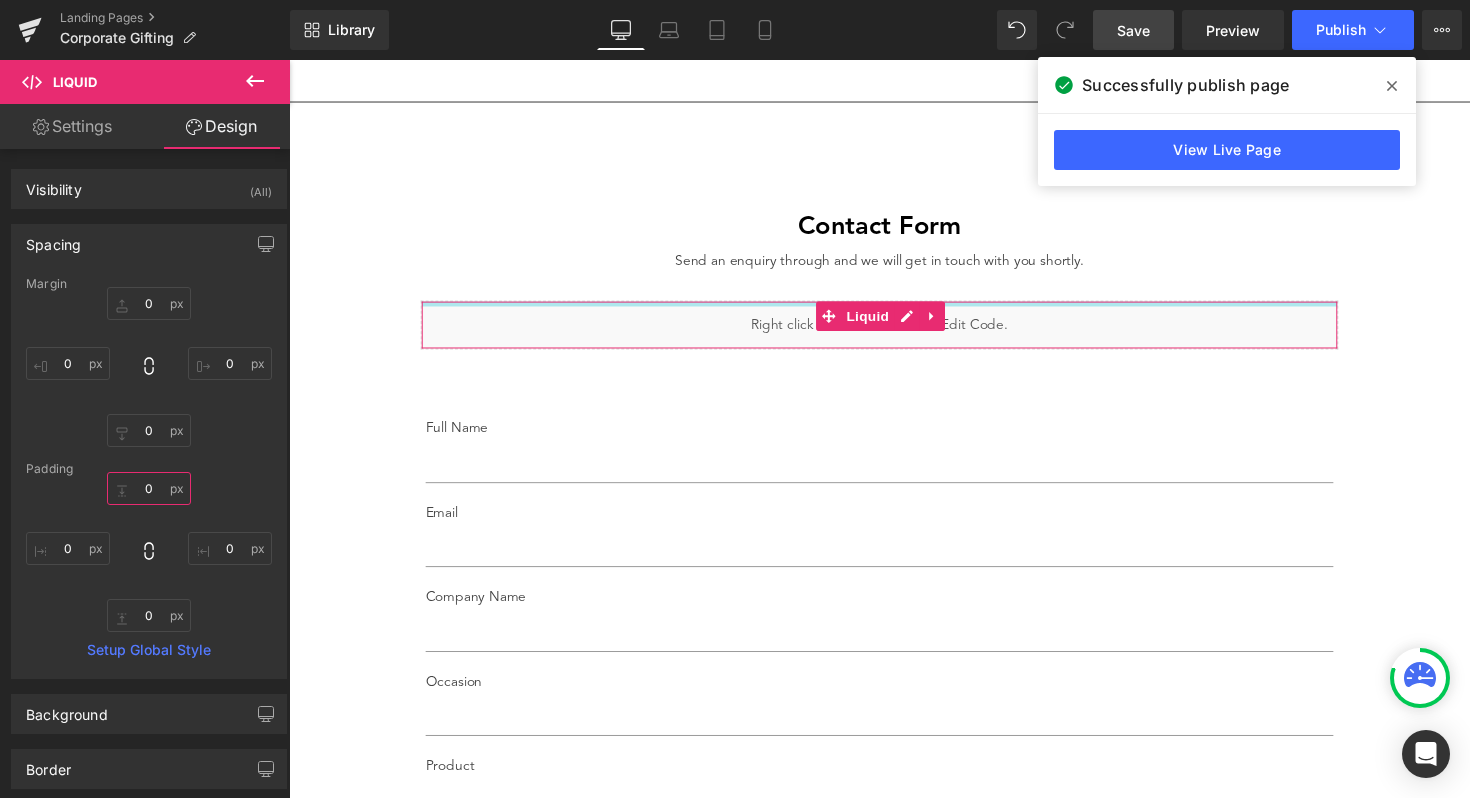 click on "0" at bounding box center (149, 488) 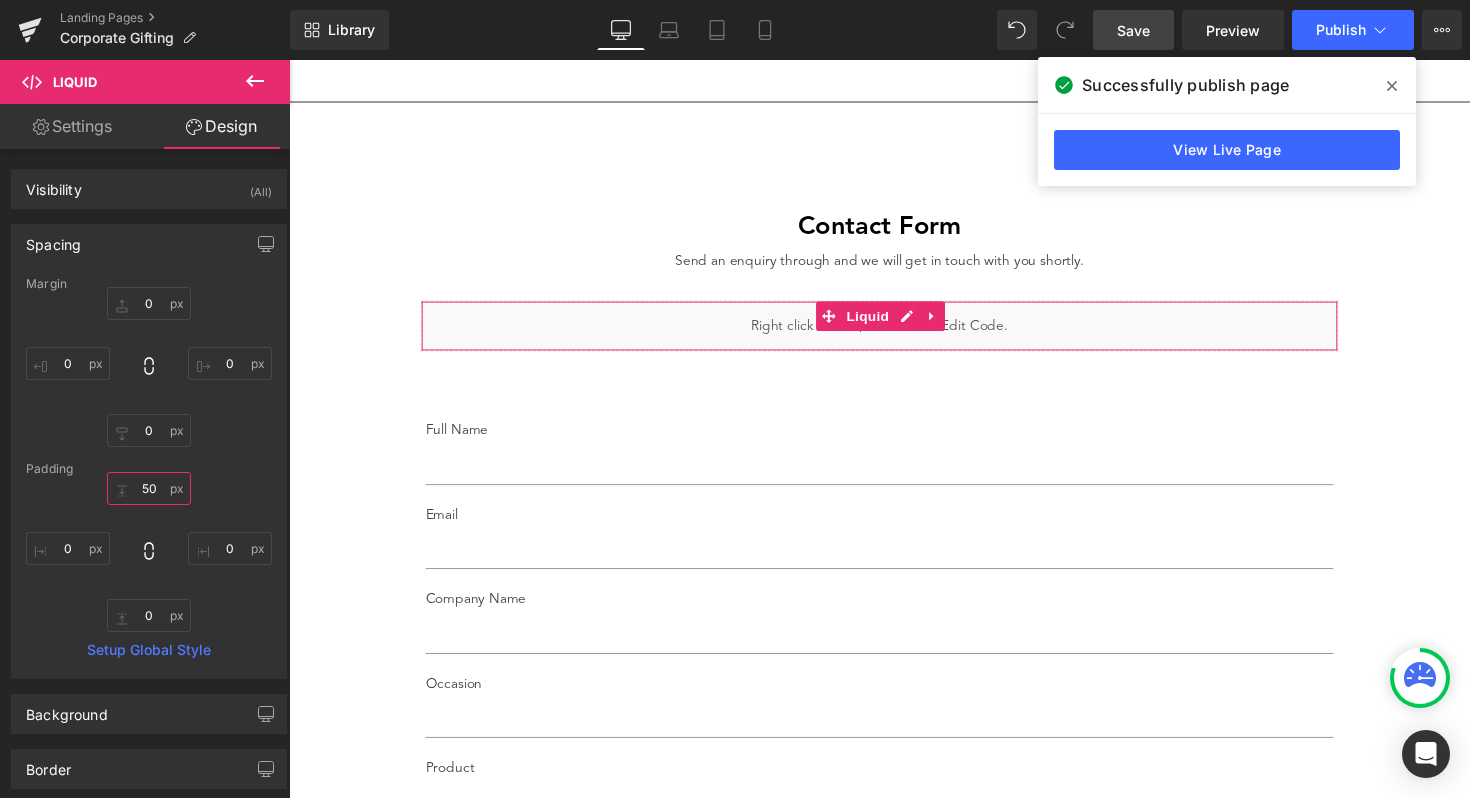 type on "50" 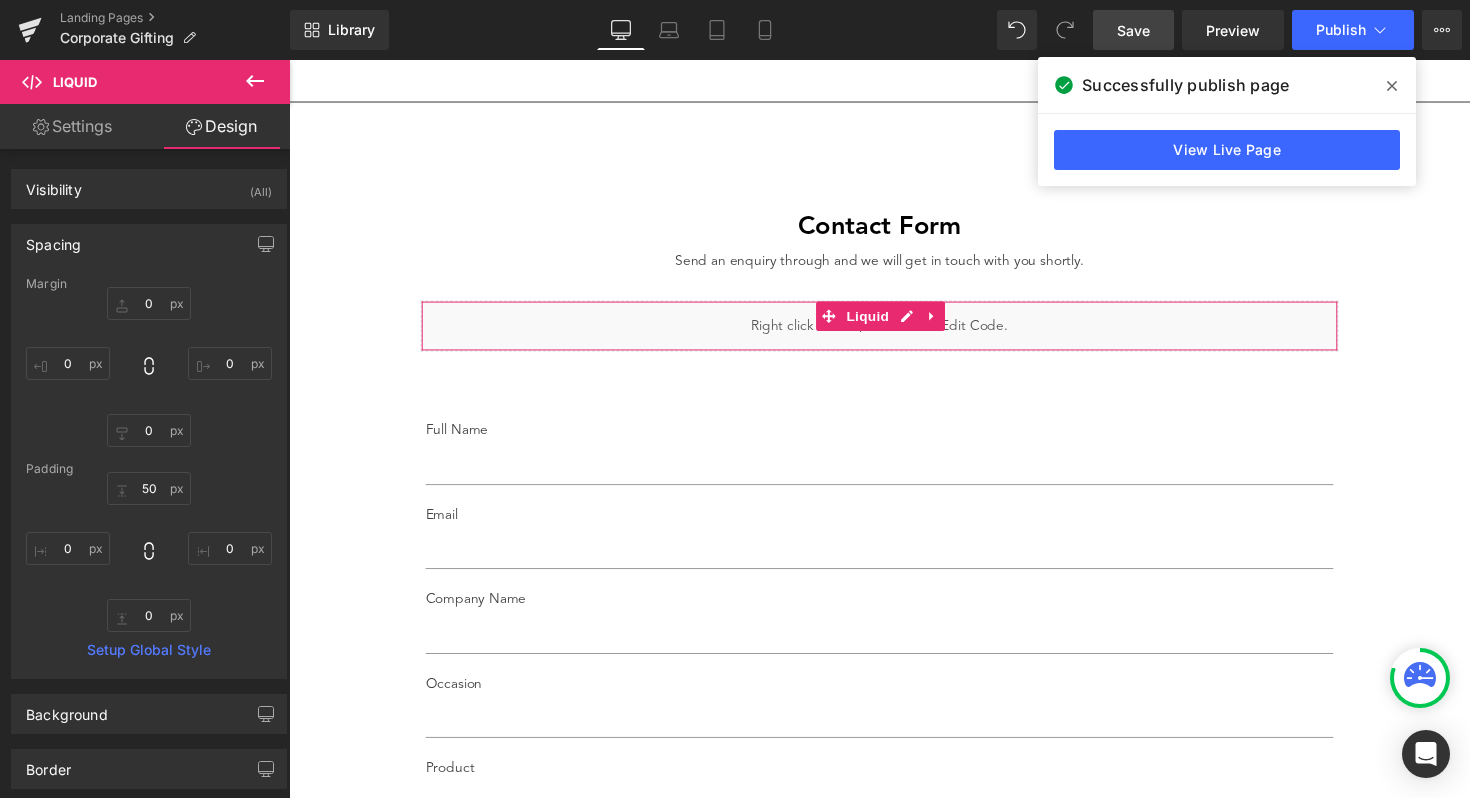 click on "50 50
0px 0
0px 0
0px 0" at bounding box center (149, 552) 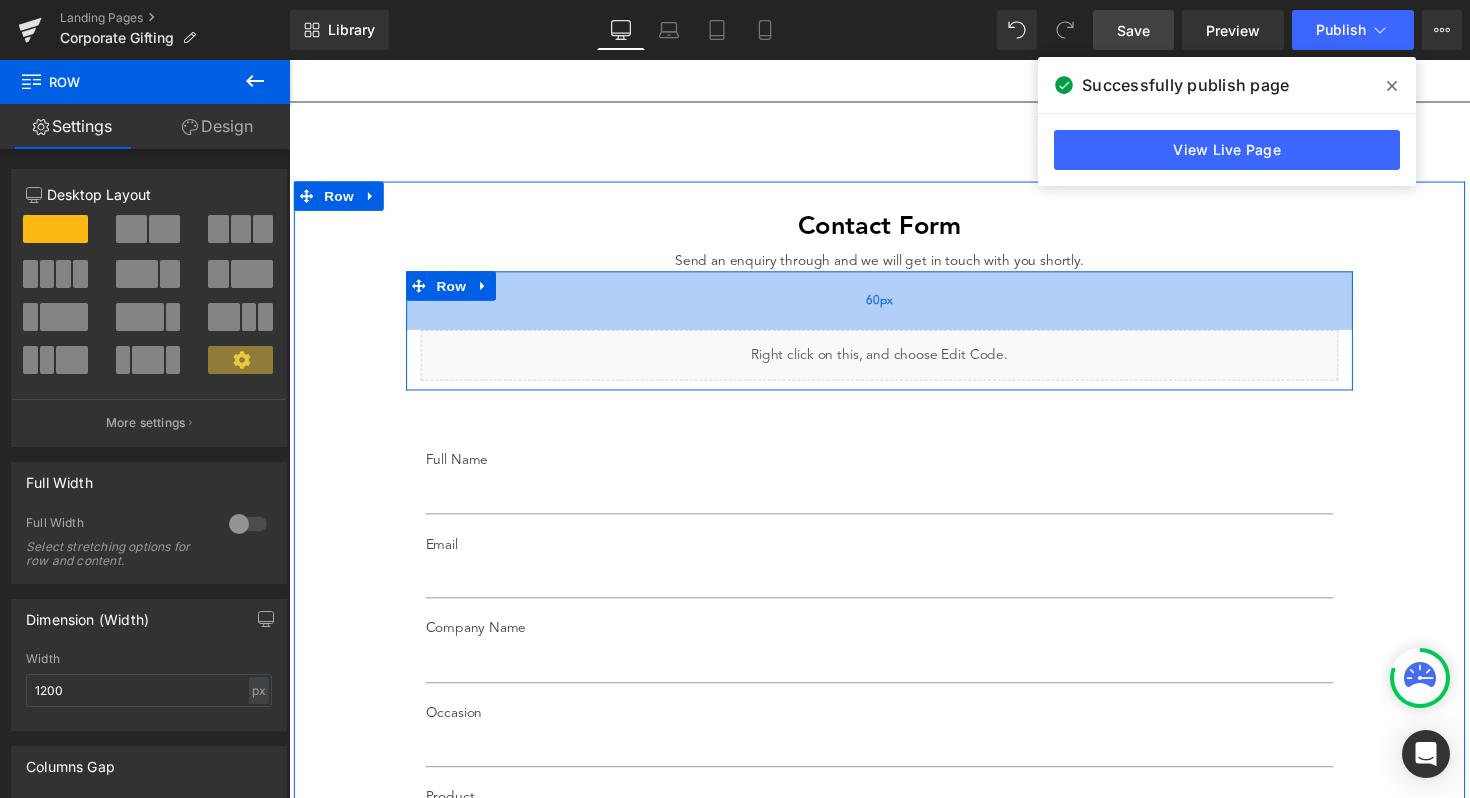drag, startPoint x: 709, startPoint y: 300, endPoint x: 705, endPoint y: 330, distance: 30.265491 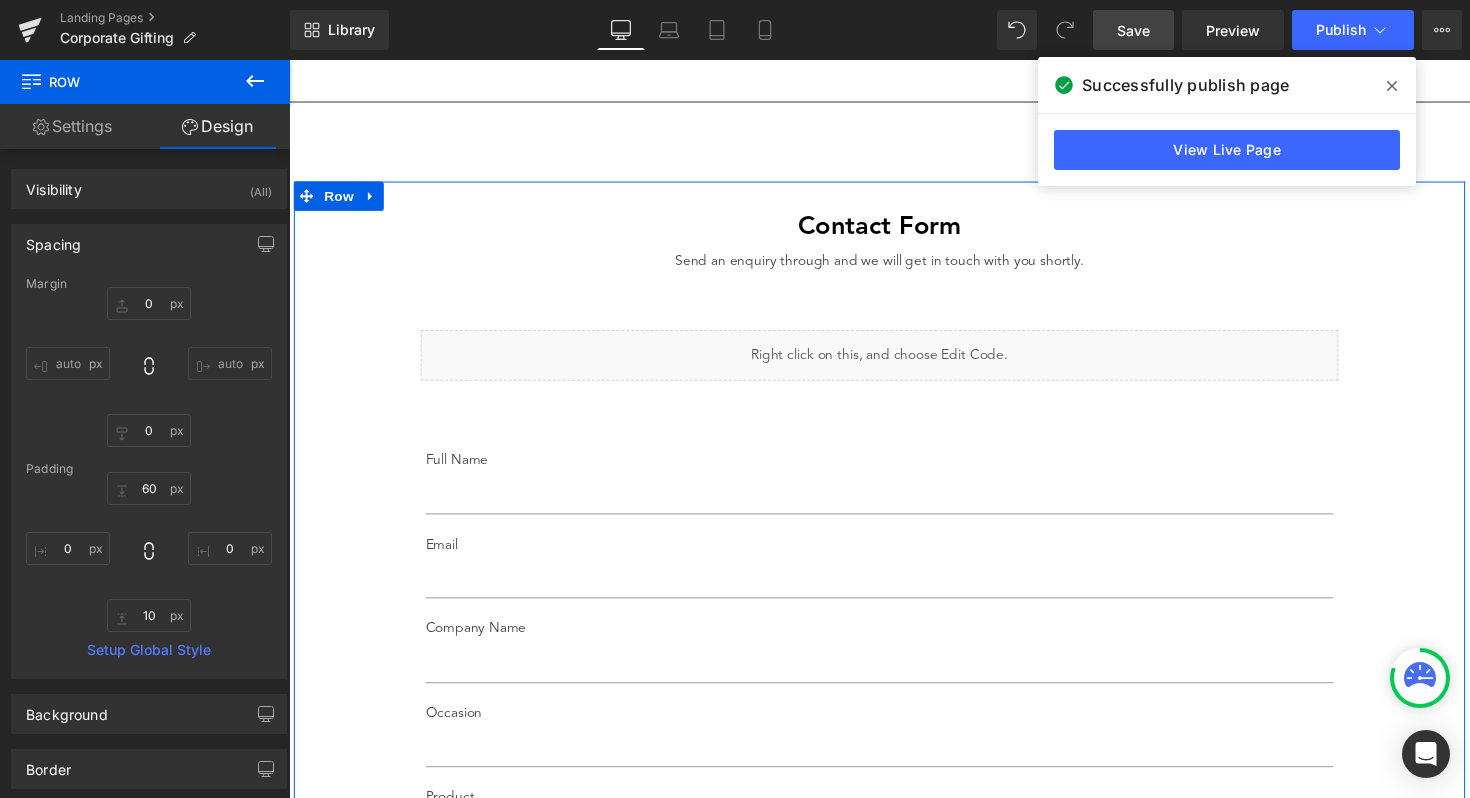 click on "Contact Form Heading         Send an enquiry through and we will get in touch with you shortly. Text Block
Liquid   50px
Row   60px       Row       100px" at bounding box center [894, 806] 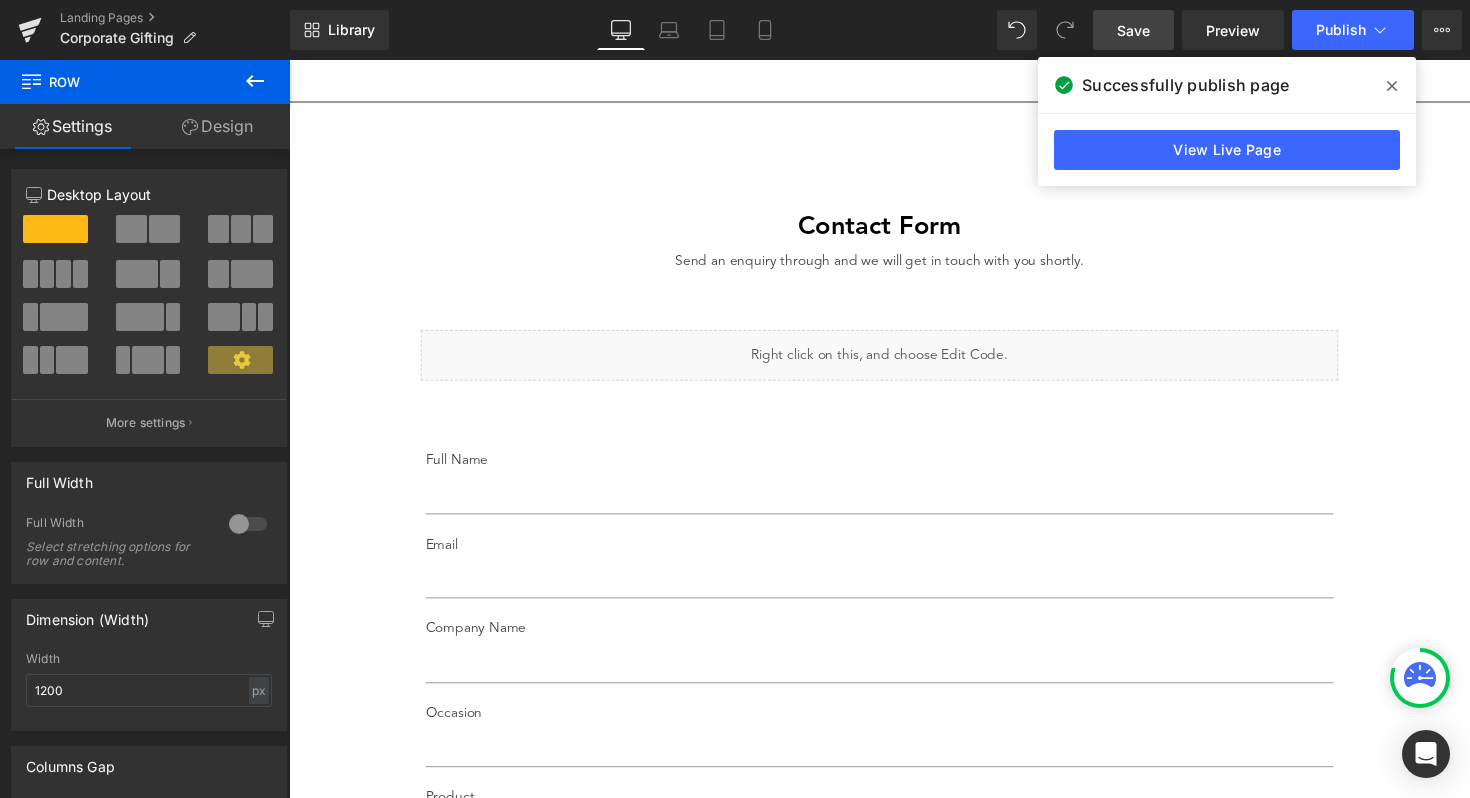 click on "Save" at bounding box center [1133, 30] 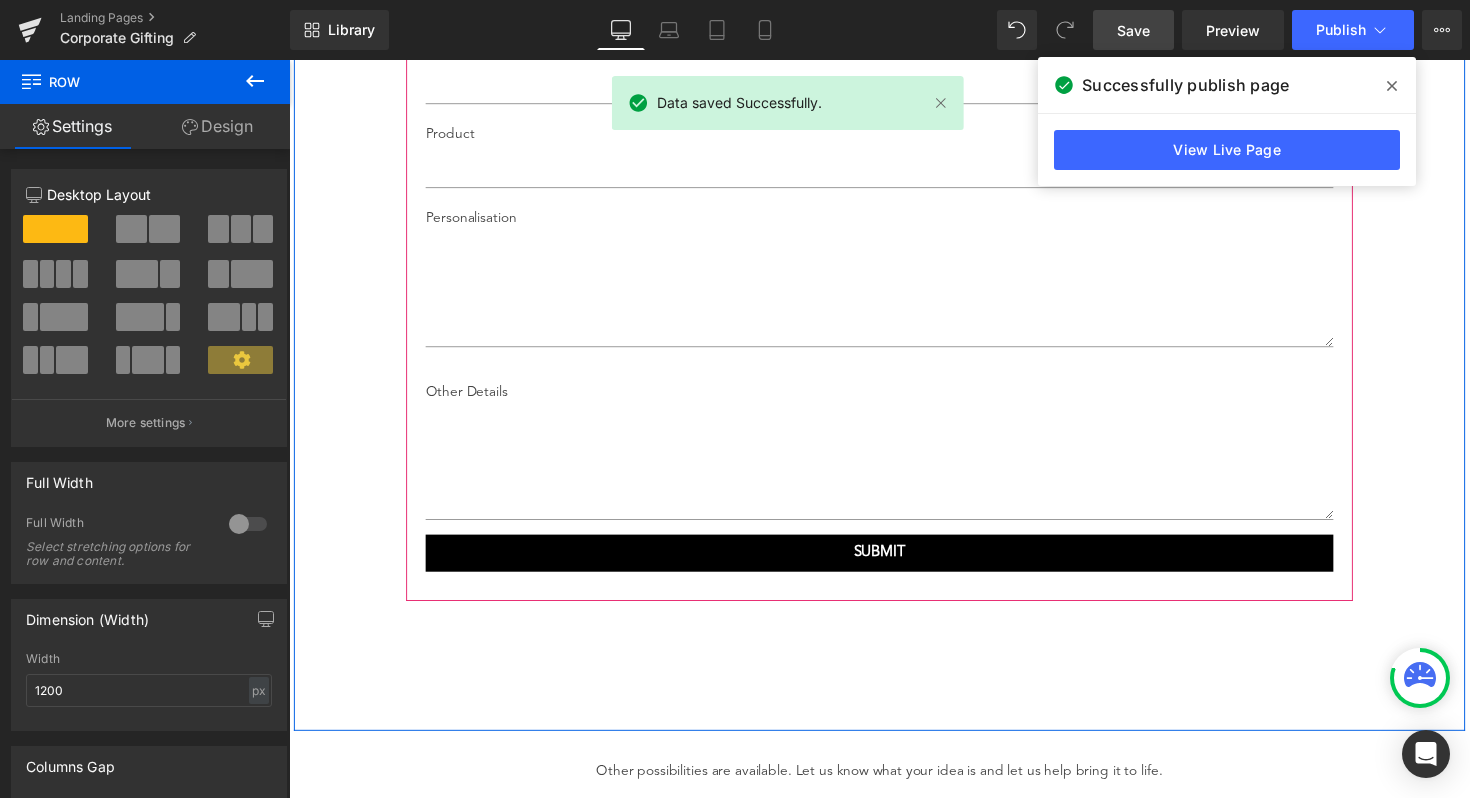 scroll, scrollTop: 3041, scrollLeft: 0, axis: vertical 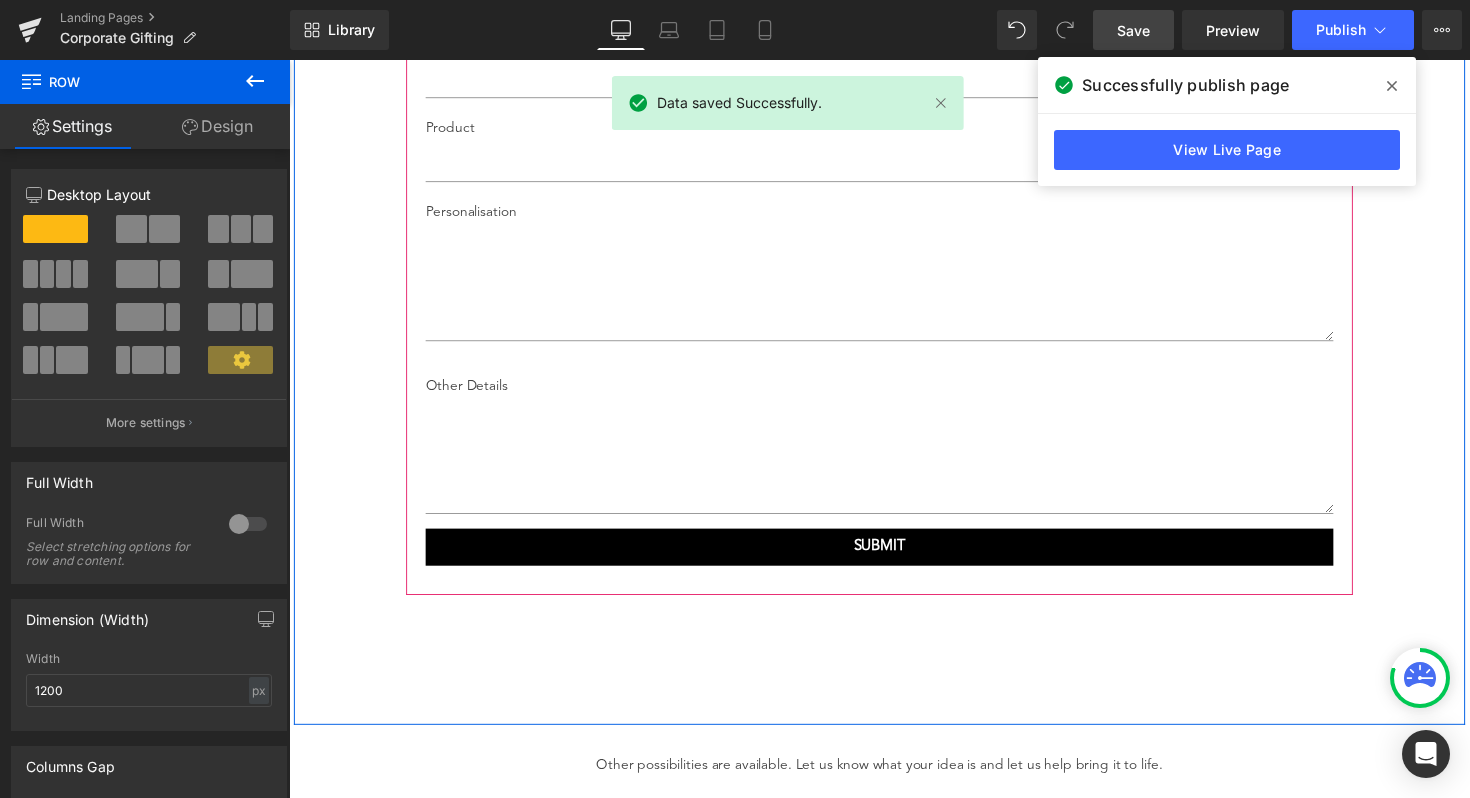 click on "SUBMIT" at bounding box center (894, 559) 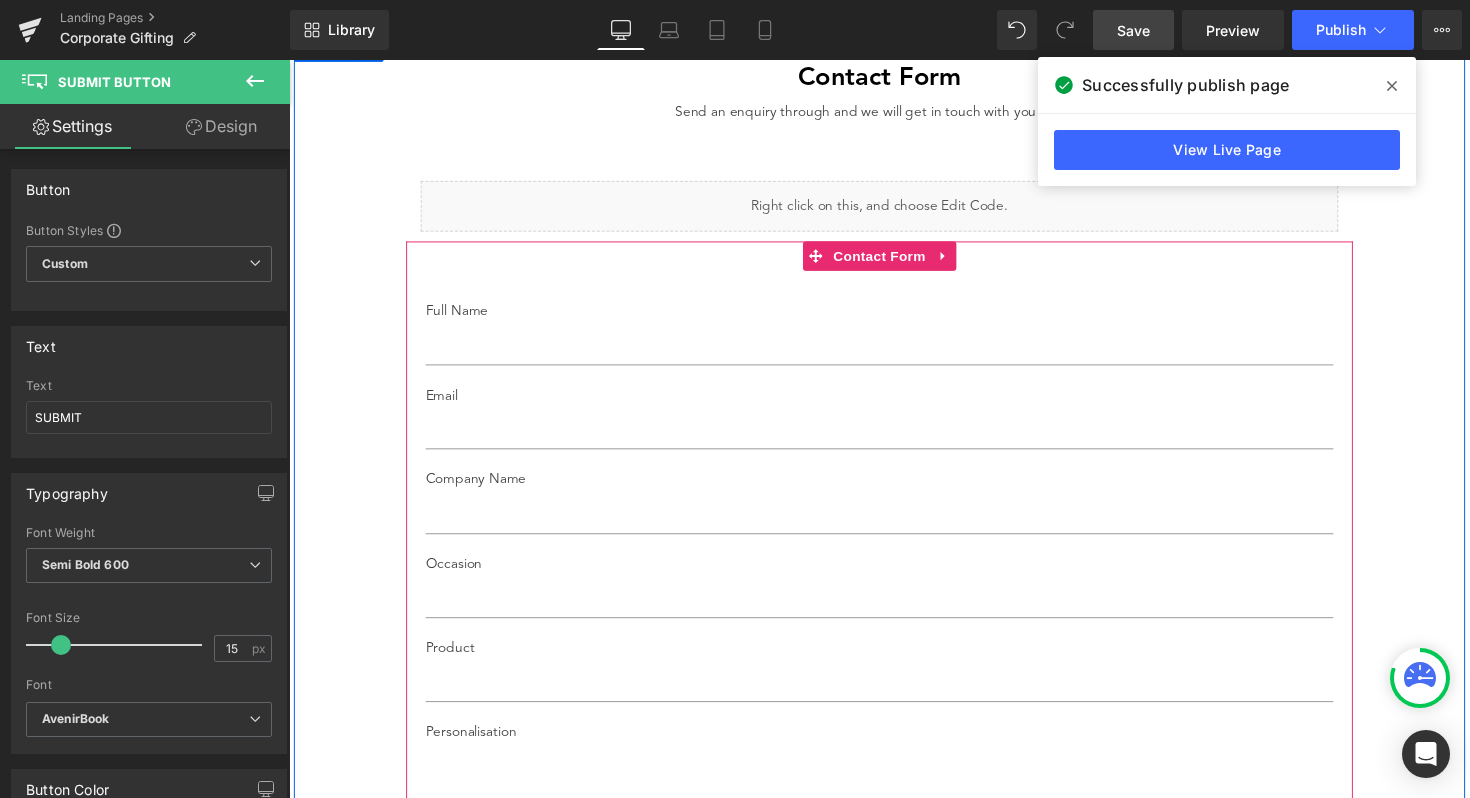 scroll, scrollTop: 2523, scrollLeft: 0, axis: vertical 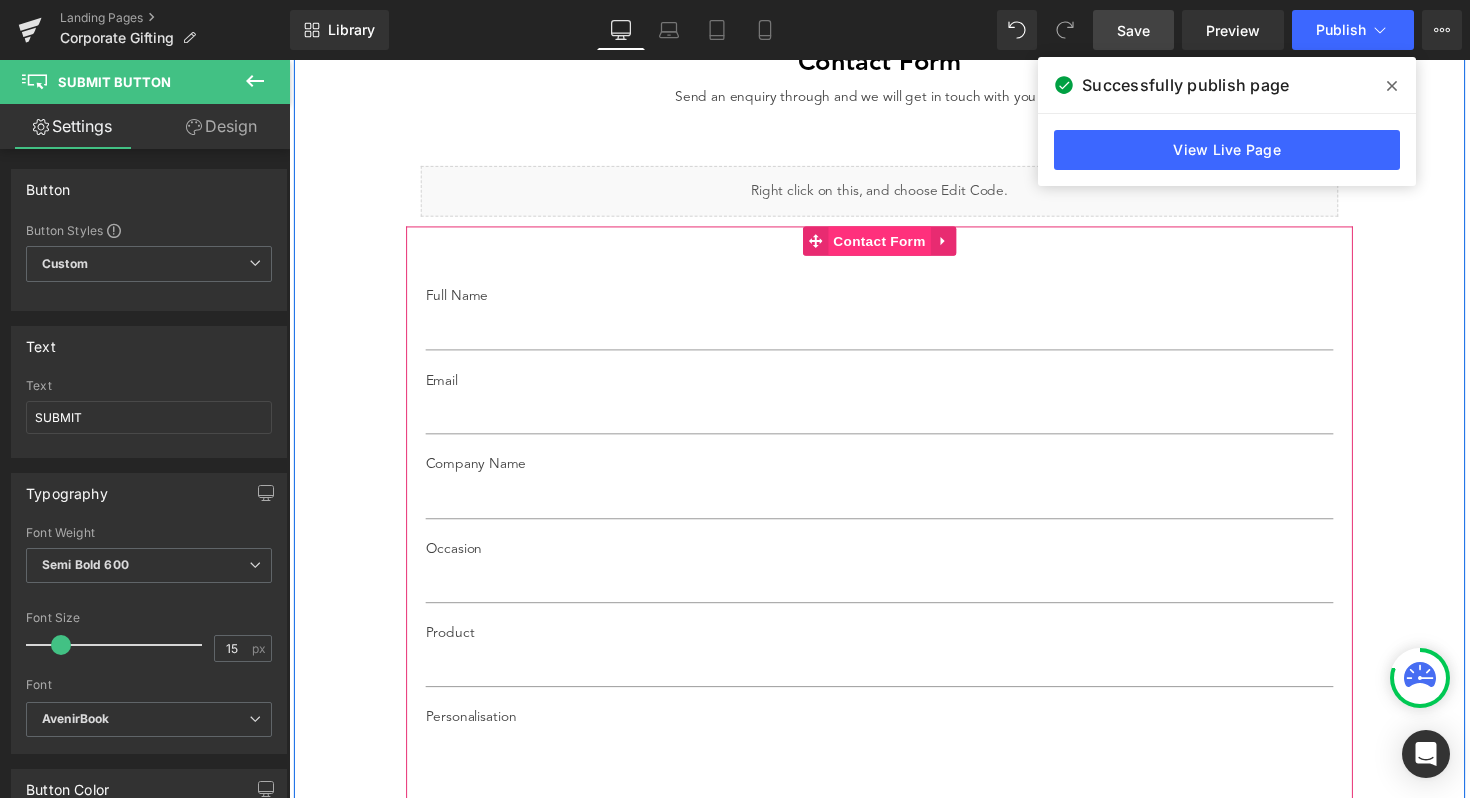 click on "Contact Form" at bounding box center (894, 246) 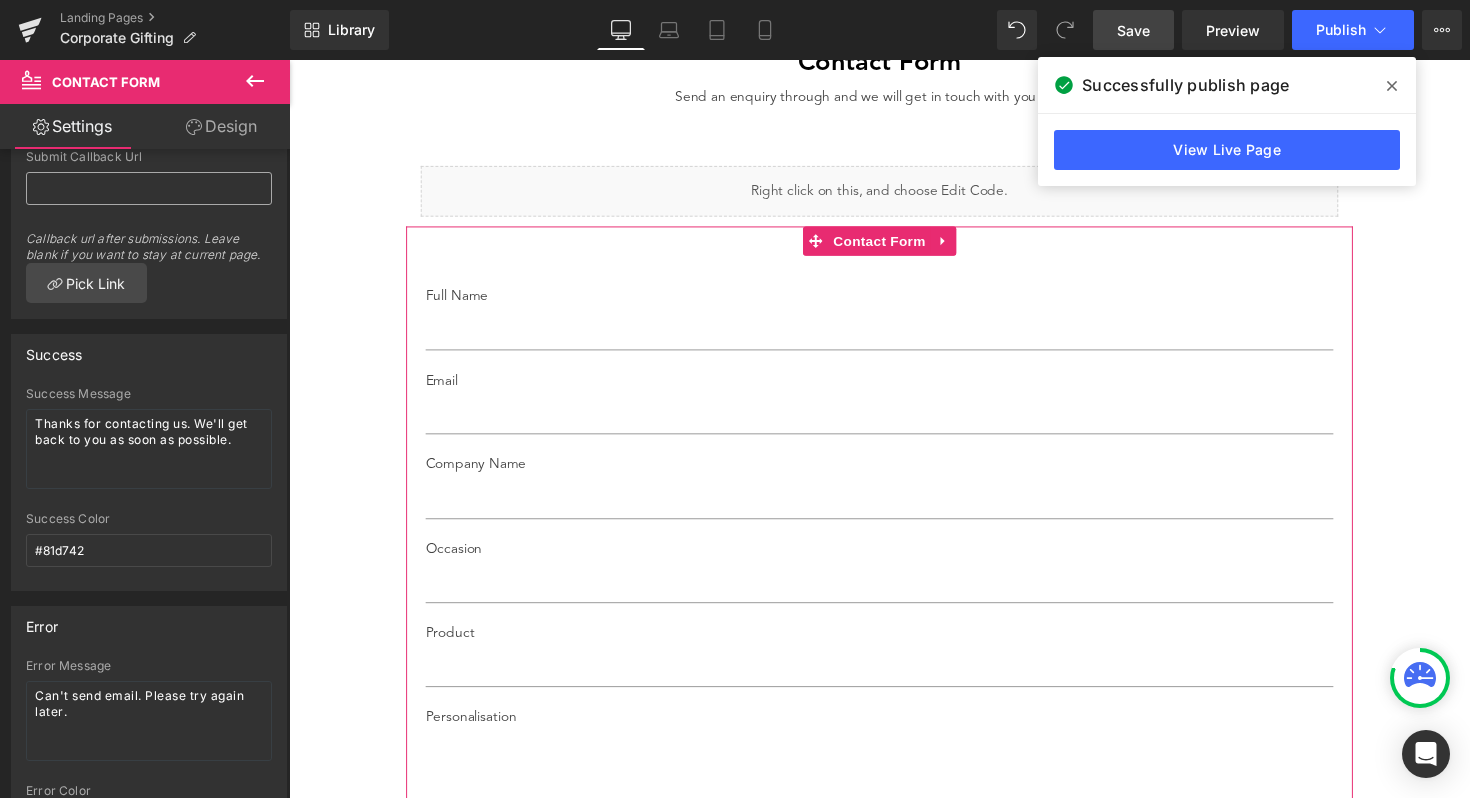 scroll, scrollTop: 215, scrollLeft: 0, axis: vertical 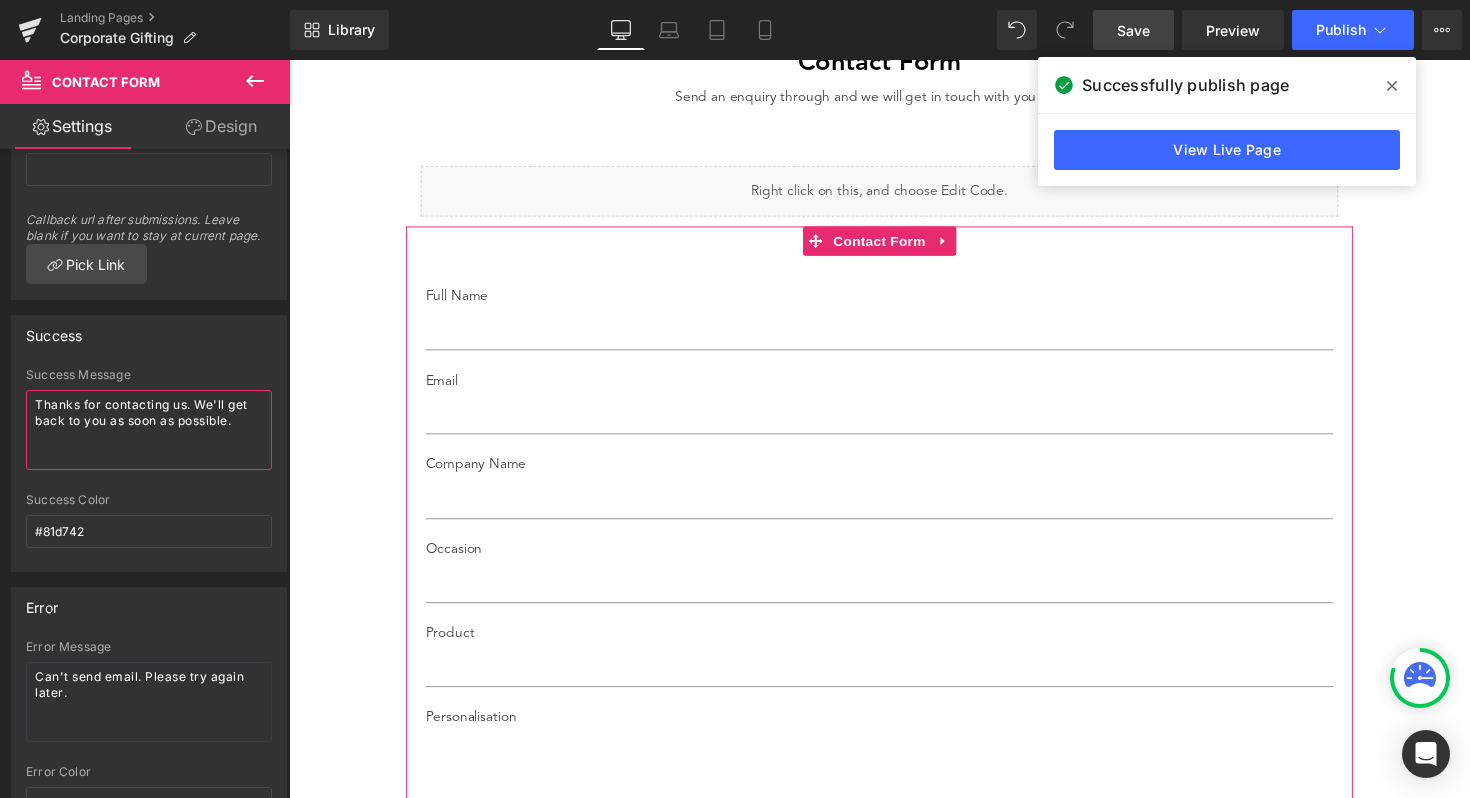 click on "Thanks for contacting us. We'll get back to you as soon as possible." at bounding box center [149, 430] 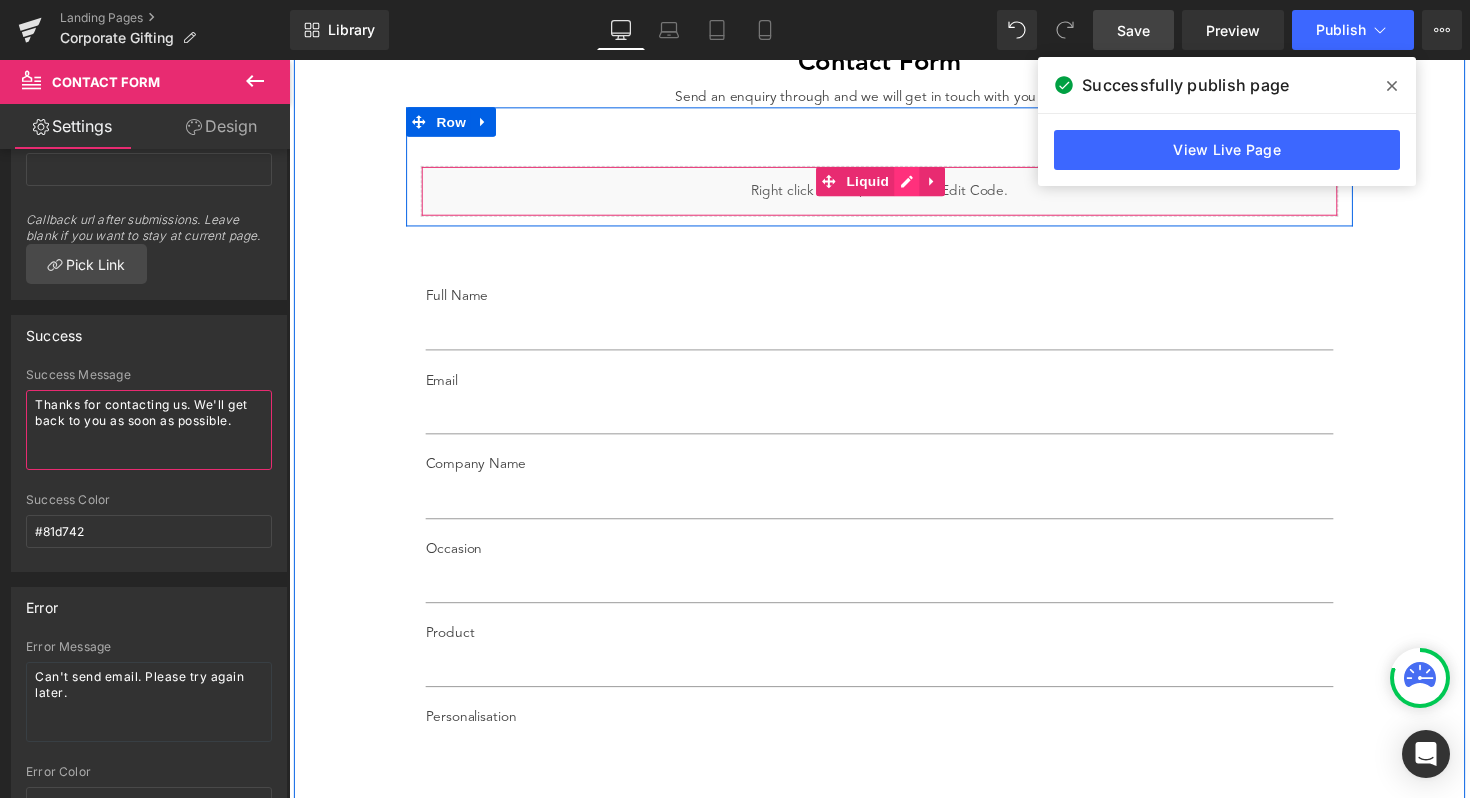 click on "Liquid   50px" at bounding box center (894, 195) 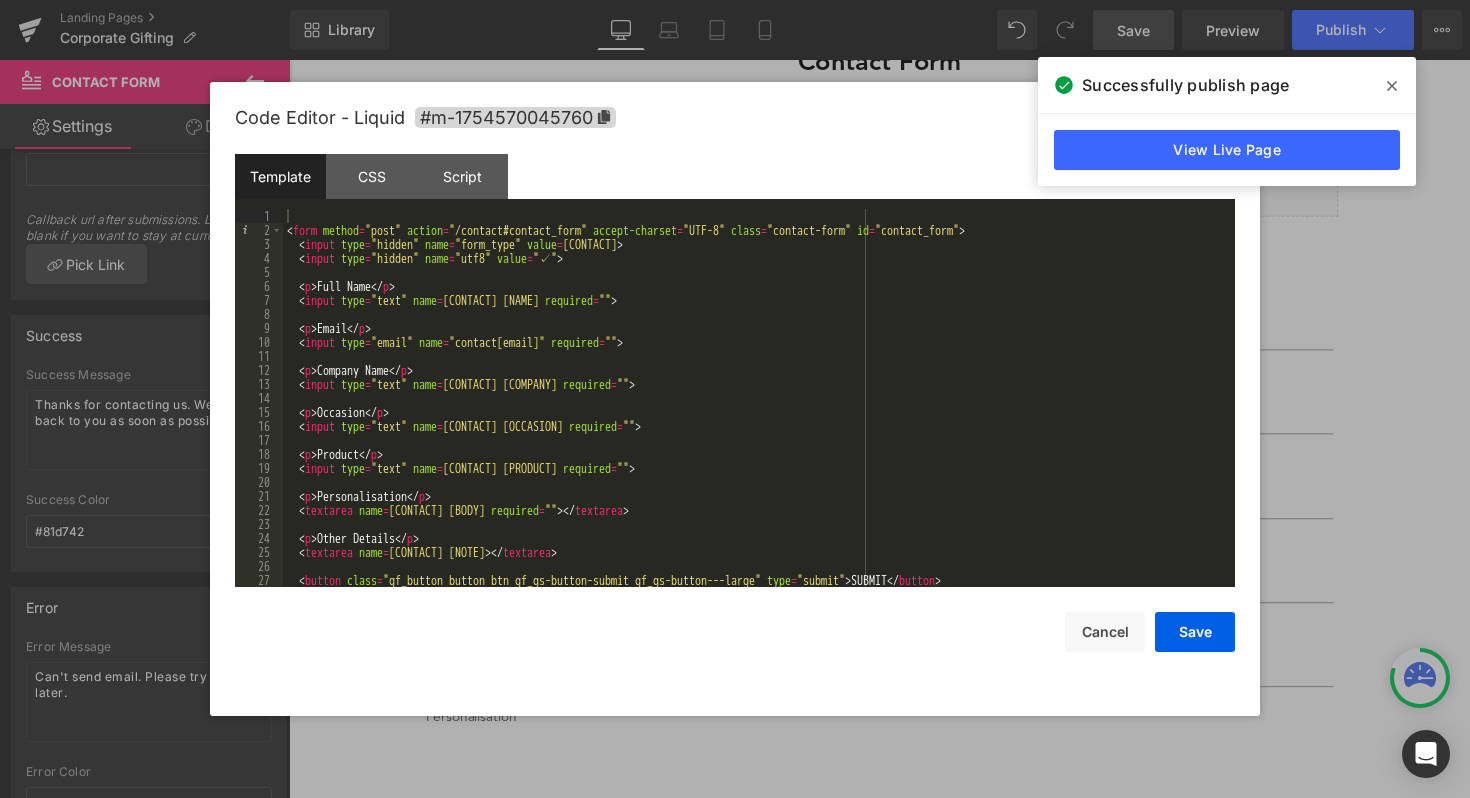 click on "Template CSS Script Data" at bounding box center [735, 181] 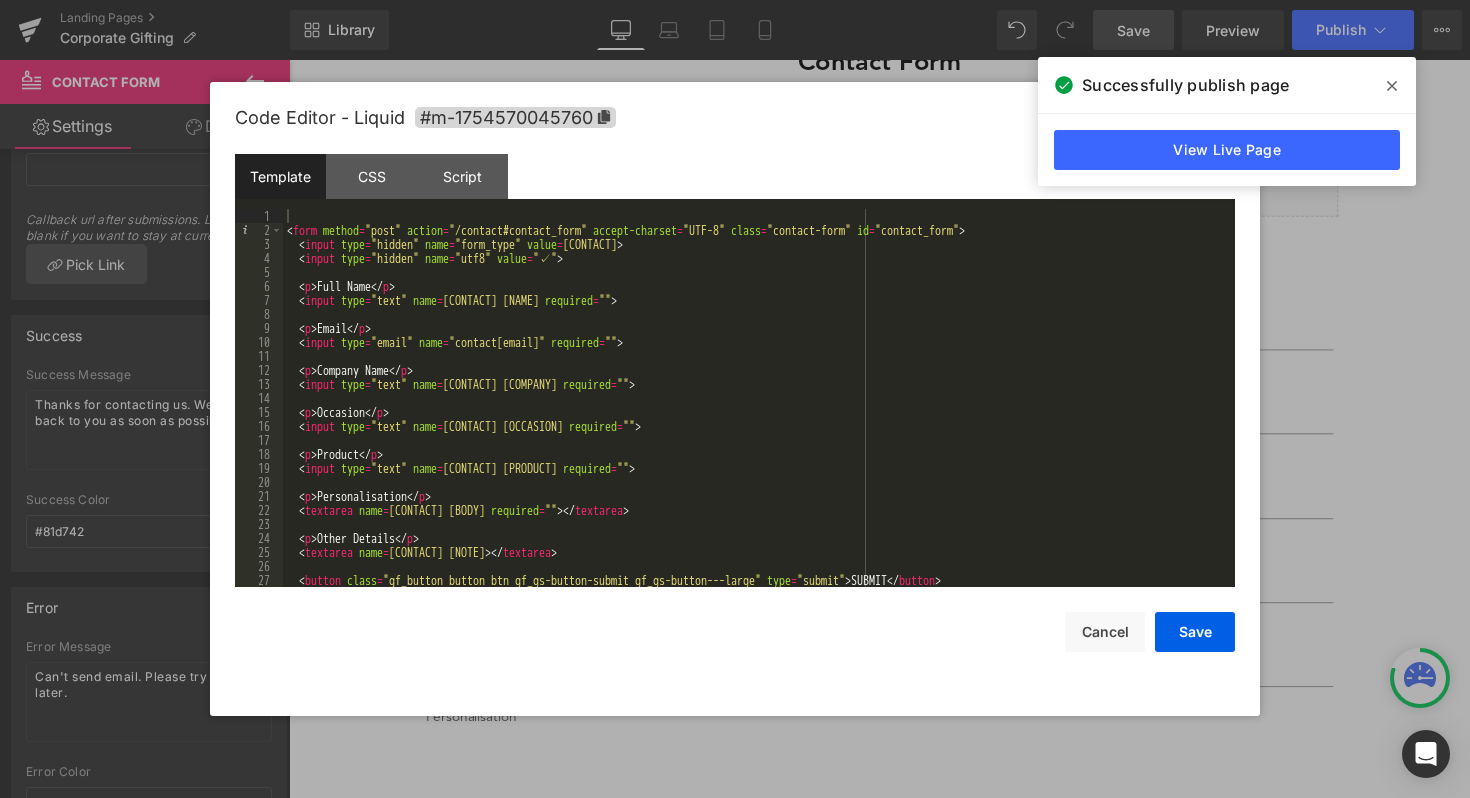 click on "< form   method = "post"   action = "/contact#contact_form"   accept-charset = "UTF-8"   class = "contact-form"   id = "contact_form" >    < input   type = "hidden"   name = "form_type"   value = "contact" >    < input   type = "hidden"   name = "utf8"   value = "✓" >    < p > Full Name </ p >    < input   type = "text"   name = "contact[name]"   required = "" >    < p > Email </ p >    < input   type = "email"   name = "contact[email]"   required = "" >    < p > Company Name </ p >    < input   type = "text"   name = "contact[company]"   required = "" >    < p > Occasion </ p >    < input   type = "text"   name = "contact[occasion]"   required = "" >    < p > Product </ p >    < input   type = "text"   name = "contact[product]"   required = "" >    < p > Personalisation </ p >    < textarea   name = "contact[body]"   required = "" > </ textarea >    < p > Other Details </ p >    < textarea   name = "contact[note]" > </ textarea >    < button   class =   type = "submit" > SUBMIT </ button > </ form >" at bounding box center (755, 412) 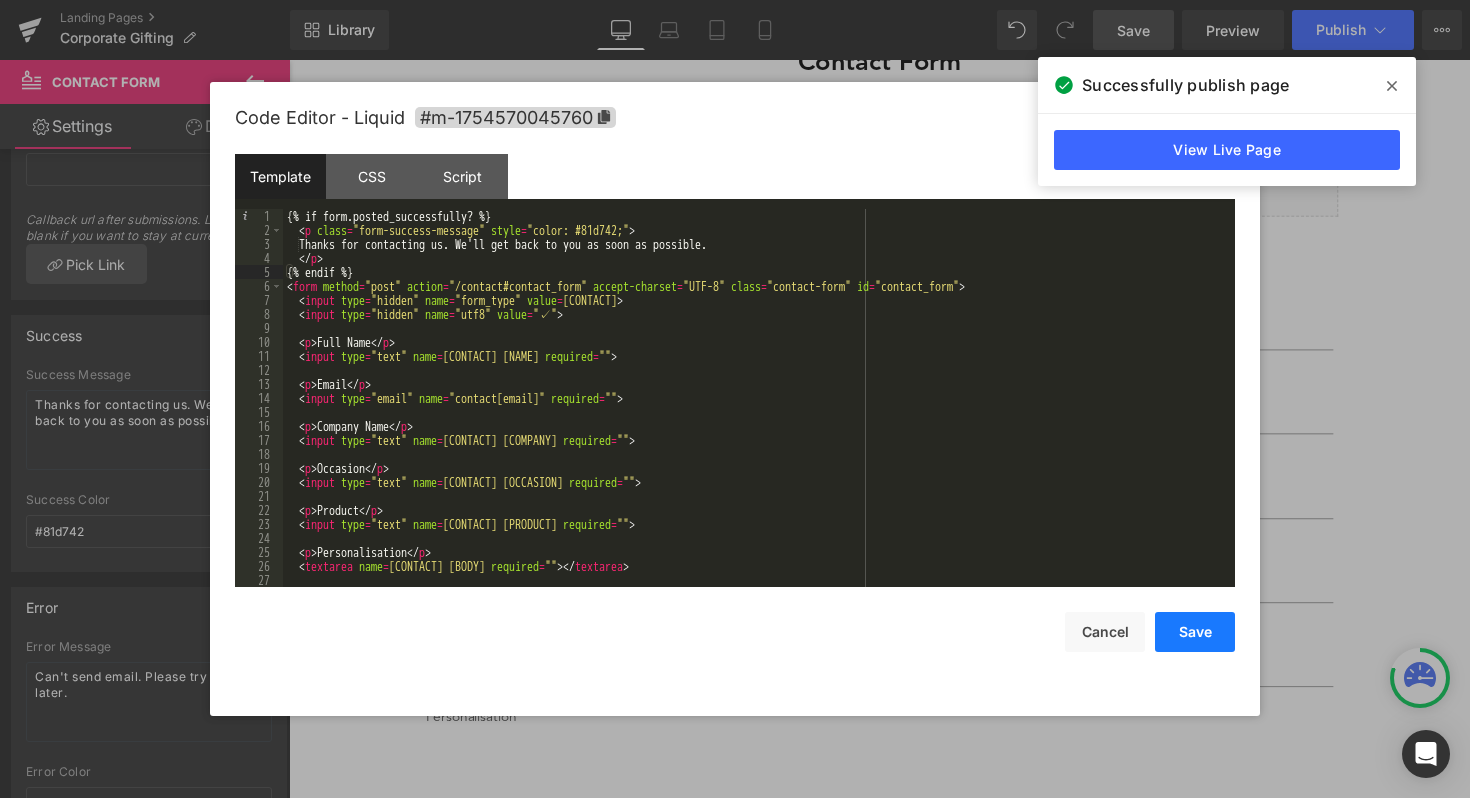 click on "Save" at bounding box center [1195, 632] 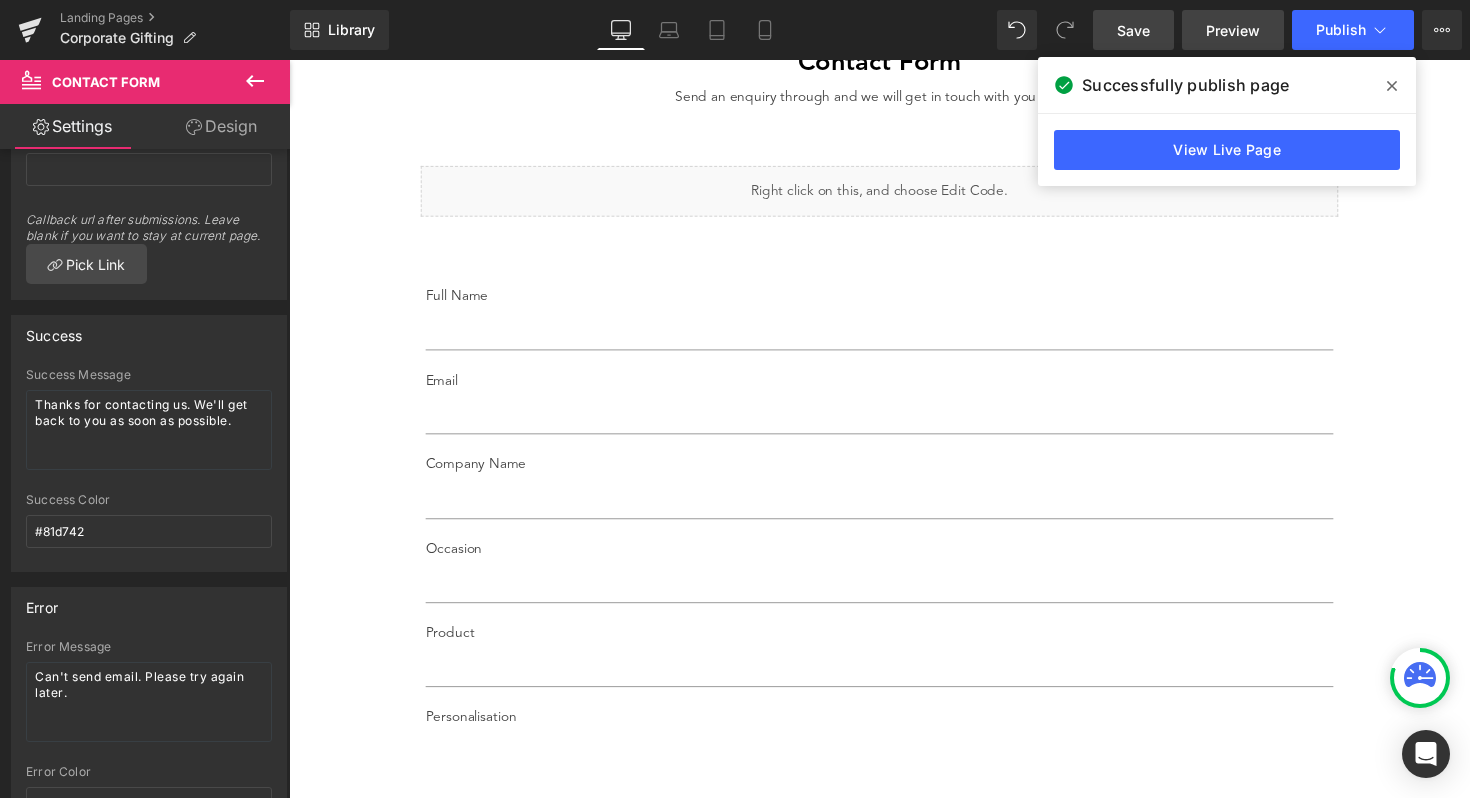 click on "Preview" at bounding box center (1233, 30) 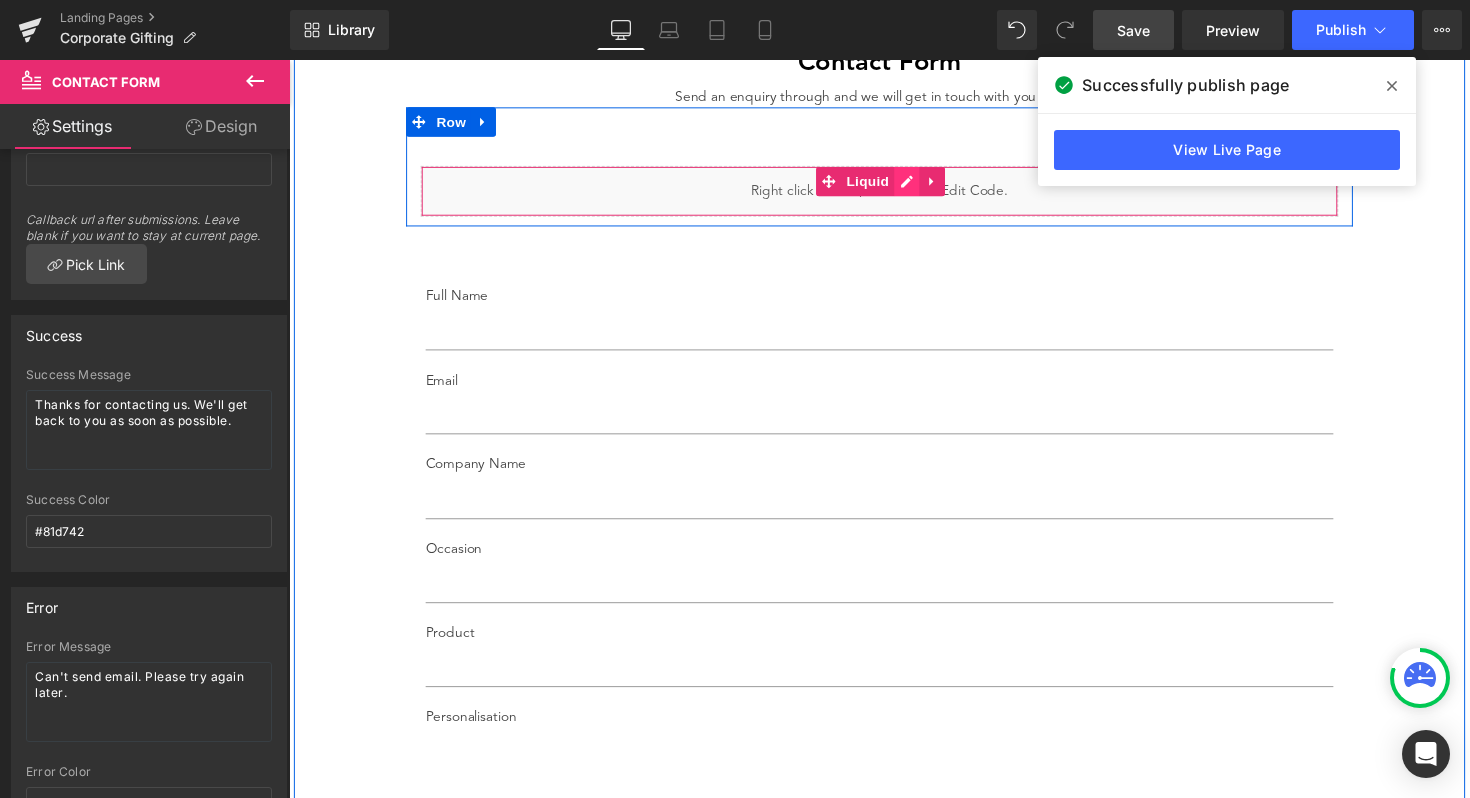 click on "Liquid" at bounding box center (894, 195) 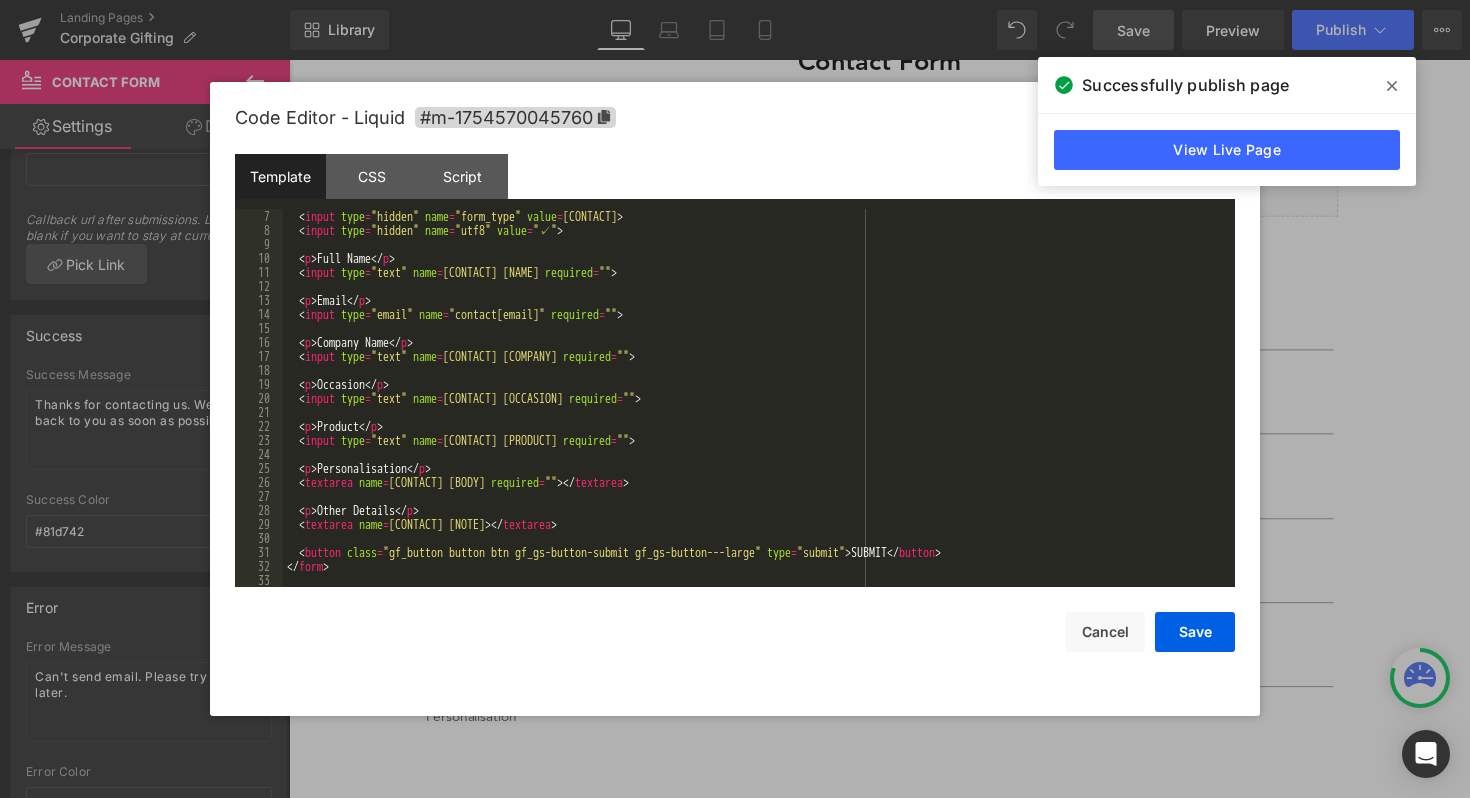 scroll, scrollTop: 84, scrollLeft: 0, axis: vertical 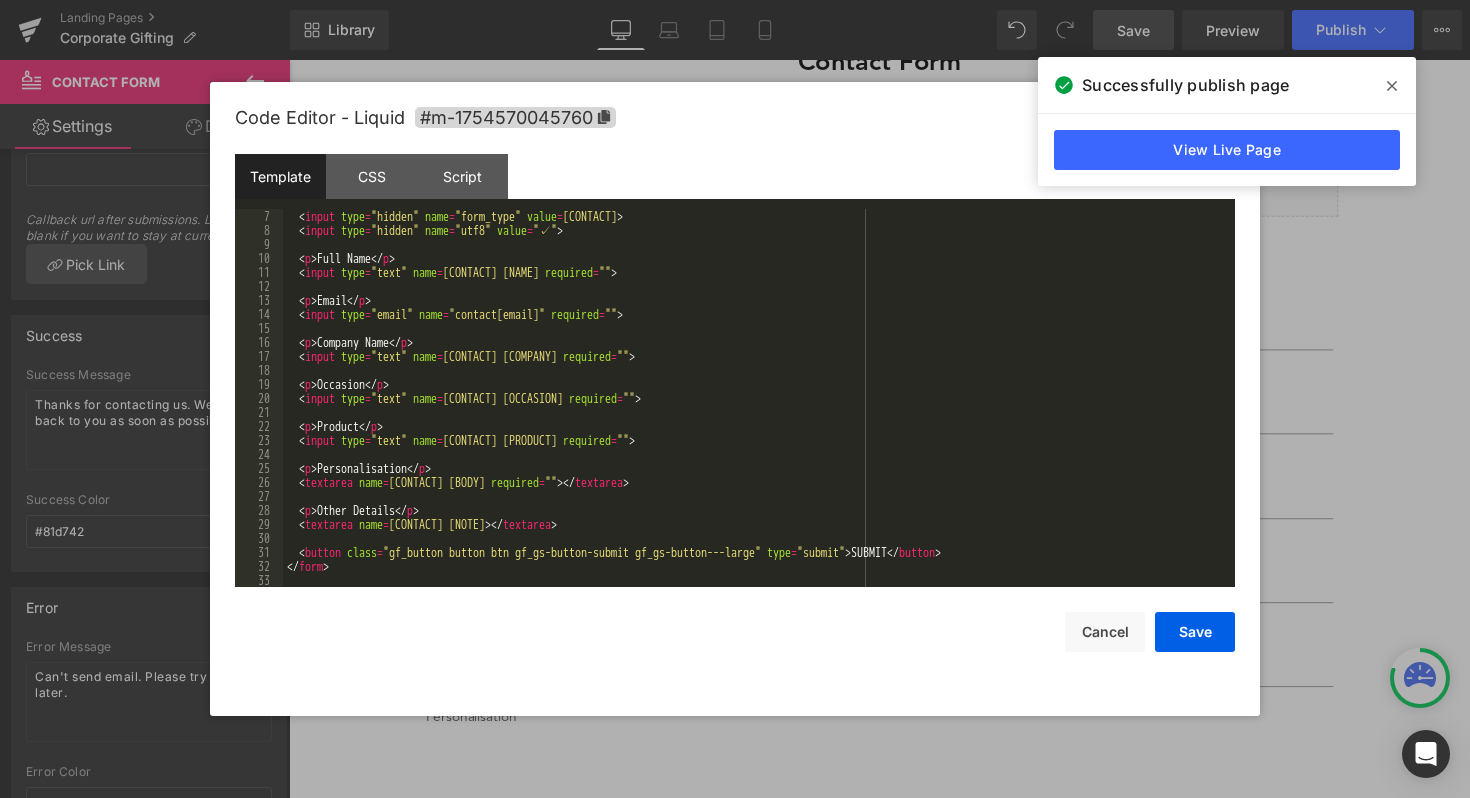 click on "< input   type = "hidden"   name = "form_type"   value = "contact" >    < input   type = "hidden"   name = "utf8"   value = "✓" >    < p > Full Name </ p >    < input   type = "text"   name = "contact[name]"   required = "" >    < p > Email </ p >    < input   type = "email"   name = "contact[email]"   required = "" >    < p > Company Name </ p >    < input   type = "text"   name = "contact[company]"   required = "" >    < p > Occasion </ p >    < input   type = "text"   name = "contact[occasion]"   required = "" >    < p > Product </ p >    < input   type = "text"   name = "contact[product]"   required = "" >    < p > Personalisation </ p >    < textarea   name = "contact[body]"   required = "" > </ textarea >    < p > Other Details </ p >    < textarea   name = "contact[note]" > </ textarea >    < button   class = "gf_button button btn gf_gs-button-submit gf_gs-button---large"   type = "submit" > SUBMIT </ button > </ form >" at bounding box center (755, 412) 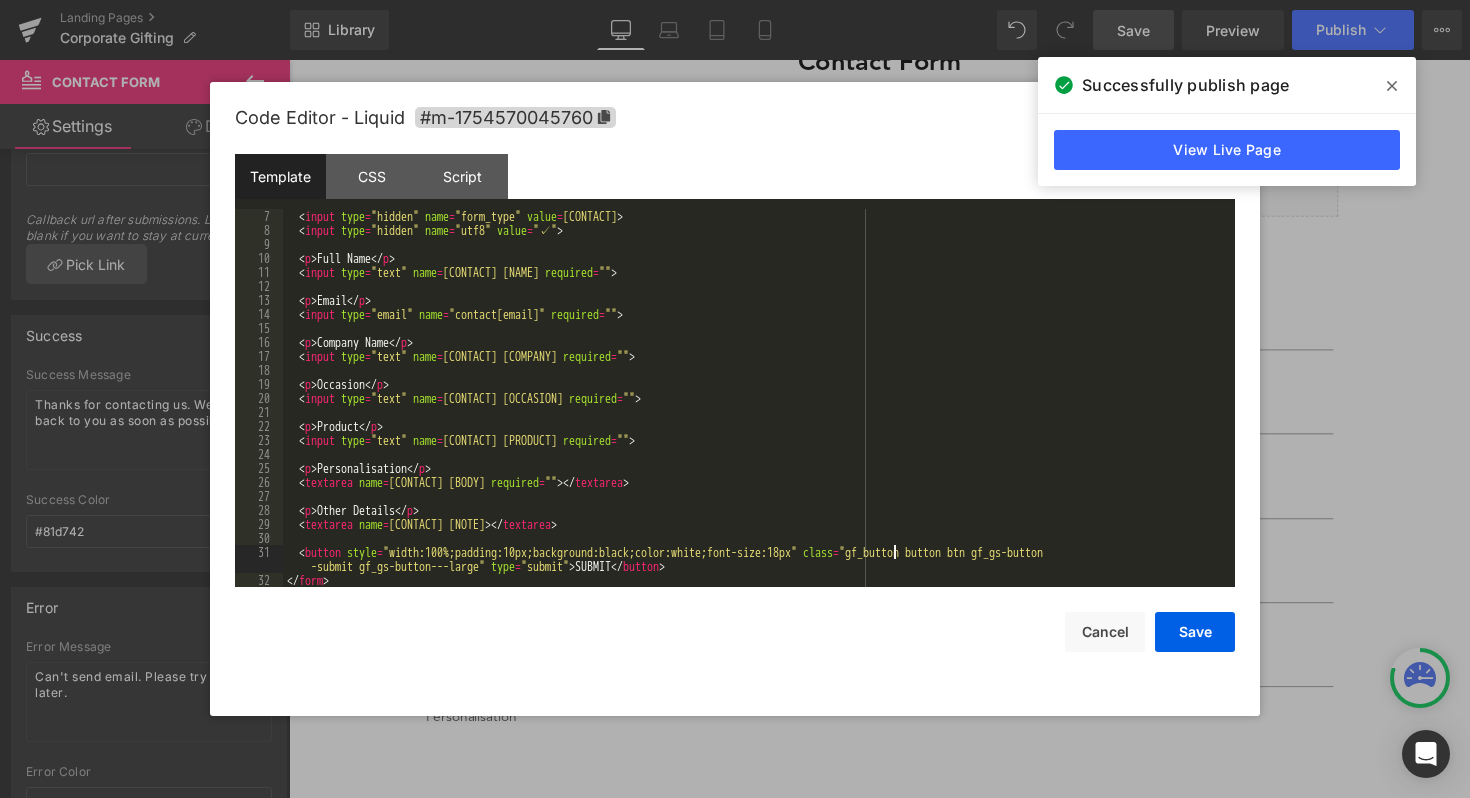 type 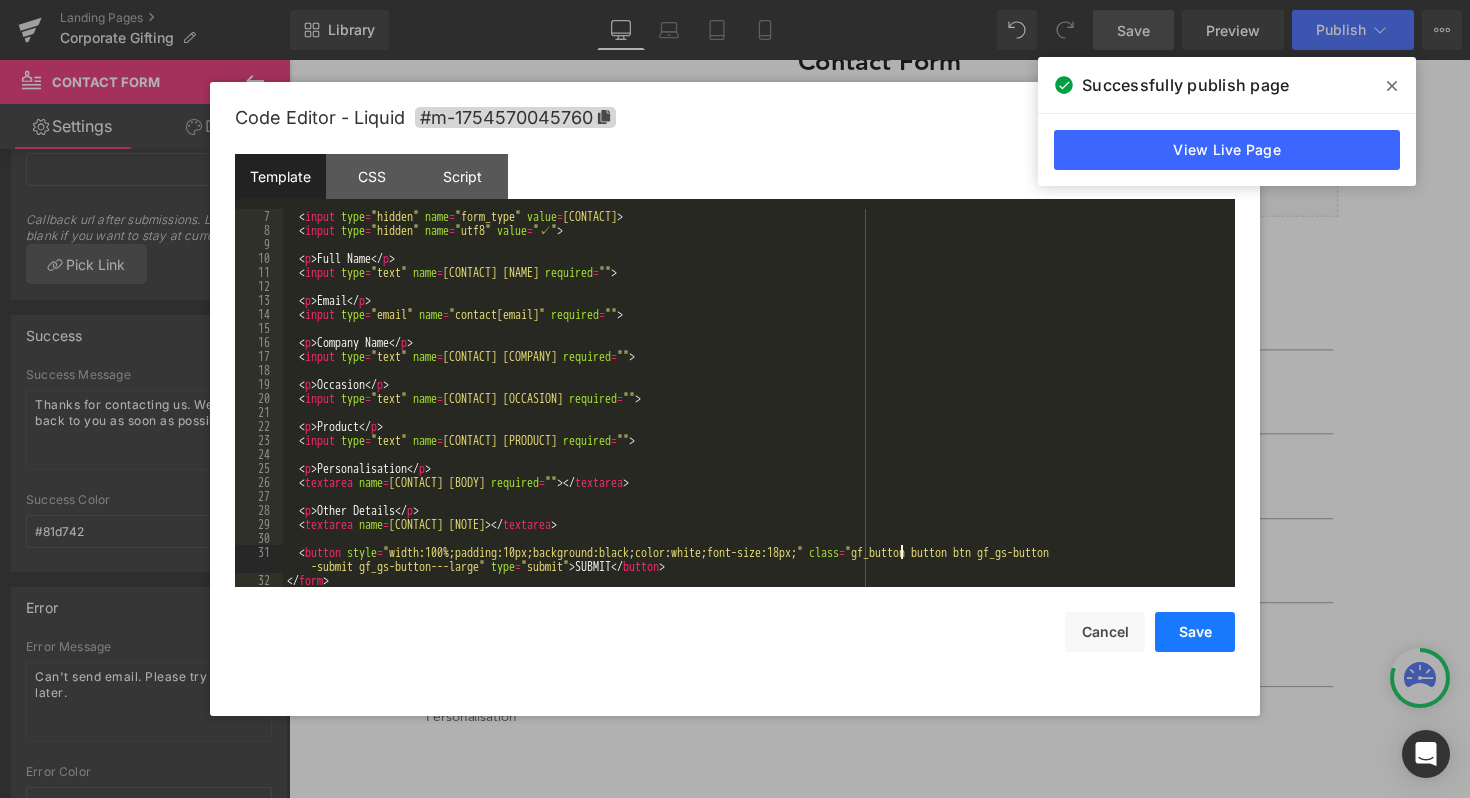 click on "Save" at bounding box center (1195, 632) 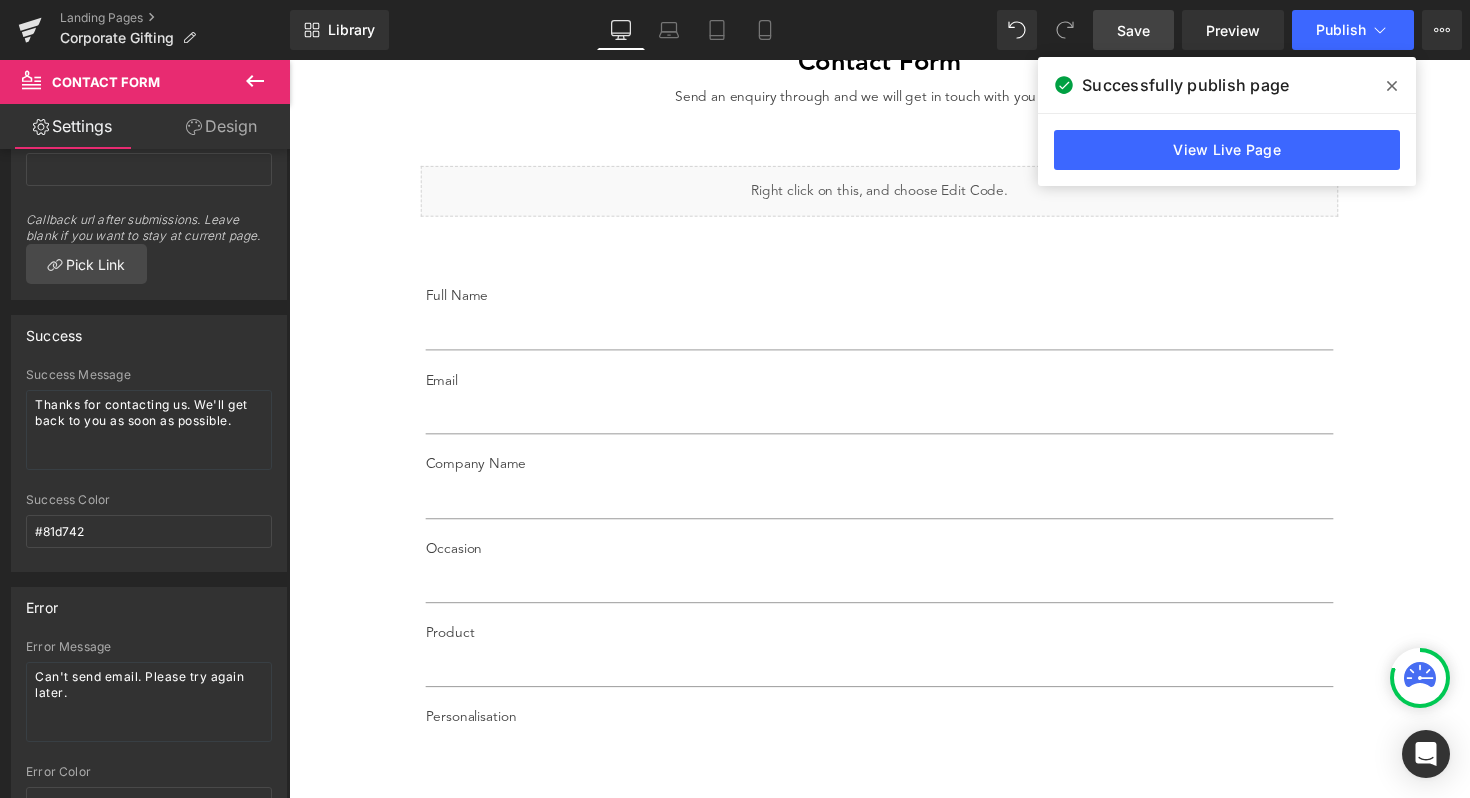 click on "Save" at bounding box center [1133, 30] 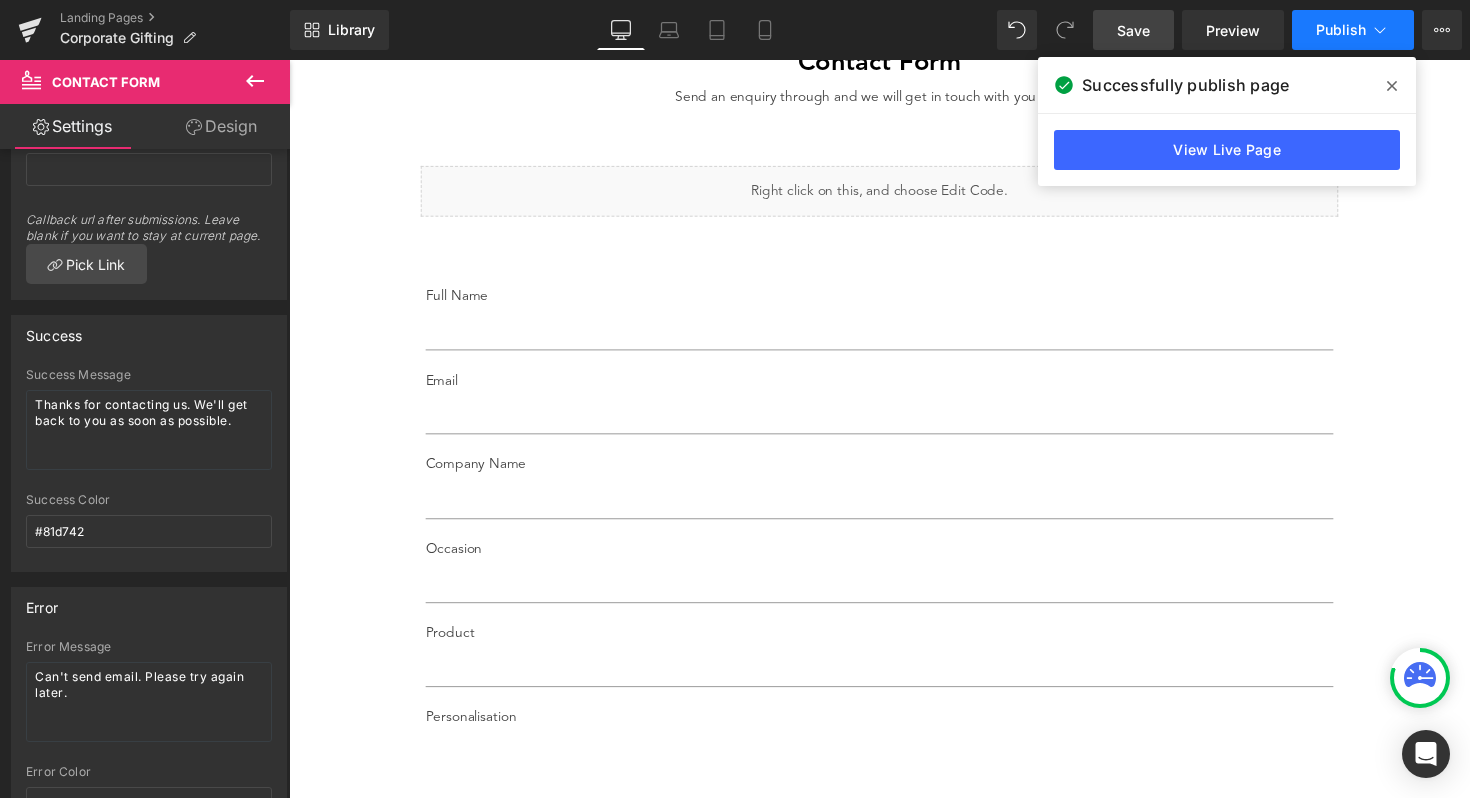 click on "Publish" at bounding box center (1341, 30) 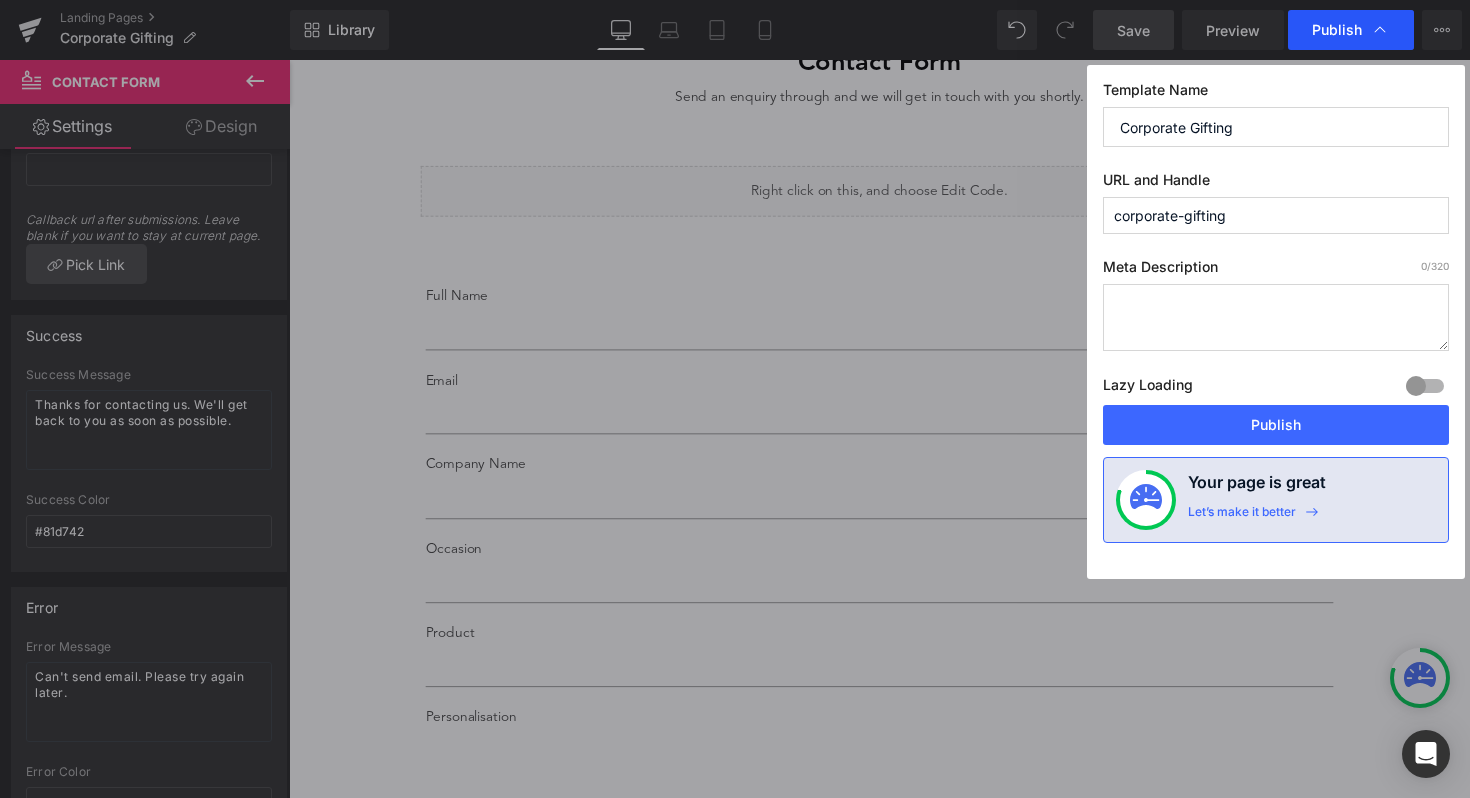 click on "Publish" at bounding box center (1337, 30) 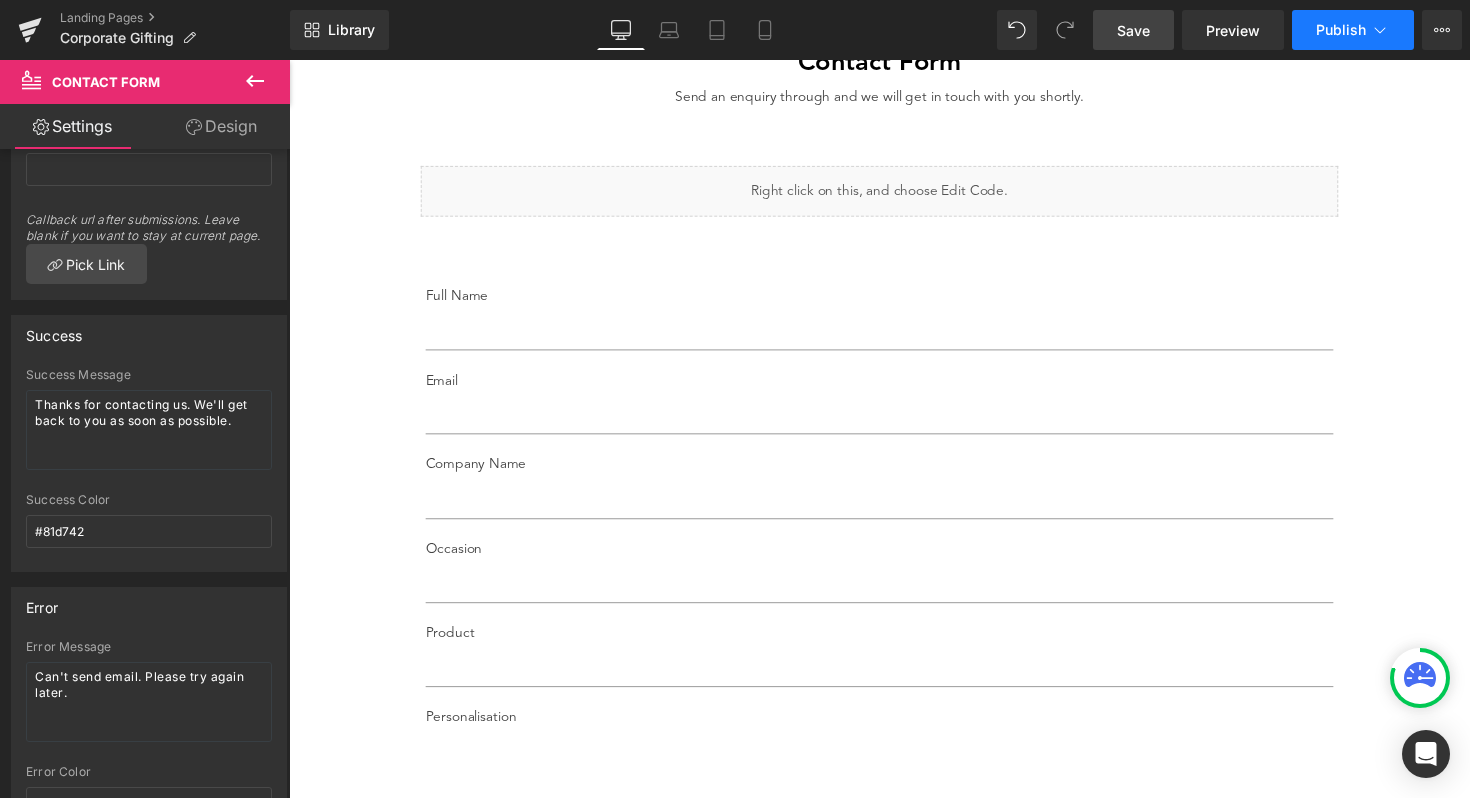click on "Publish" at bounding box center (1341, 30) 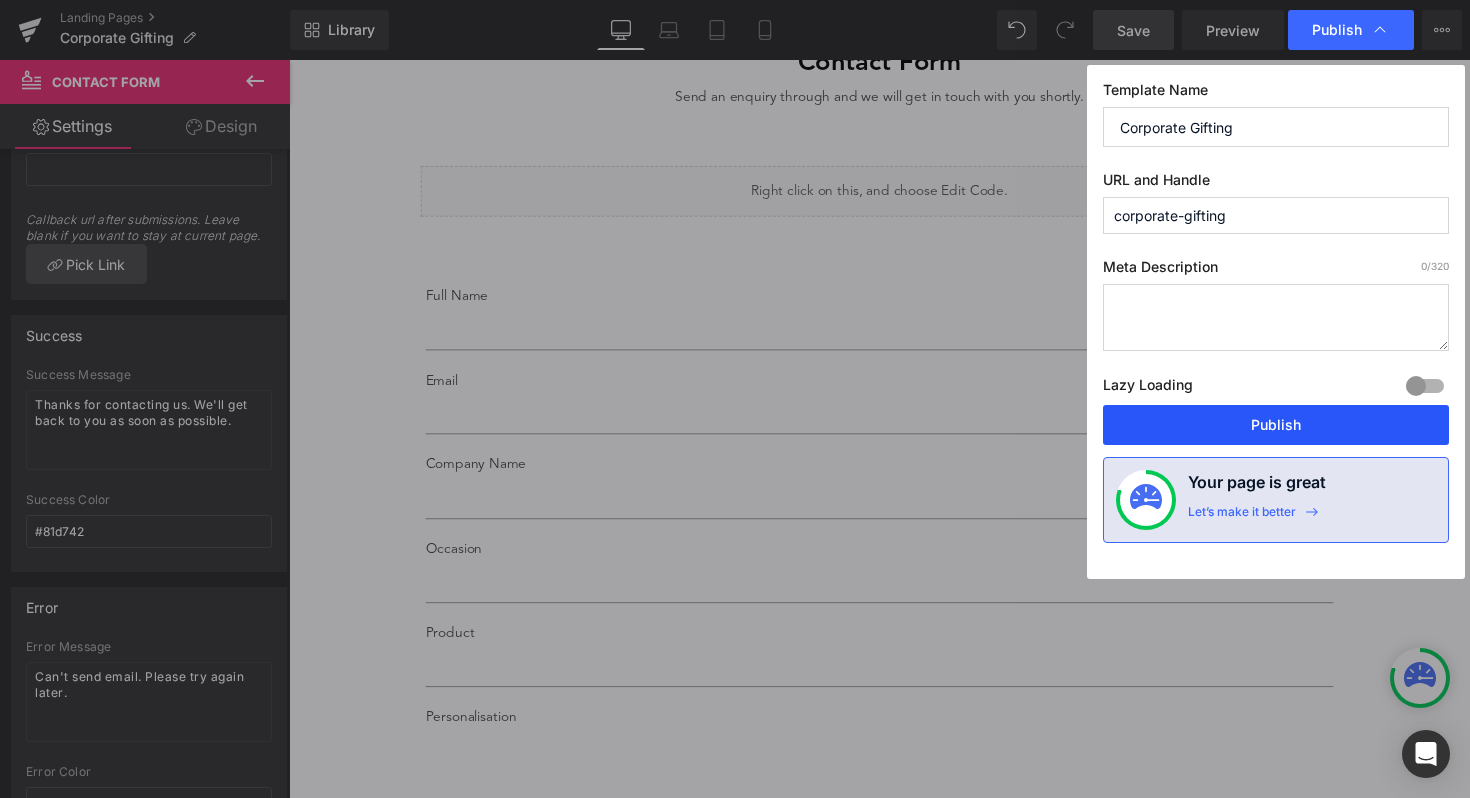 drag, startPoint x: 1231, startPoint y: 438, endPoint x: 852, endPoint y: 311, distance: 399.7124 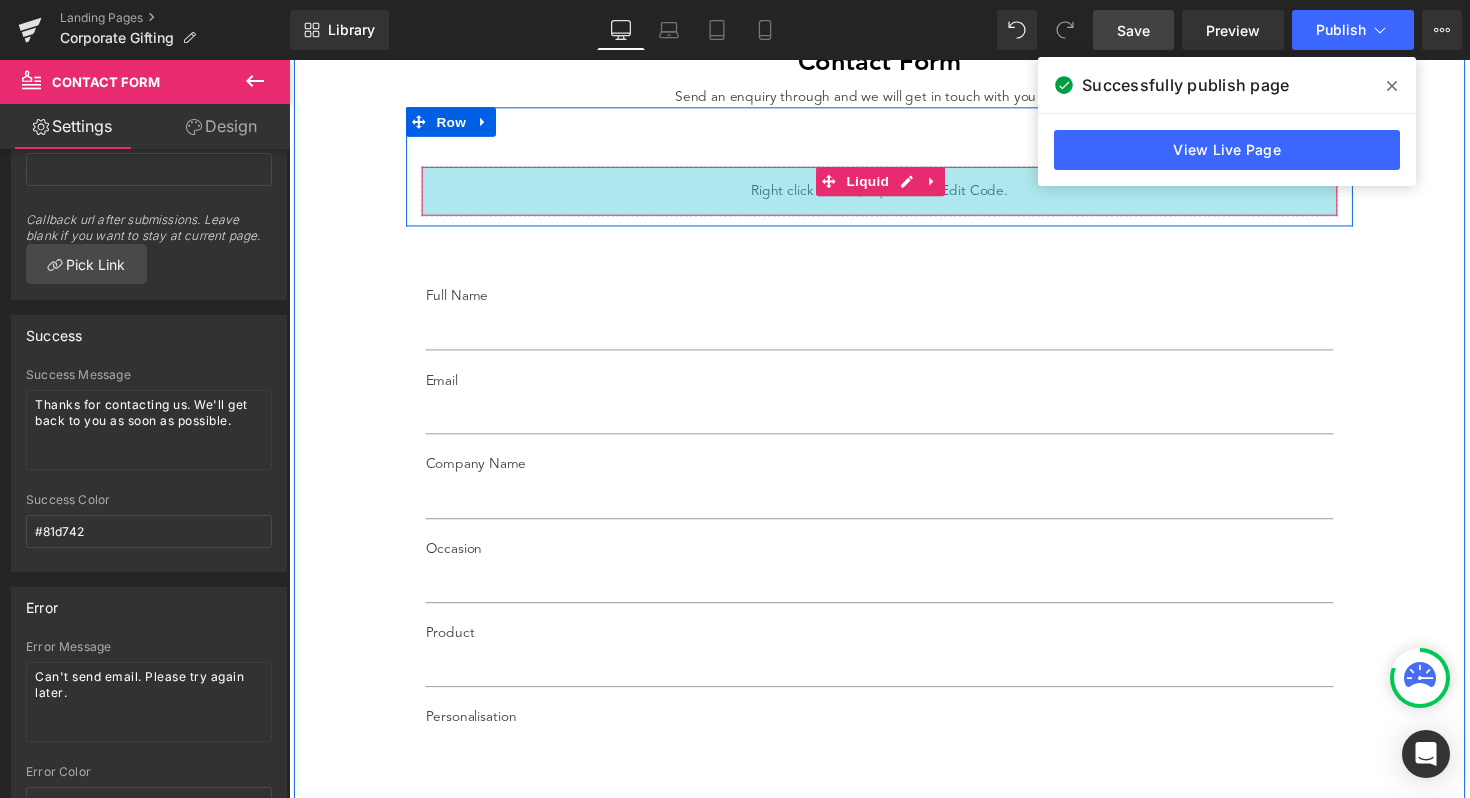 click on "50px" at bounding box center (894, 195) 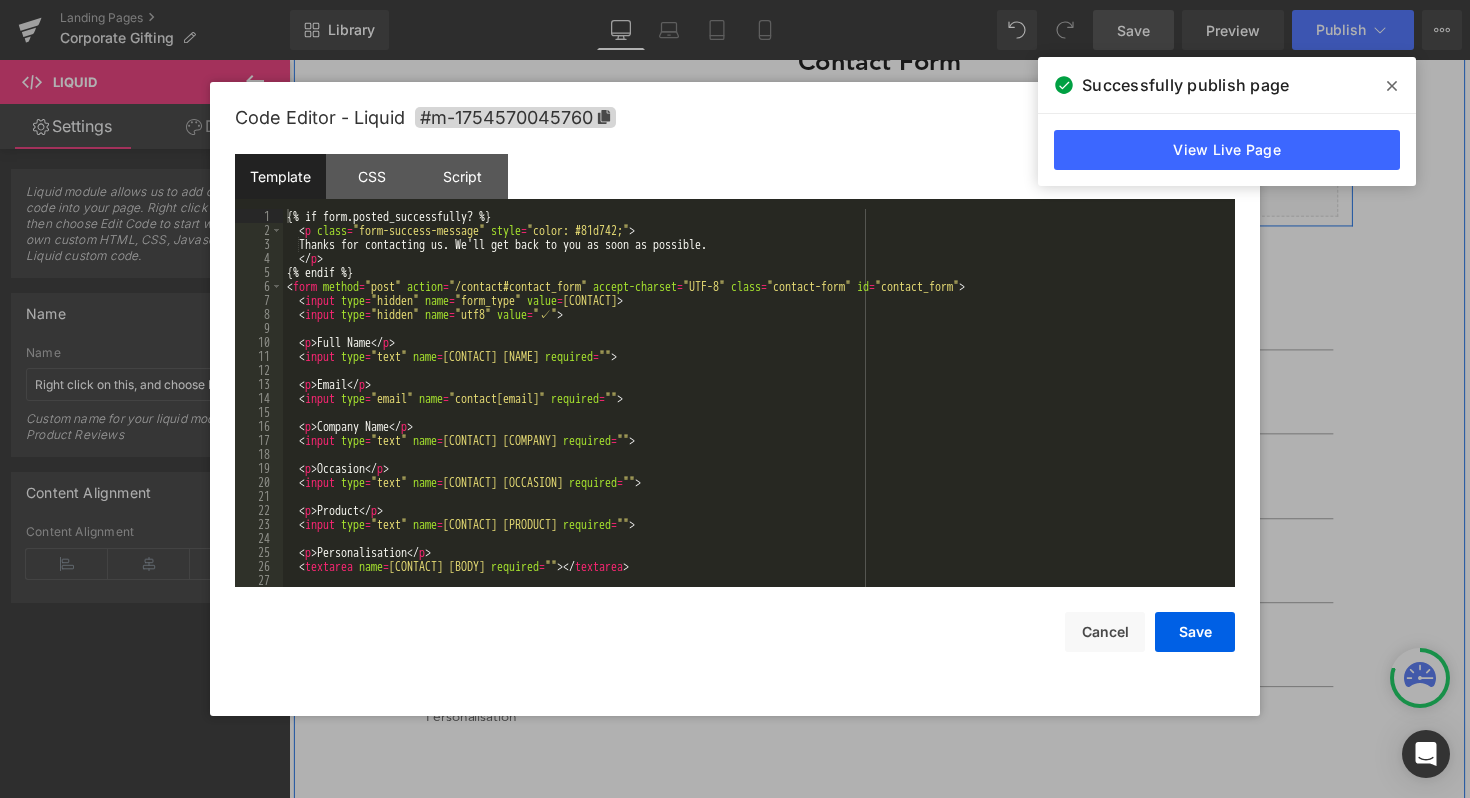click on "Liquid   50px" at bounding box center [894, 195] 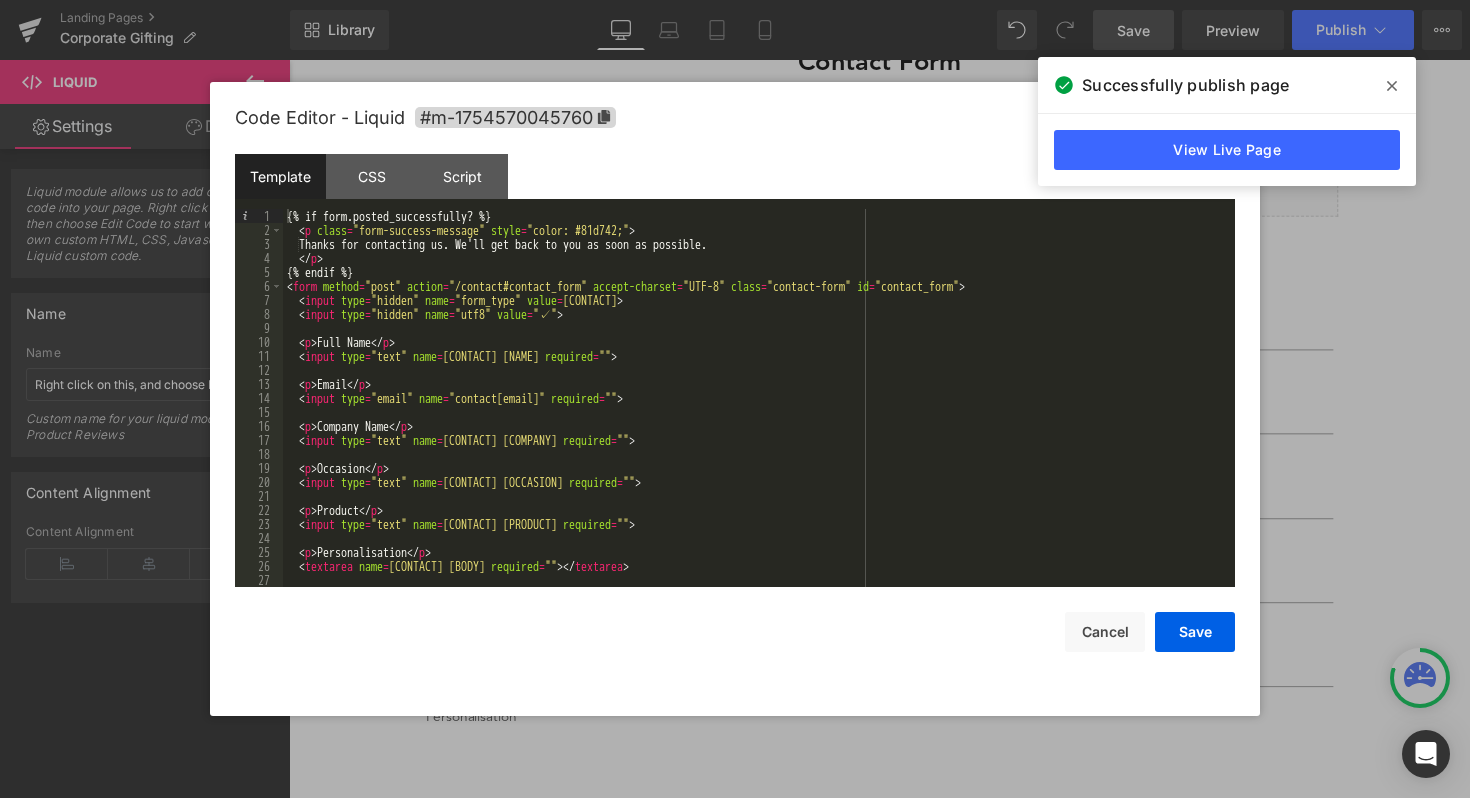 scroll, scrollTop: 98, scrollLeft: 0, axis: vertical 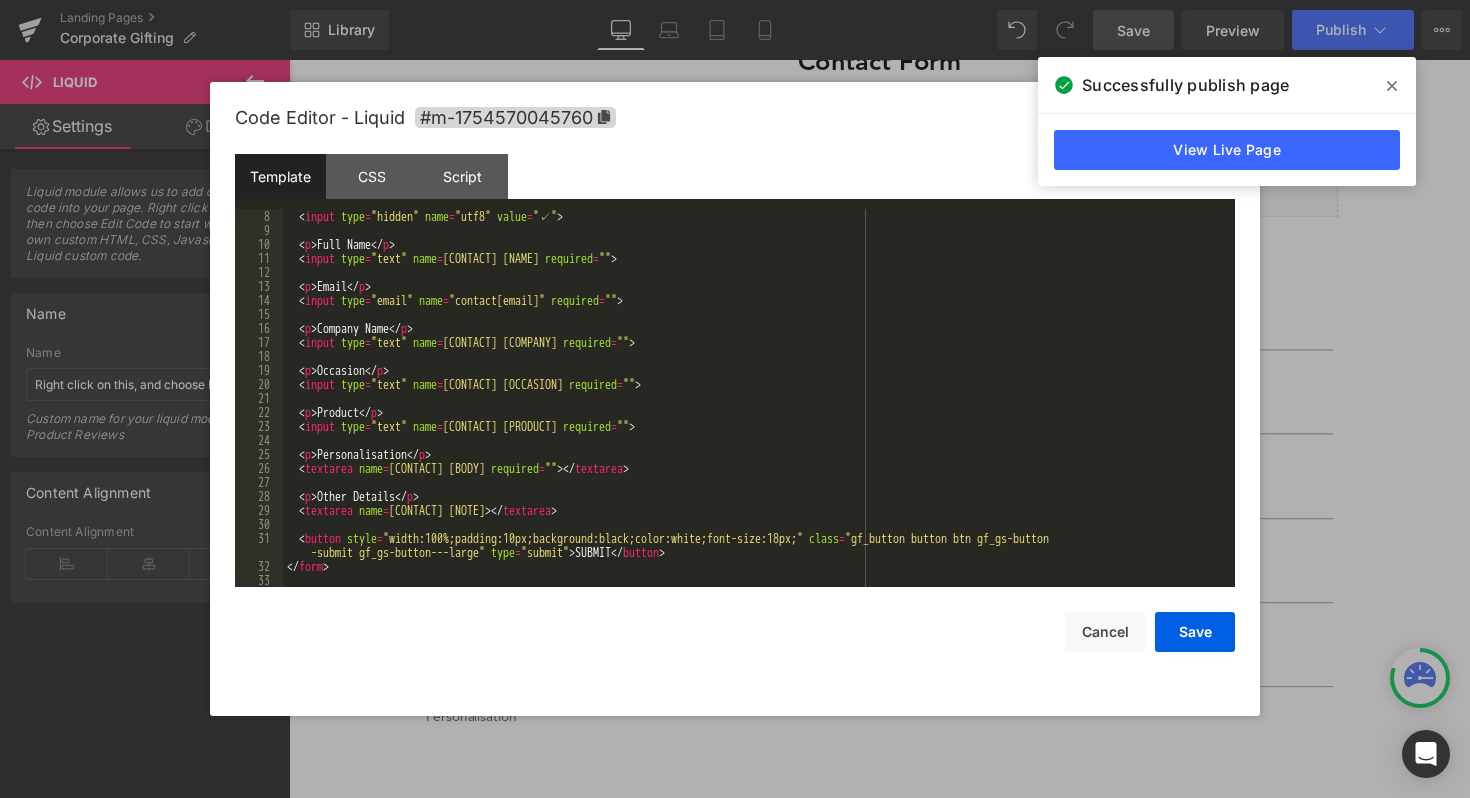click on "< input   type = "hidden"   name = "utf8"   value = "✓" >    < p > Full Name </ p >    < input   type = "text"   name = "contact[name]"   required = "" >    < p > Email </ p >    < input   type = "email"   name = "contact[email]"   required = "" >    < p > Company Name </ p >    < input   type = "text"   name = "contact[company]"   required = "" >    < p > Occasion </ p >    < input   type = "text"   name = "contact[occasion]"   required = "" >    < p > Product </ p >    < input   type = "text"   name = "contact[product]"   required = "" >    < p > Personalisation </ p >    < textarea   name = "contact[body]"   required = "" > </ textarea >    < p > Other Details </ p >    < textarea   name = "contact[note]" > </ textarea >    < button   style = "width:100%;padding:10px;background:black;color:white;font-size:18px;"   class = "gf_button button btn gf_gs-button      -submit gf_gs-button---large"   type = "submit" > SUBMIT </ button > </ form >" at bounding box center [755, 412] 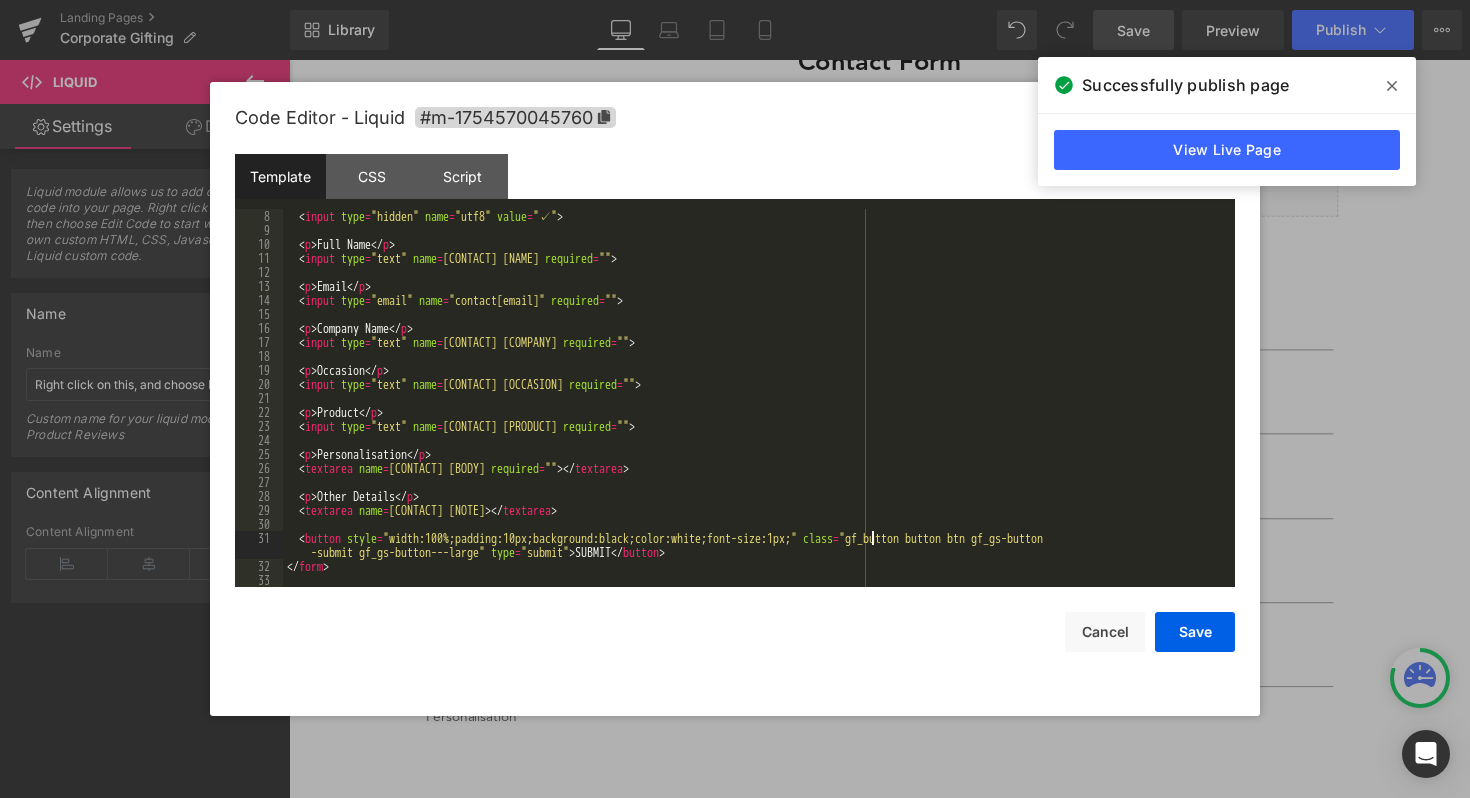type 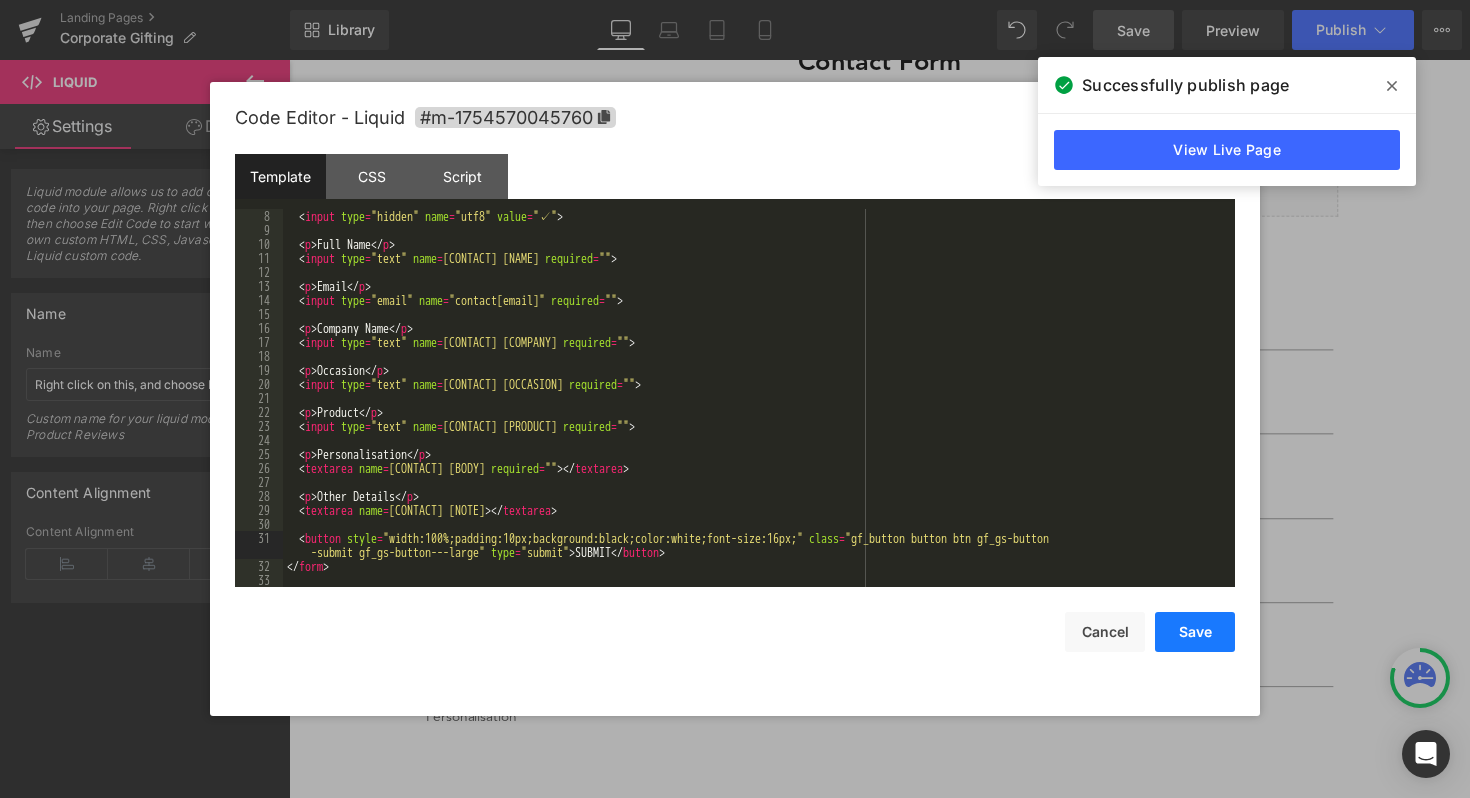 click on "Save" at bounding box center (1195, 632) 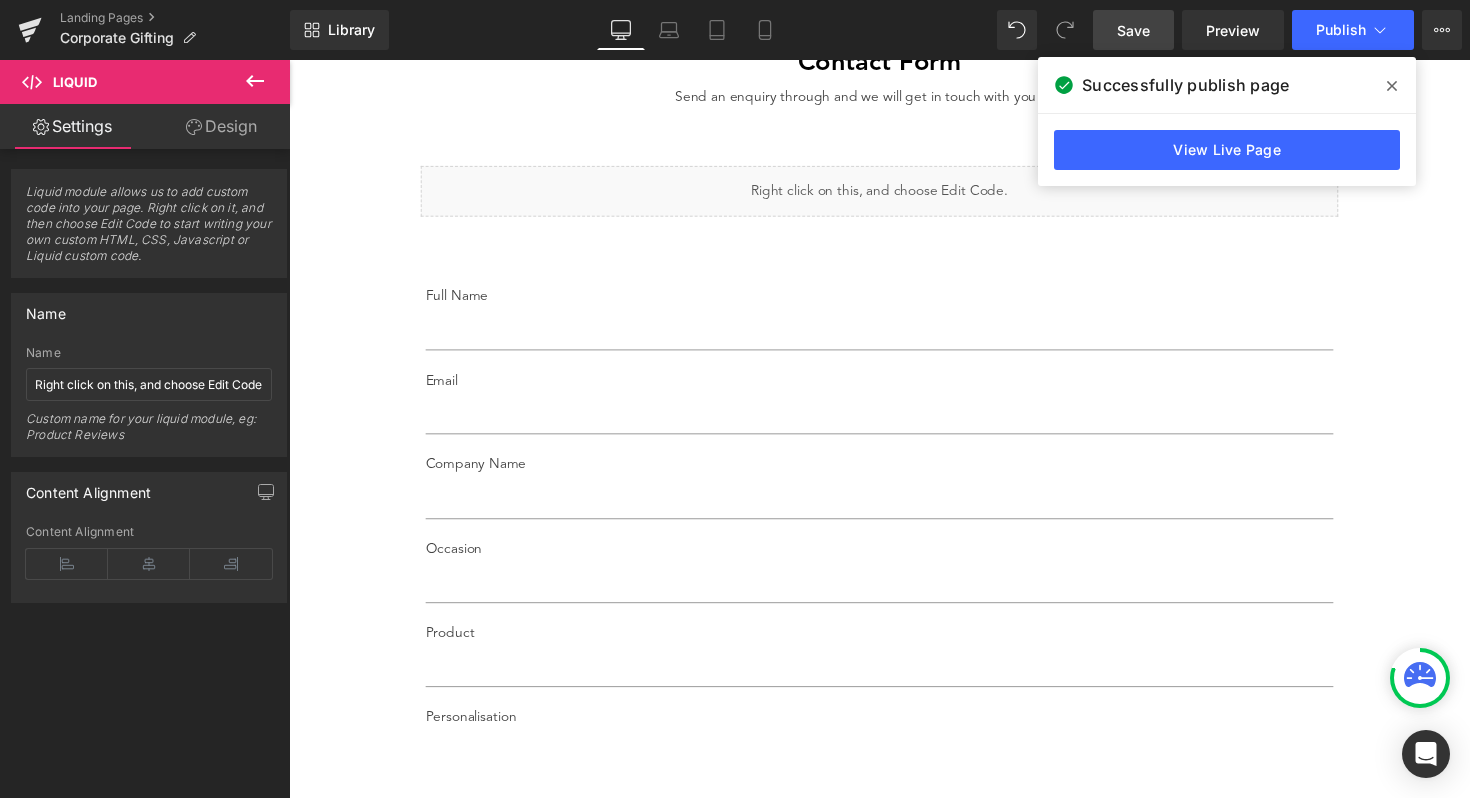 click on "Save" at bounding box center (1133, 30) 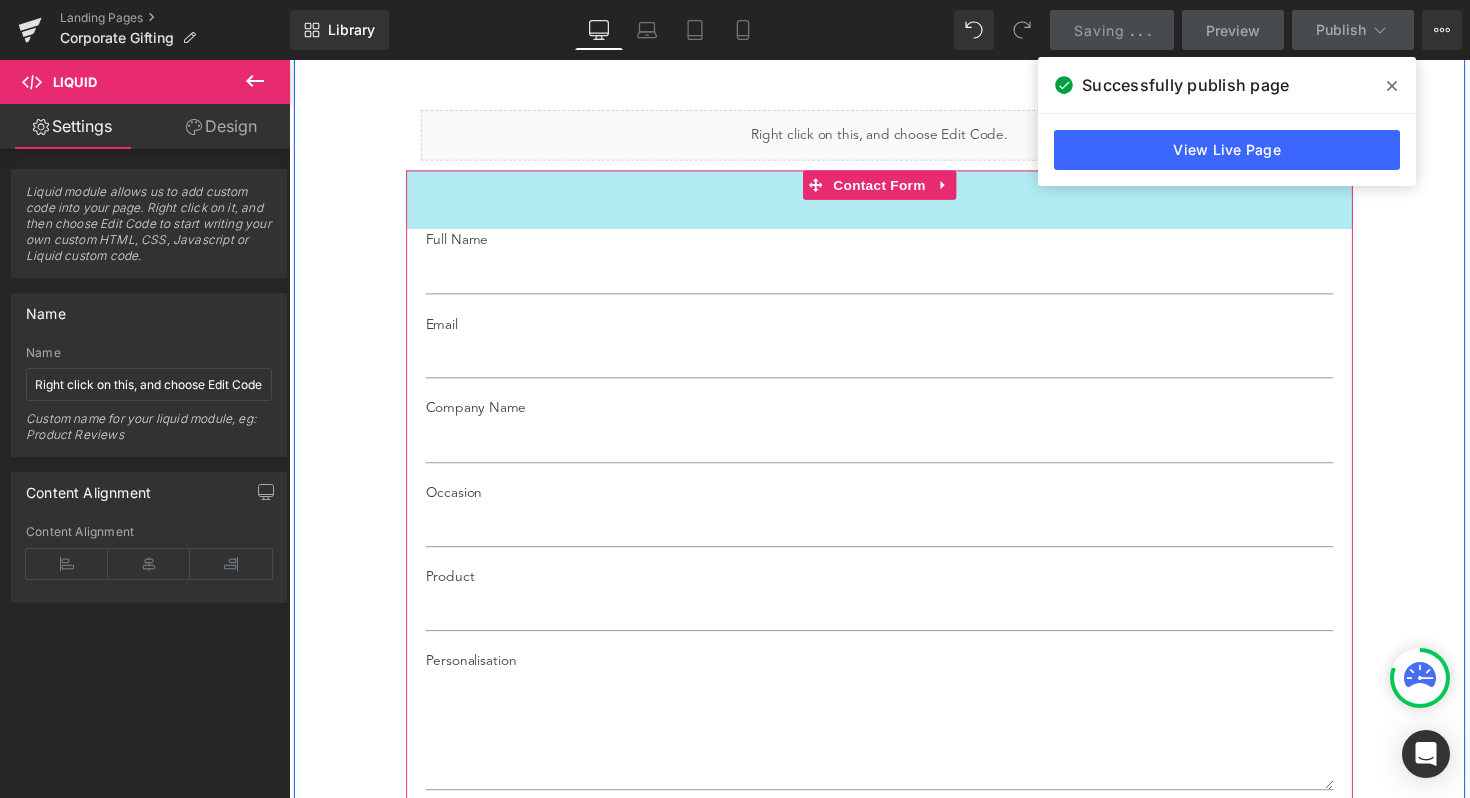 scroll, scrollTop: 2588, scrollLeft: 0, axis: vertical 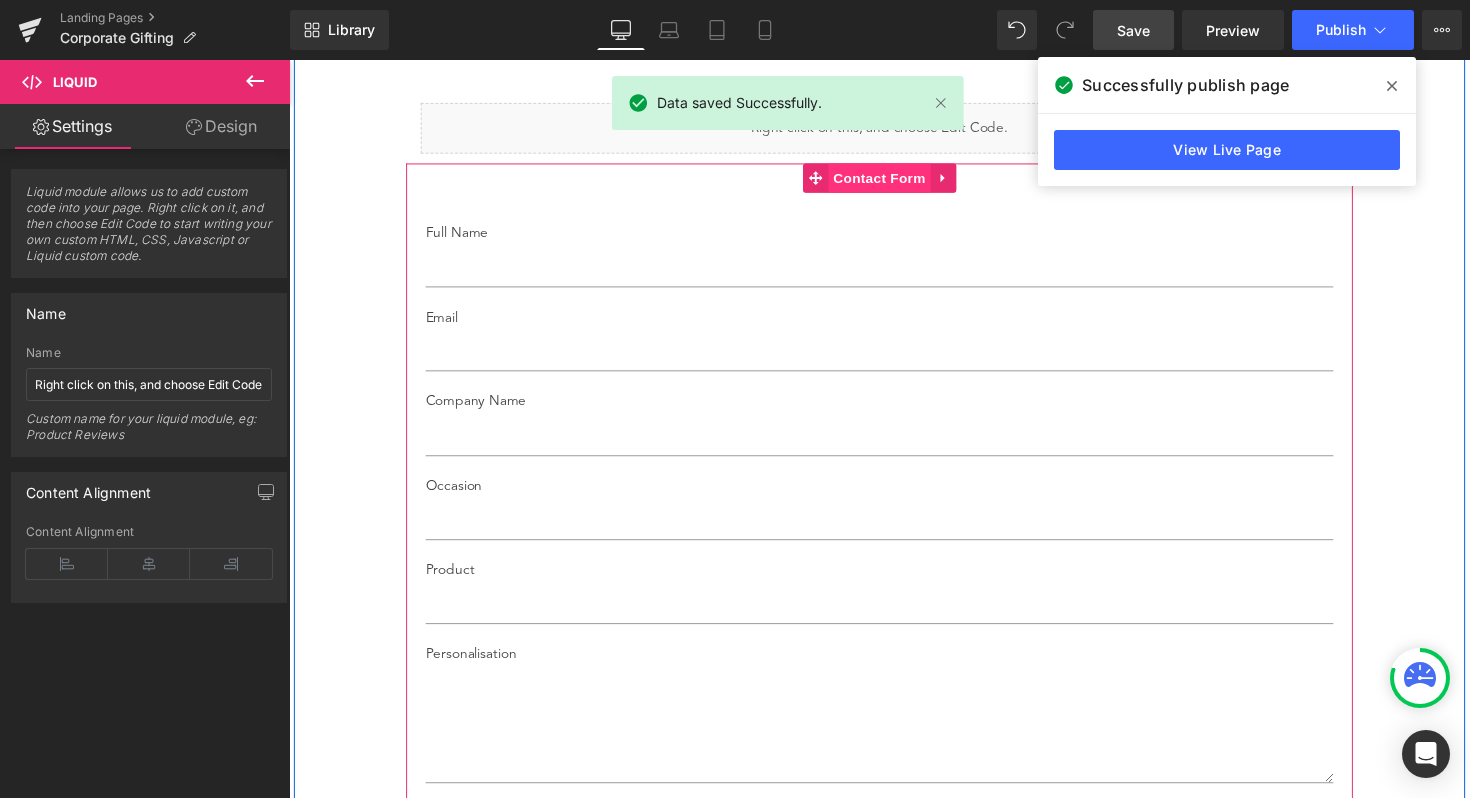 click on "Contact Form" at bounding box center [894, 181] 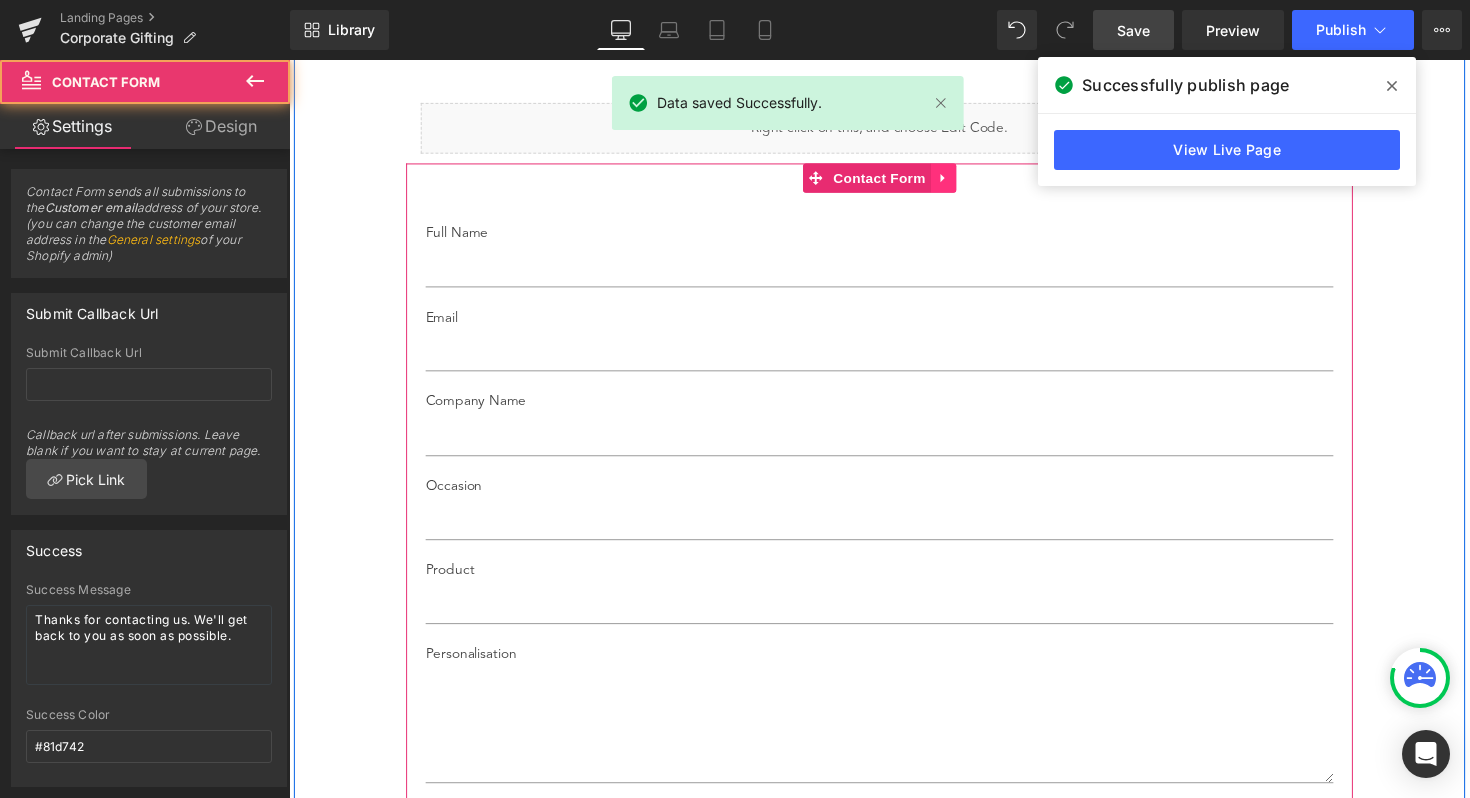 click 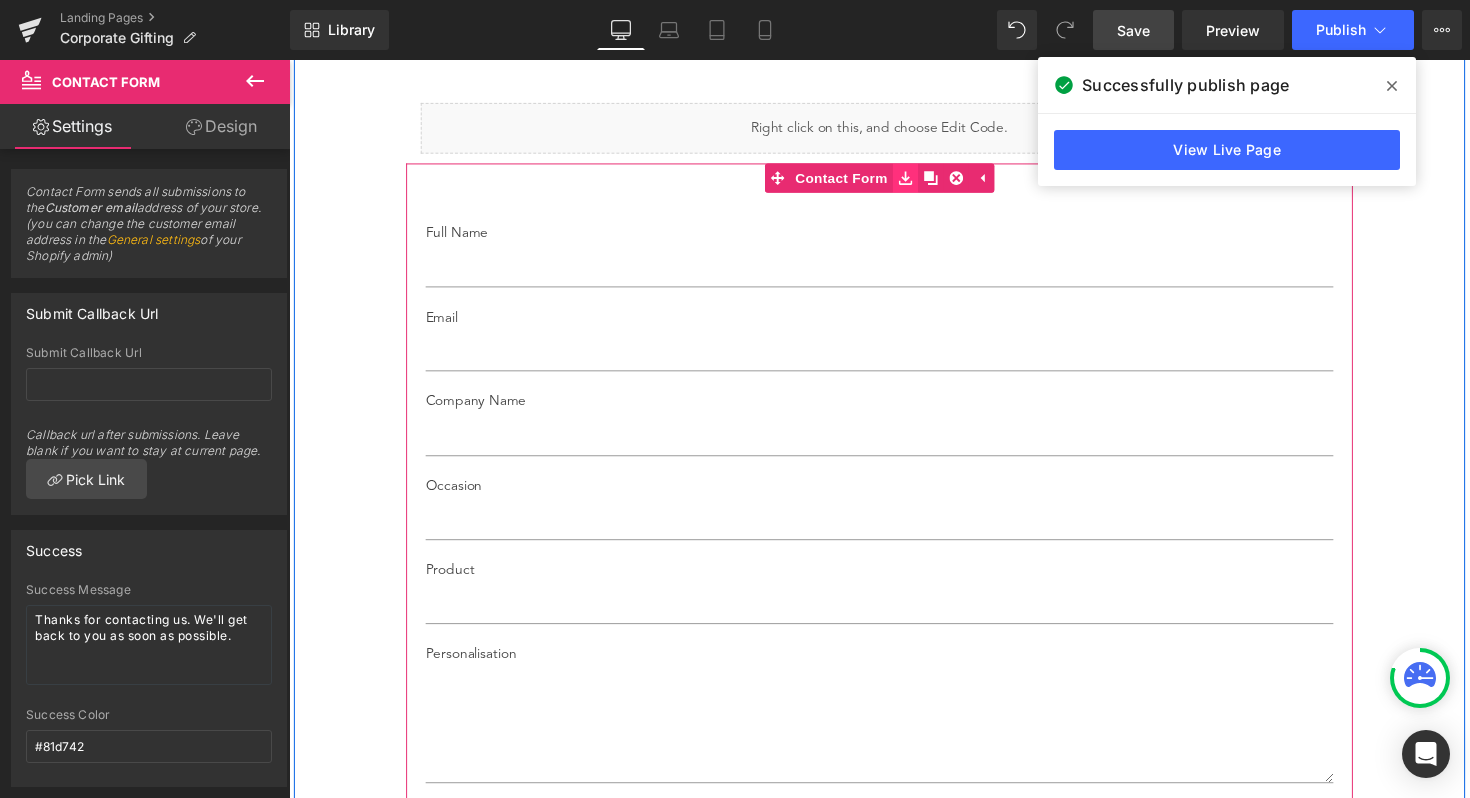 click 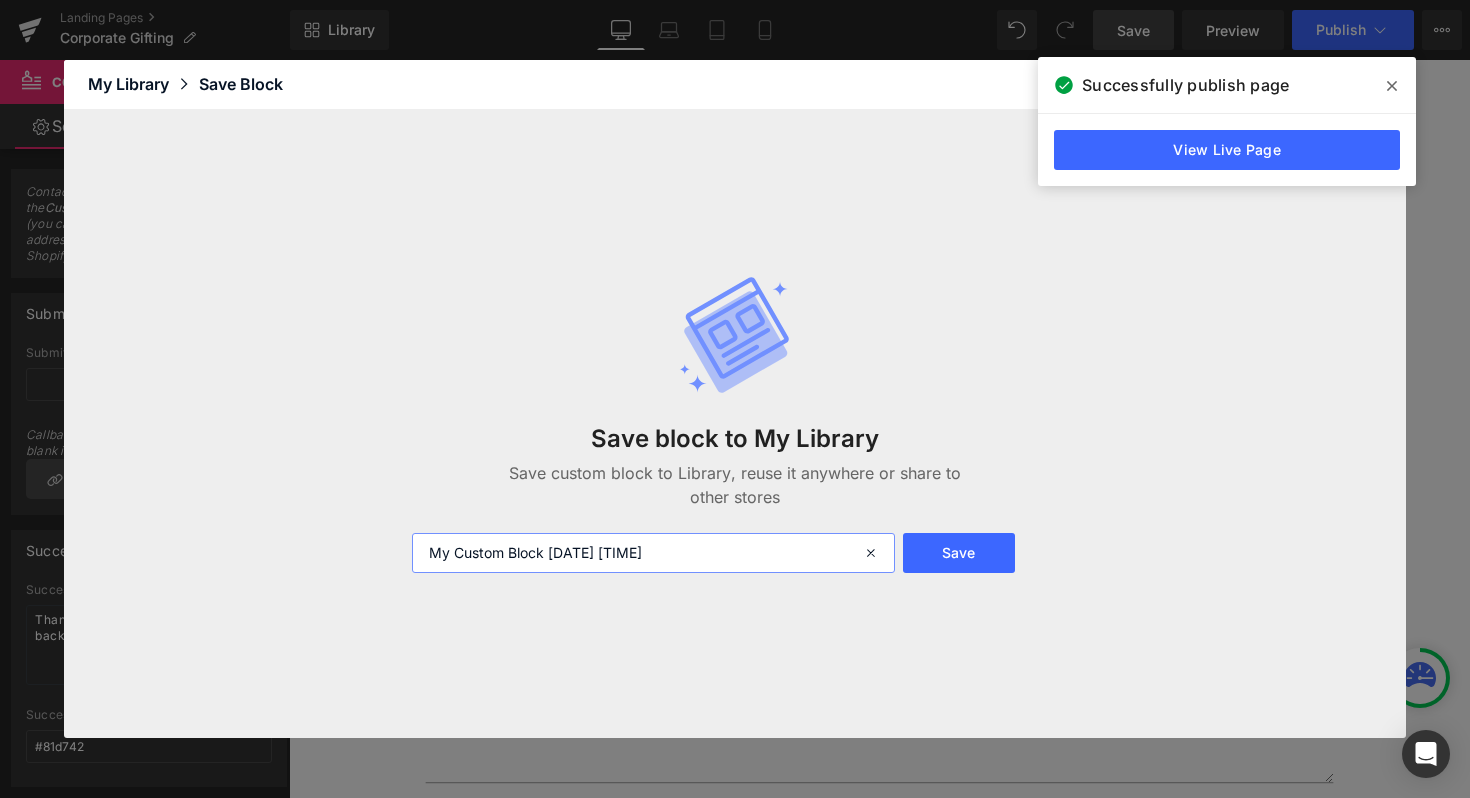 click on "My Custom Block [DATE] [TIME]" at bounding box center [653, 553] 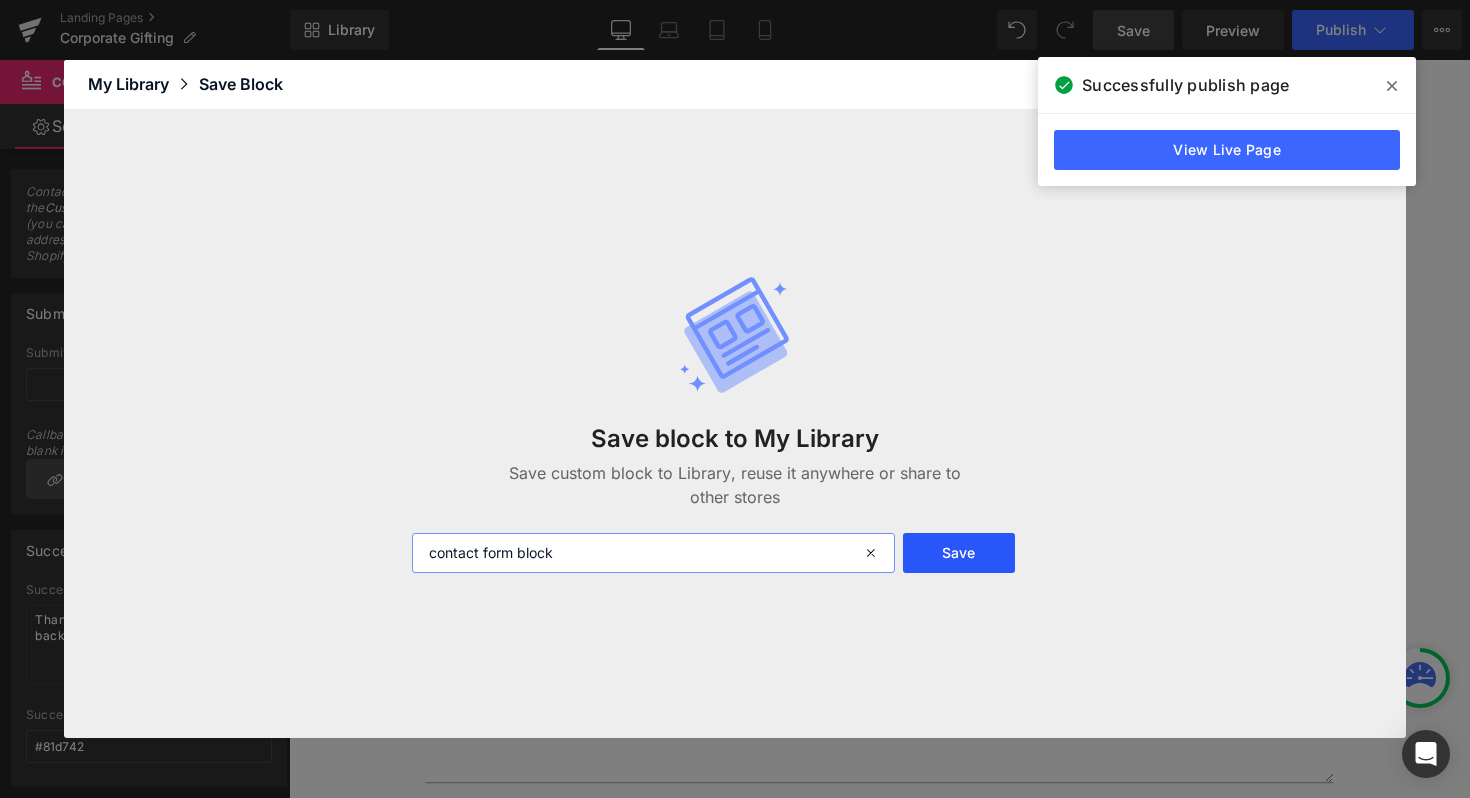 type on "contact form block" 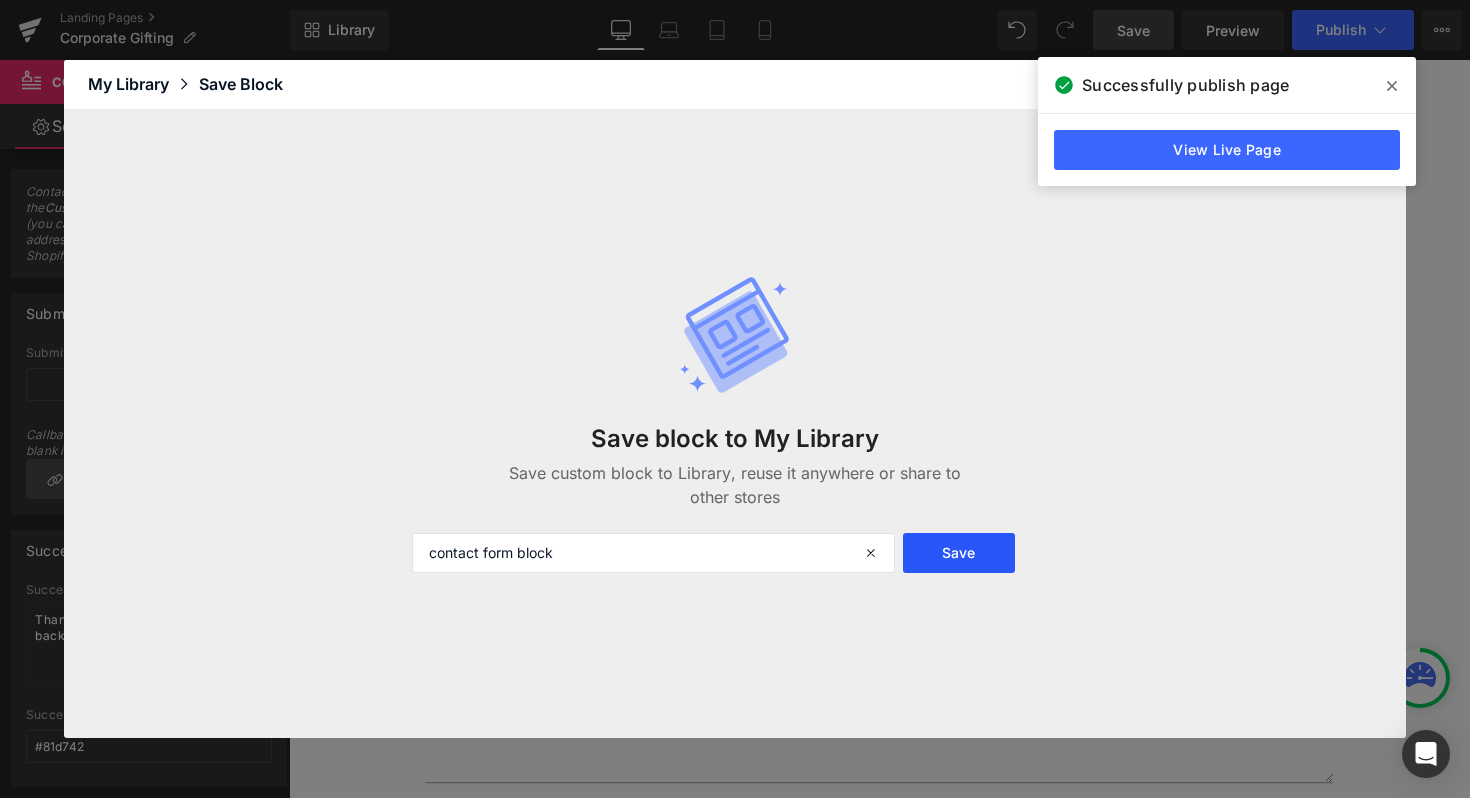 click on "Save" at bounding box center [959, 553] 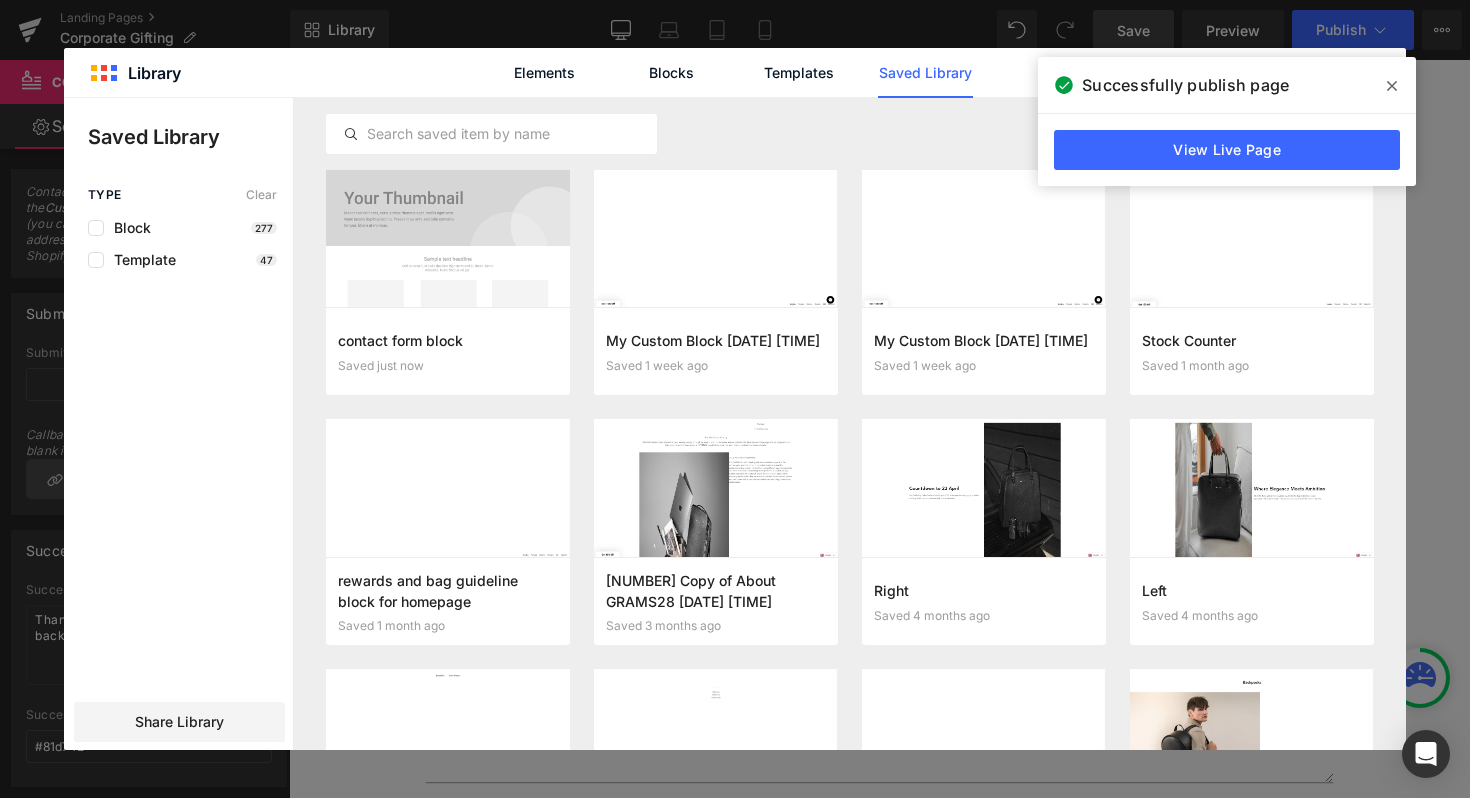 click 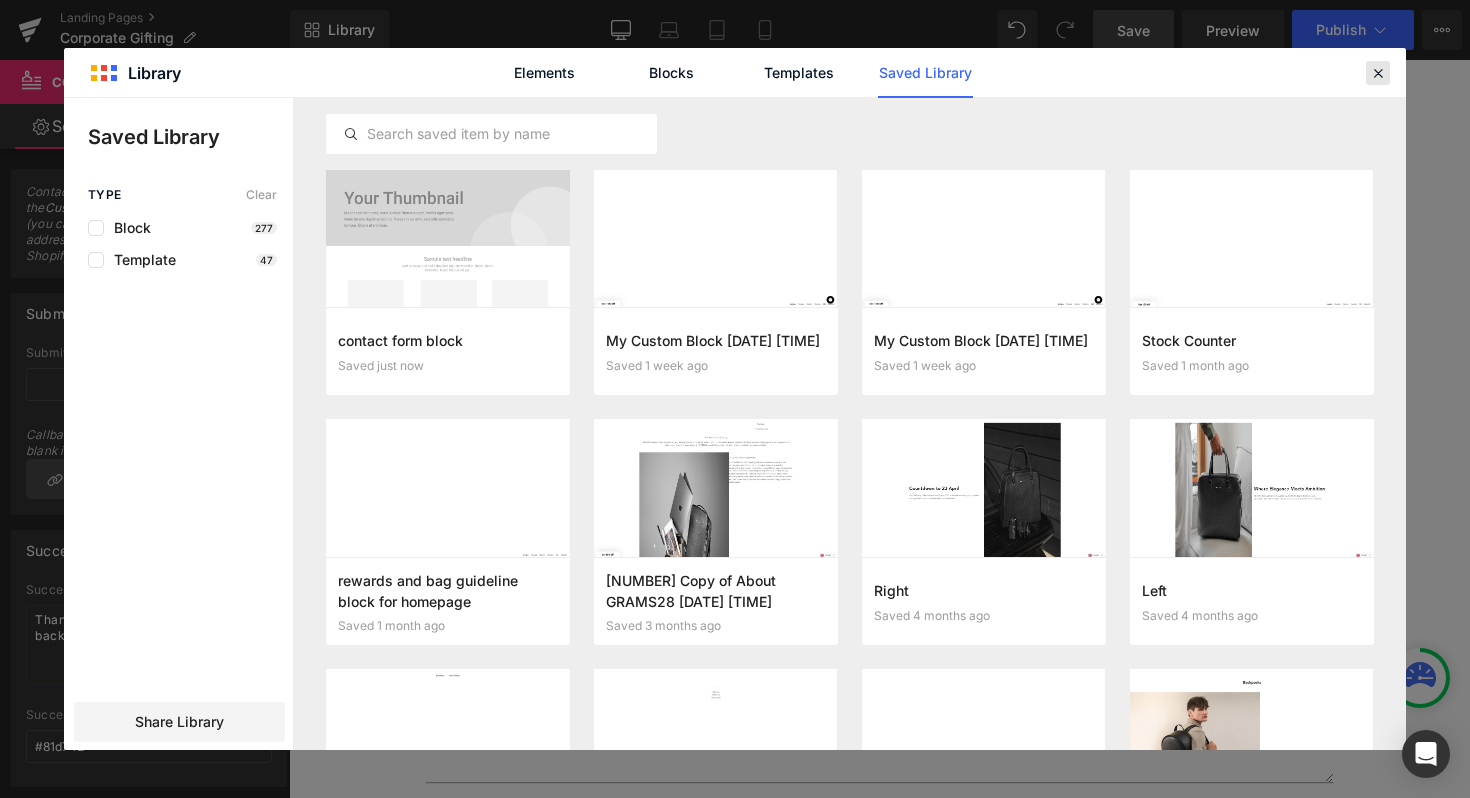 click at bounding box center [1378, 73] 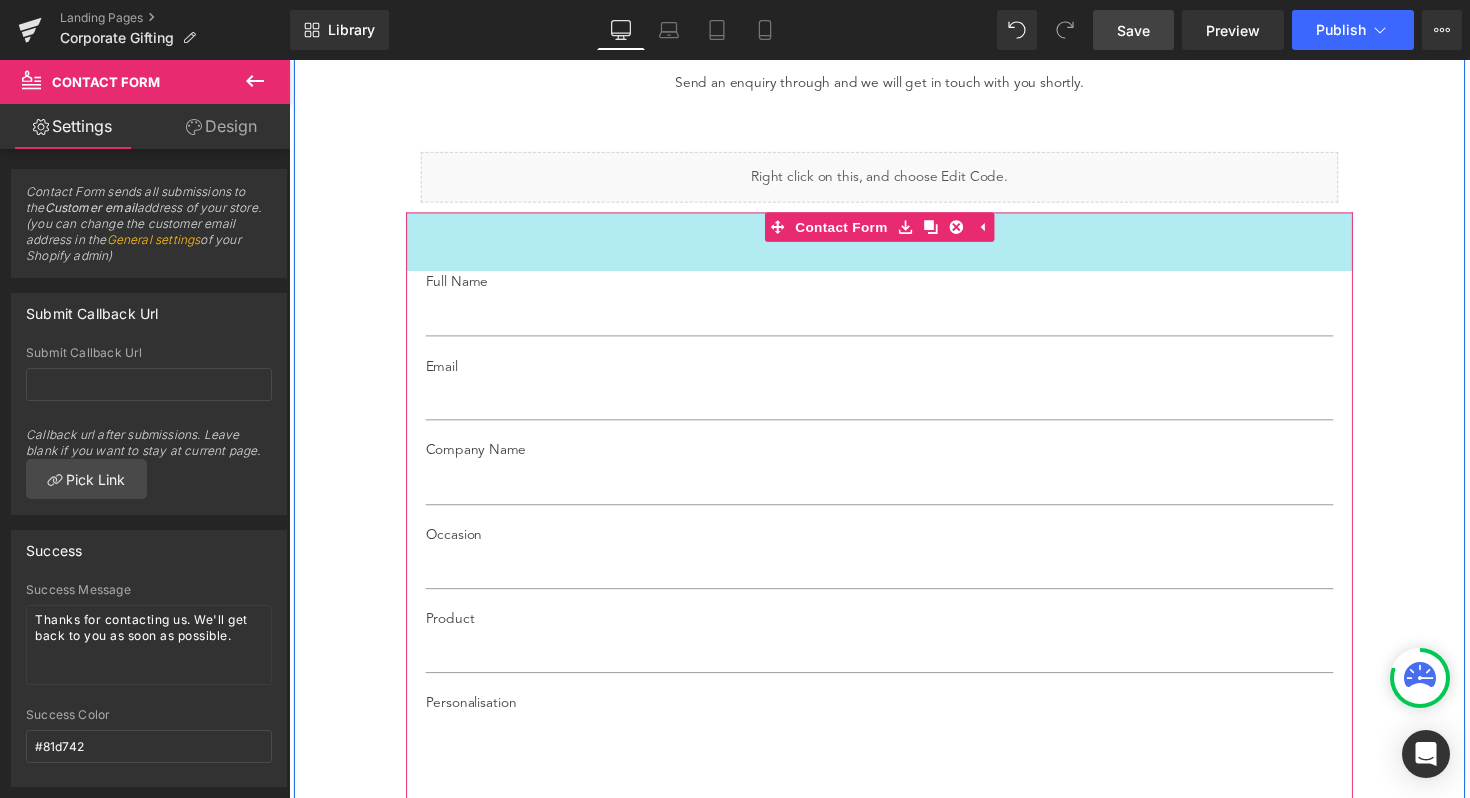 scroll, scrollTop: 2537, scrollLeft: 0, axis: vertical 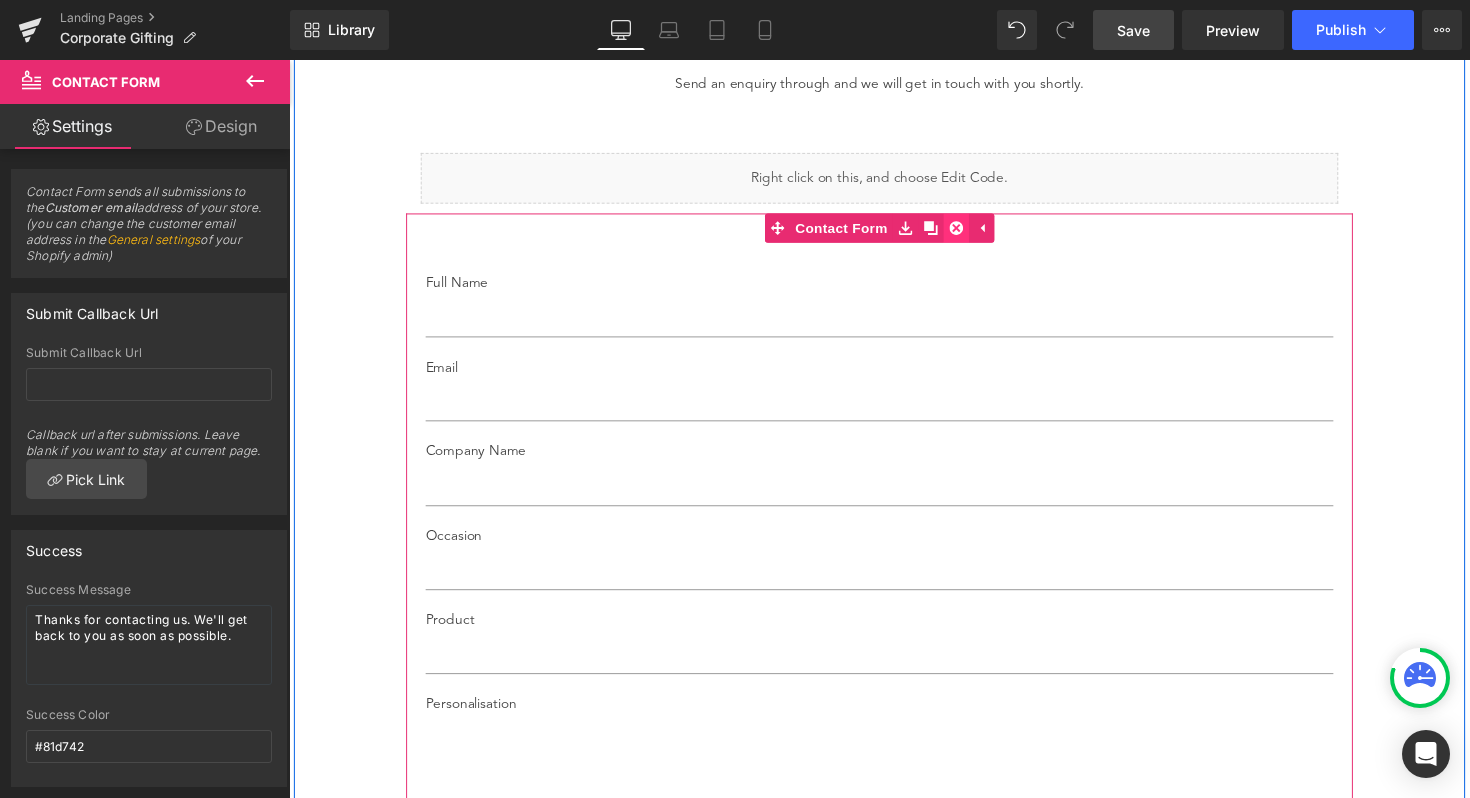 click at bounding box center [972, 232] 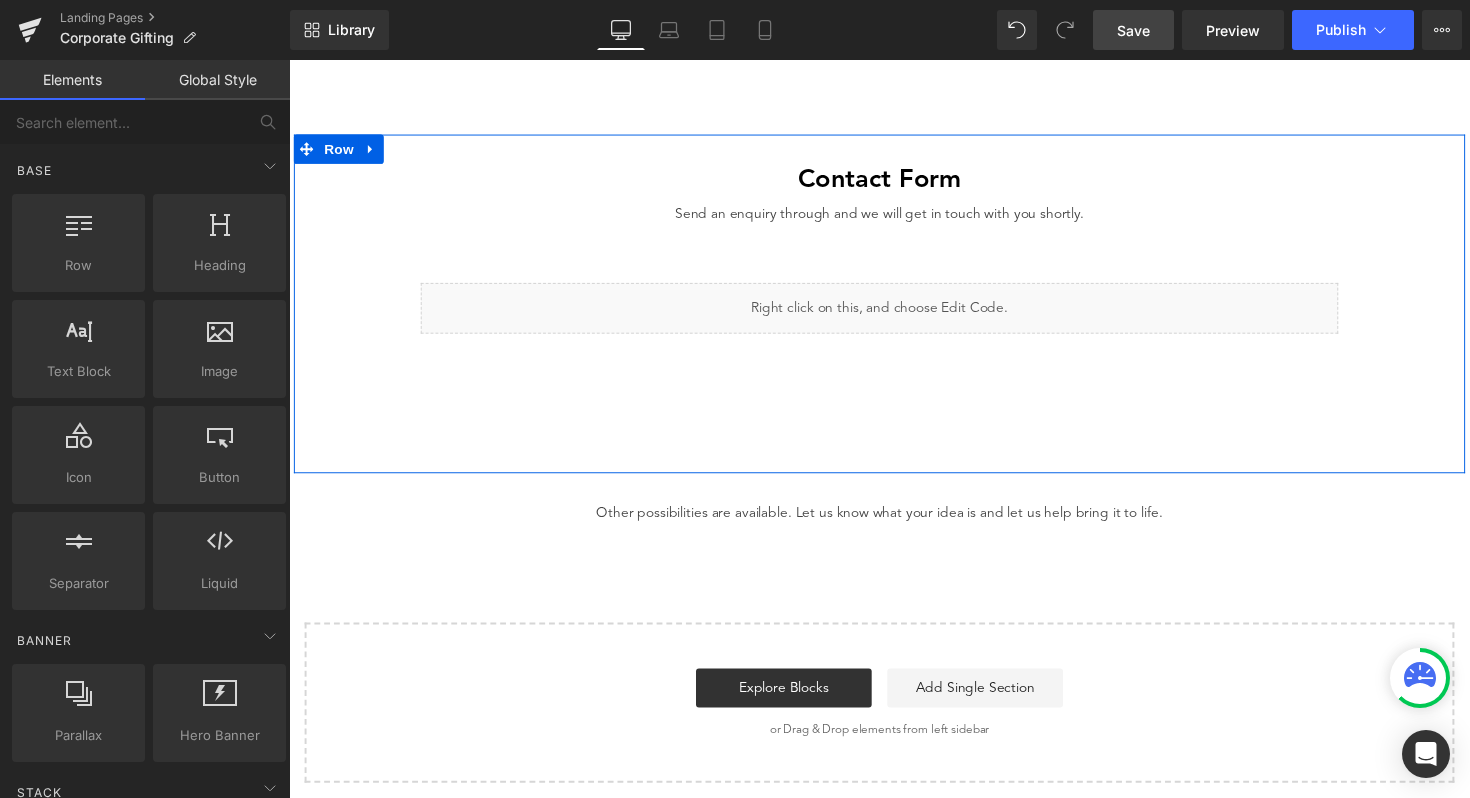 scroll, scrollTop: 2380, scrollLeft: 0, axis: vertical 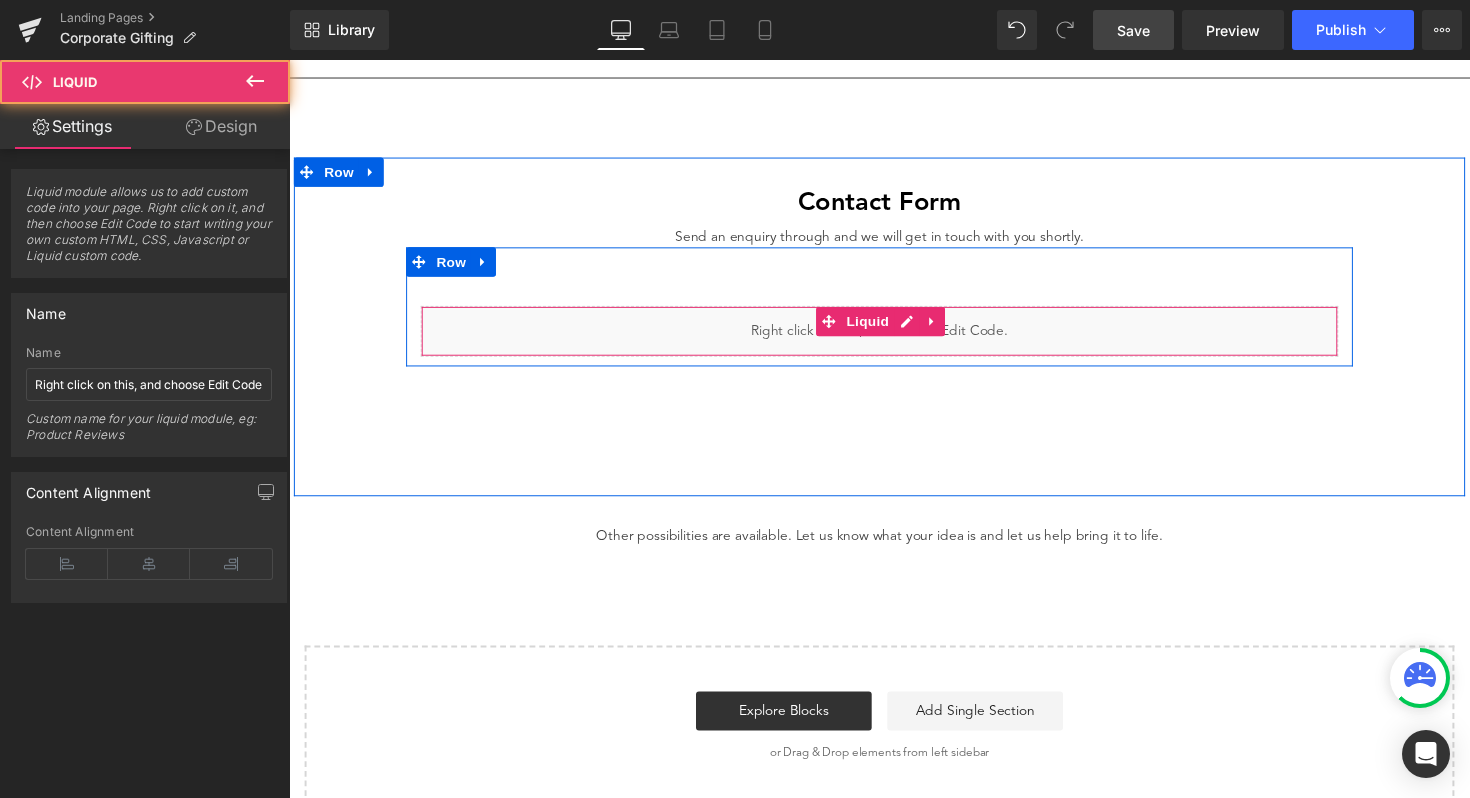 click on "Liquid" at bounding box center [894, 338] 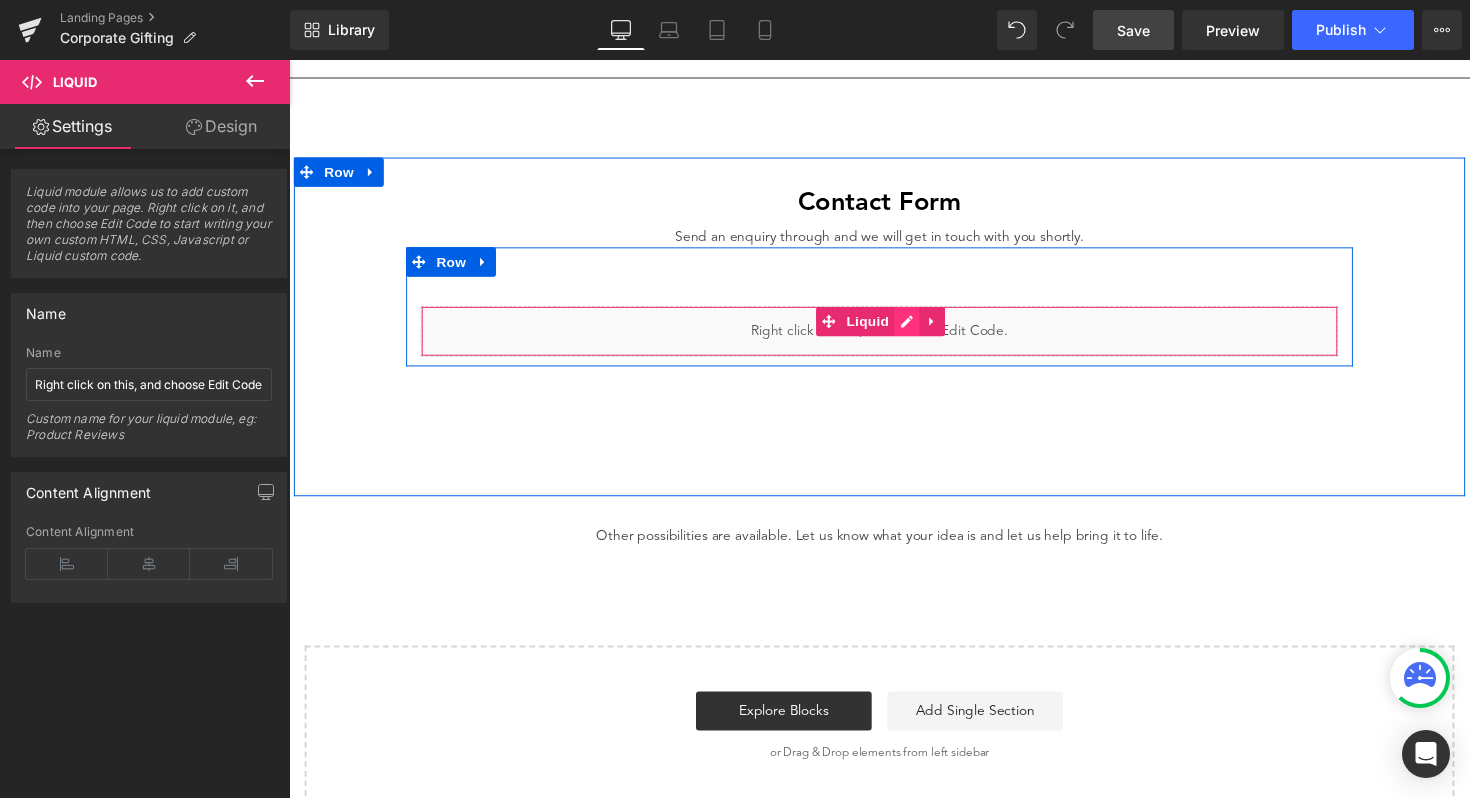 click on "Liquid" at bounding box center (894, 338) 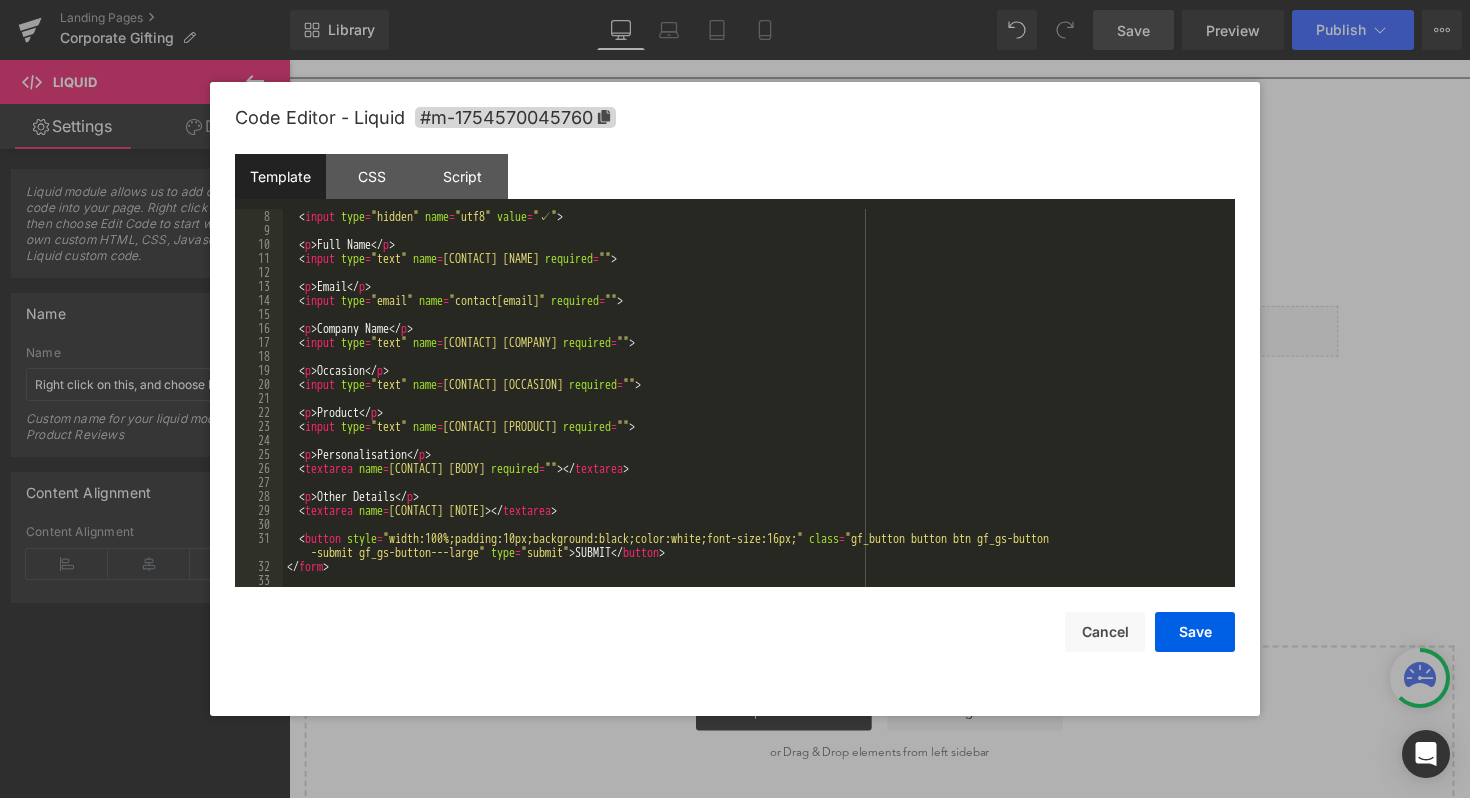 scroll, scrollTop: 98, scrollLeft: 0, axis: vertical 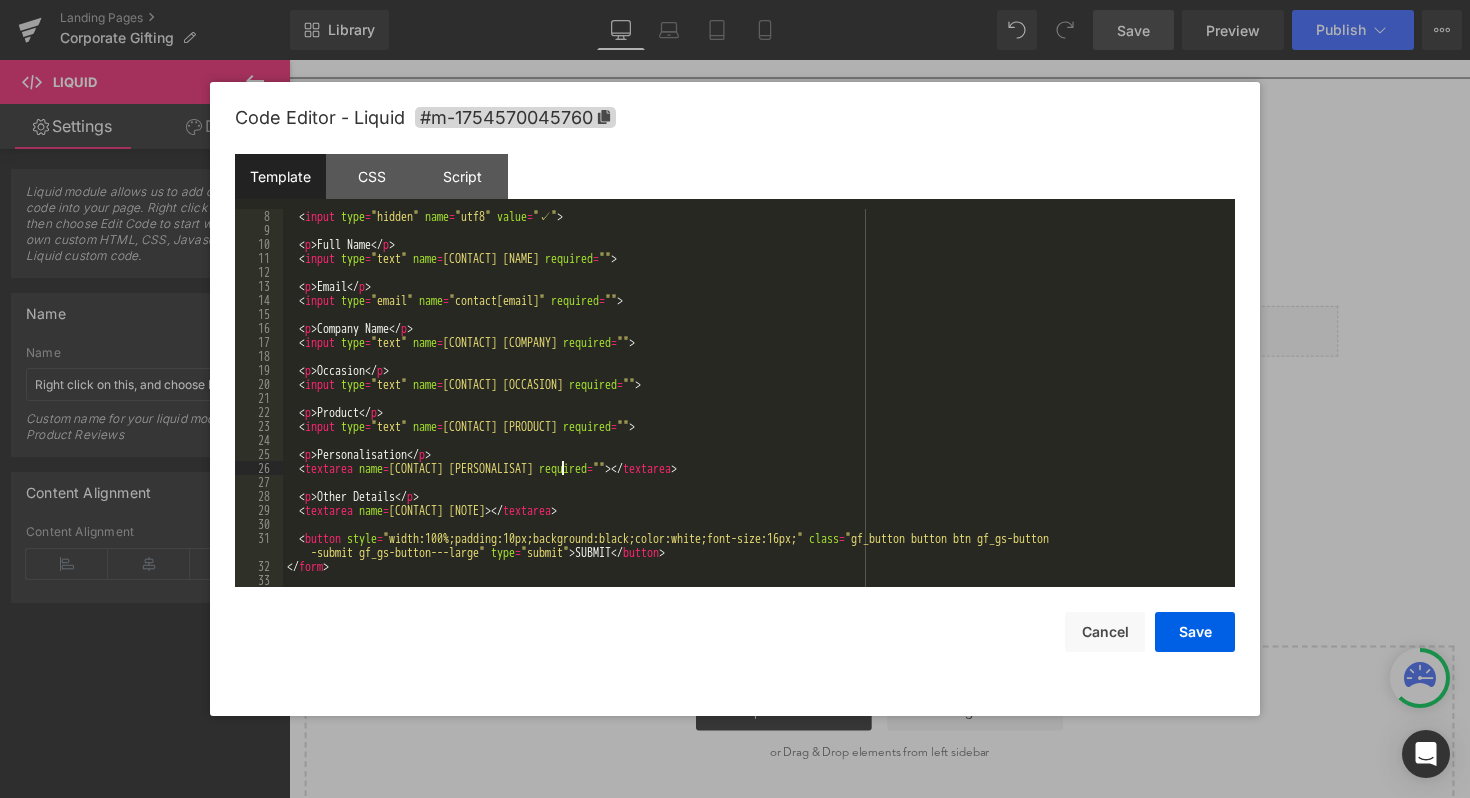type 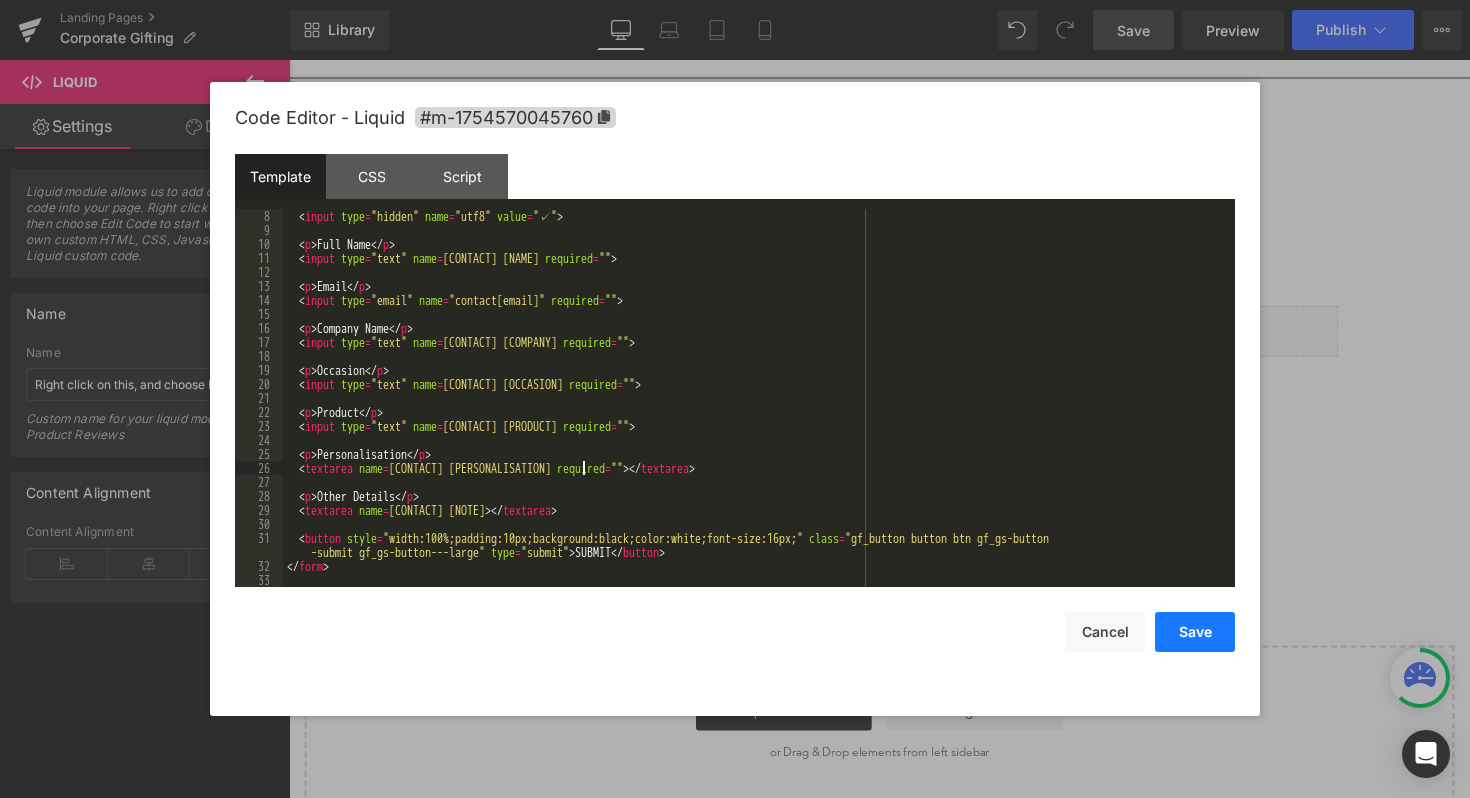 click on "Save" at bounding box center (1195, 632) 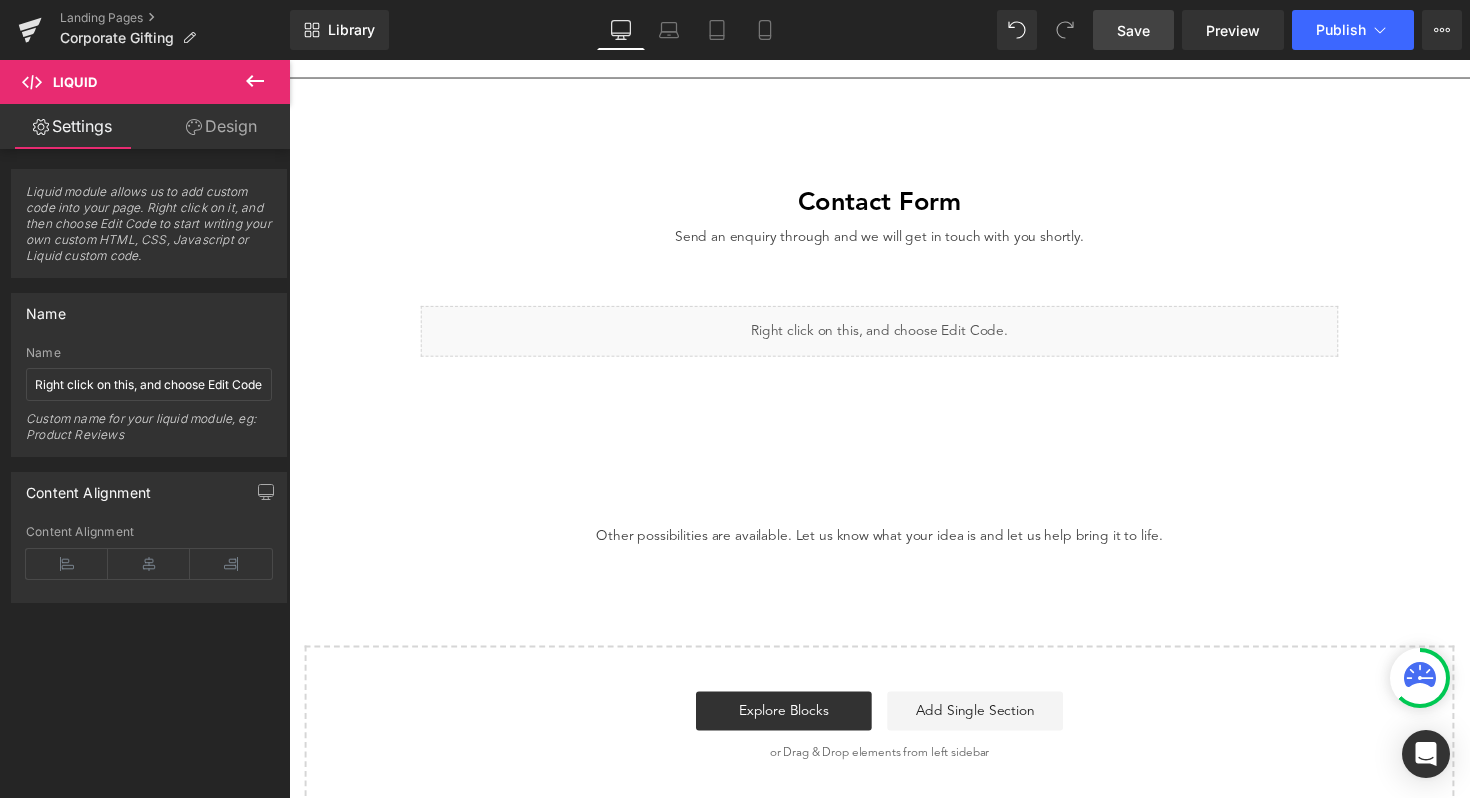 click on "Save" at bounding box center (1133, 30) 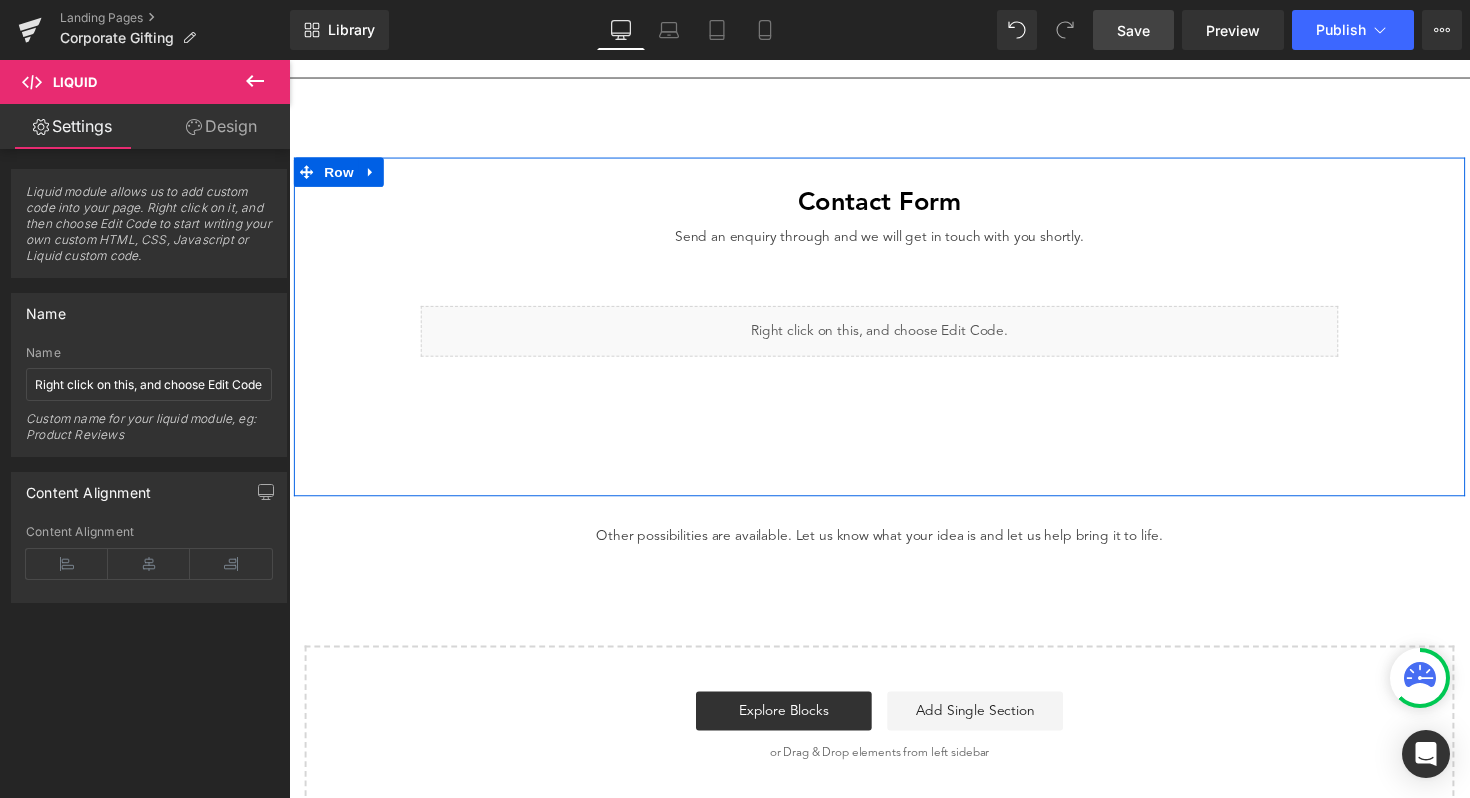 click on "Contact Form Heading         Send an enquiry through and we will get in touch with you shortly. Text Block
Liquid   50px
Row   60px       Row       100px" at bounding box center (894, 333) 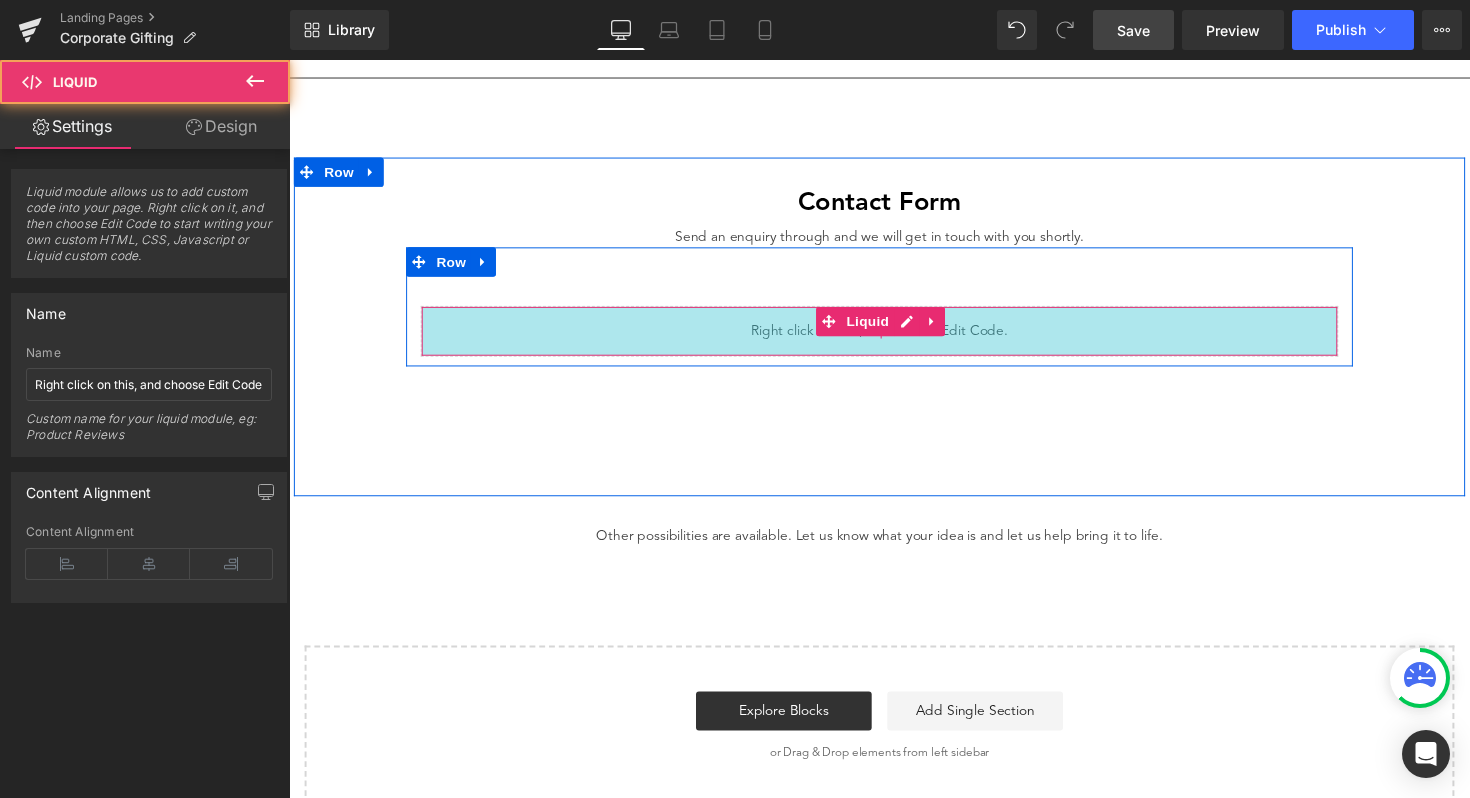 click on "50px" at bounding box center (894, 338) 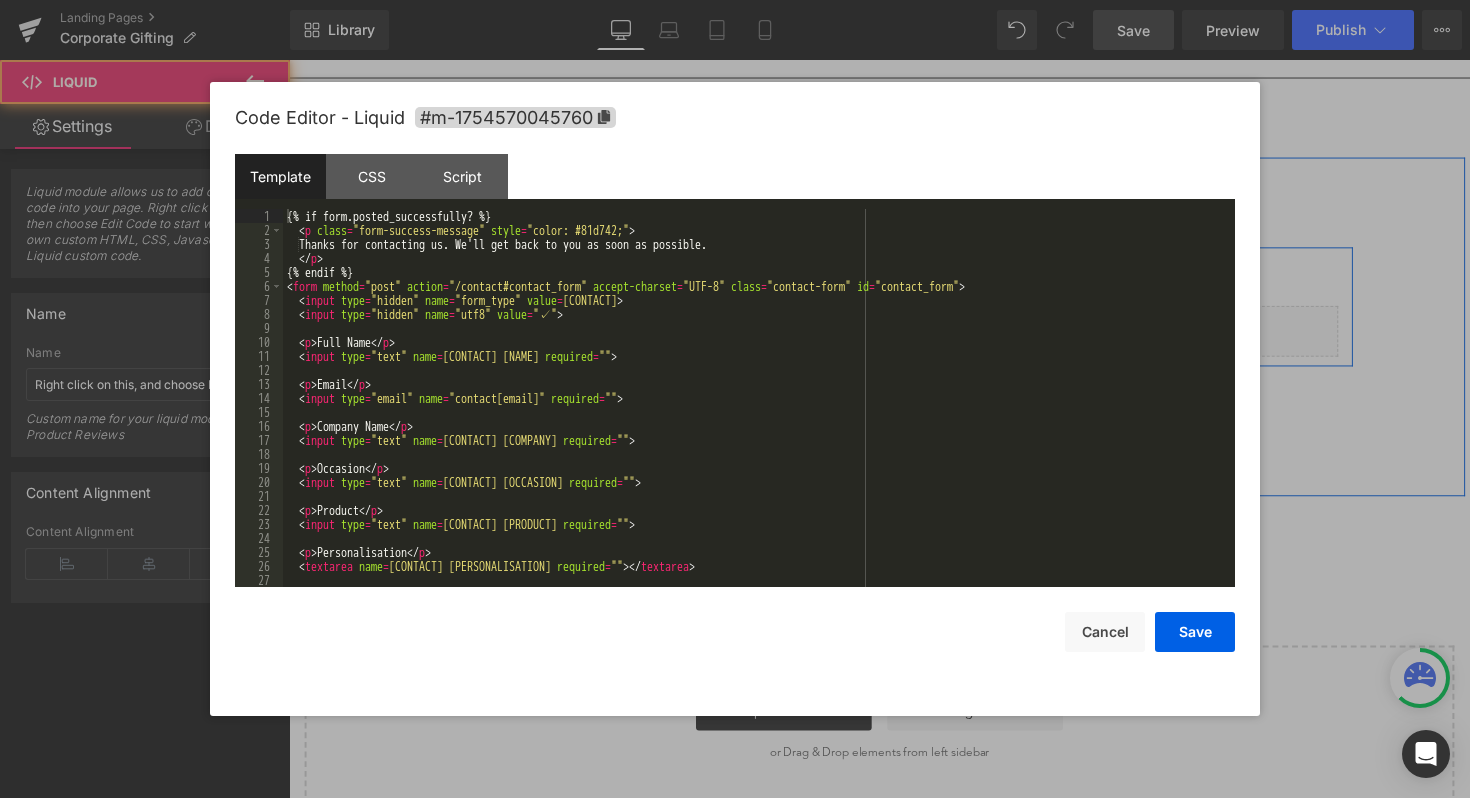 click on "Liquid   50px" at bounding box center (894, 338) 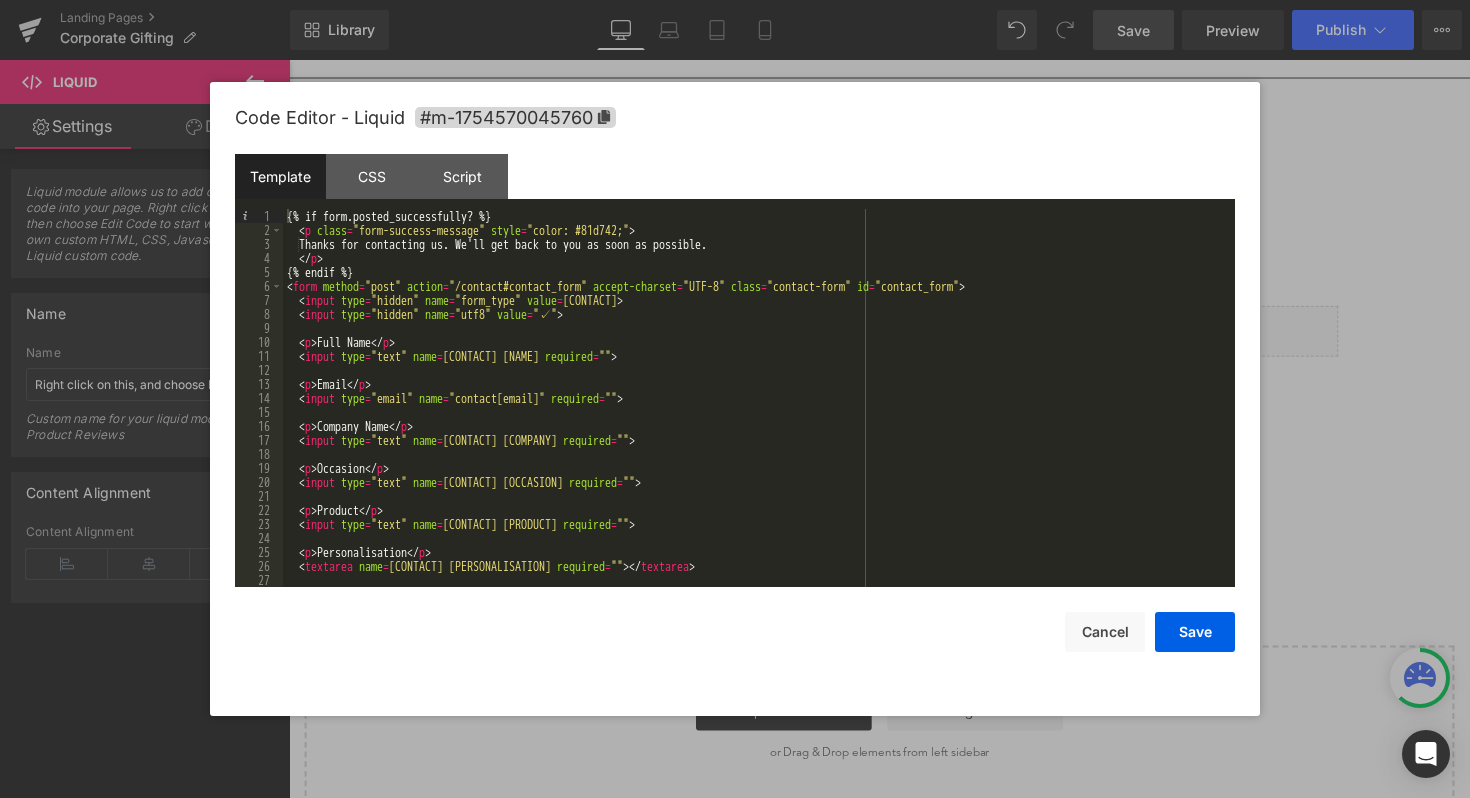 click on "{% if form.posted_successfully? %}    < p   class = "form-success-message"   style = "color: #81d742;" >      Thanks for contacting us. We'll get back to you as soon as possible.    </ p > {% endif %} < form   method = "post"   action = "/contact#contact_form"   accept-charset = "UTF-8"   class = "contact-form"   id = "contact_form" >    < input   type = "hidden"   name = "form_type"   value = "contact" >    < input   type = "hidden"   name = "utf8"   value = "✓" >    < p > Full Name </ p >    < input   type = "text"   name = "contact[name]"   required = "" >    < p > Email </ p >    < input   type = "email"   name = "contact[email]"   required = "" >    < p > Company Name </ p >    < input   type = "text"   name = "contact[company]"   required = "" >    < p > Occasion </ p >    < input   type = "text"   name = "contact[occasion]"   required = "" >    < p > Product </ p >    < input   type = "text"   name = "contact[product]"   required = "" >    < p > Personalisation </ p >    < textarea   name = "contact[body]"   required = "" > </ textarea >    < p > Other Details </ p >    < textarea   name = "contact[note]" > </ textarea >    < button   type = "submit" > </" at bounding box center (755, 412) 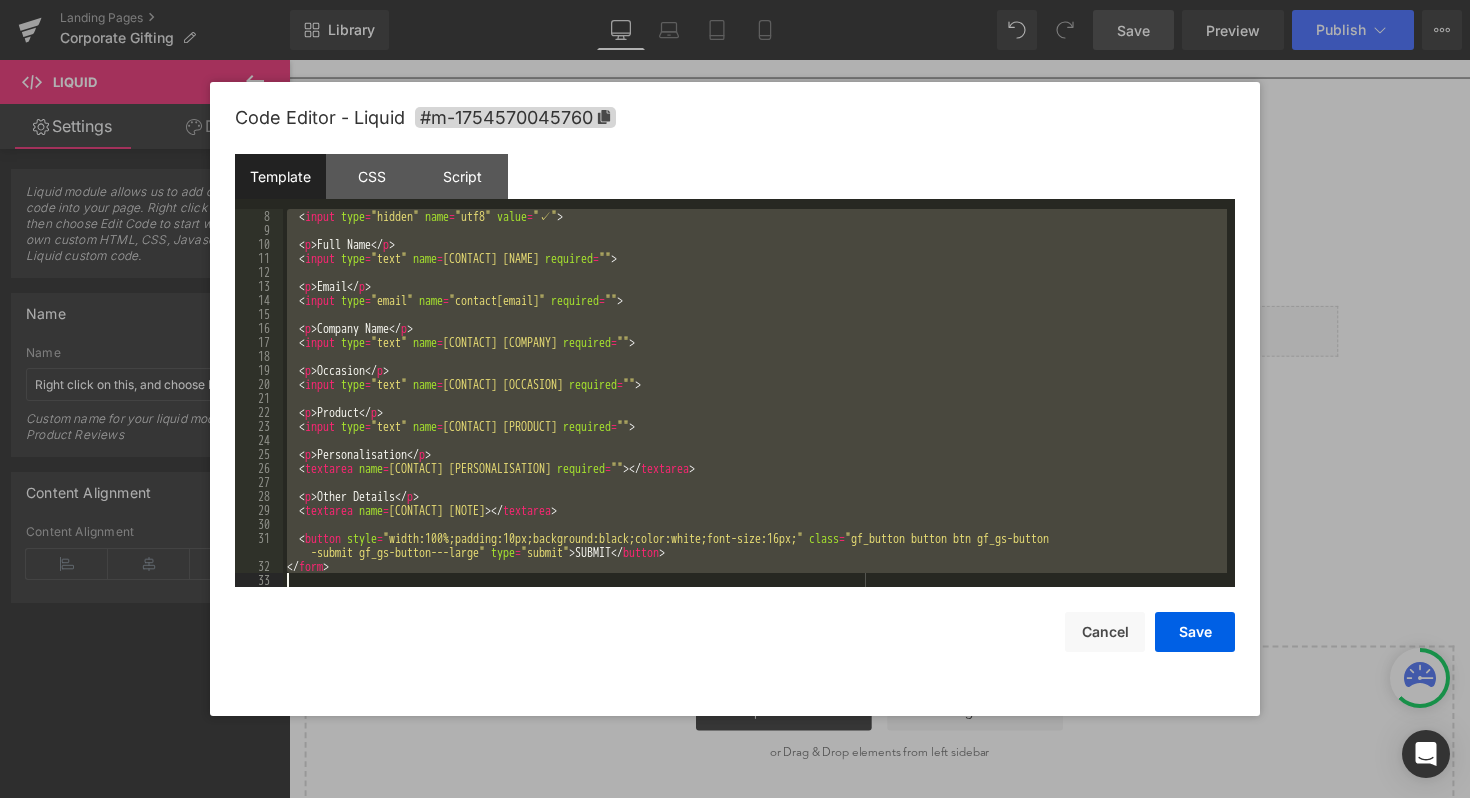 scroll, scrollTop: 98, scrollLeft: 0, axis: vertical 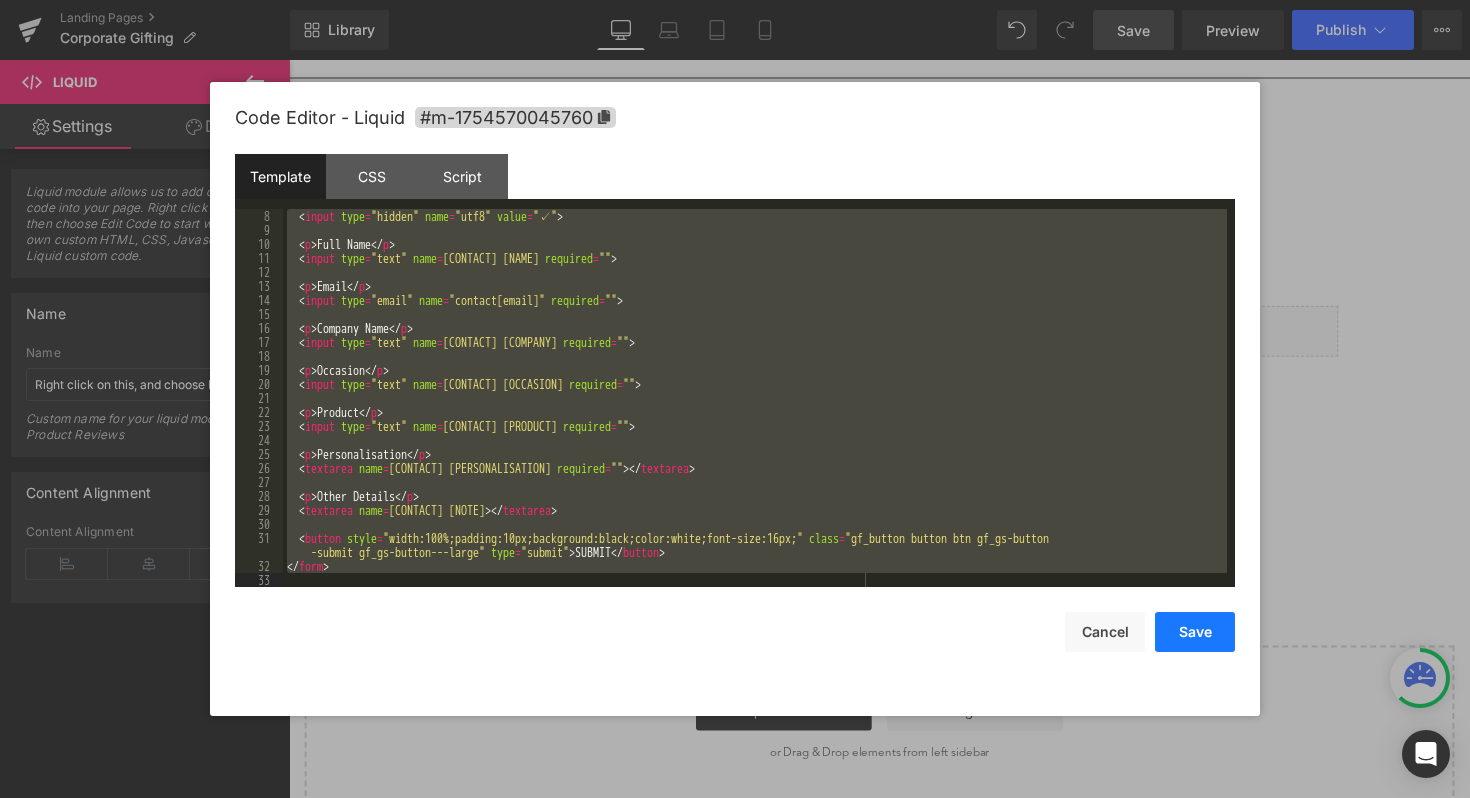 click on "Save" at bounding box center (1195, 632) 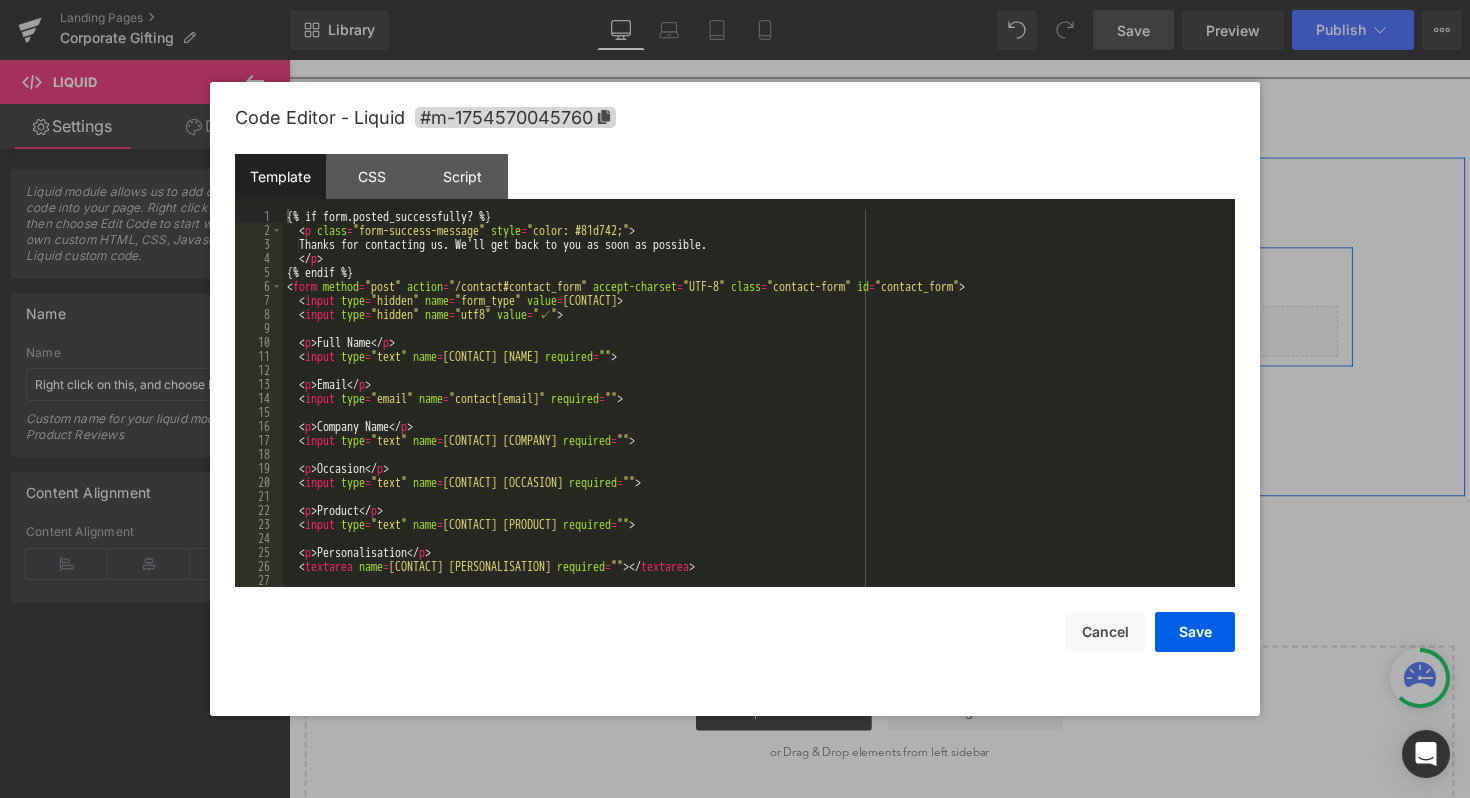 click on "Liquid   50px" at bounding box center (894, 338) 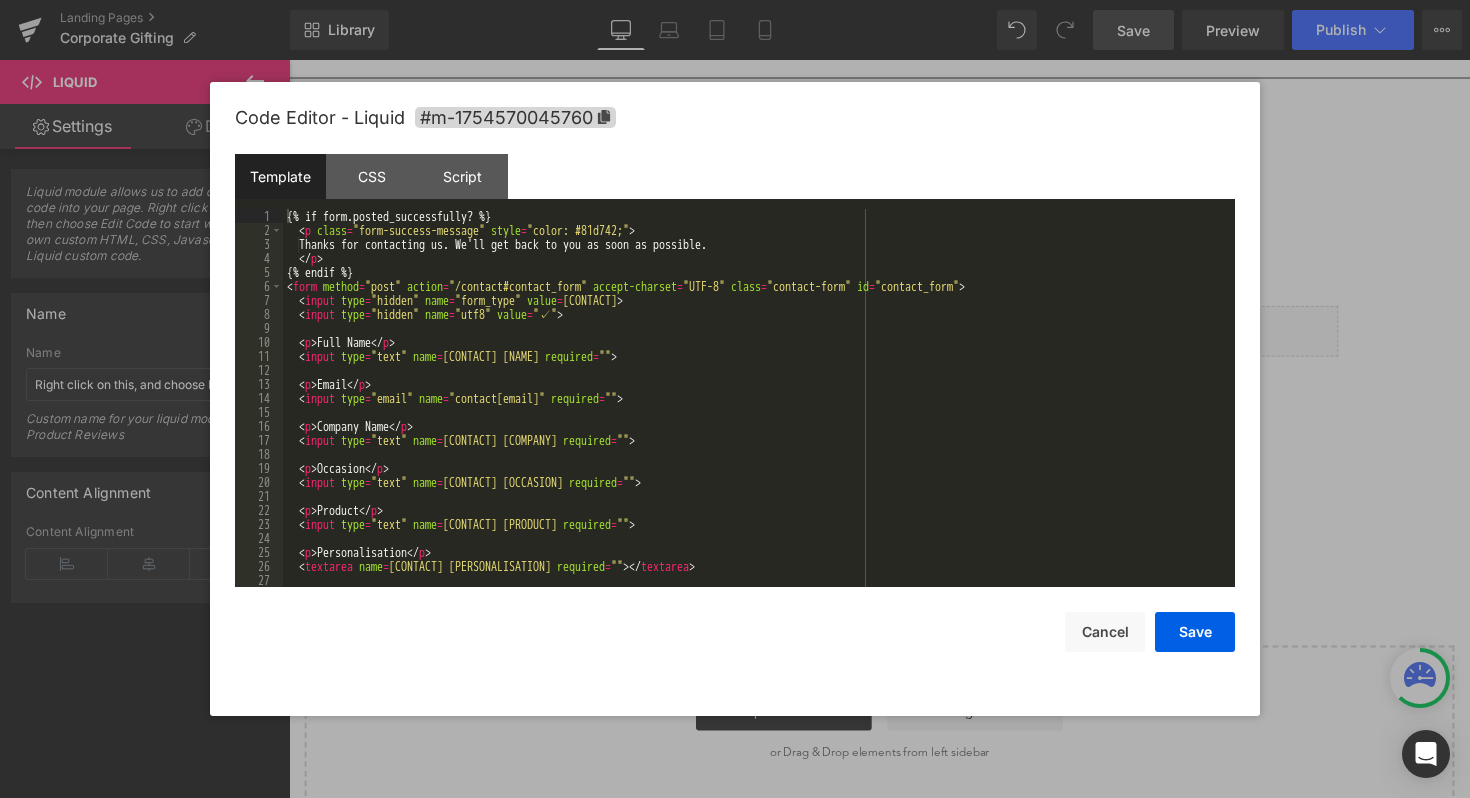 click on "{% if form.posted_successfully? %}    < p   class = "form-success-message"   style = "color: #81d742;" >      Thanks for contacting us. We'll get back to you as soon as possible.    </ p > {% endif %} < form   method = "post"   action = "/contact#contact_form"   accept-charset = "UTF-8"   class = "contact-form"   id = "contact_form" >    < input   type = "hidden"   name = "form_type"   value = "contact" >    < input   type = "hidden"   name = "utf8"   value = "✓" >    < p > Full Name </ p >    < input   type = "text"   name = "contact[name]"   required = "" >    < p > Email </ p >    < input   type = "email"   name = "contact[email]"   required = "" >    < p > Company Name </ p >    < input   type = "text"   name = "contact[company]"   required = "" >    < p > Occasion </ p >    < input   type = "text"   name = "contact[occasion]"   required = "" >    < p > Product </ p >    < input   type = "text"   name = "contact[product]"   required = "" >    < p > Personalisation </ p >    < textarea   name = "contact[body]"   required = "" > </ textarea >    < p > Other Details </ p >    < textarea   name = "contact[note]" > </ textarea >    < button   type = "submit" > </" at bounding box center (755, 412) 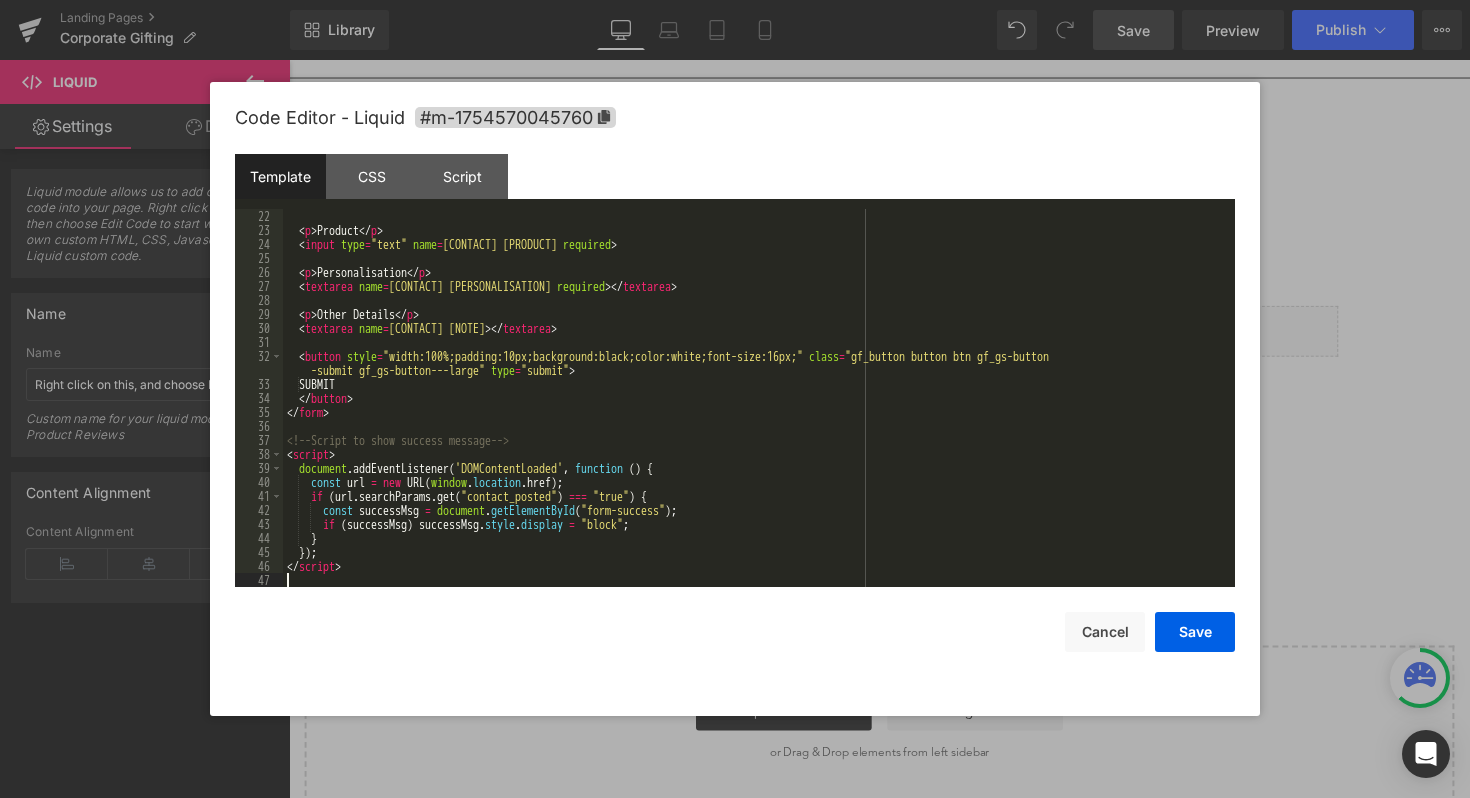 scroll, scrollTop: 308, scrollLeft: 0, axis: vertical 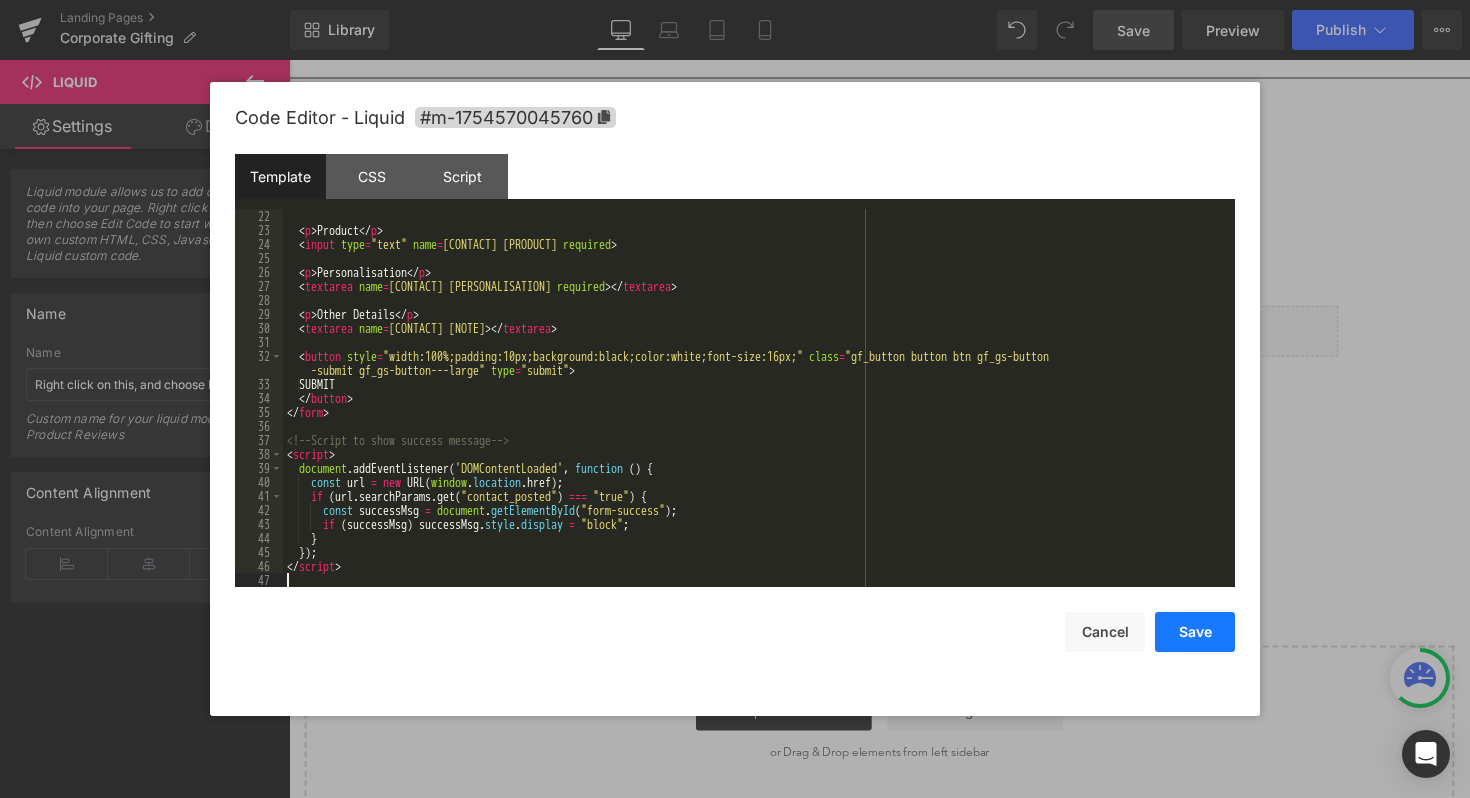 click on "Save" at bounding box center (1195, 632) 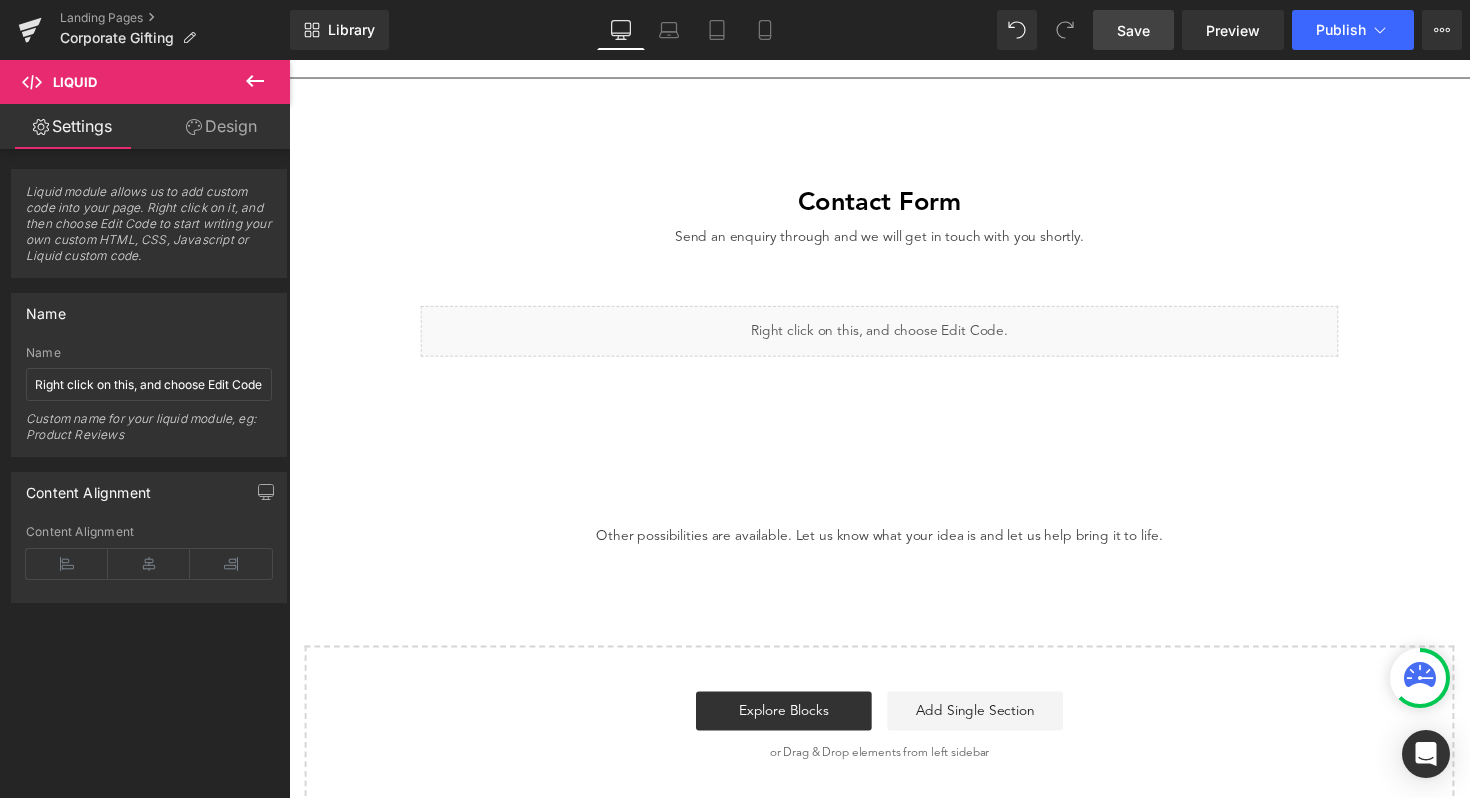 click on "Save" at bounding box center (1133, 30) 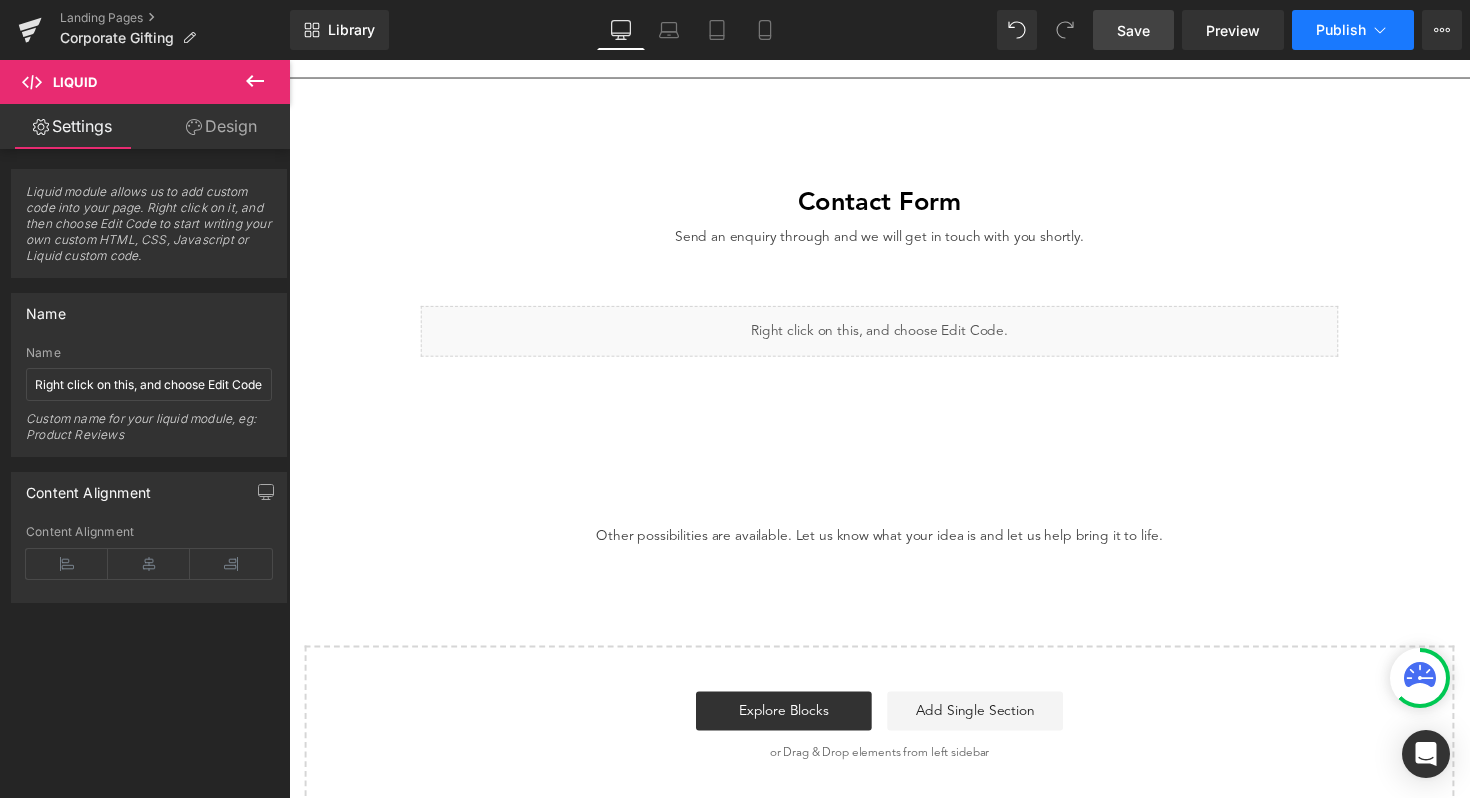 click on "Publish" at bounding box center (1353, 30) 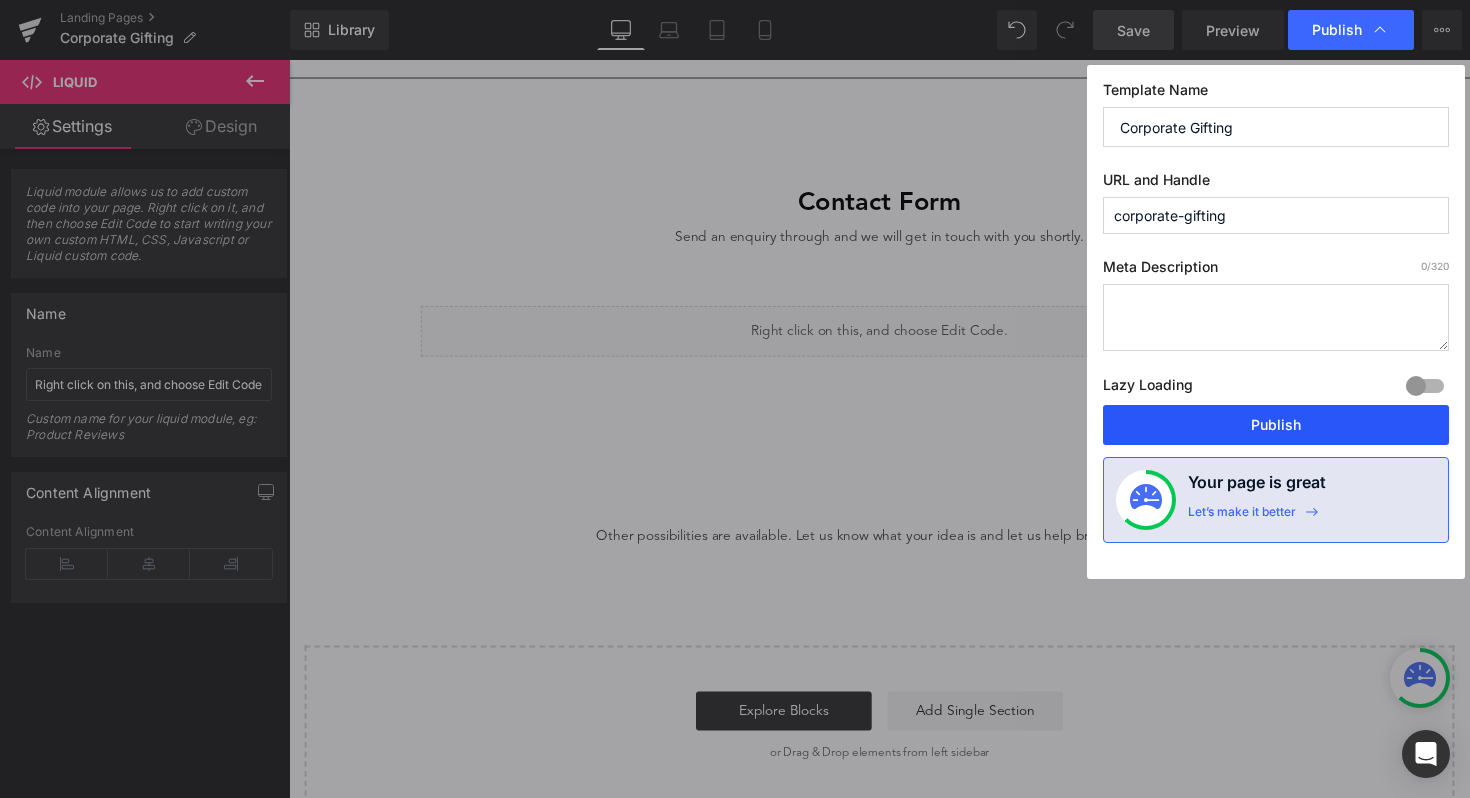 click on "Publish" at bounding box center [1276, 425] 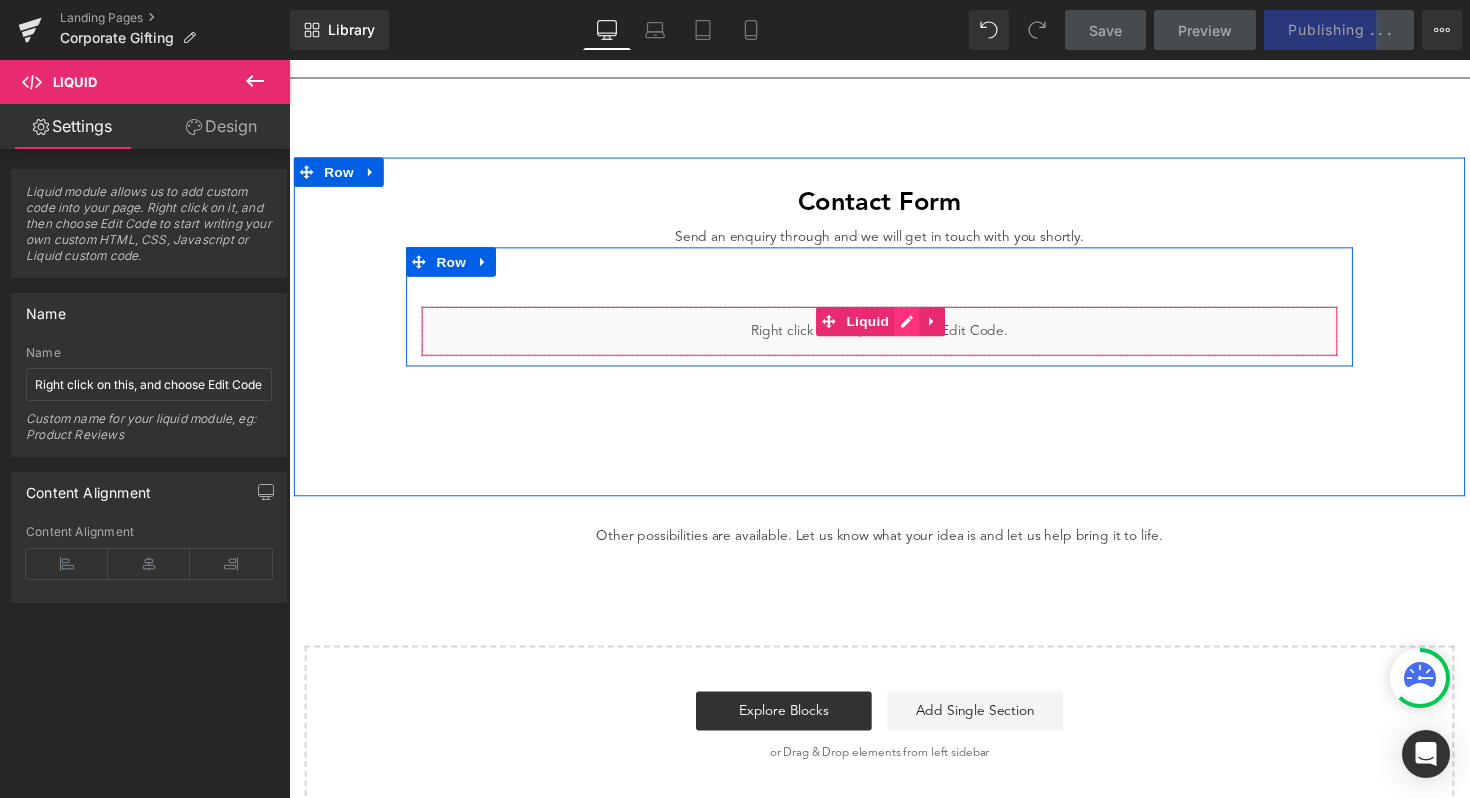 click on "Liquid" at bounding box center [894, 338] 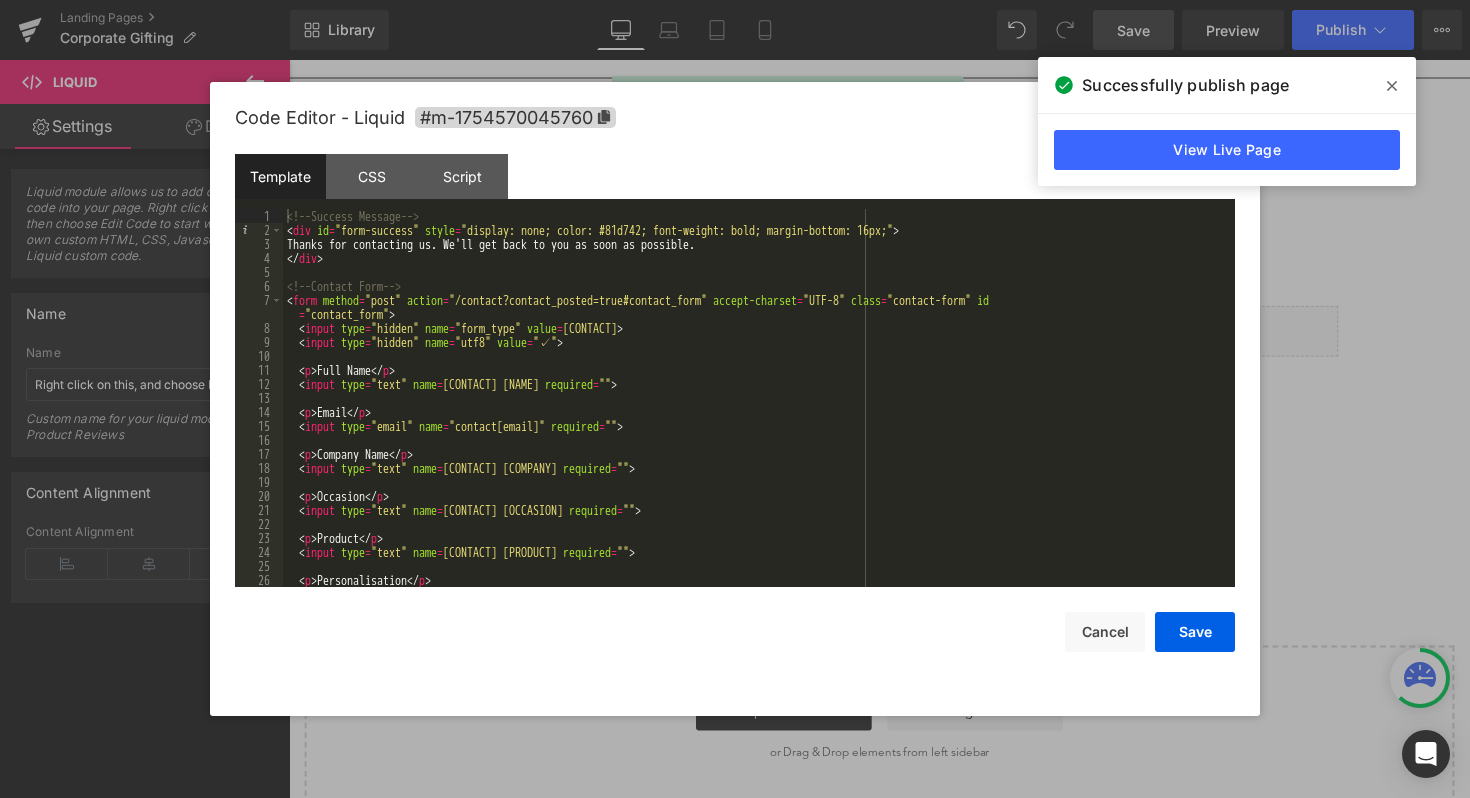 scroll, scrollTop: 0, scrollLeft: 0, axis: both 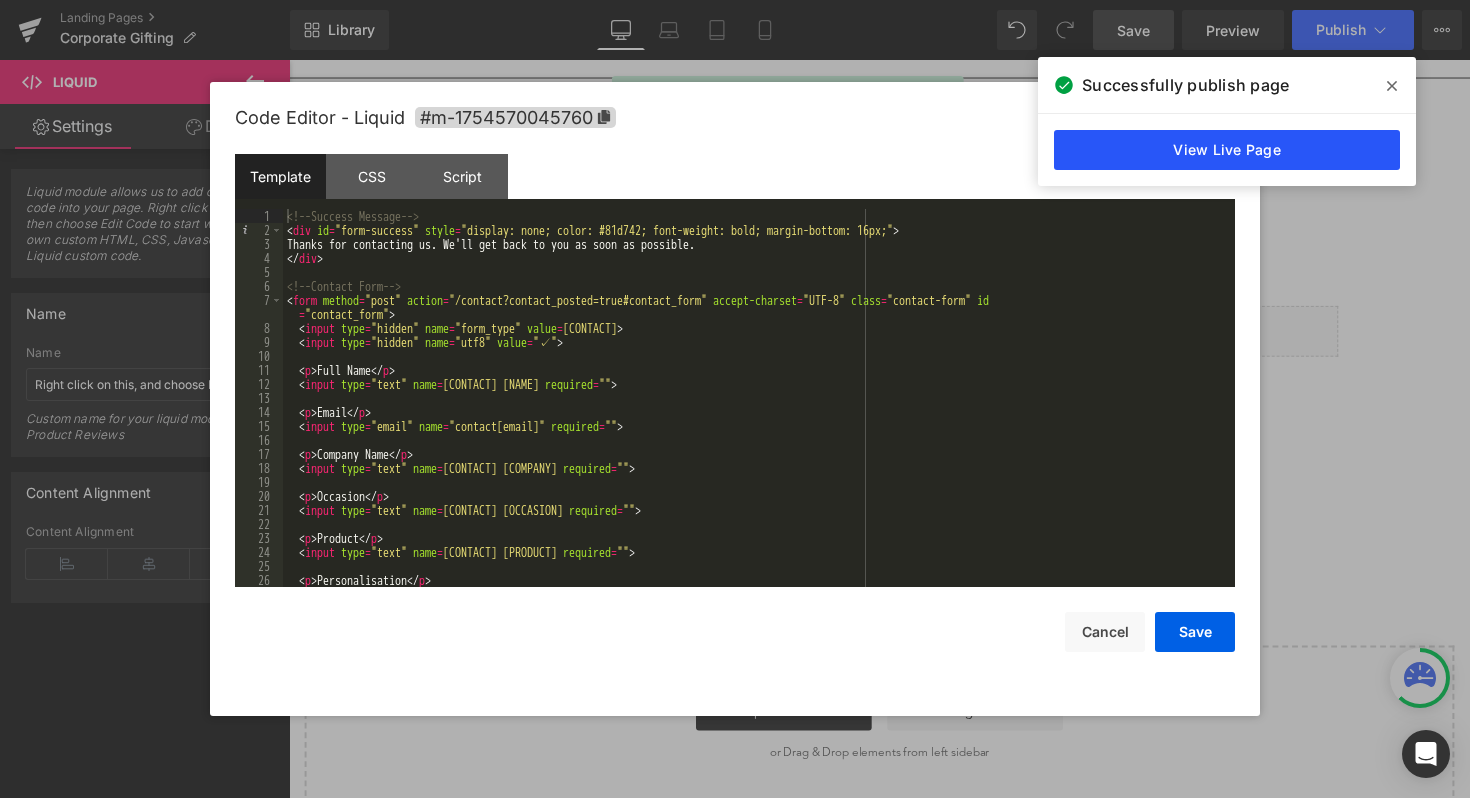 click on "View Live Page" at bounding box center [1227, 150] 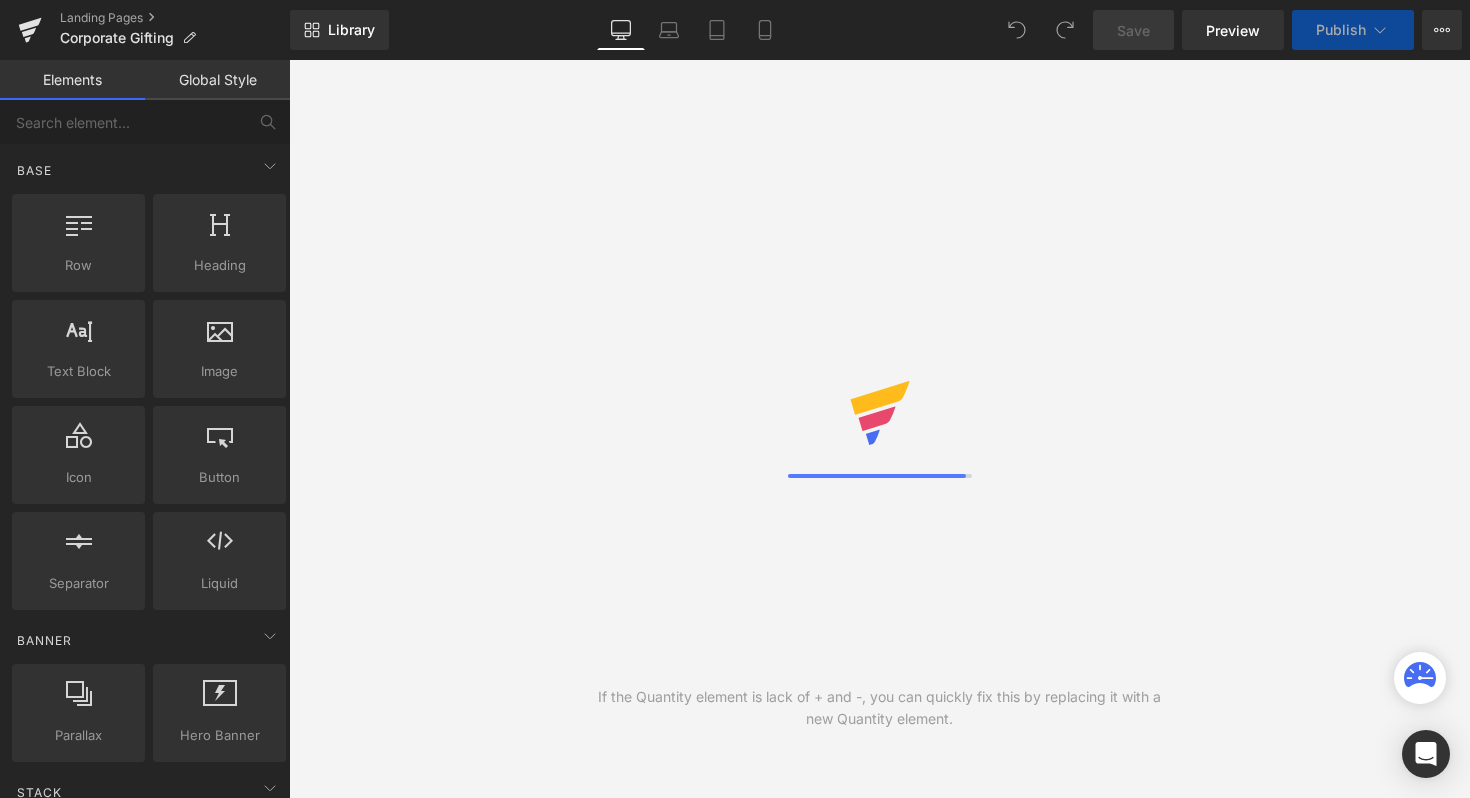 scroll, scrollTop: 0, scrollLeft: 0, axis: both 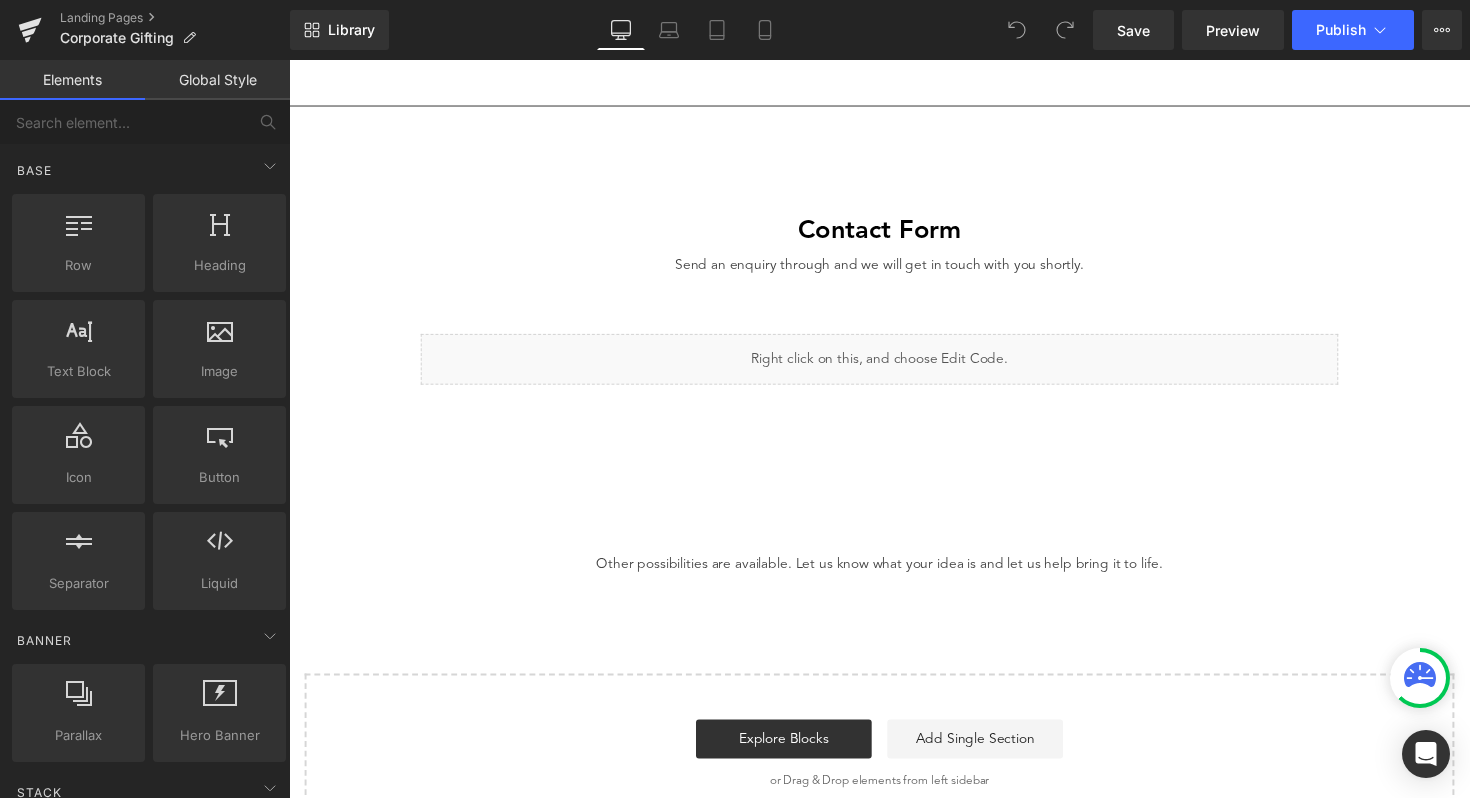 click on "Liquid" at bounding box center (894, 367) 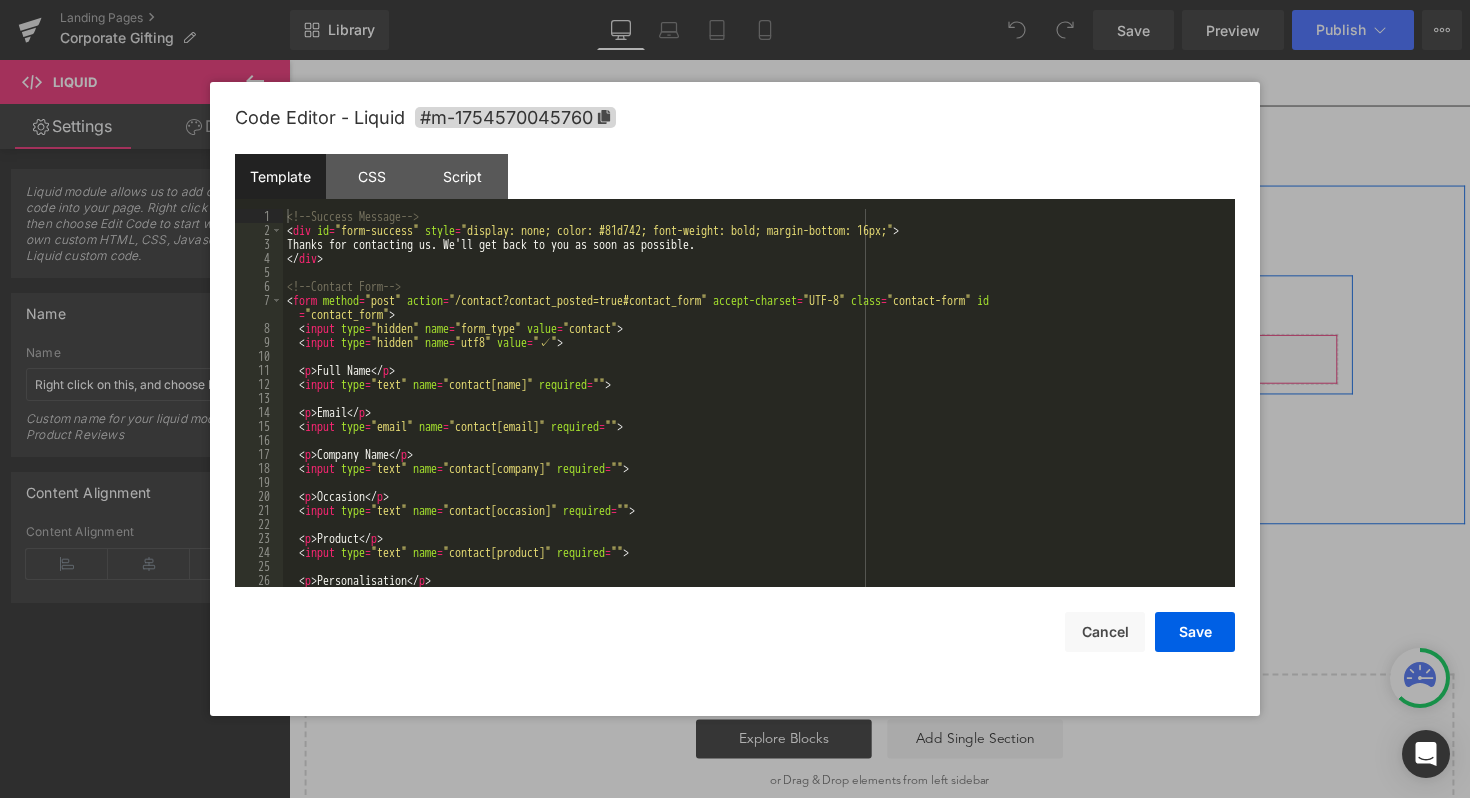 click on "Liquid" at bounding box center (894, 367) 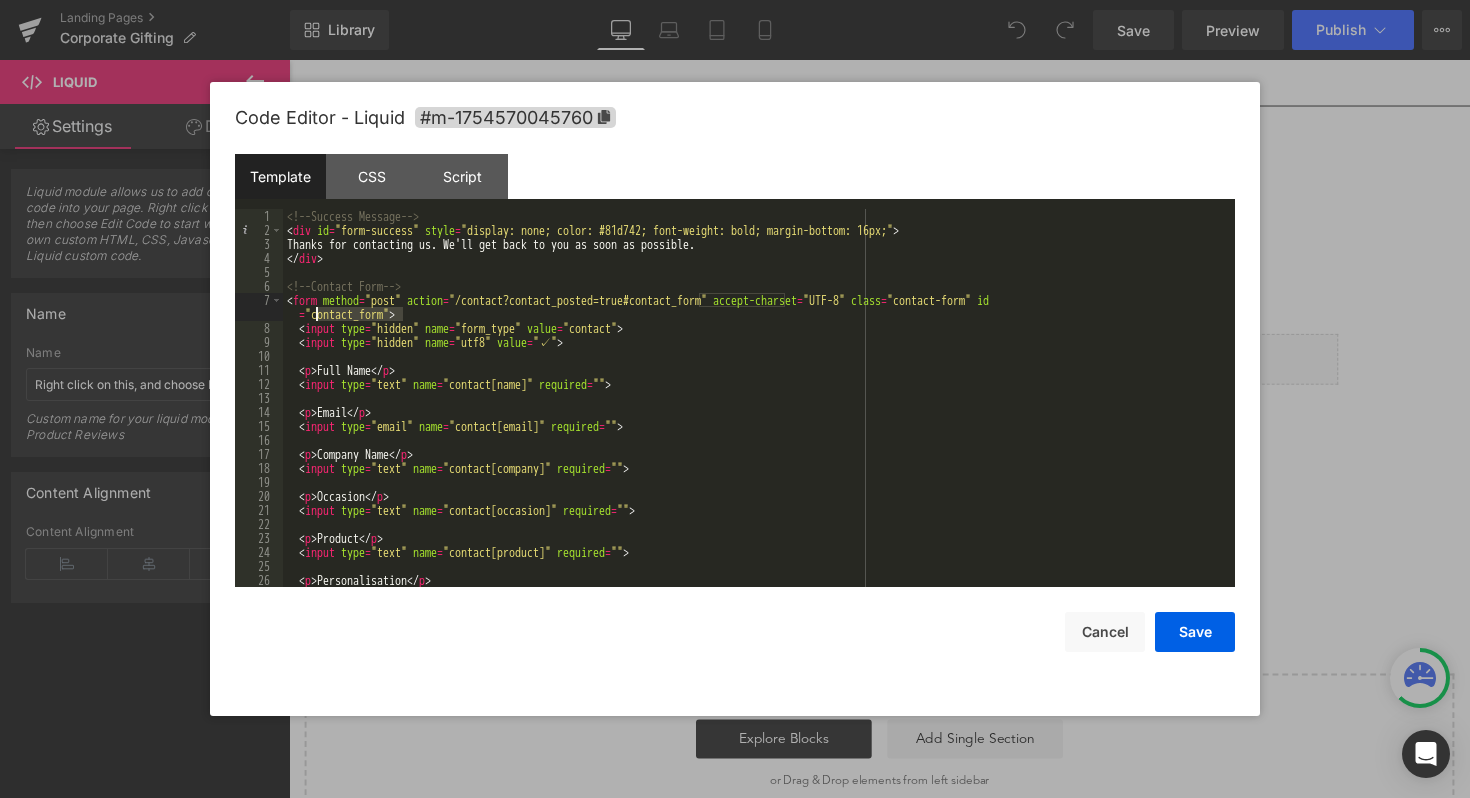 drag, startPoint x: 406, startPoint y: 314, endPoint x: 320, endPoint y: 309, distance: 86.145226 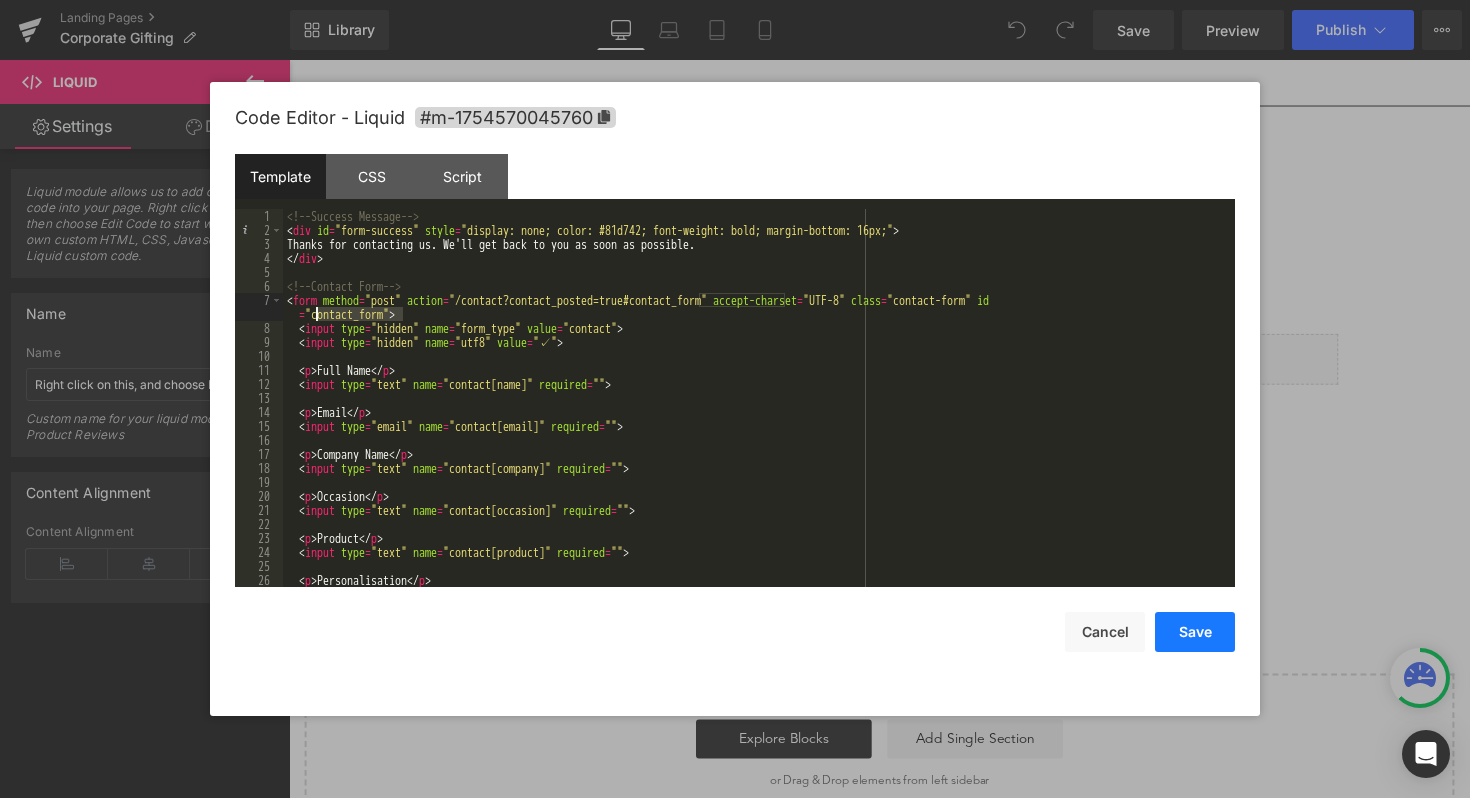 click on "Save" at bounding box center [1195, 632] 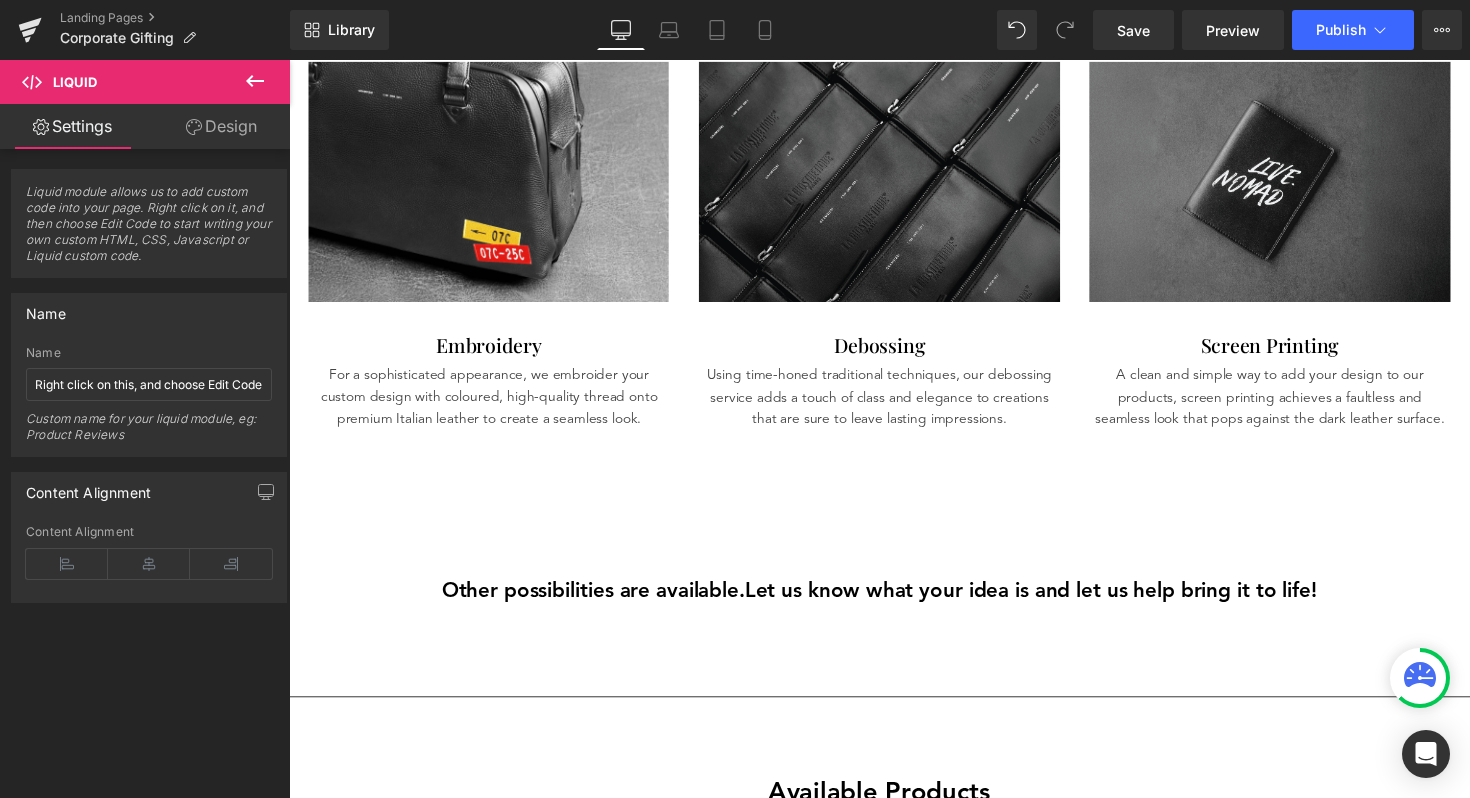 scroll, scrollTop: 0, scrollLeft: 0, axis: both 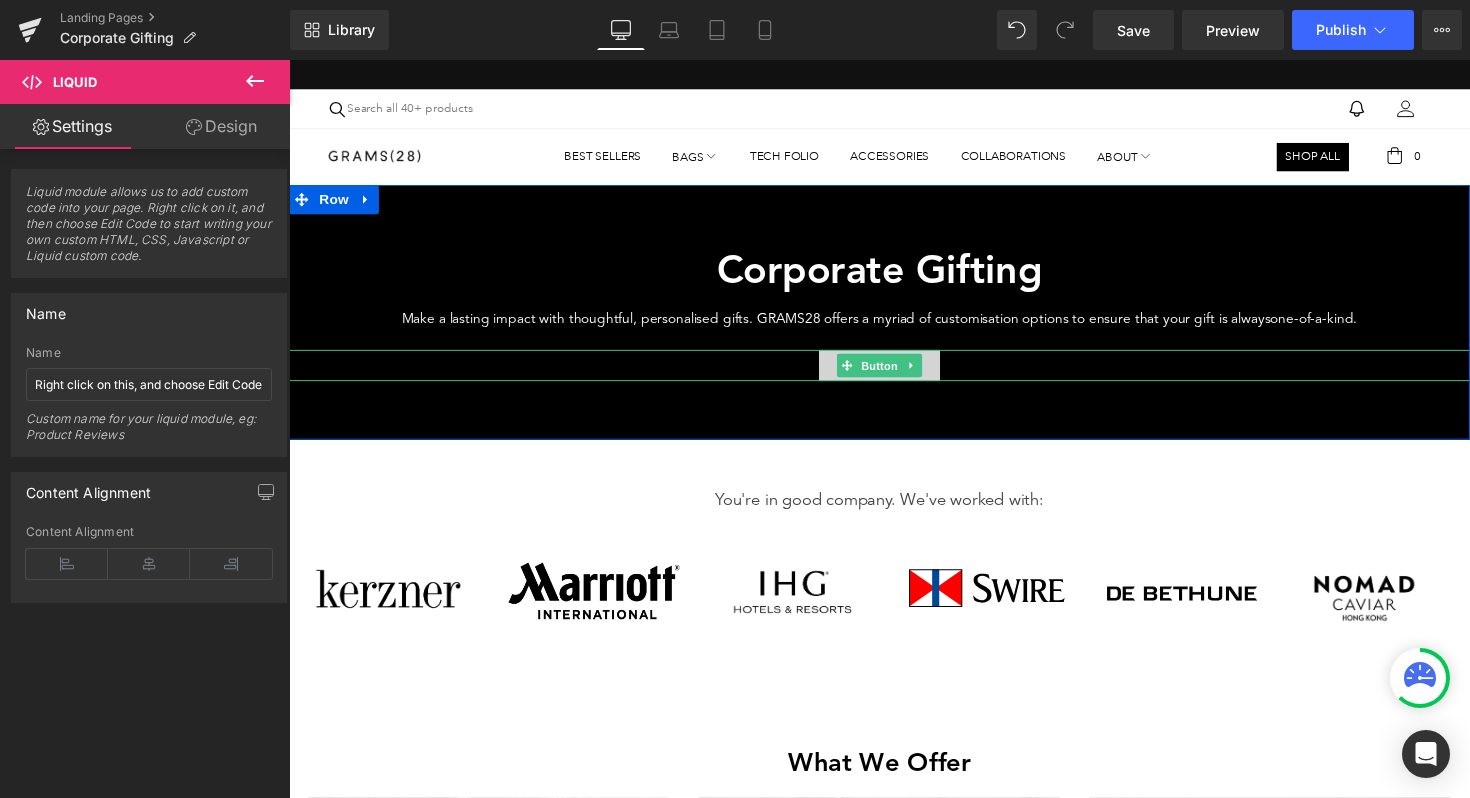 click on "Button" at bounding box center (894, 374) 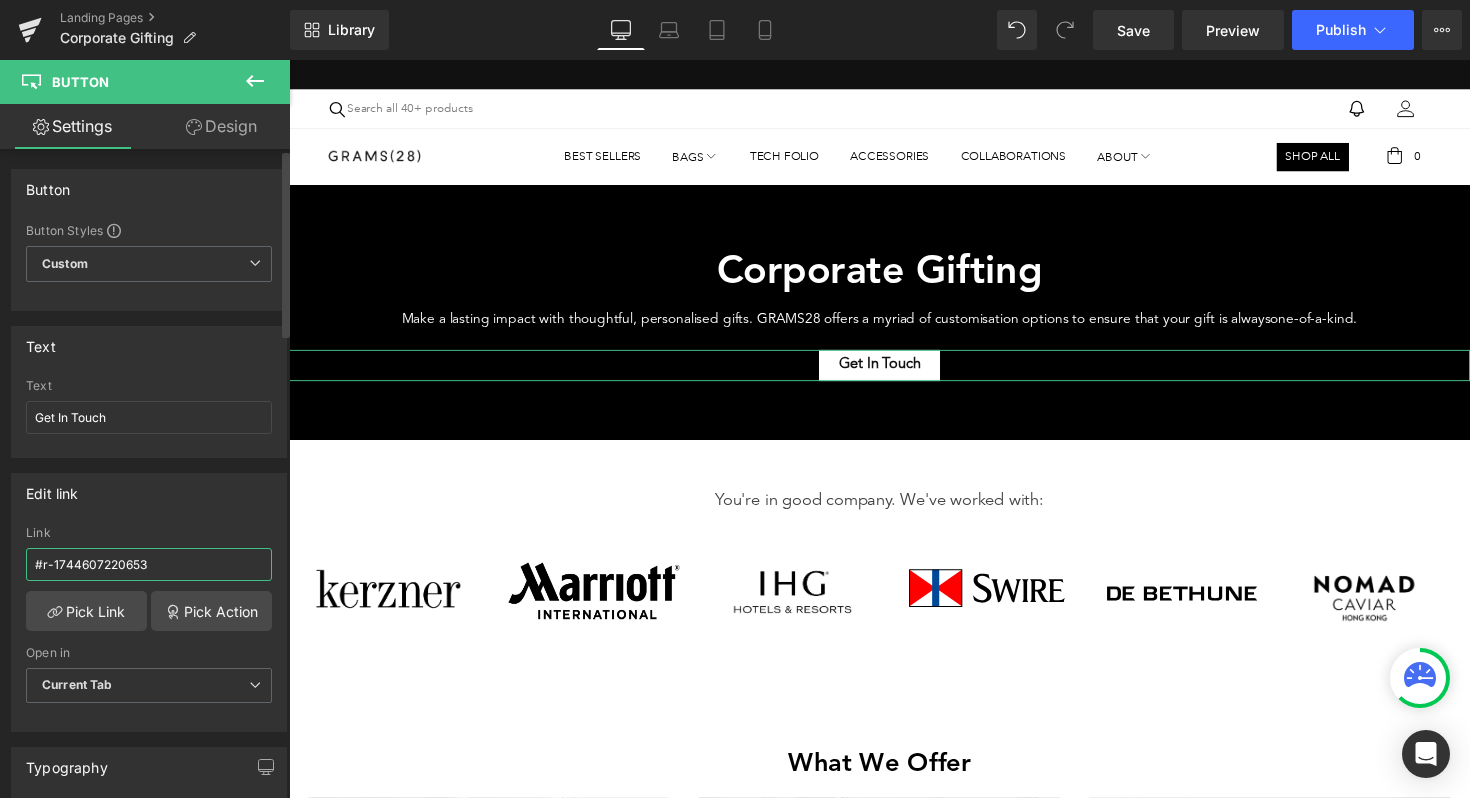 click on "#r-1744607220653" at bounding box center [149, 564] 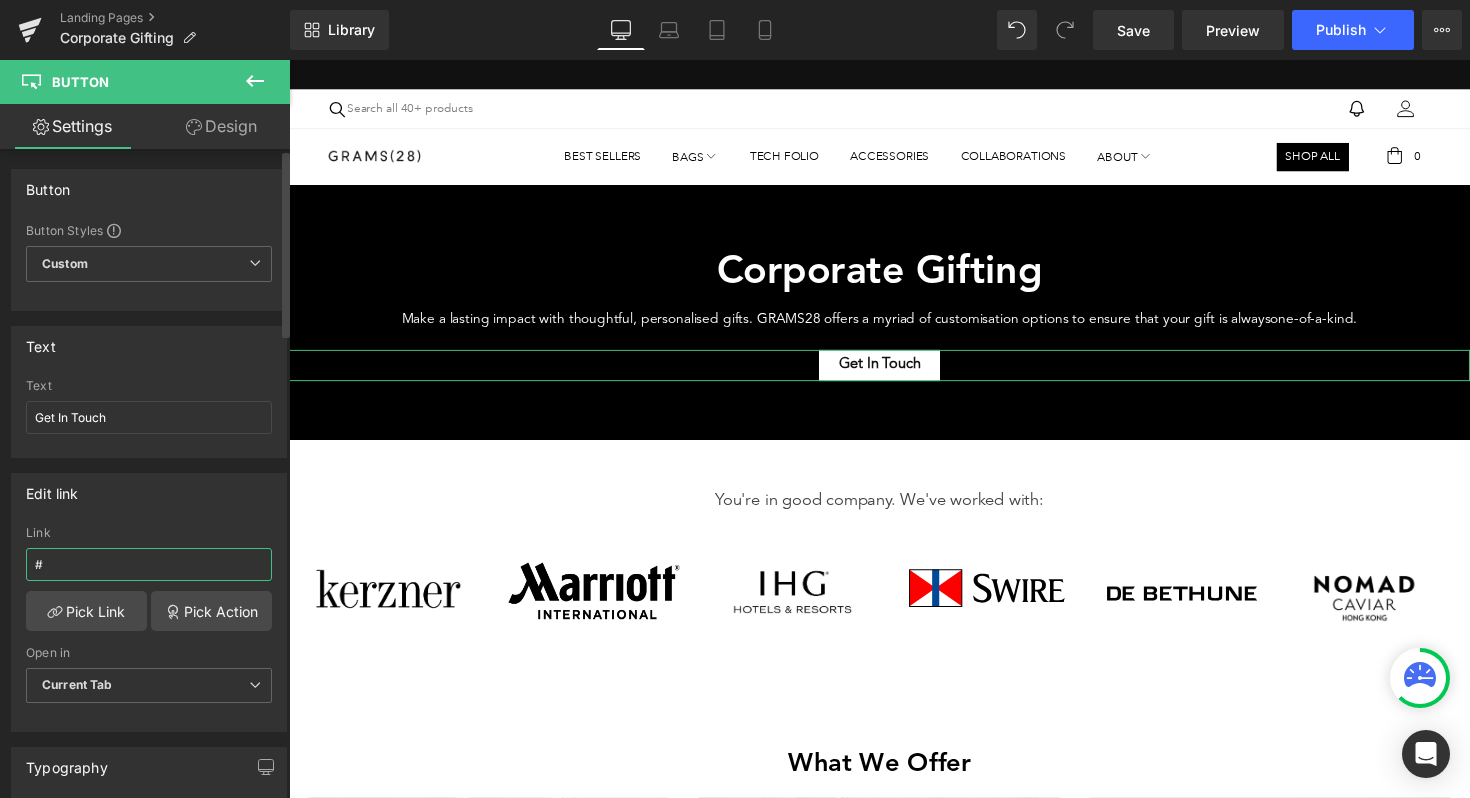 paste on "contact_form" 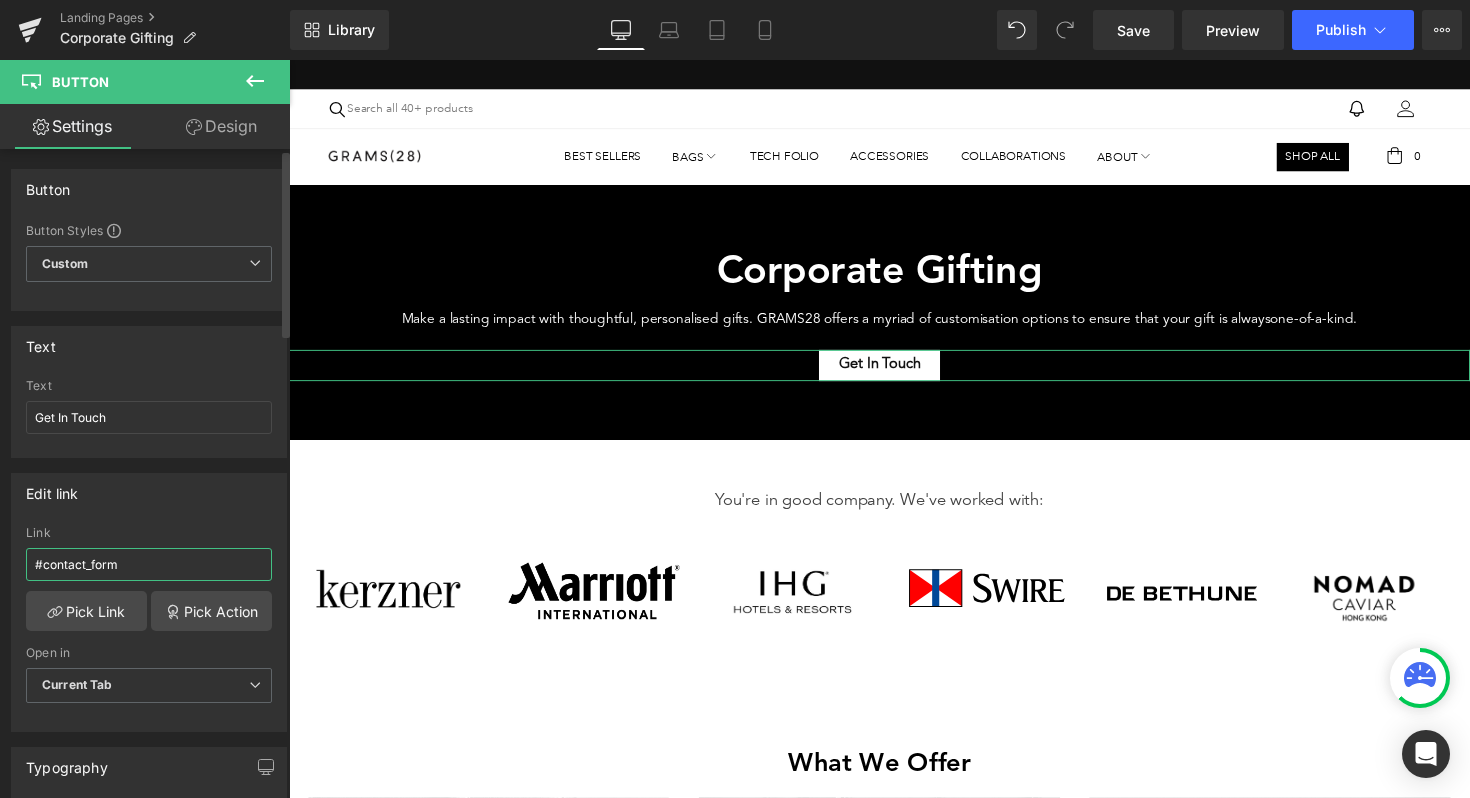 type on "#contact_form" 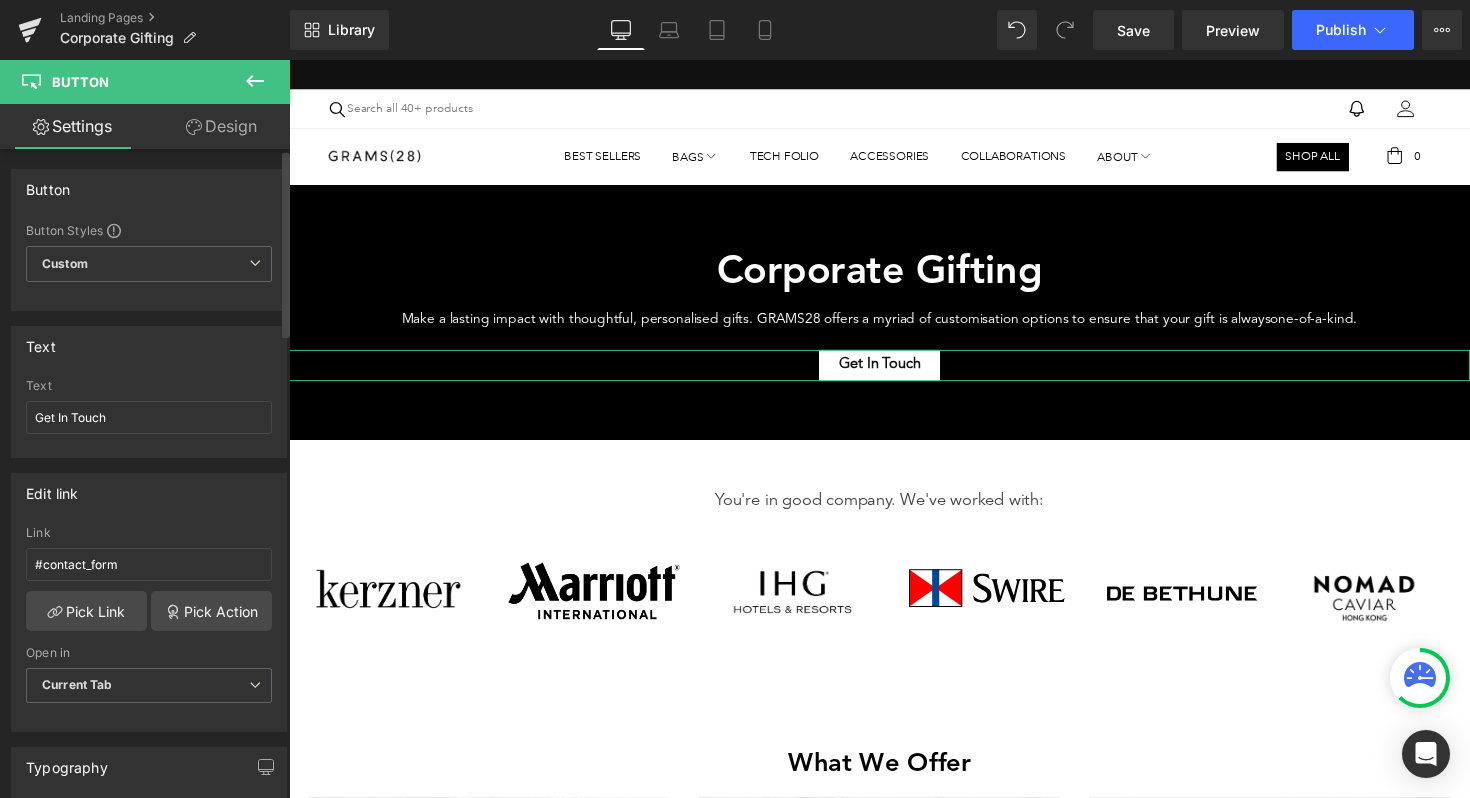 click on "Link #contact_form" at bounding box center (149, 558) 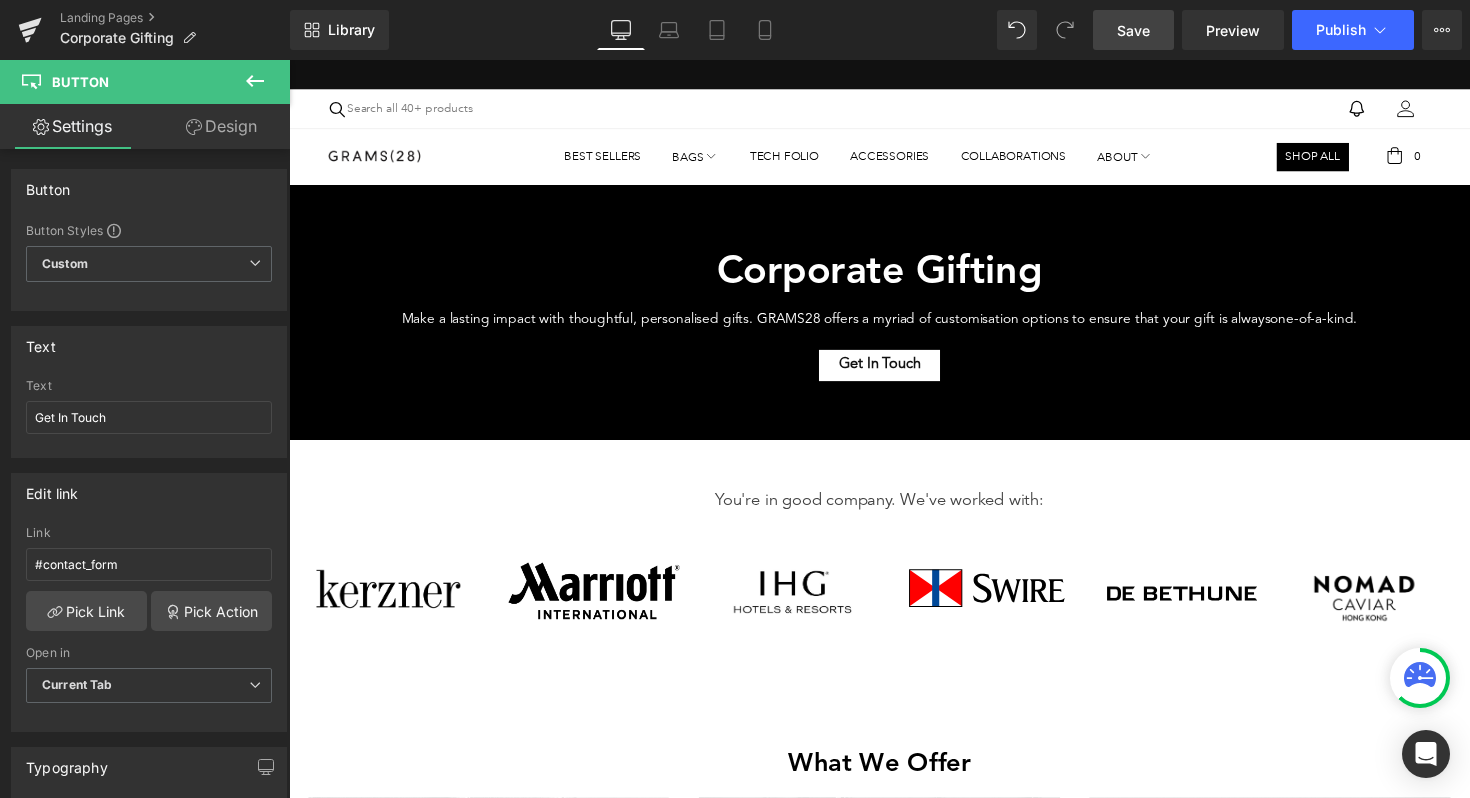 click on "Save" at bounding box center (1133, 30) 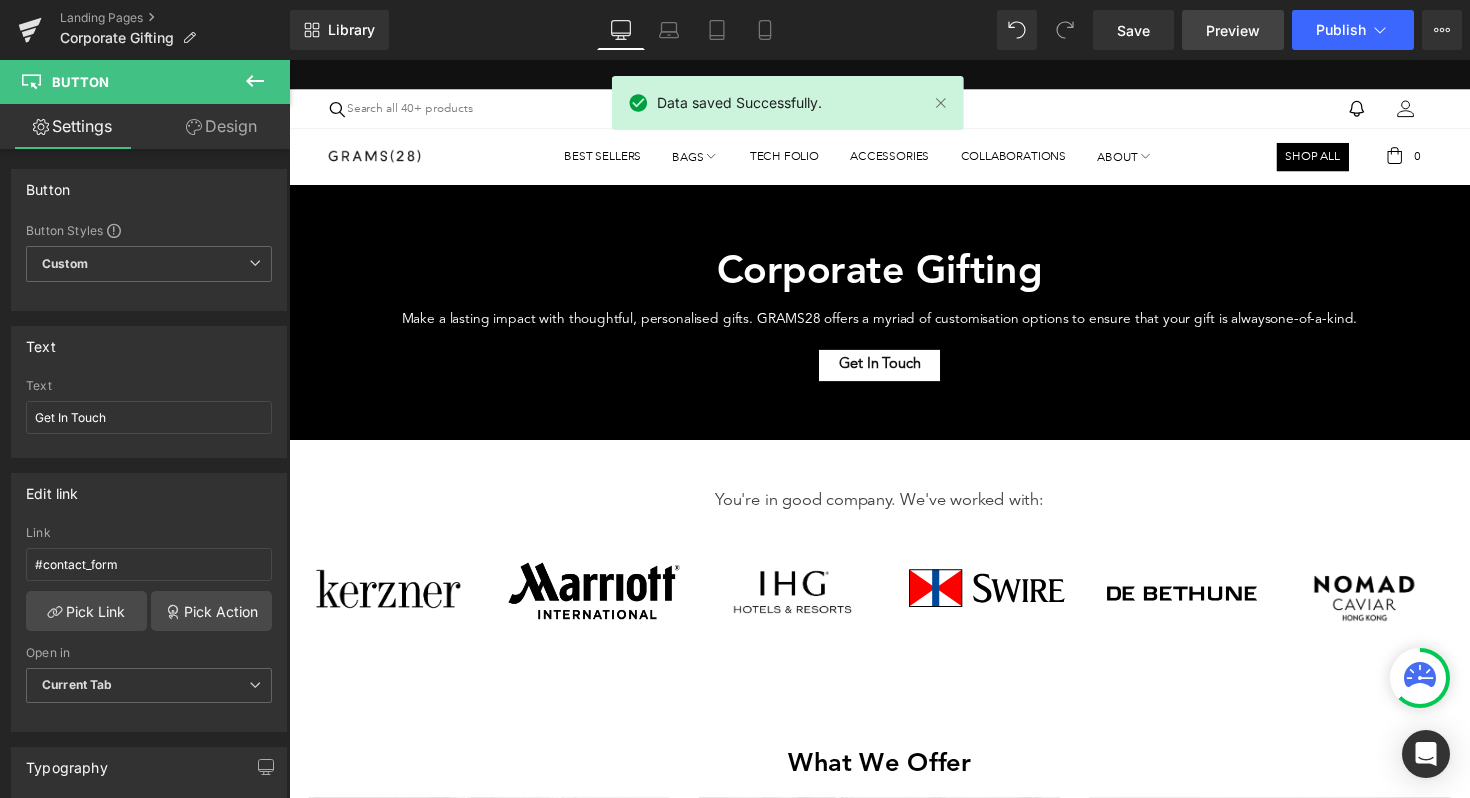 click on "Preview" at bounding box center (1233, 30) 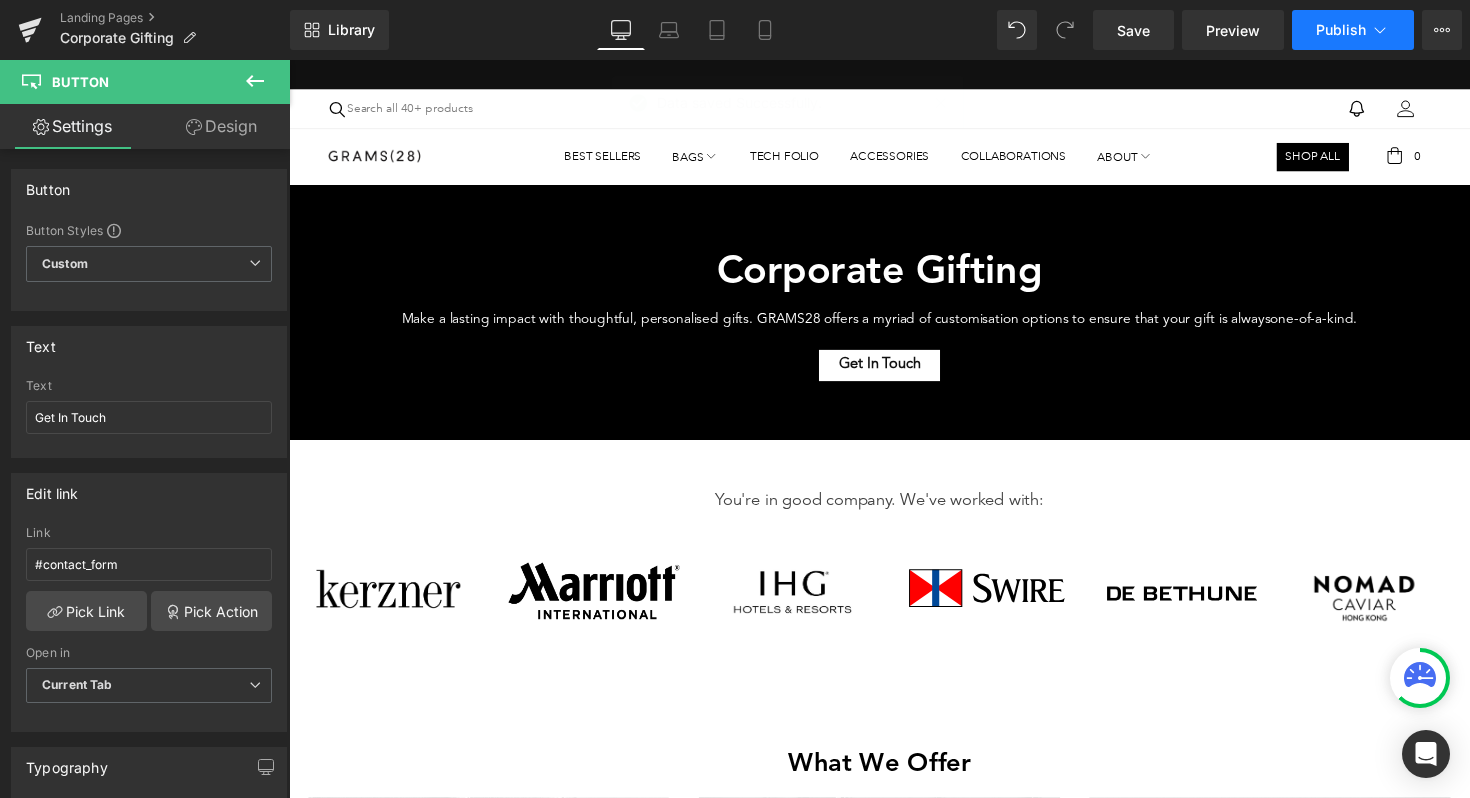 click on "Publish" at bounding box center [1341, 30] 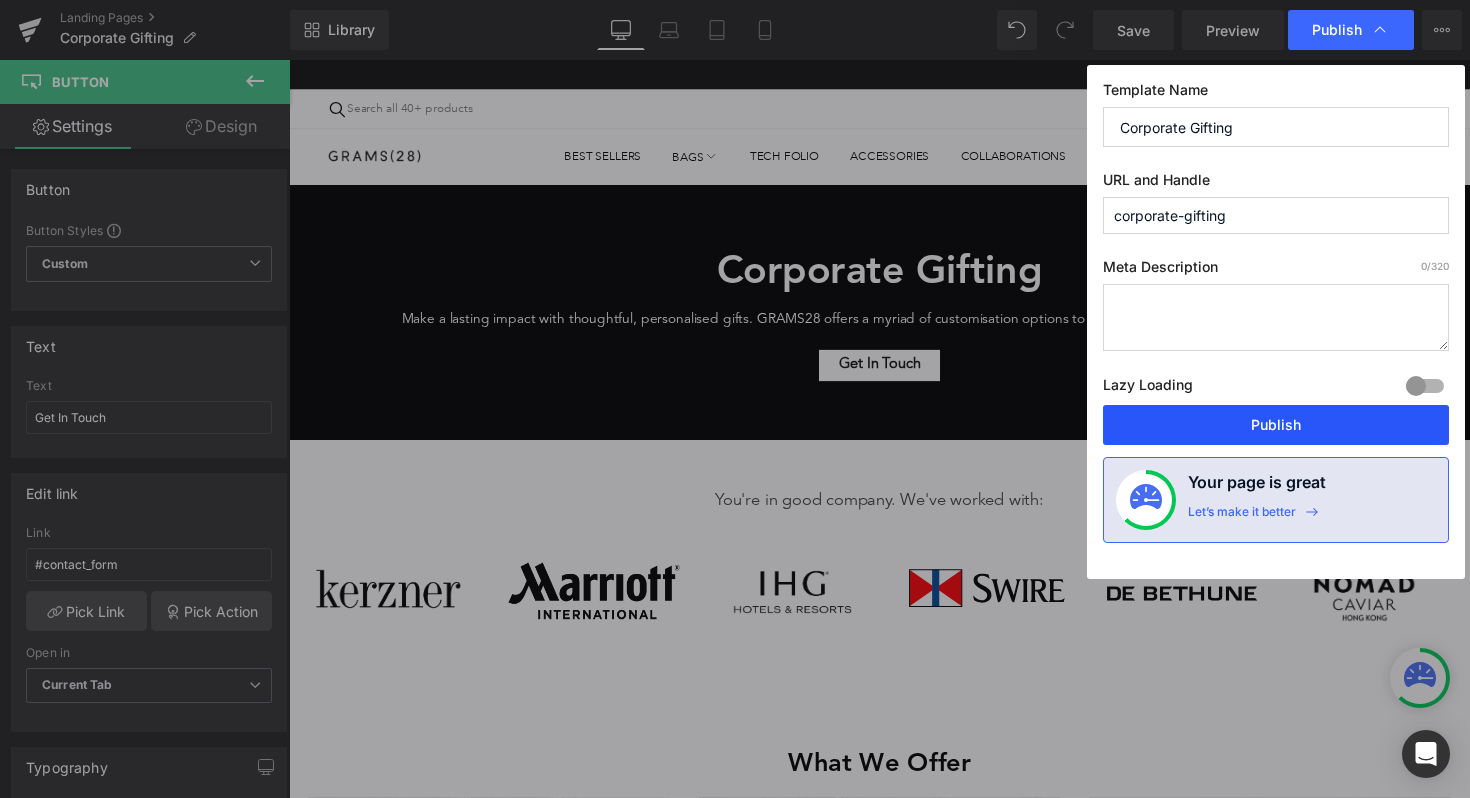click on "Publish" at bounding box center (1276, 425) 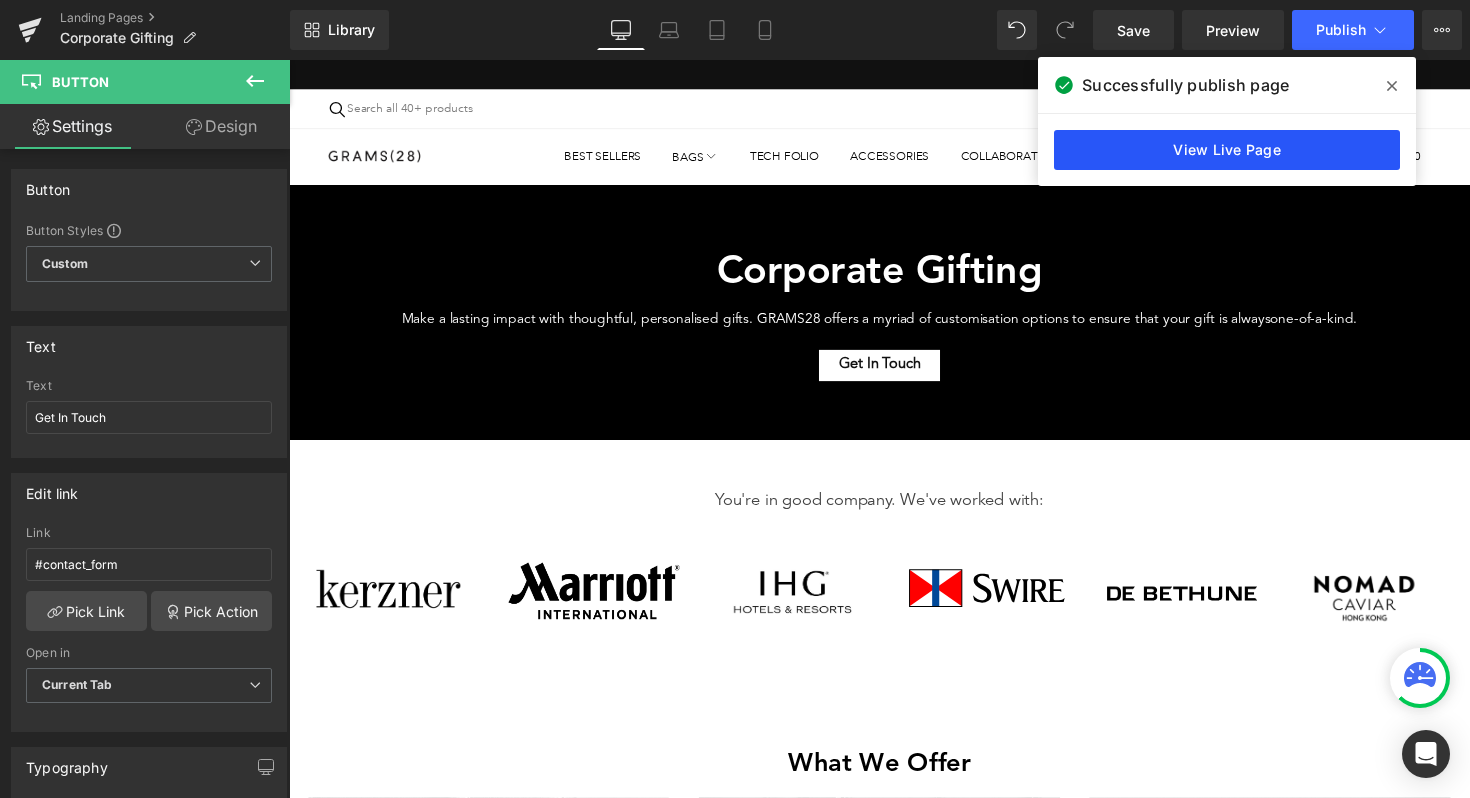 click on "View Live Page" at bounding box center [1227, 150] 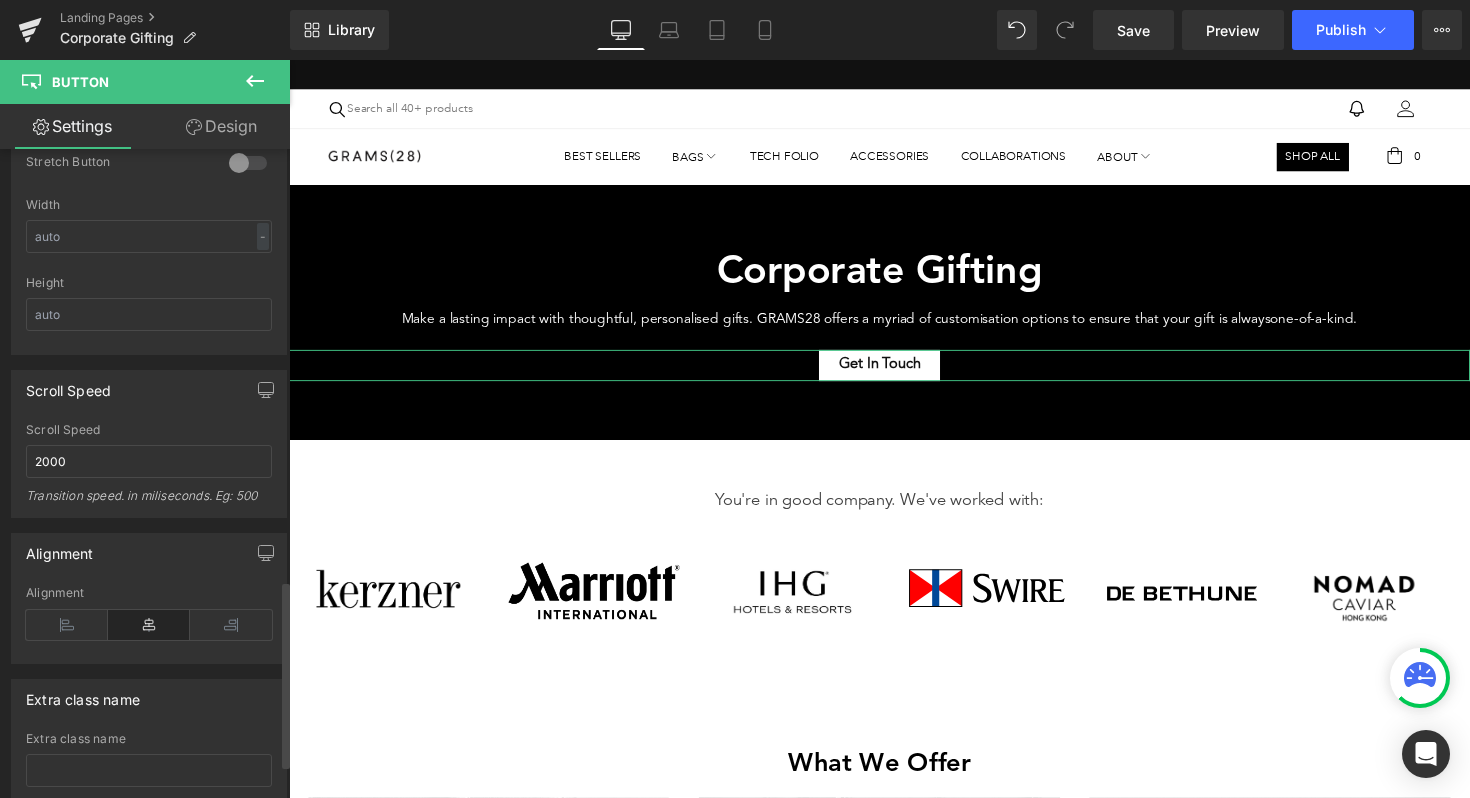 scroll, scrollTop: 1610, scrollLeft: 0, axis: vertical 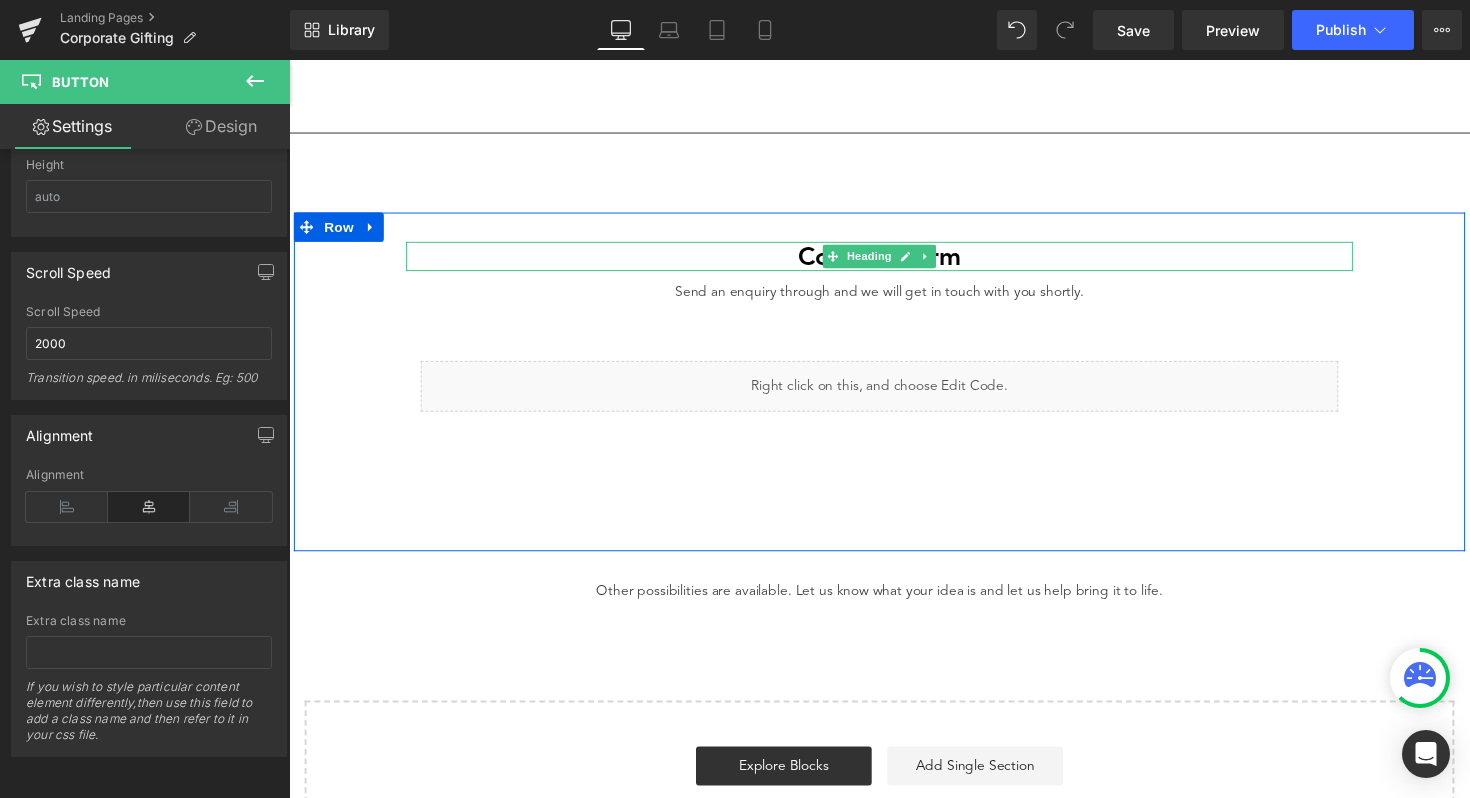 click on "Contact Form" at bounding box center (894, 263) 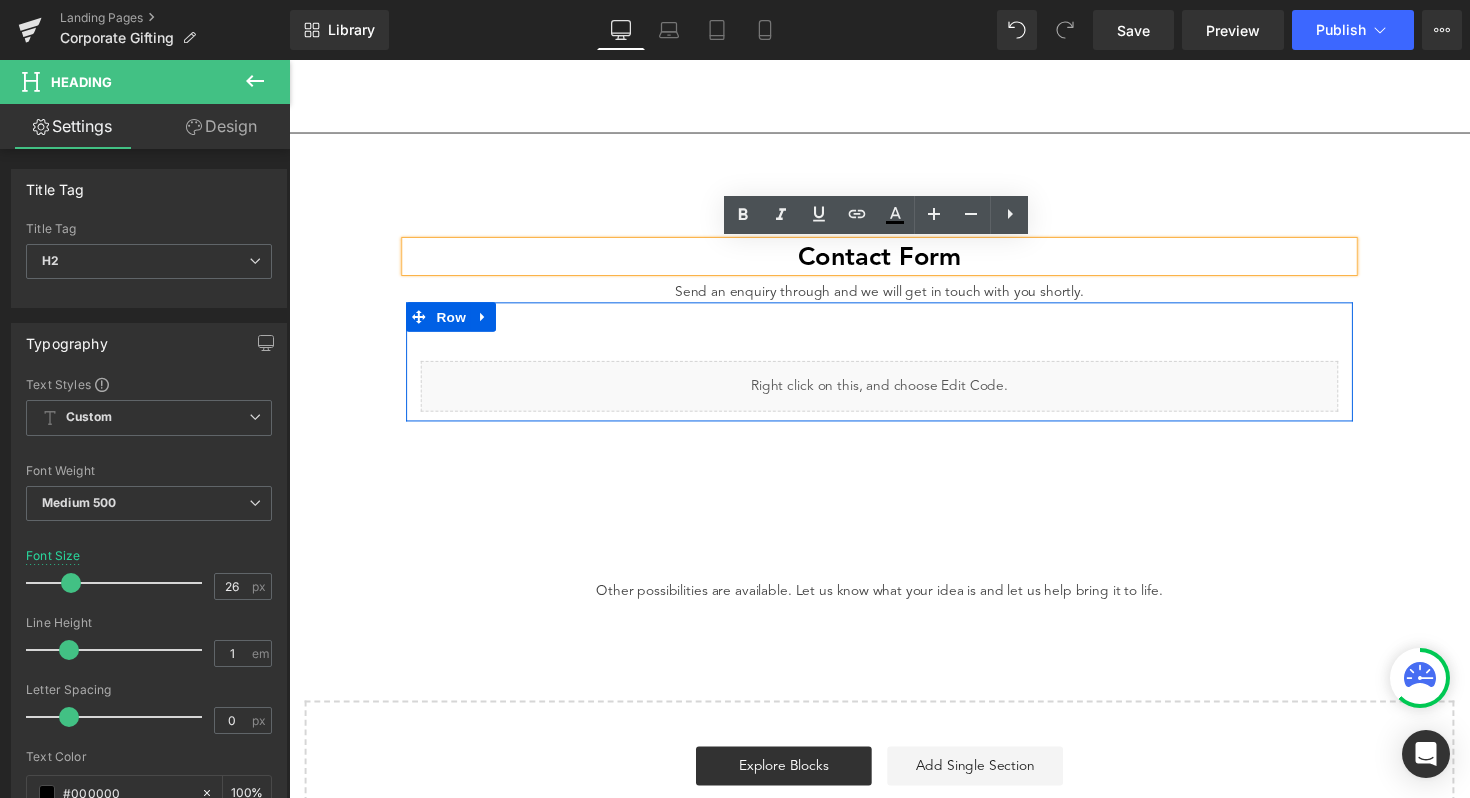 click on "Liquid         Row" at bounding box center (894, 369) 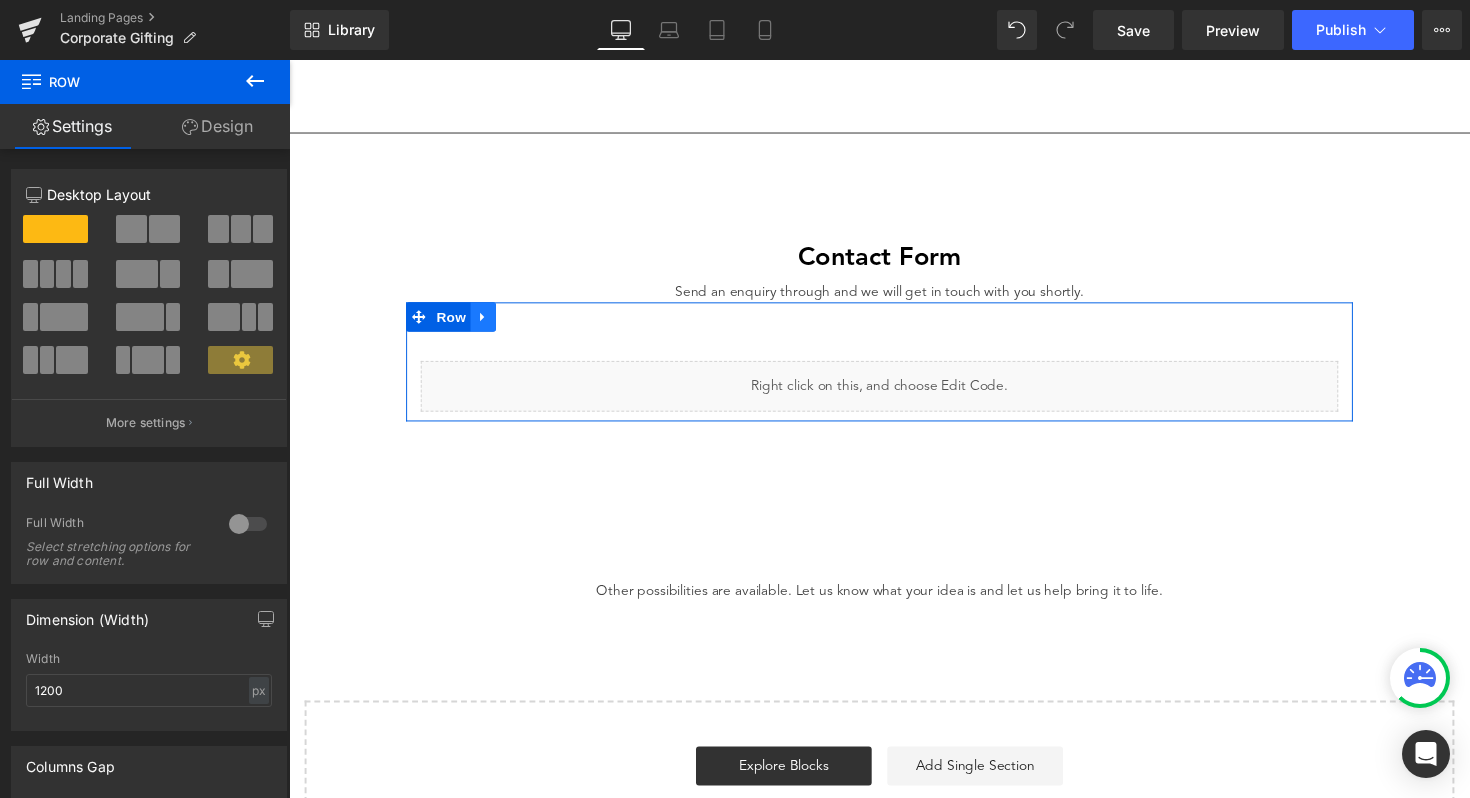 click at bounding box center (488, 323) 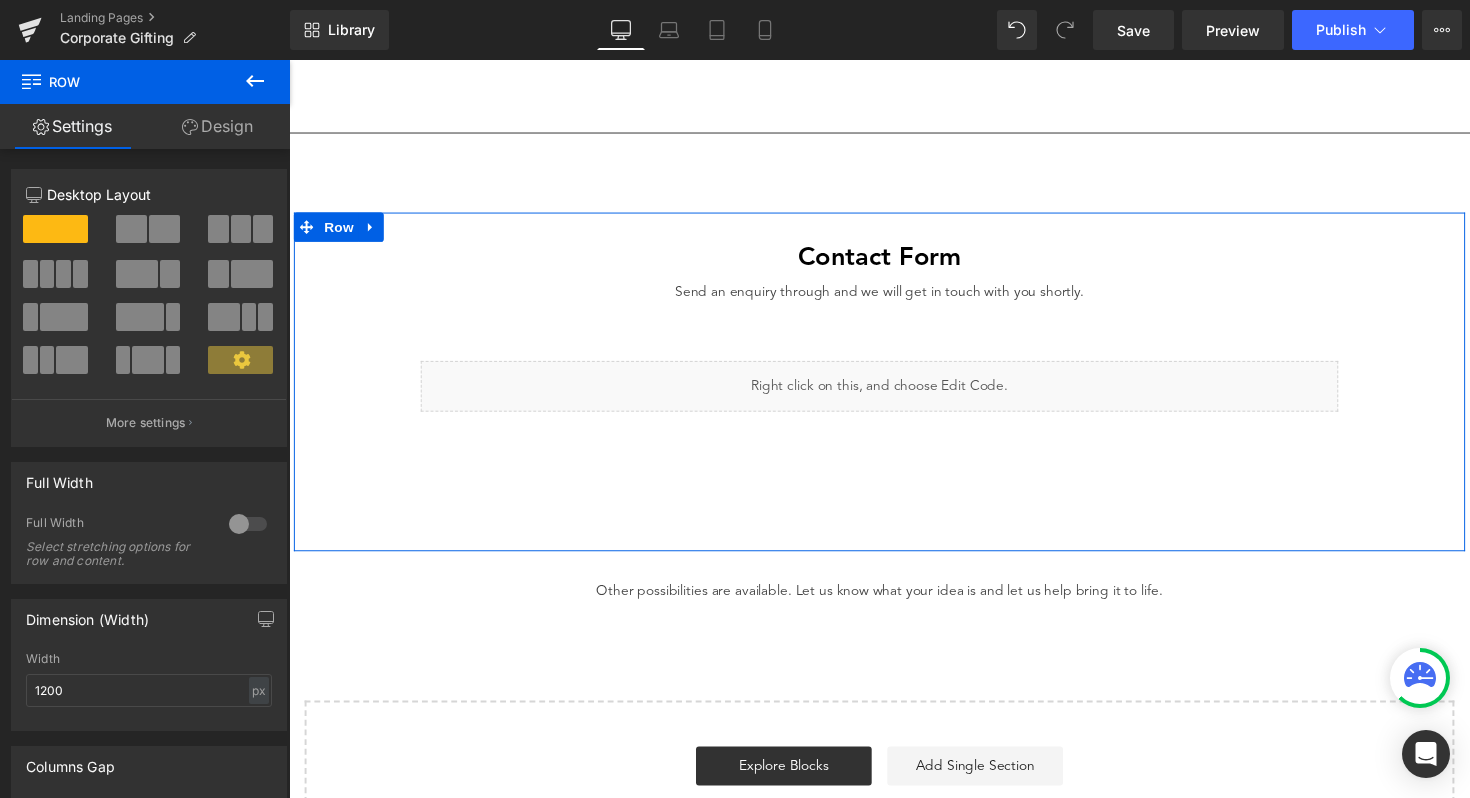 click on "Contact Form Heading         Send an enquiry through and we will get in touch with you shortly. Text Block         Liquid         Row         Row" at bounding box center [894, 389] 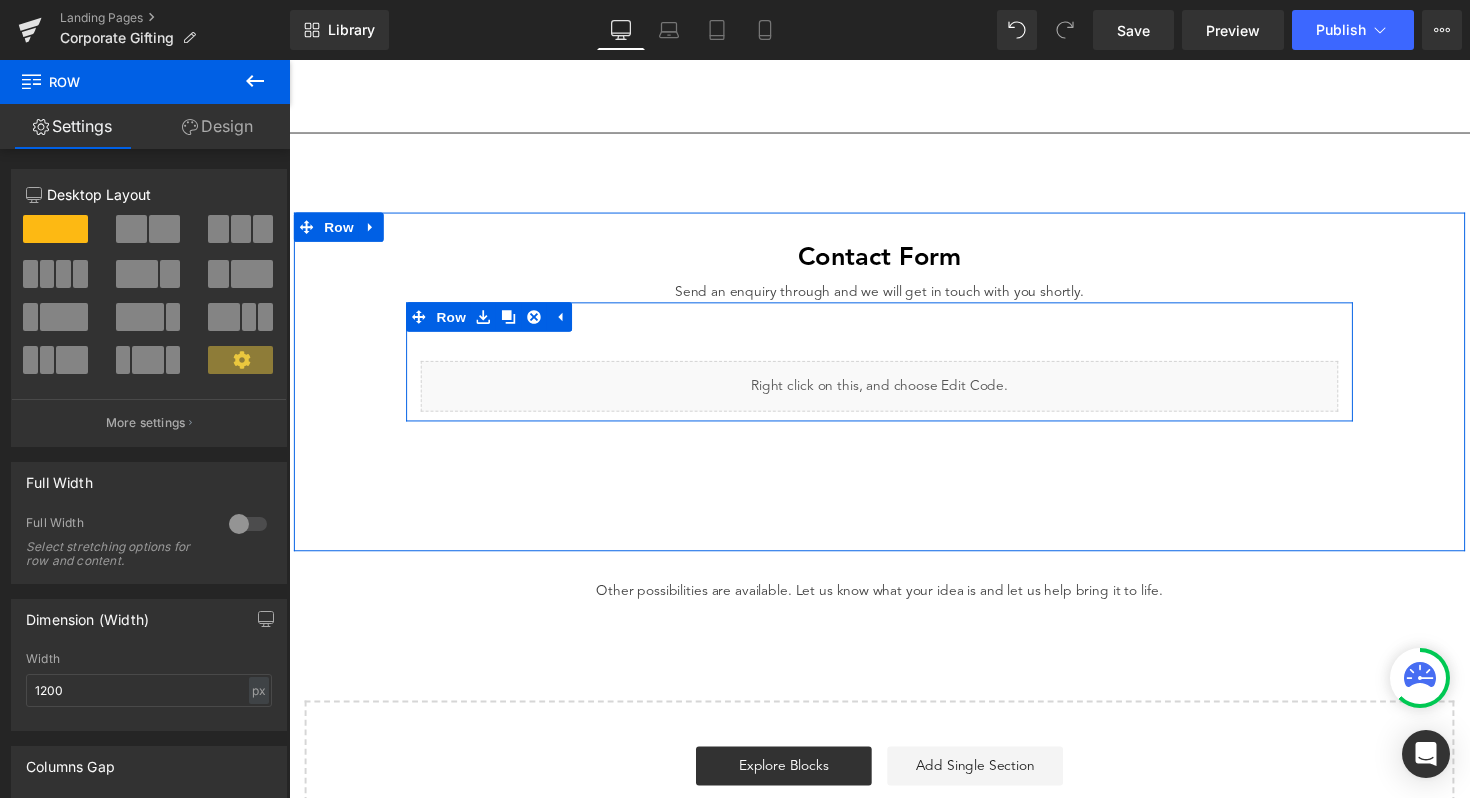 click on "Liquid" at bounding box center (894, 394) 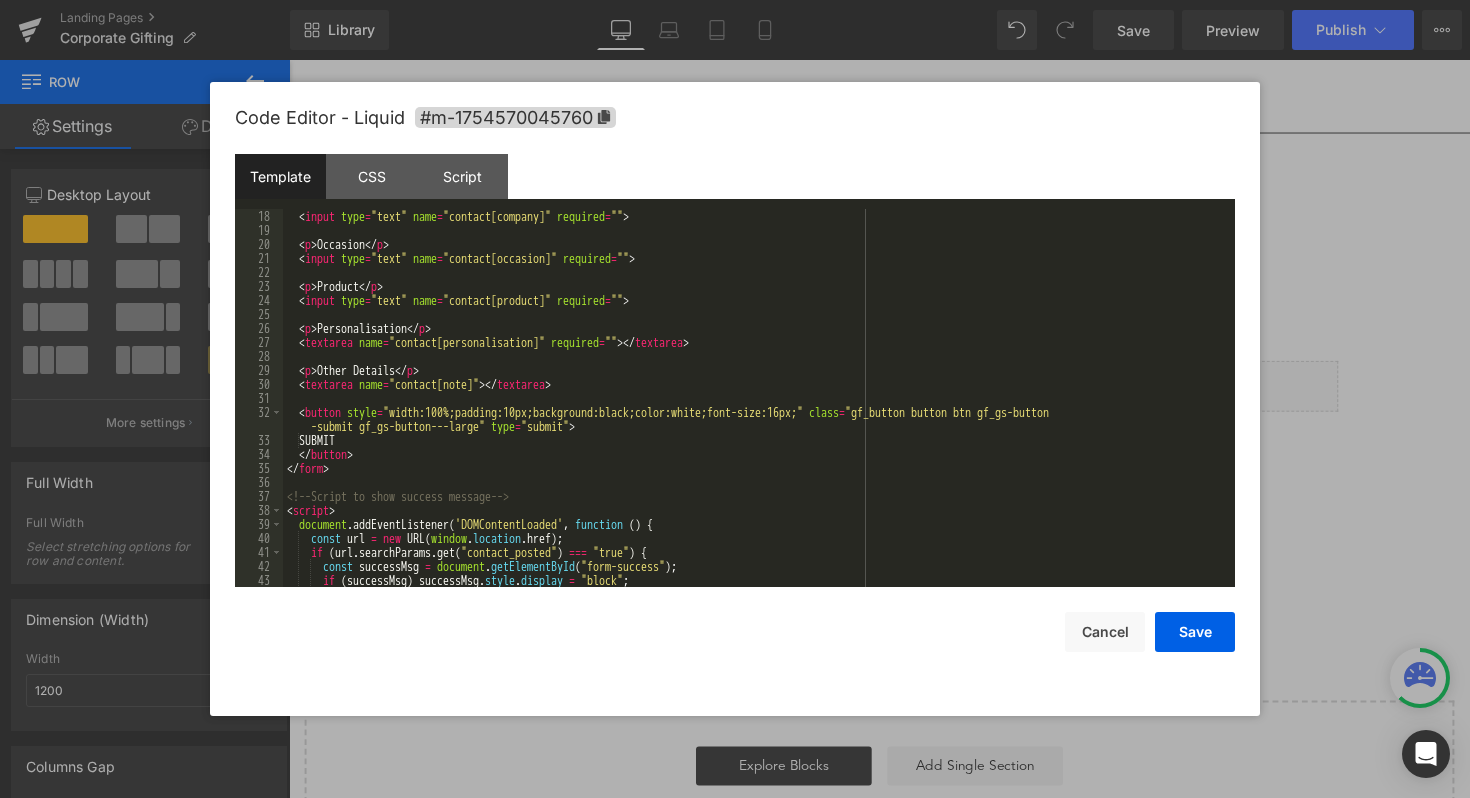 scroll, scrollTop: 308, scrollLeft: 0, axis: vertical 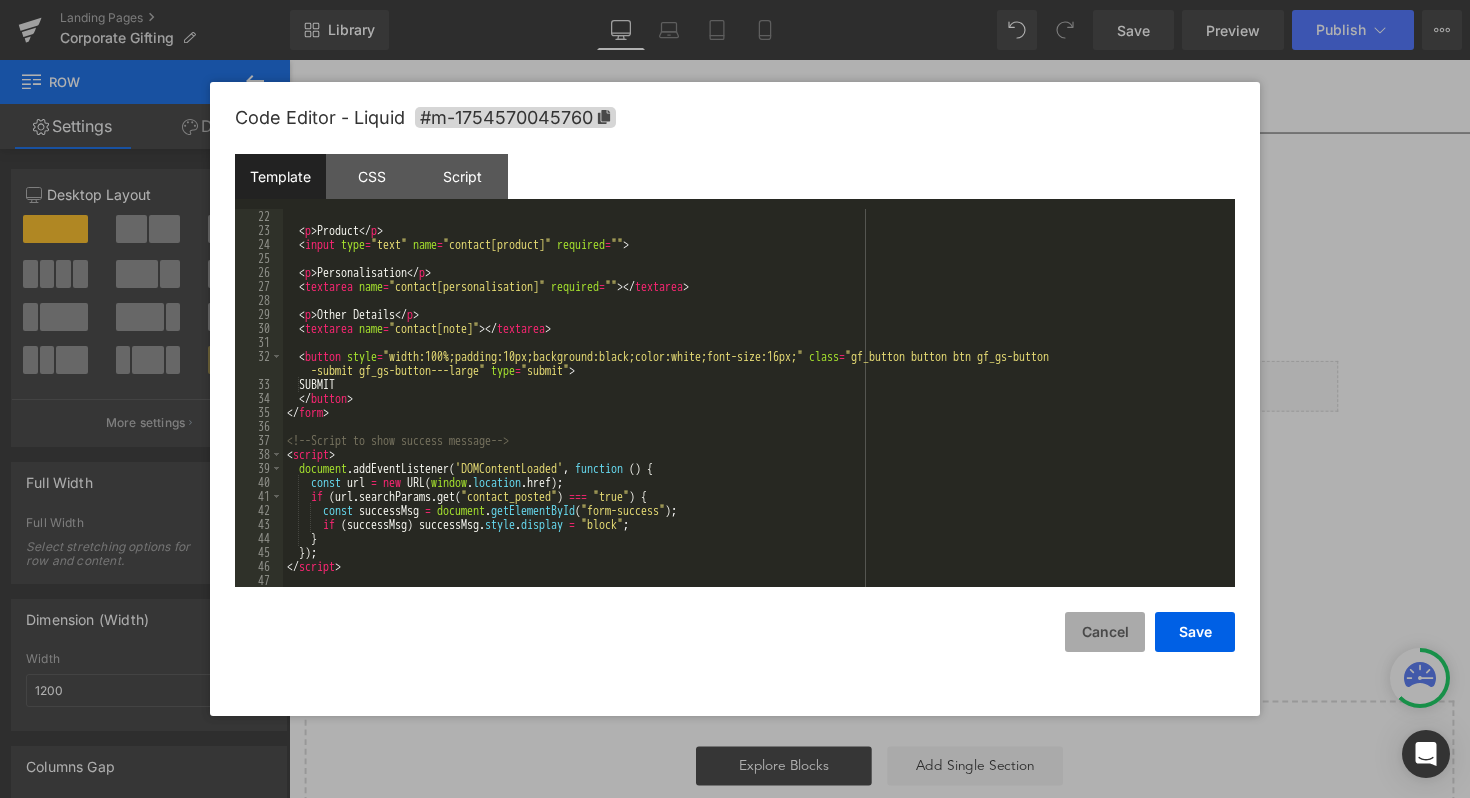 click on "Cancel" at bounding box center [1105, 632] 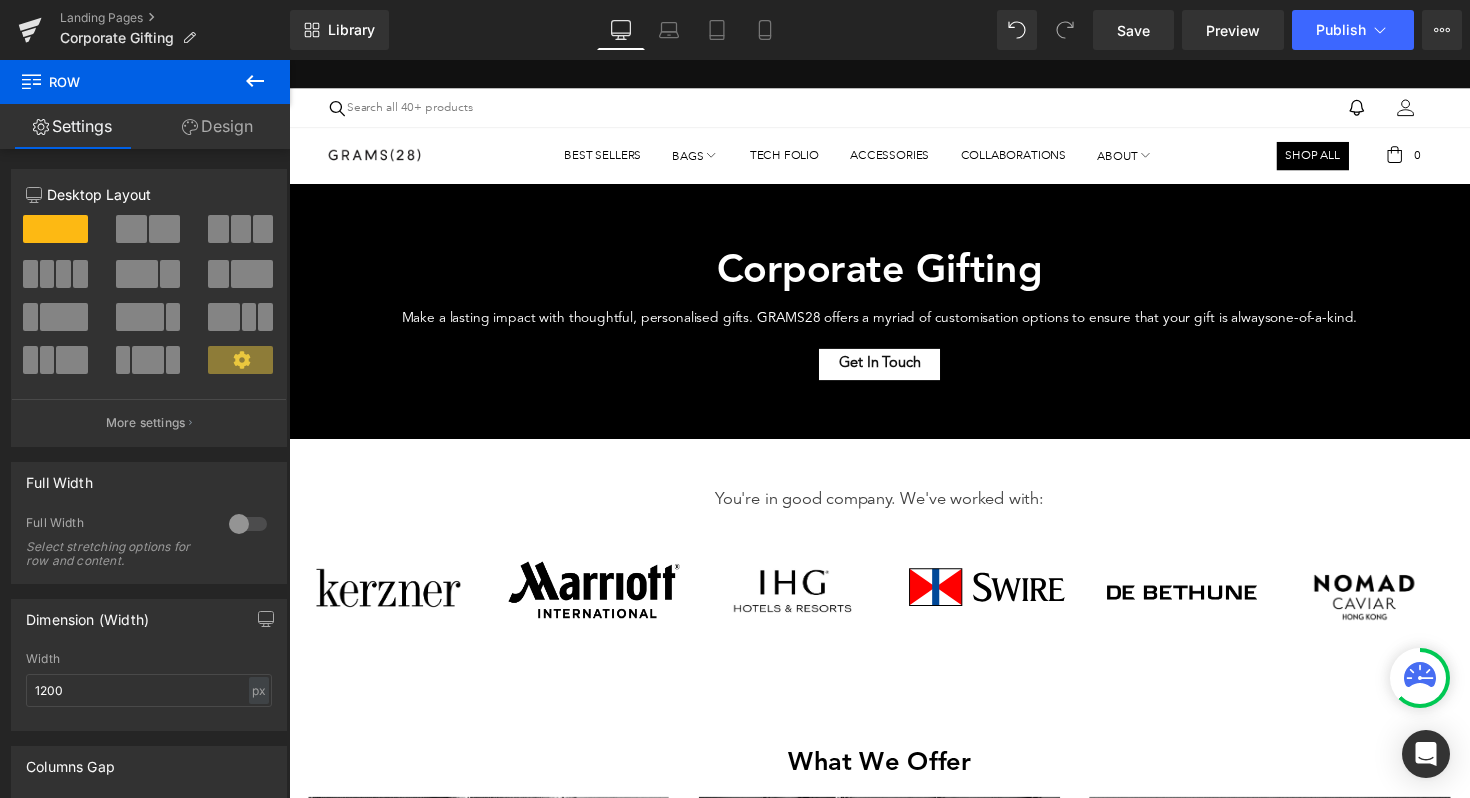 scroll, scrollTop: 0, scrollLeft: 0, axis: both 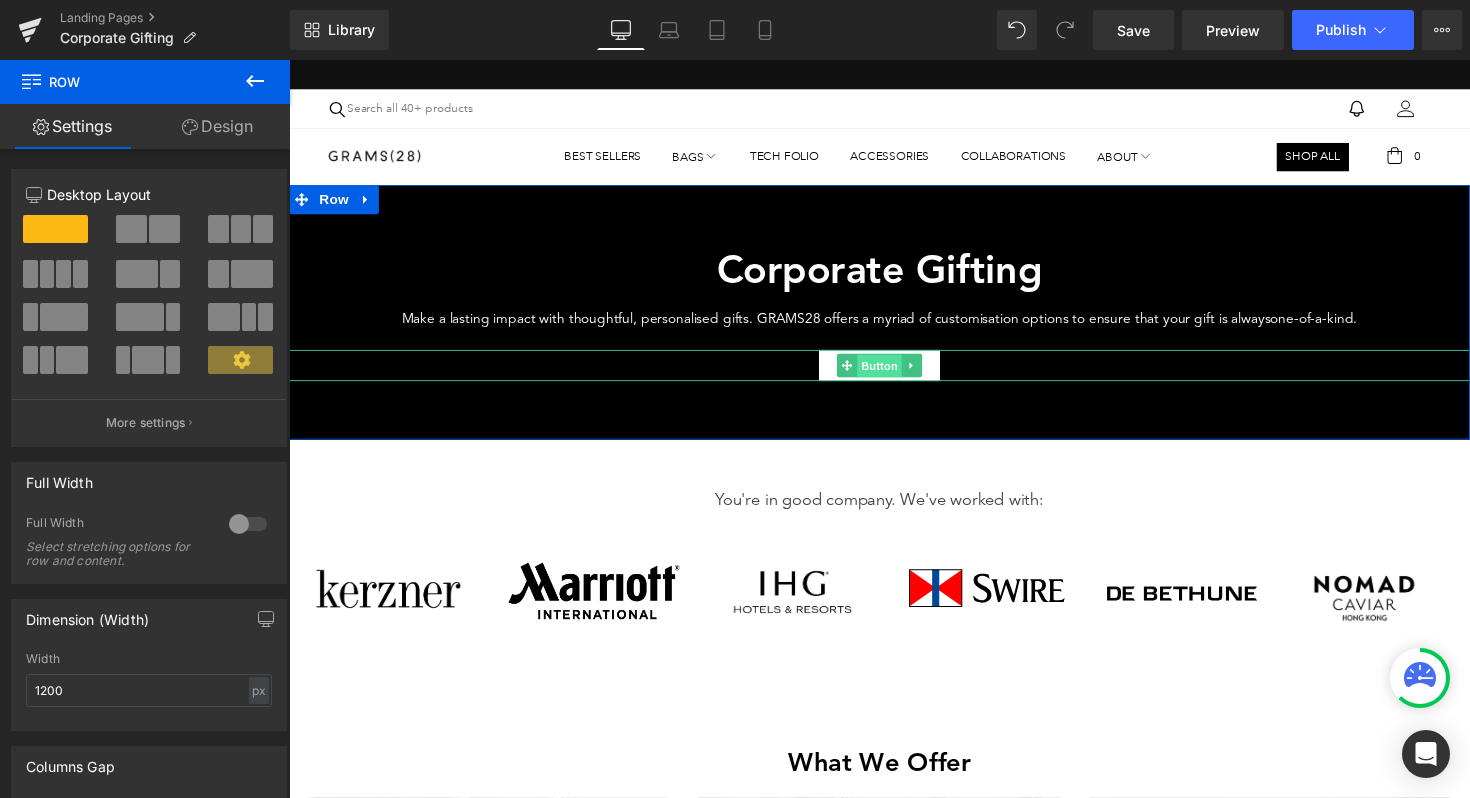 click on "Button" at bounding box center (894, 374) 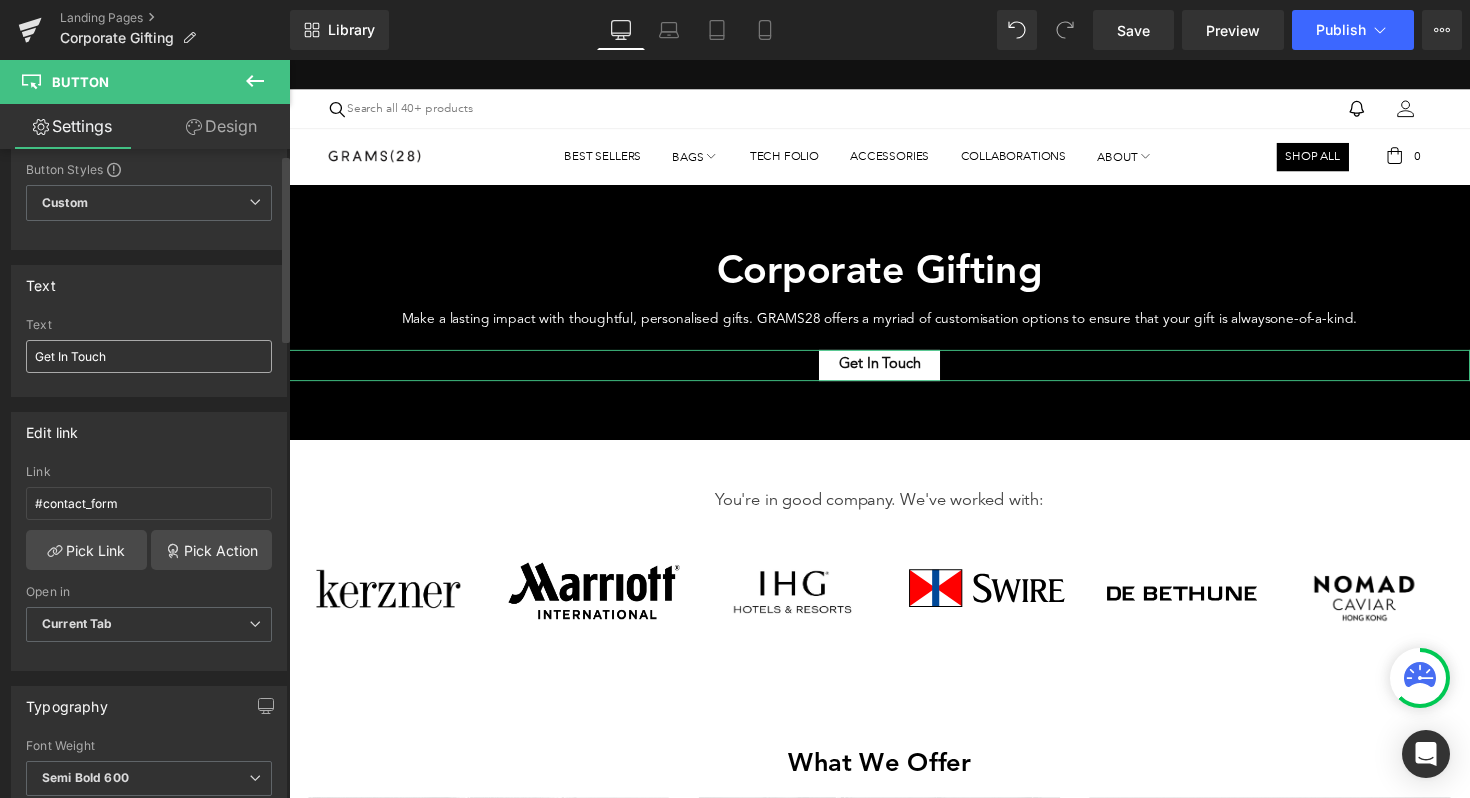 scroll, scrollTop: 0, scrollLeft: 0, axis: both 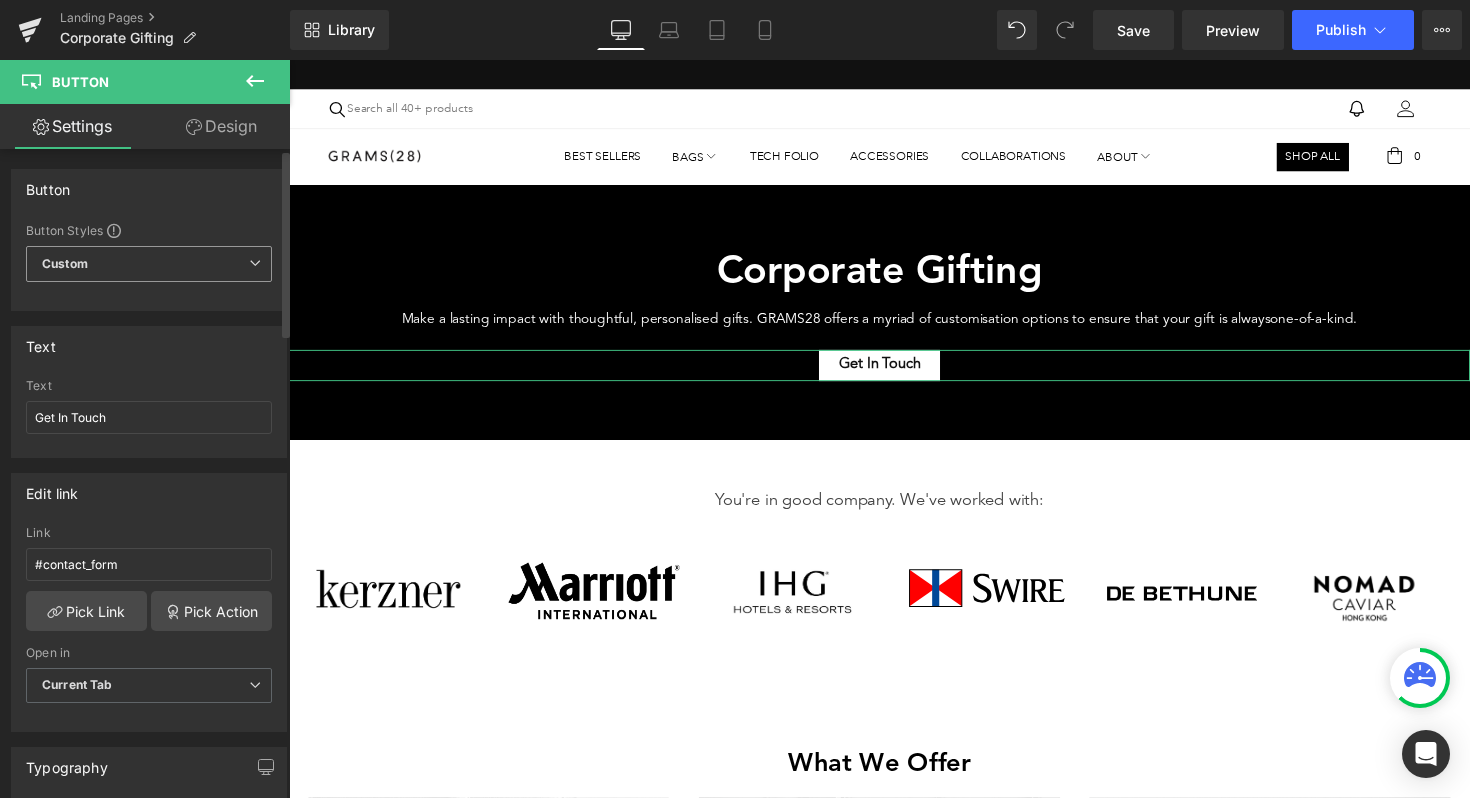 click on "Custom
Setup Global Style" at bounding box center (149, 264) 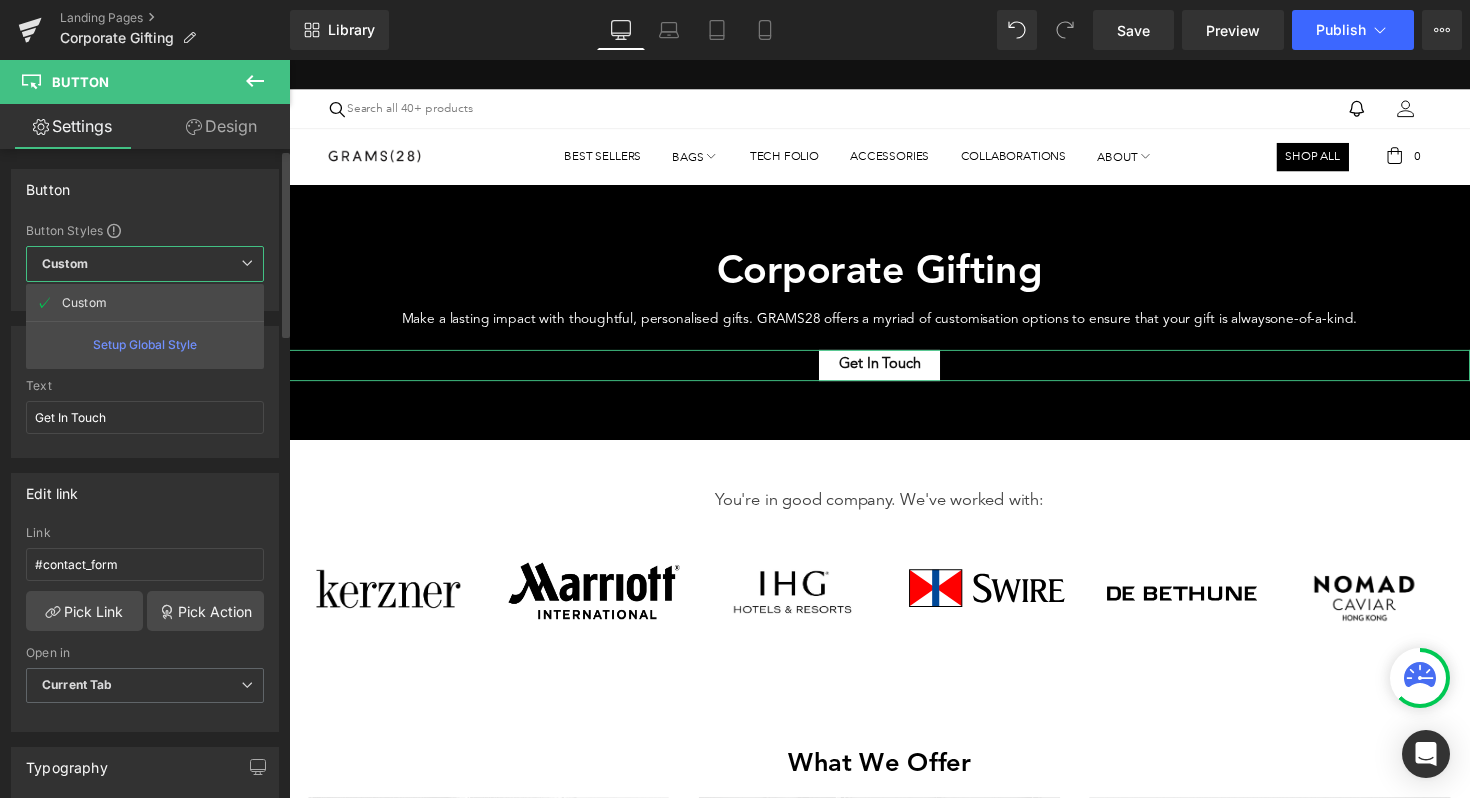click on "Custom
Setup Global Style" at bounding box center [145, 264] 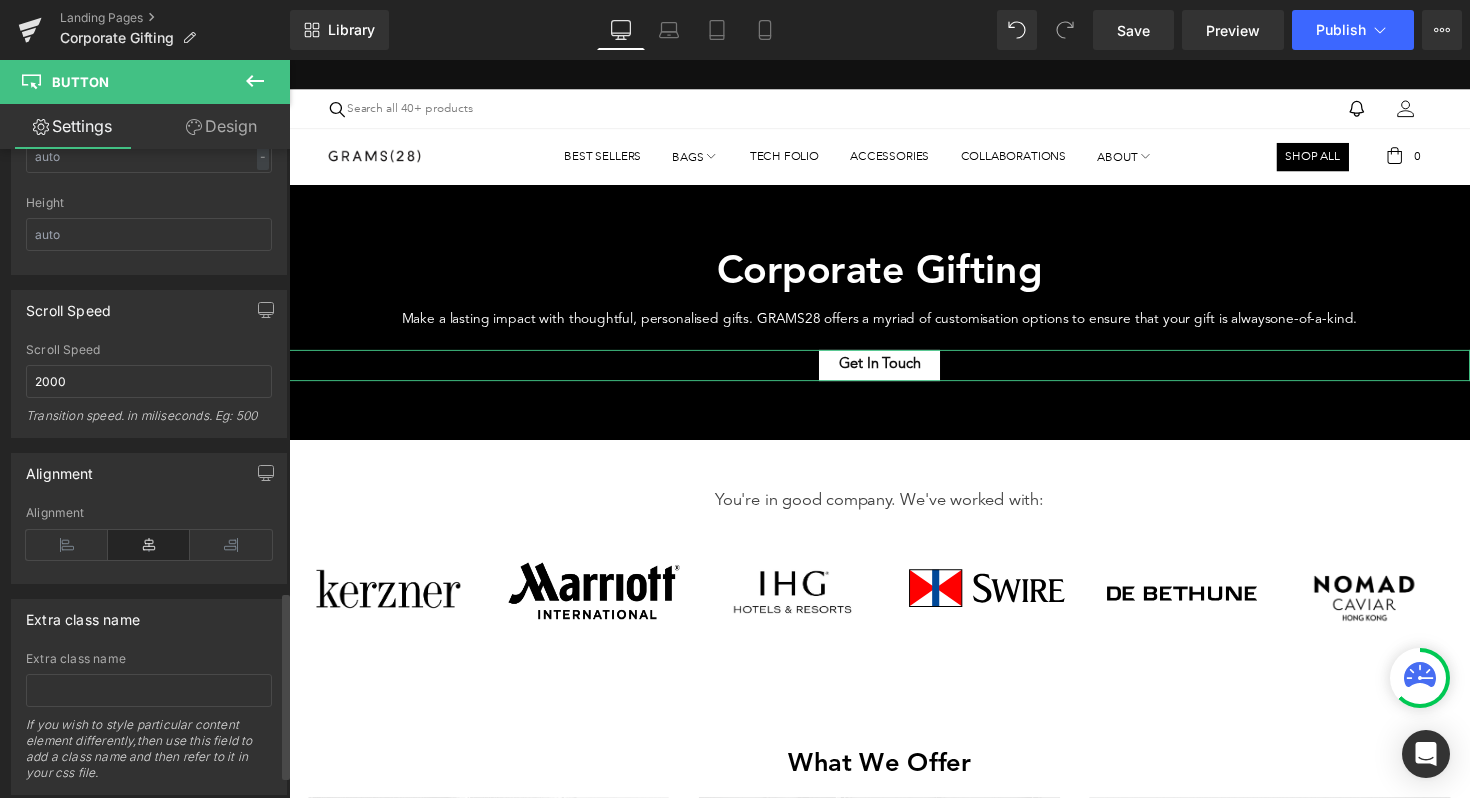 scroll, scrollTop: 1587, scrollLeft: 0, axis: vertical 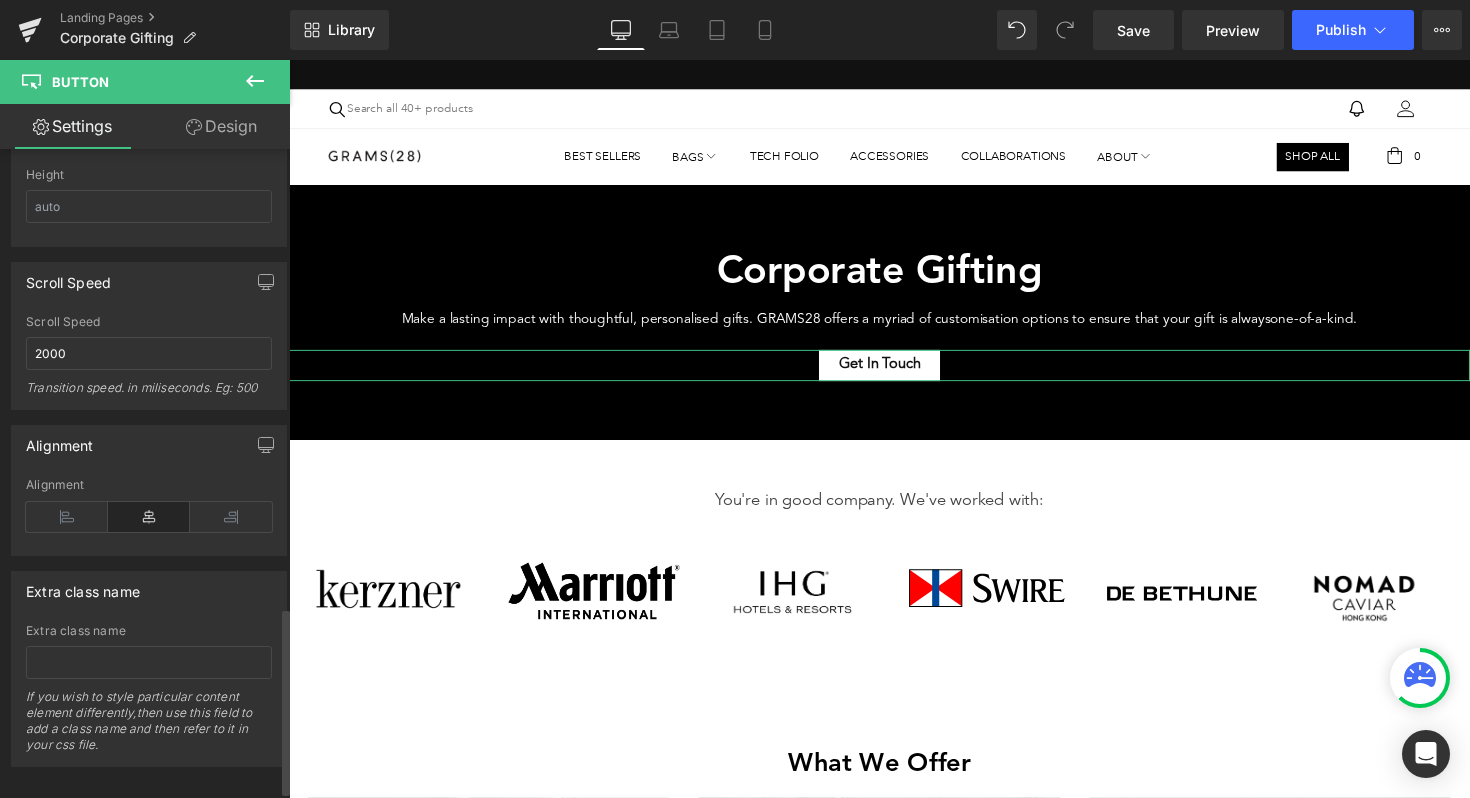 click on "Transition speed. in miliseconds. Eg: 500" at bounding box center (149, 394) 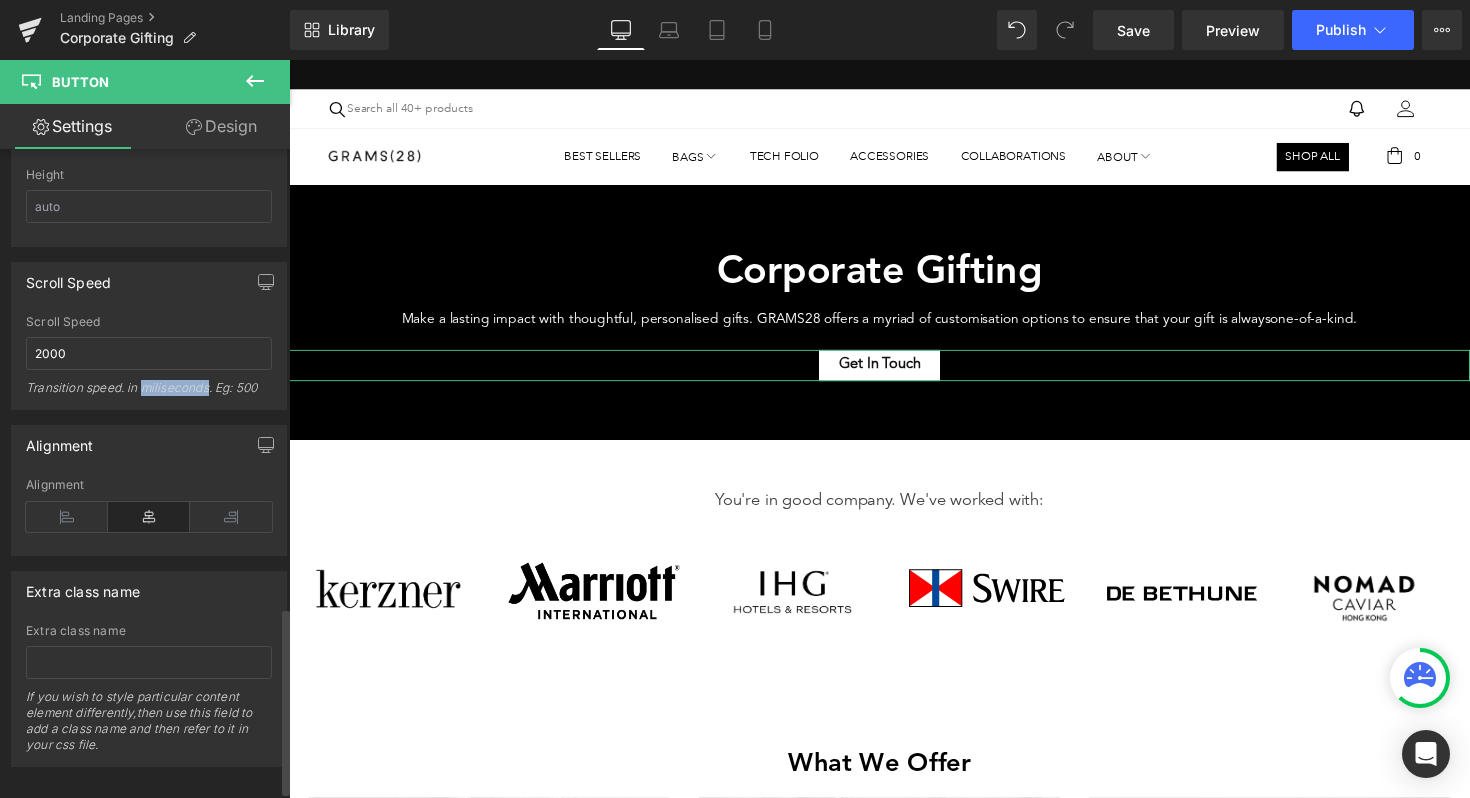 click on "Transition speed. in miliseconds. Eg: 500" at bounding box center [149, 394] 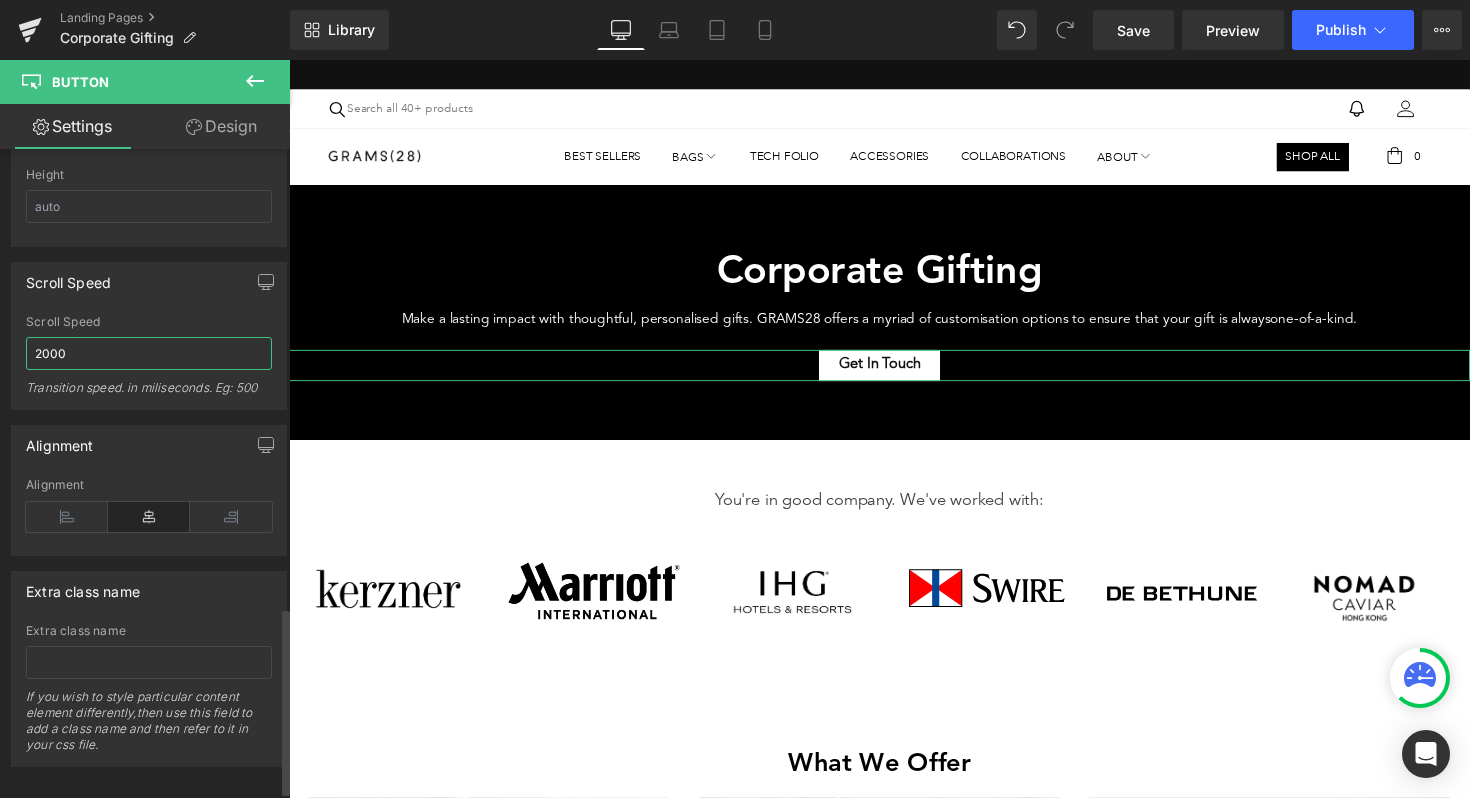 click on "2000" at bounding box center (149, 353) 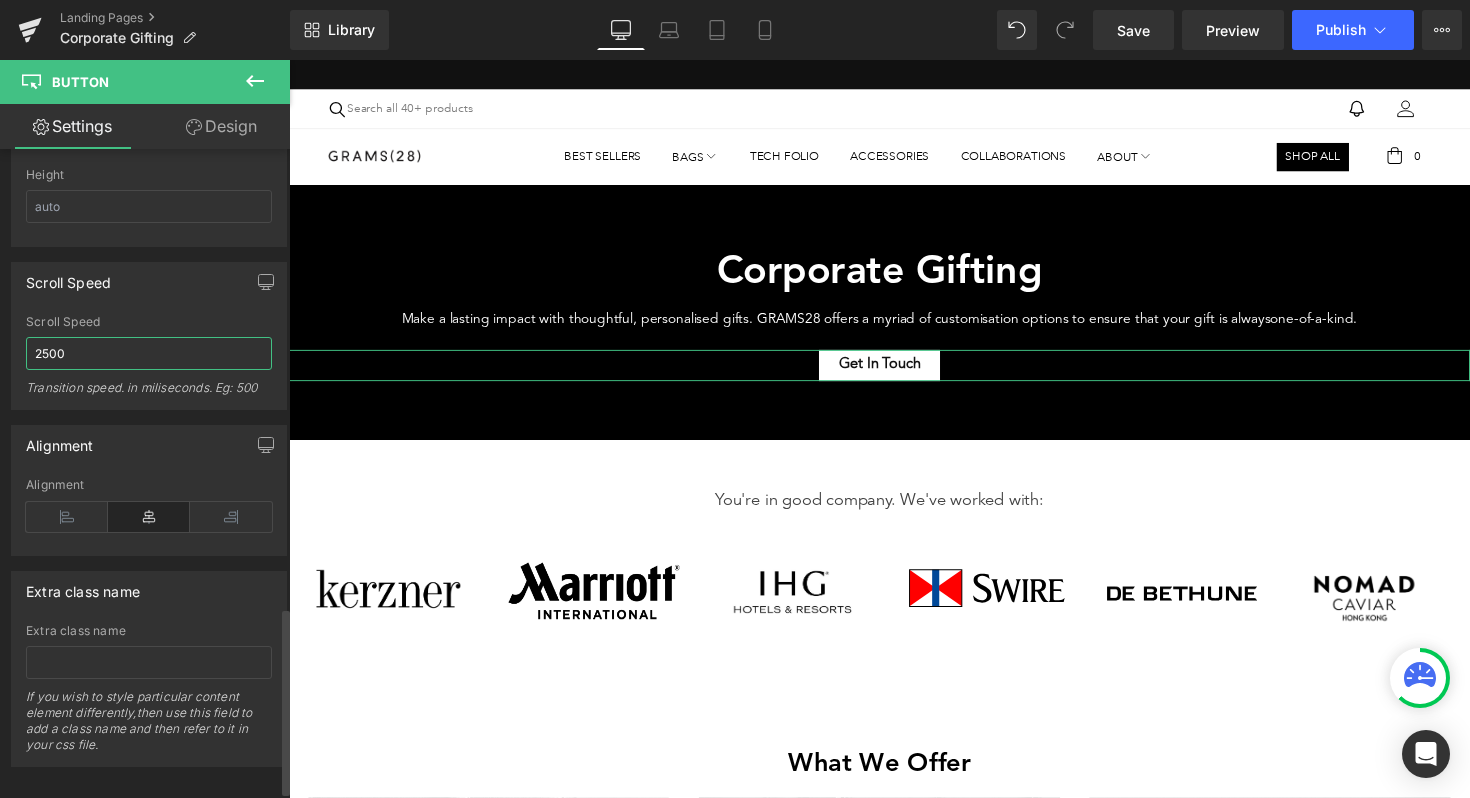 type on "2500" 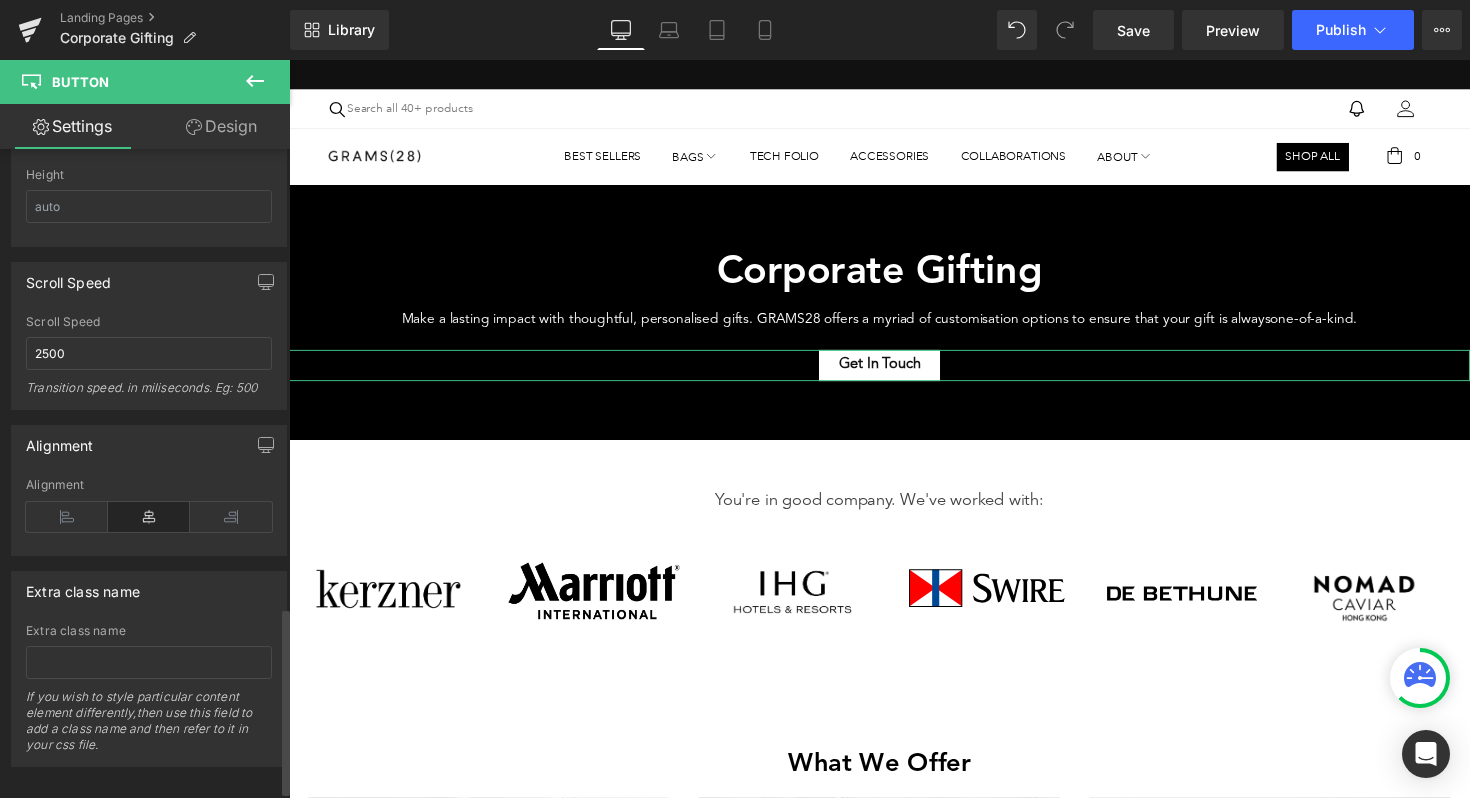 click on "Transition speed. in miliseconds. Eg: 500" at bounding box center [149, 394] 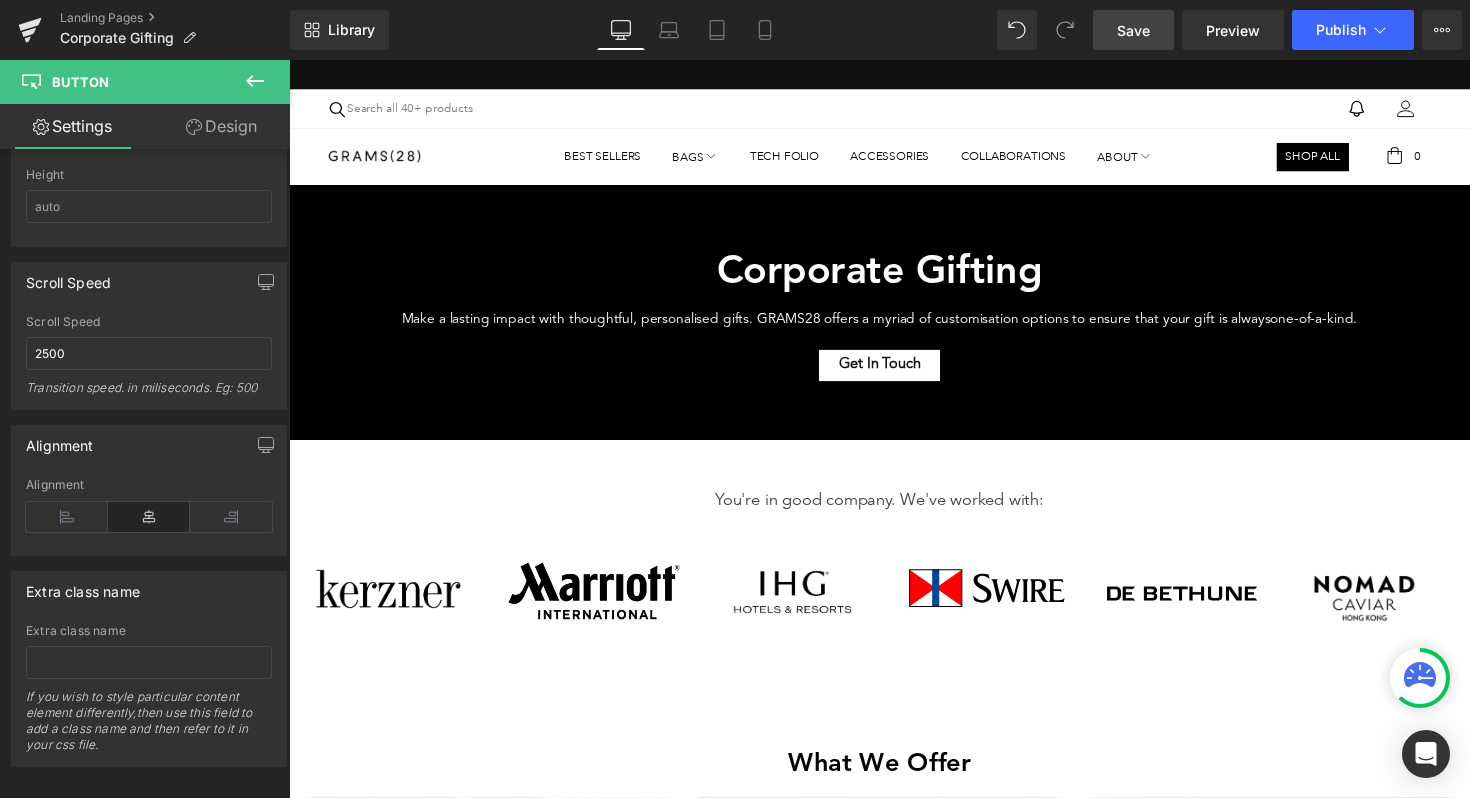 click on "Save" at bounding box center [1133, 30] 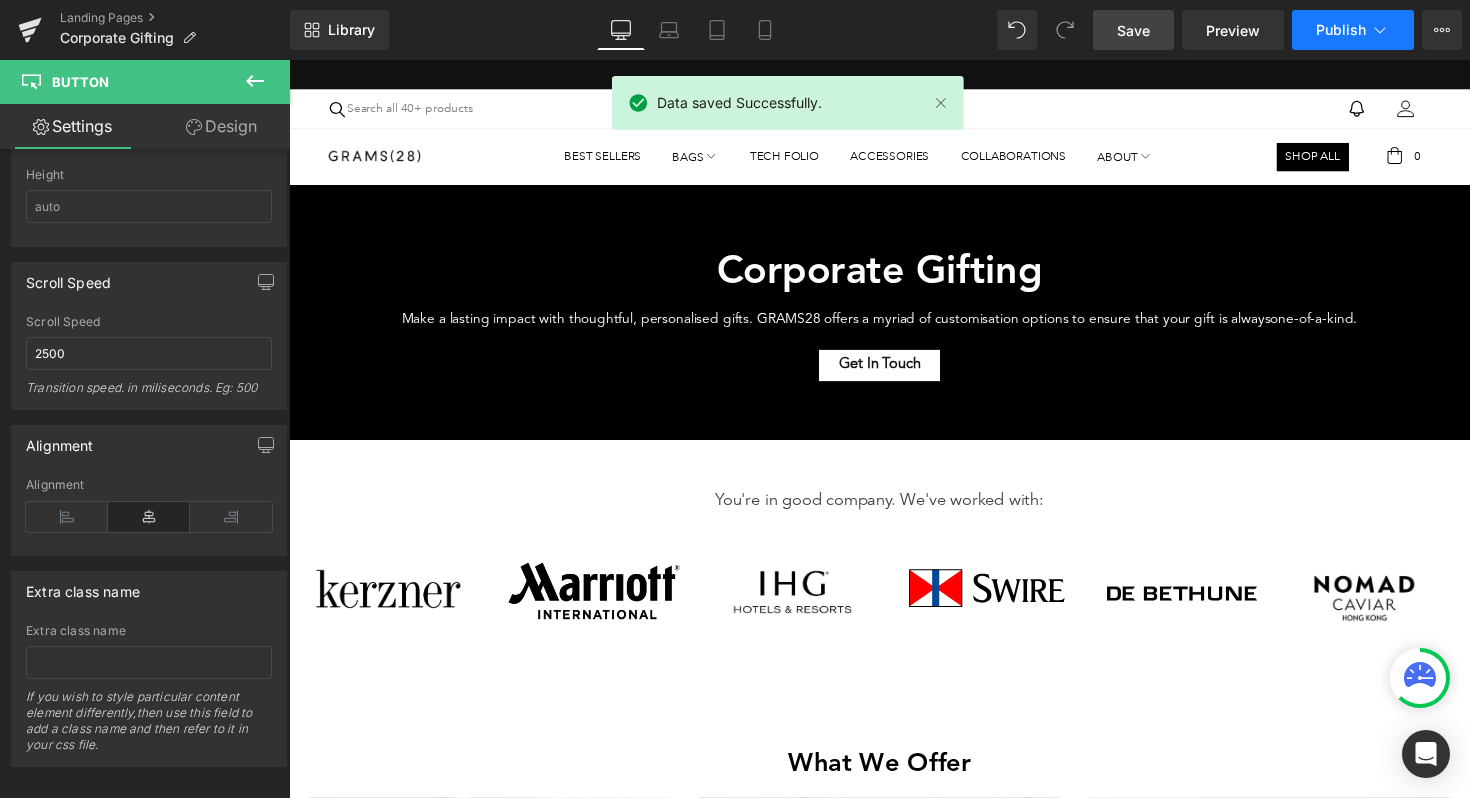 click on "Publish" at bounding box center (1341, 30) 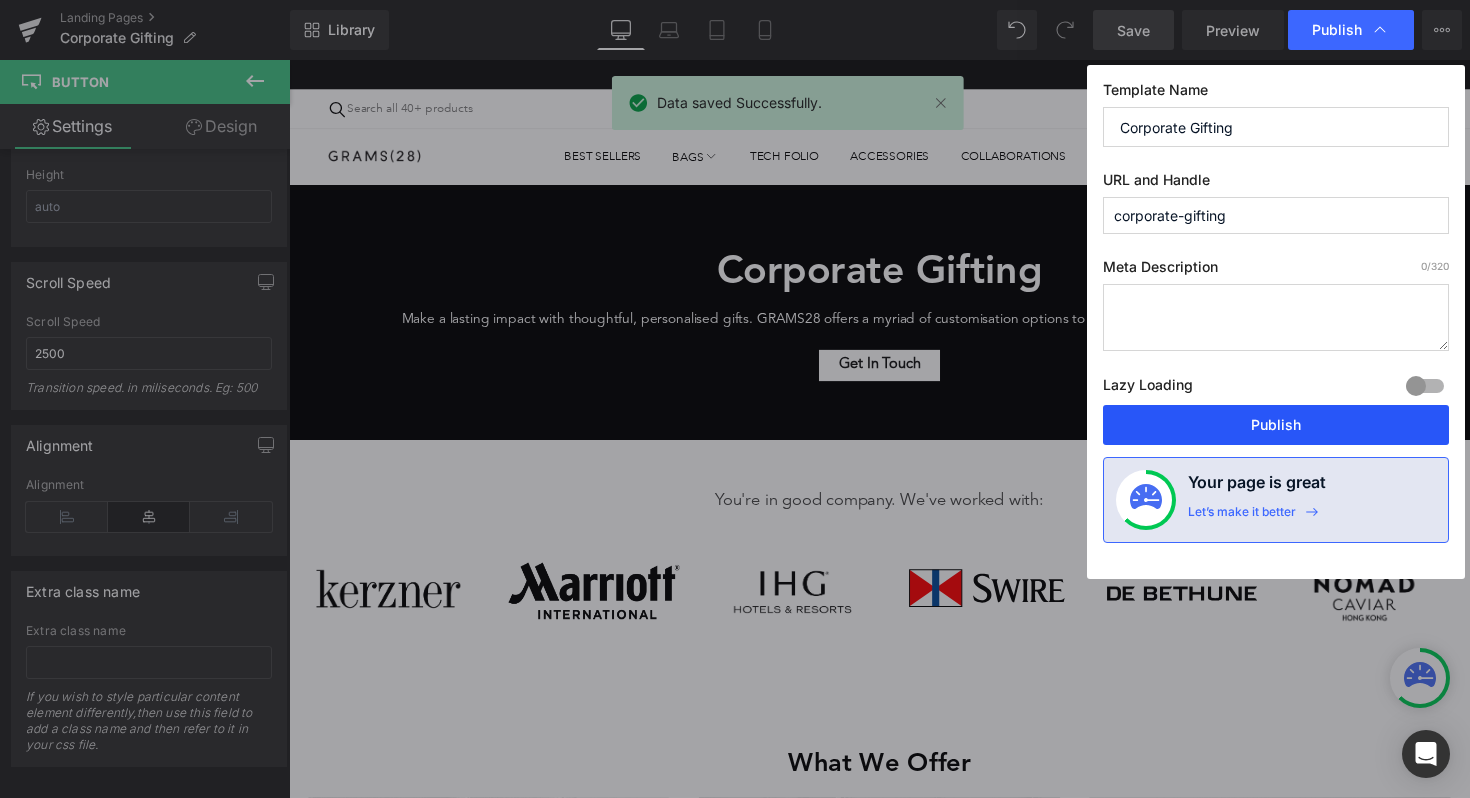 click on "Publish" at bounding box center [1276, 425] 